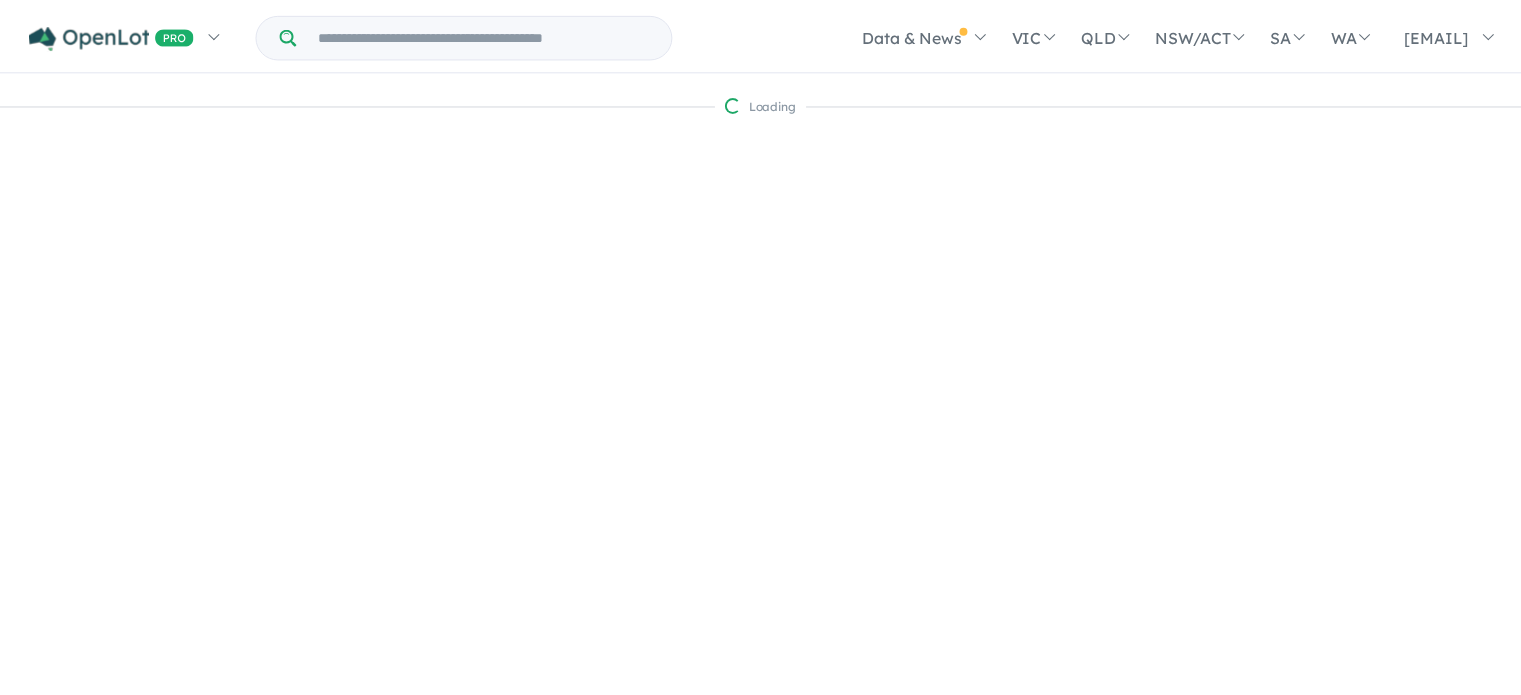 scroll, scrollTop: 0, scrollLeft: 0, axis: both 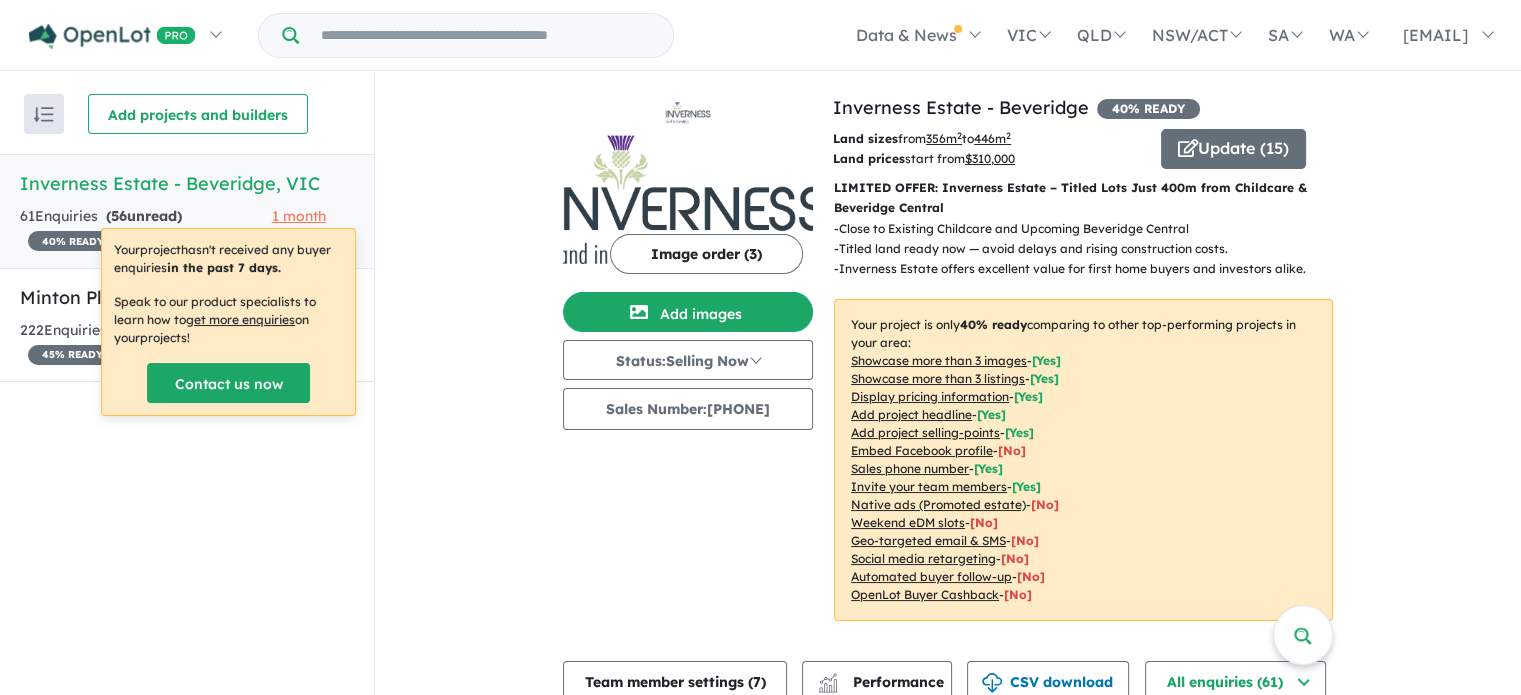 click on "Inverness Estate - [CITY], [STATE] [COUNT] Enquir ies ([COUNT] unread) 40 % READY 1 month ago" at bounding box center (187, 211) 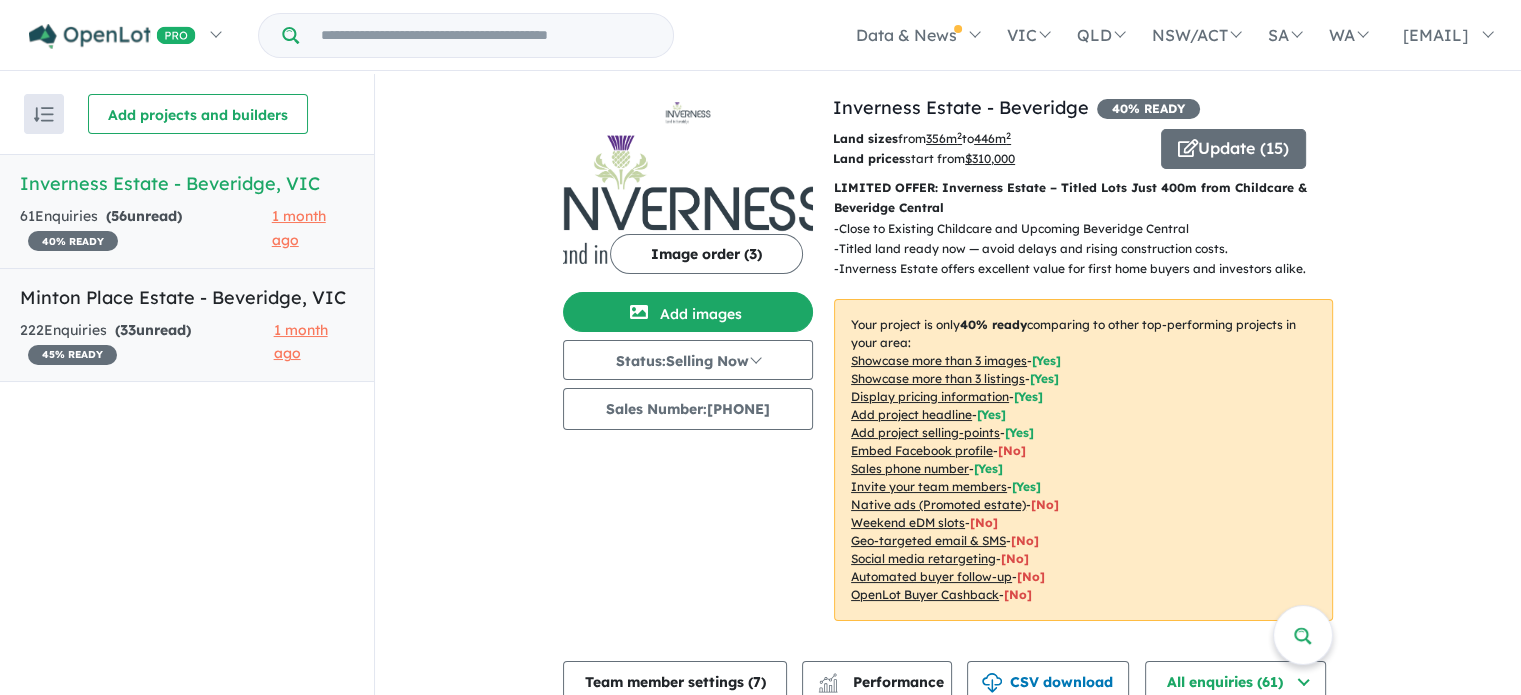 click on "Minton Place Estate - [CITY], [STATE] [COUNT] Enquir ies ([COUNT] unread) 45 % READY 1 month ago" at bounding box center [187, 325] 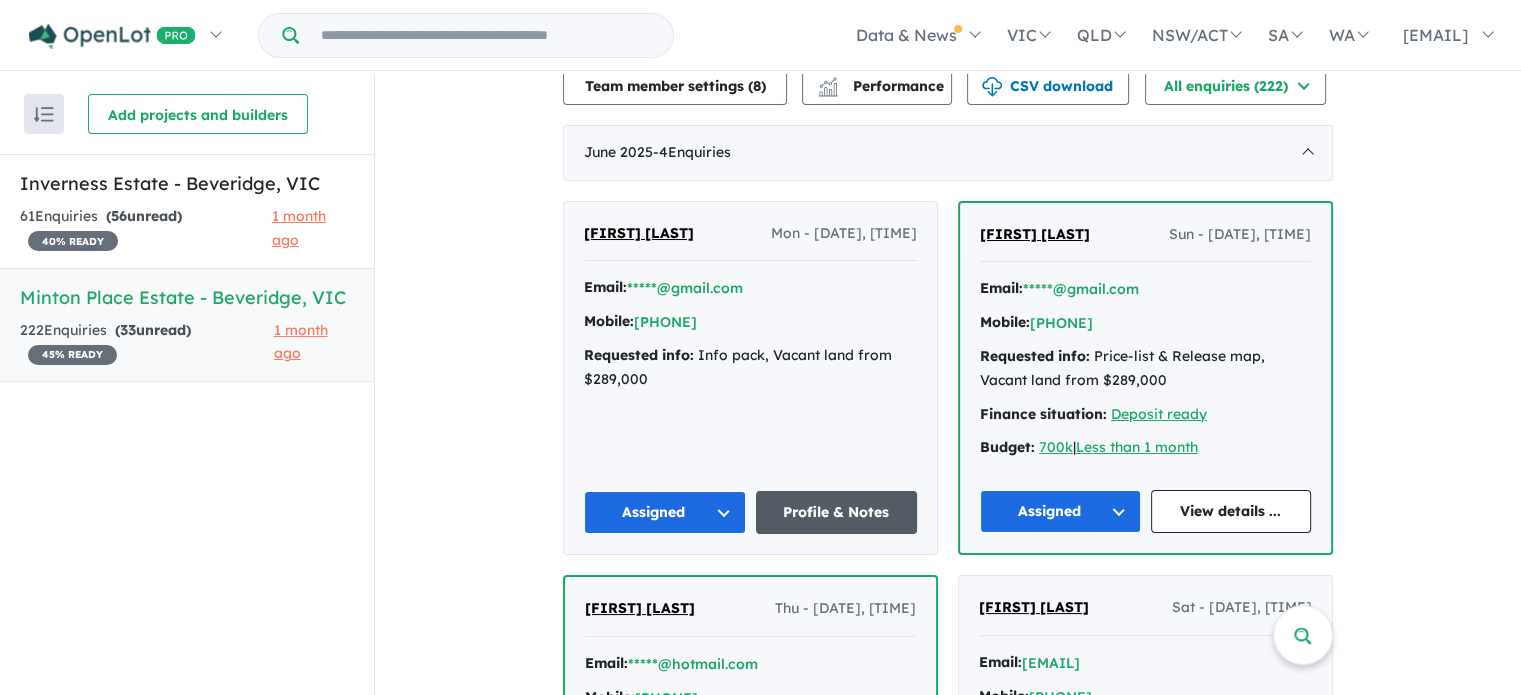 scroll, scrollTop: 699, scrollLeft: 0, axis: vertical 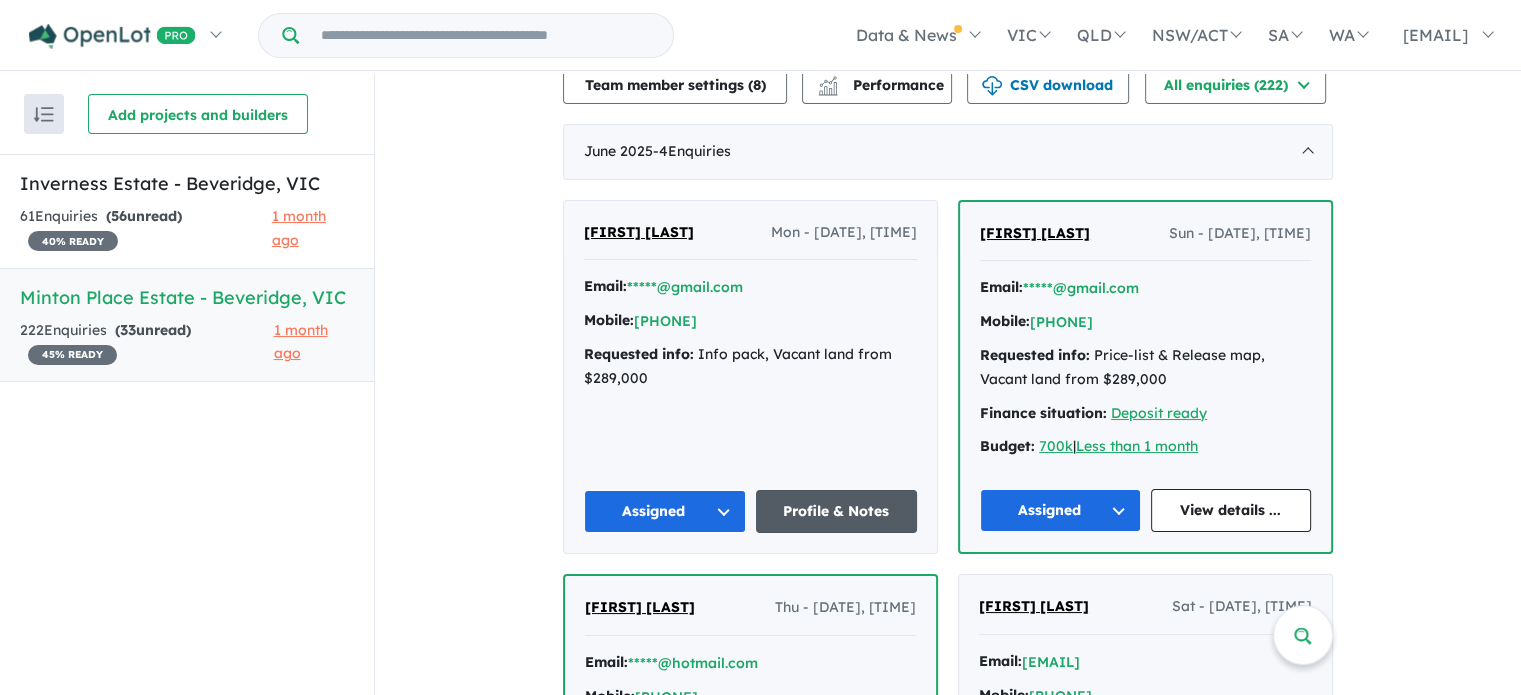 click on "Profile & Notes" at bounding box center [837, 511] 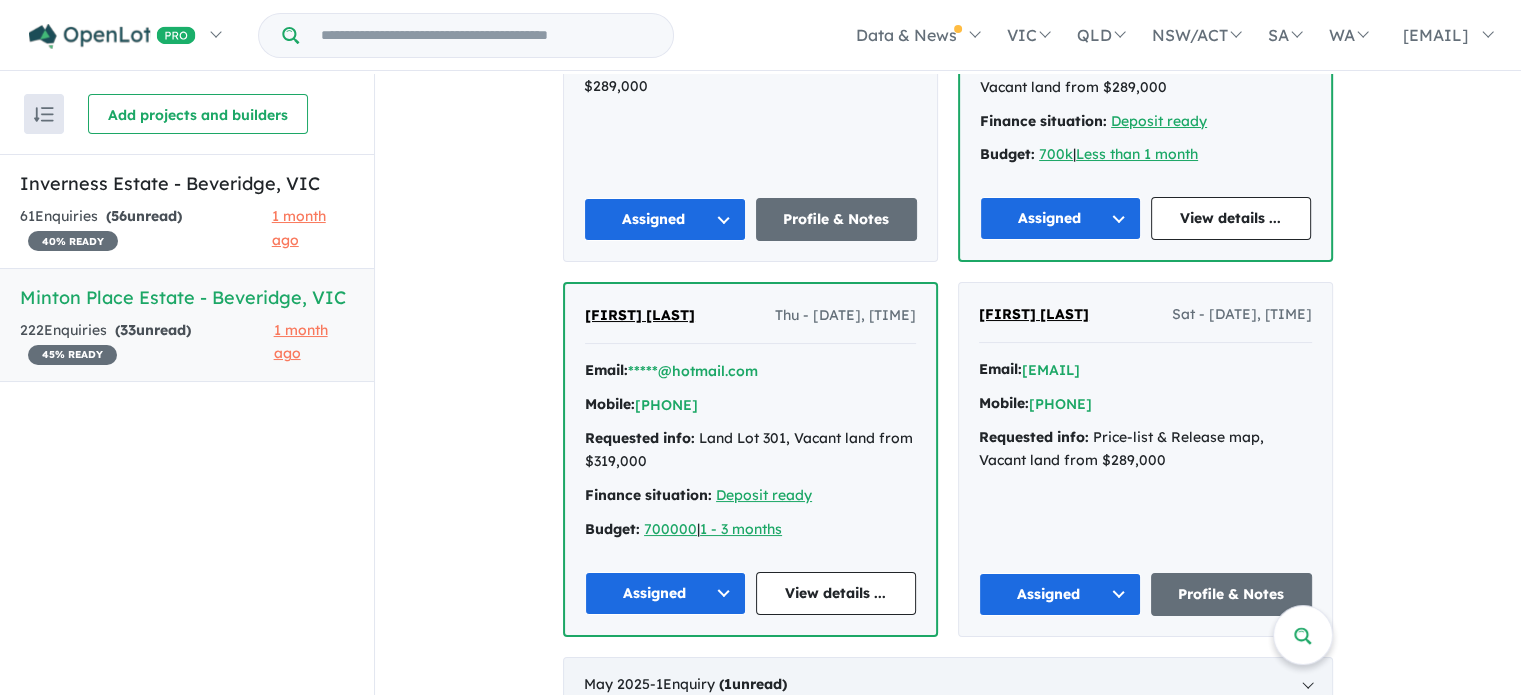 scroll, scrollTop: 992, scrollLeft: 0, axis: vertical 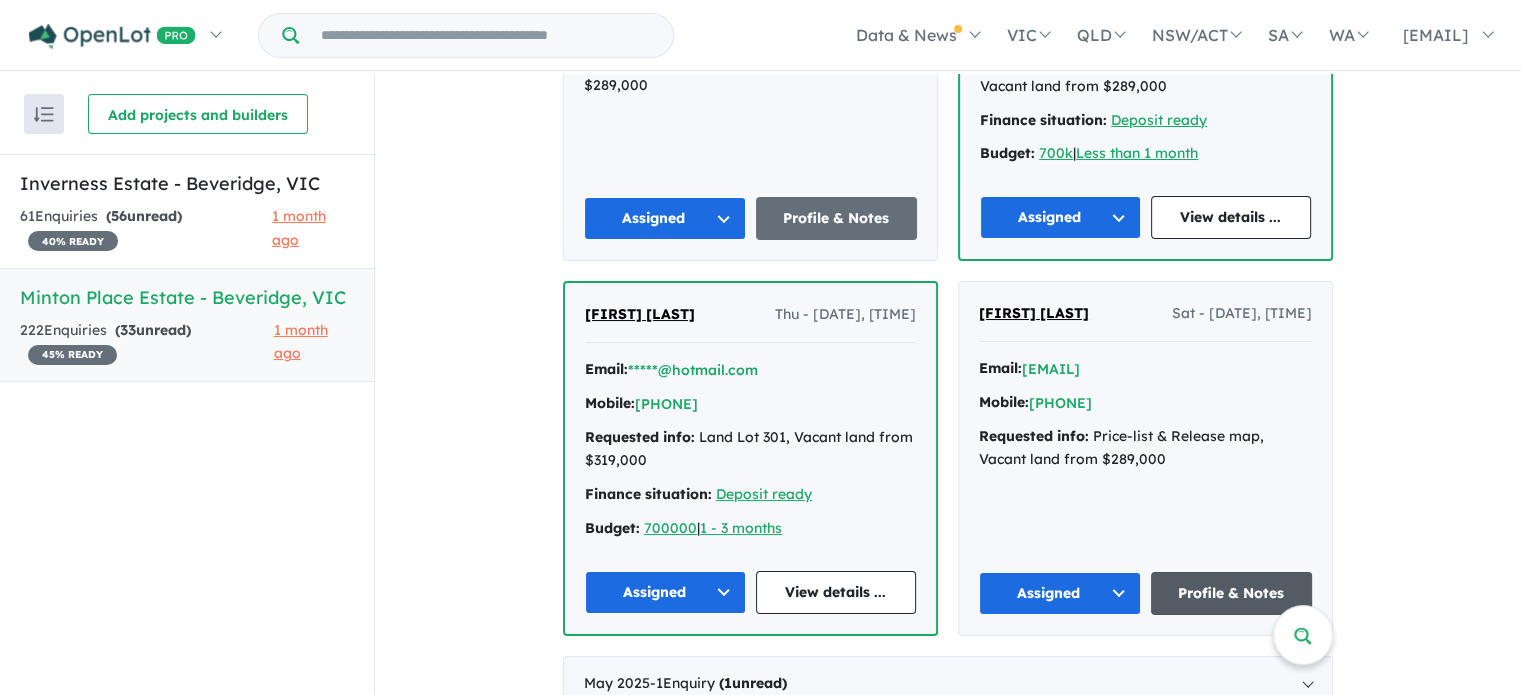 click on "Profile & Notes" at bounding box center (1232, 593) 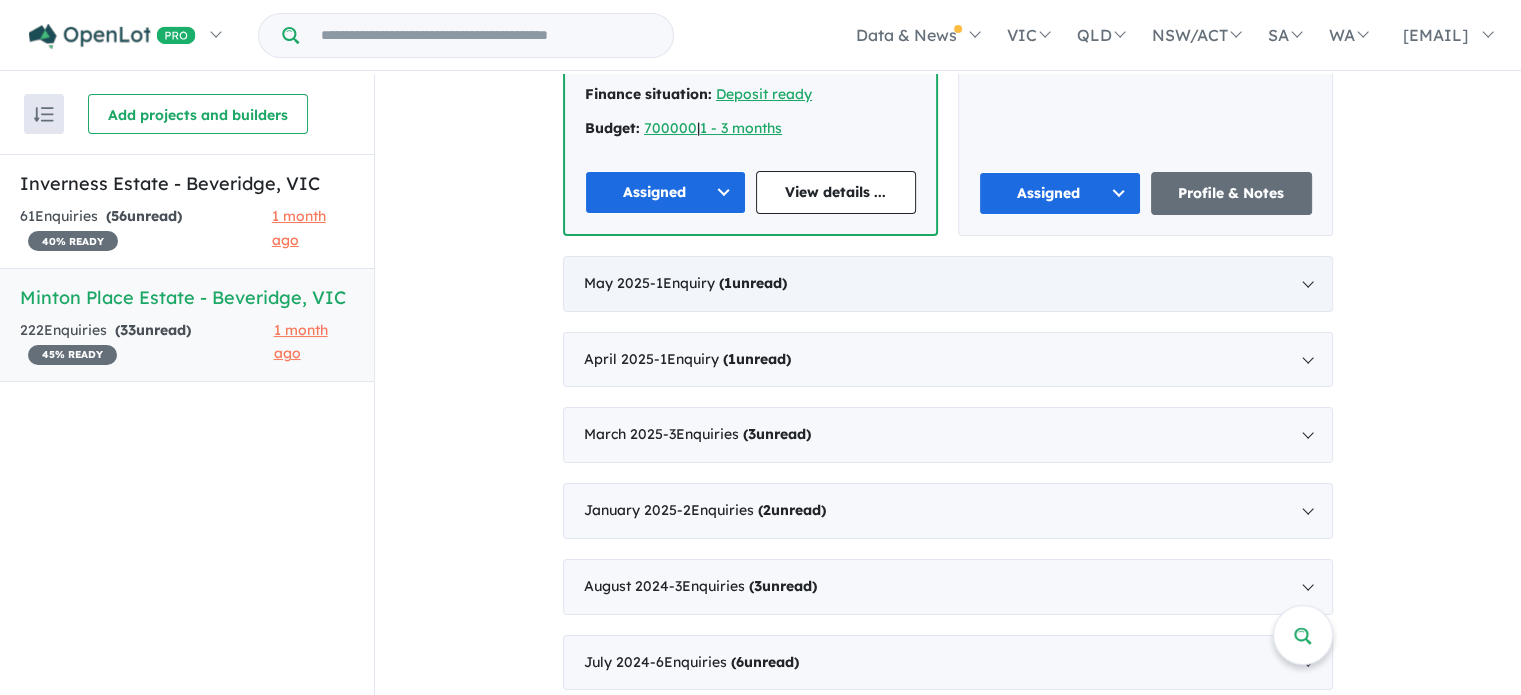 click on "May 2025  -  1  Enquir y   ( 1  unread)" at bounding box center (948, 284) 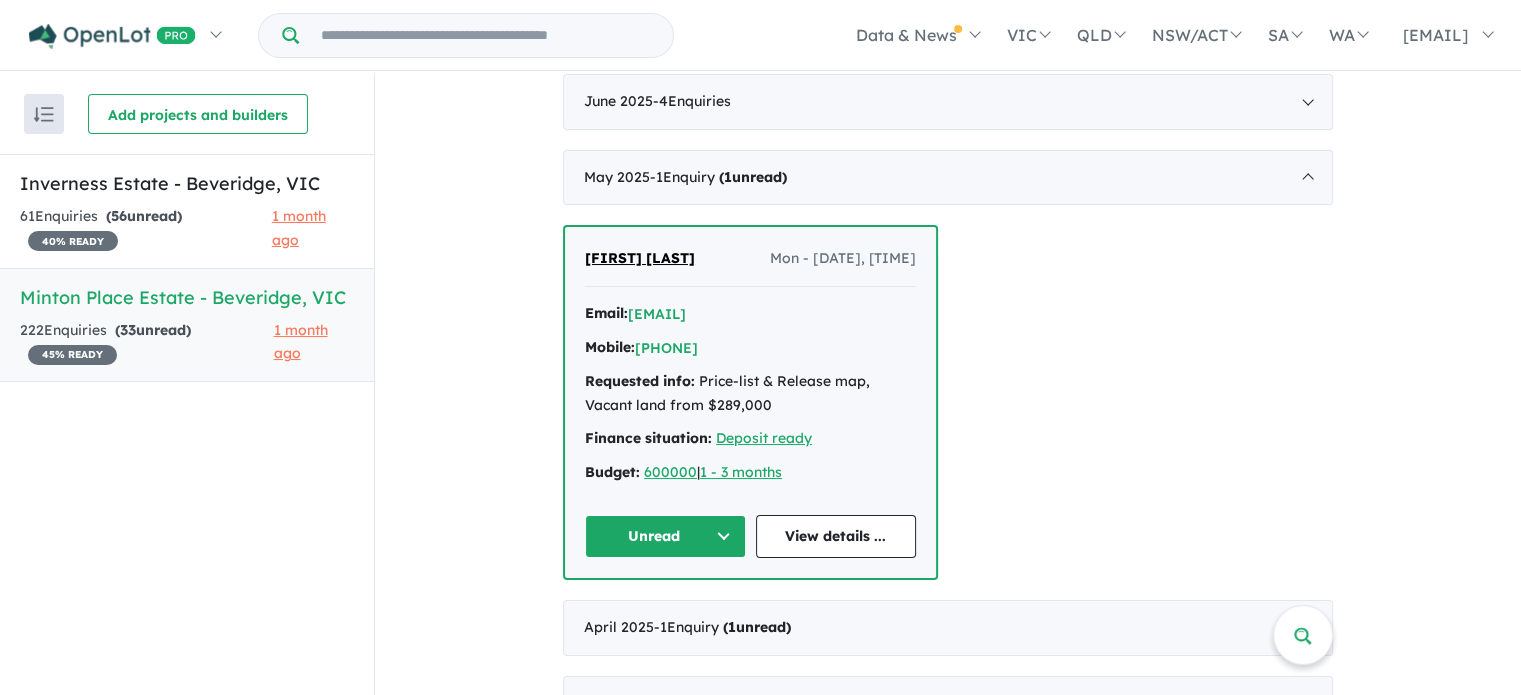 scroll, scrollTop: 748, scrollLeft: 0, axis: vertical 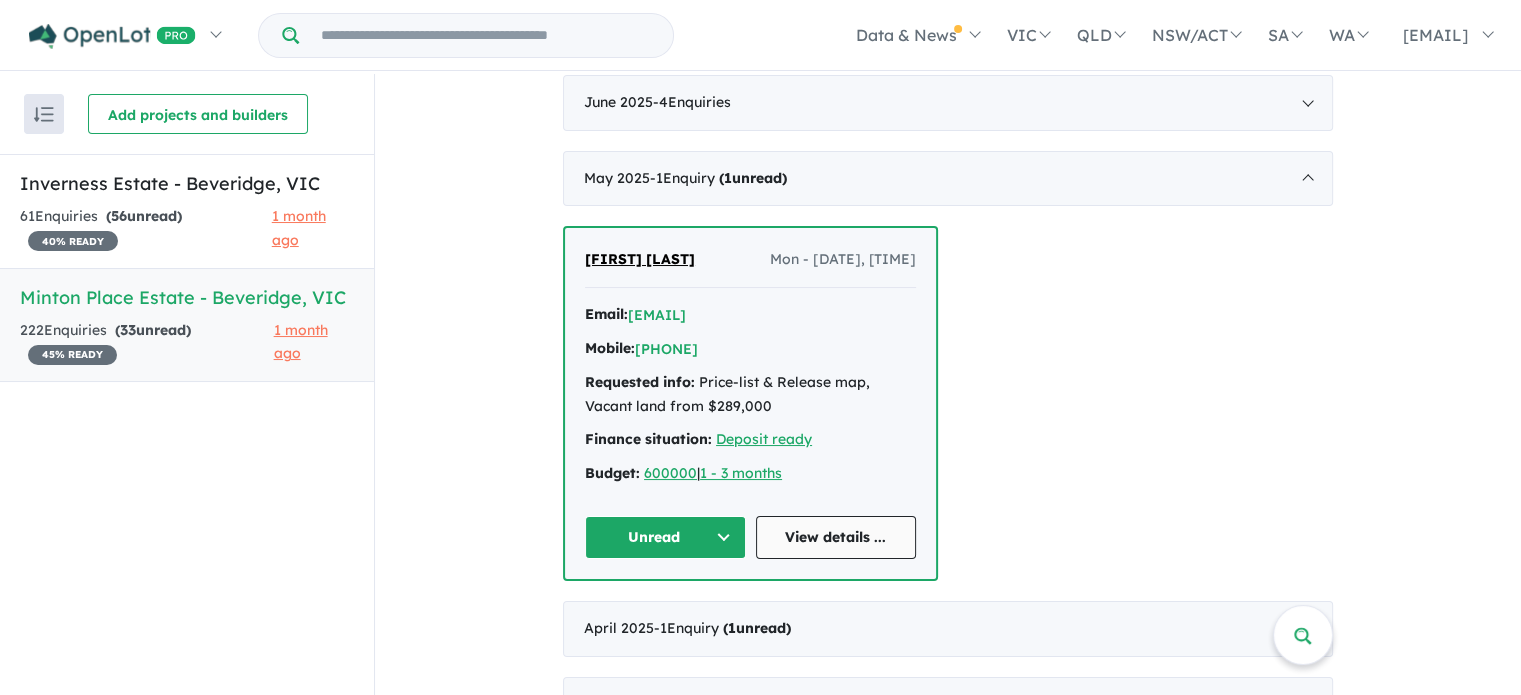 click on "View details ..." at bounding box center [836, 537] 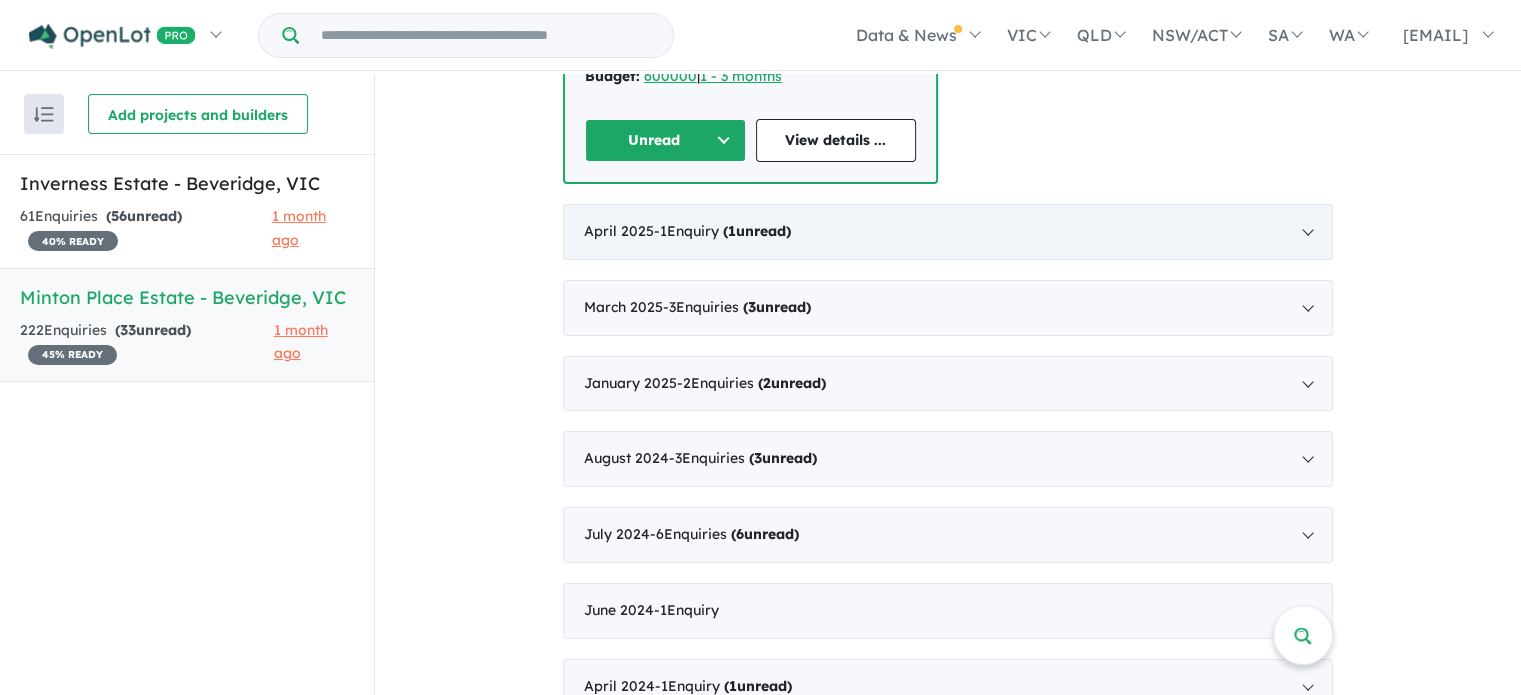 click on "April 2025  -  1  Enquir y   ( 1  unread)" at bounding box center [948, 232] 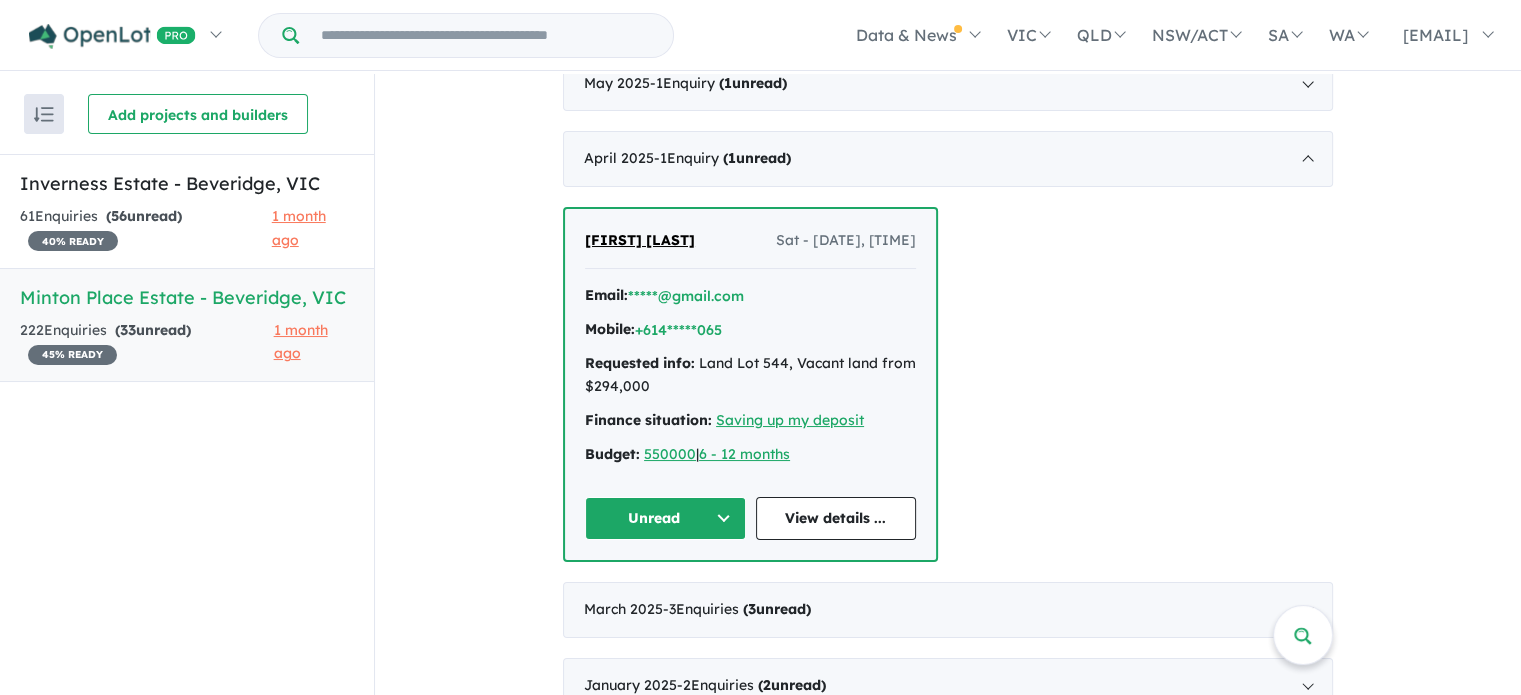 scroll, scrollTop: 842, scrollLeft: 0, axis: vertical 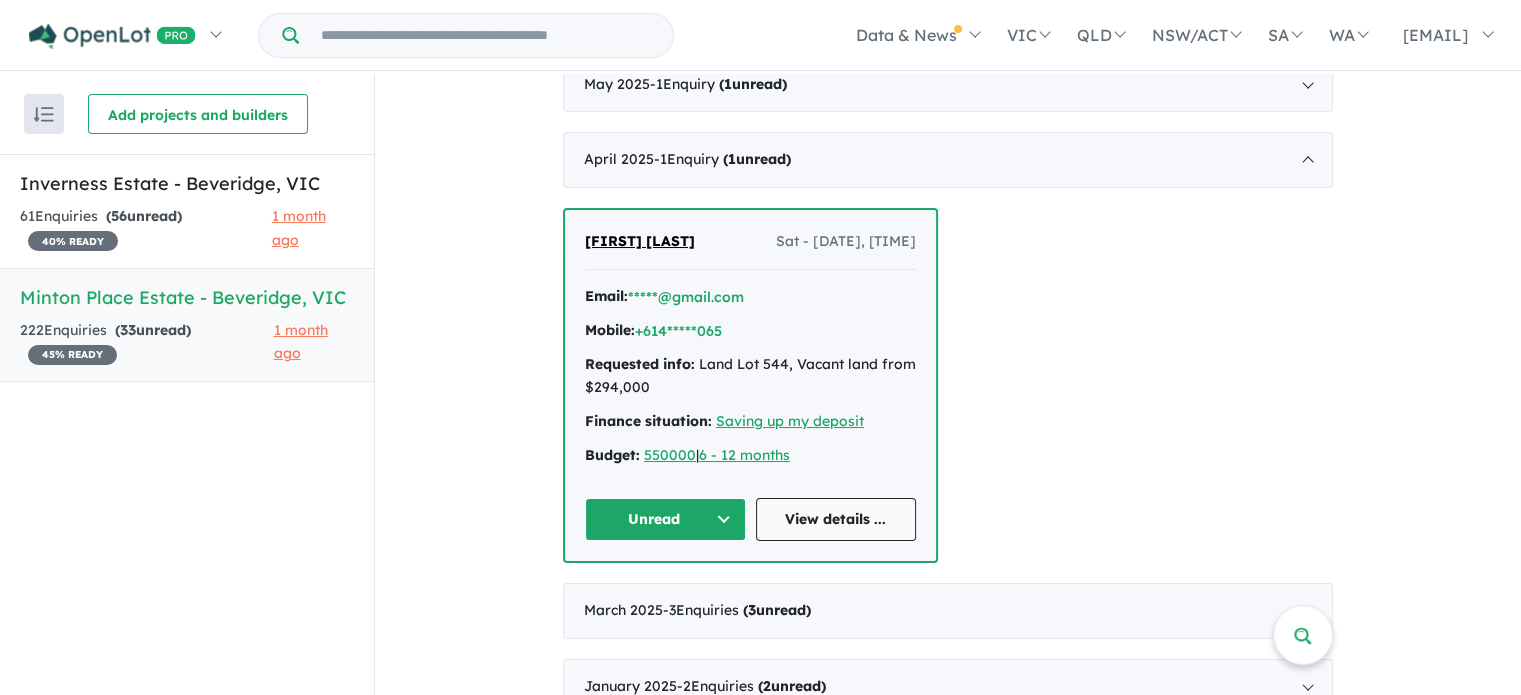 click on "View details ..." at bounding box center (836, 519) 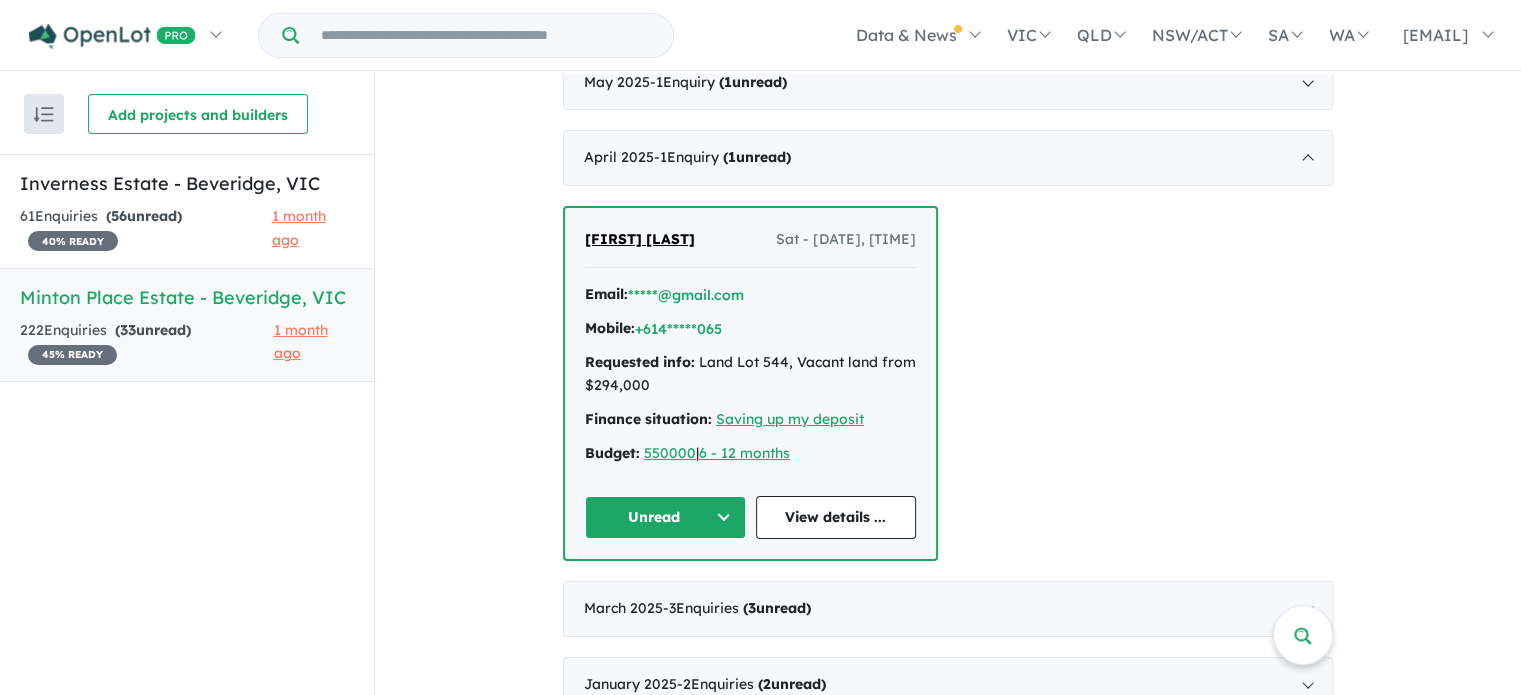 scroll, scrollTop: 843, scrollLeft: 0, axis: vertical 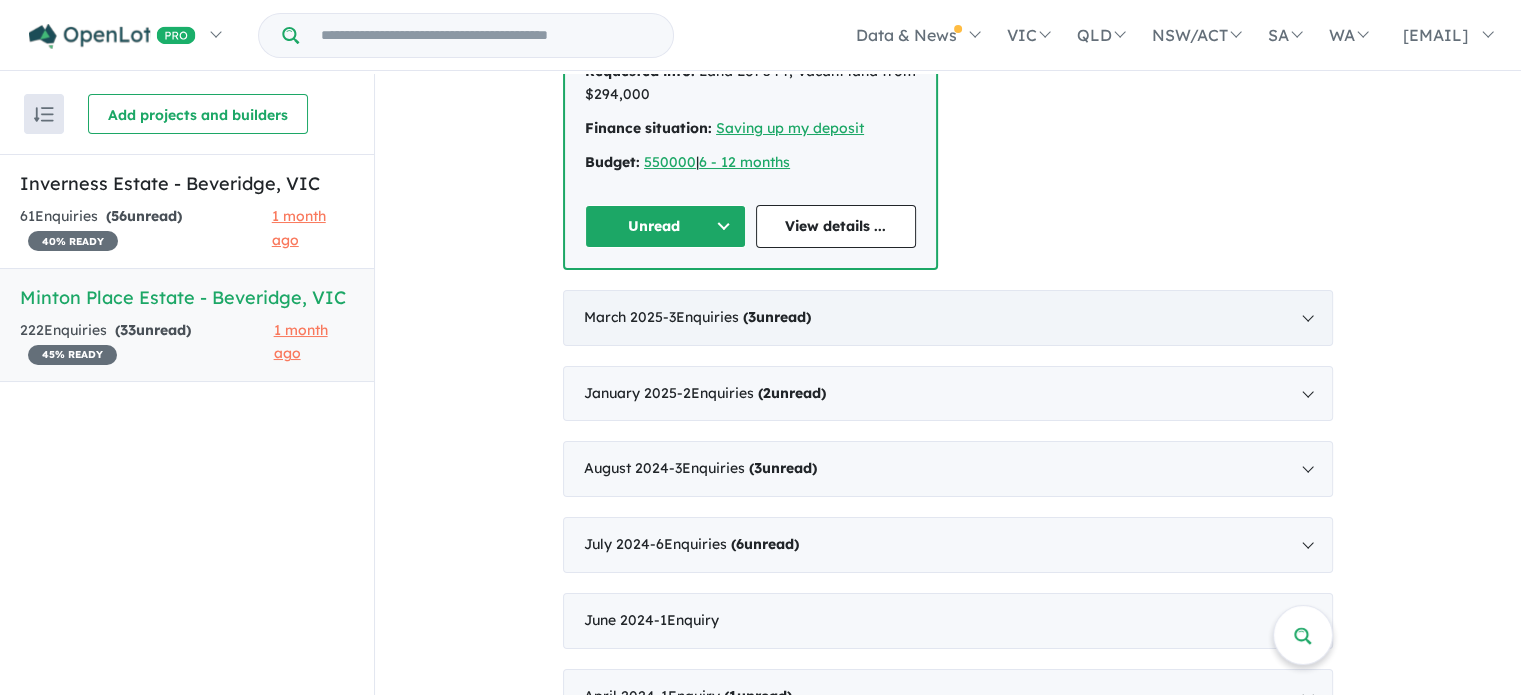 click on "March 2025  -  3  Enquir ies   ( 3  unread)" at bounding box center (948, 318) 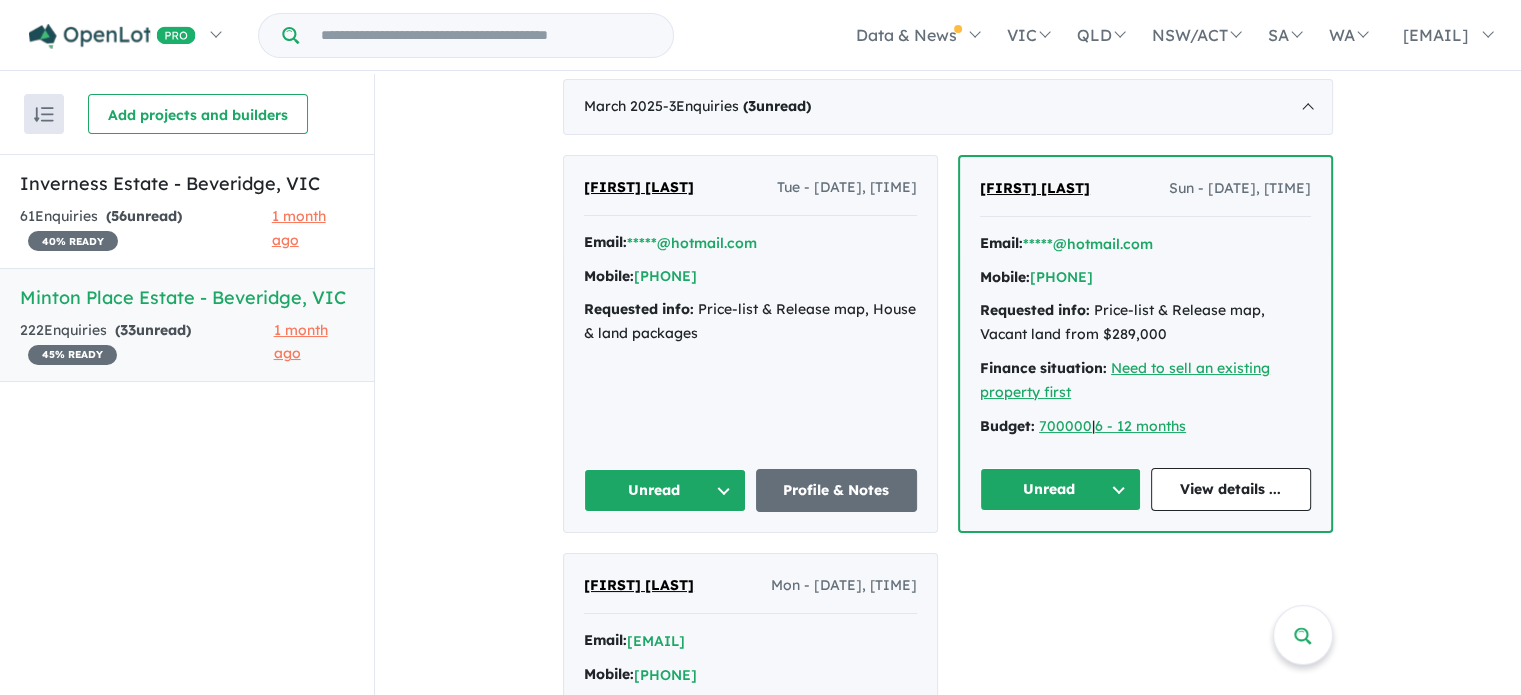 scroll, scrollTop: 972, scrollLeft: 0, axis: vertical 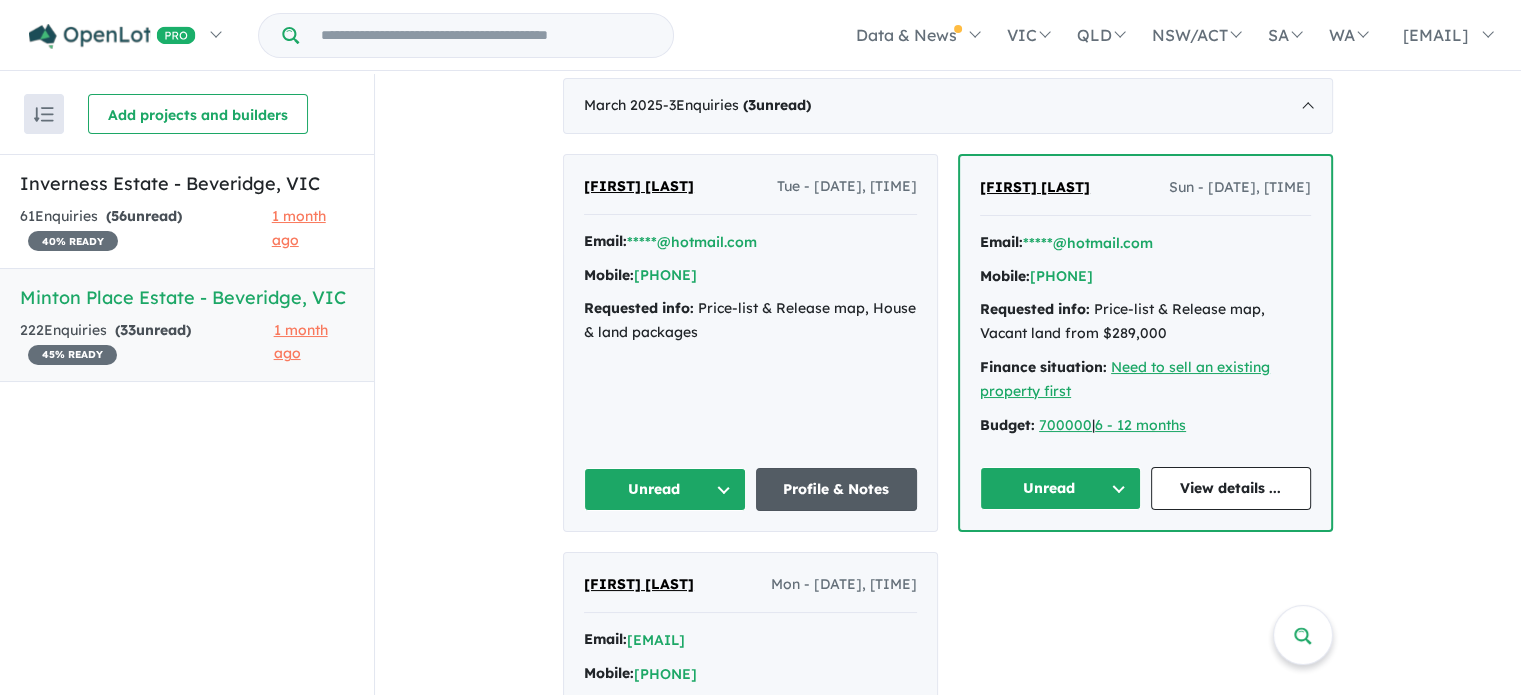 click on "Profile & Notes" at bounding box center (837, 489) 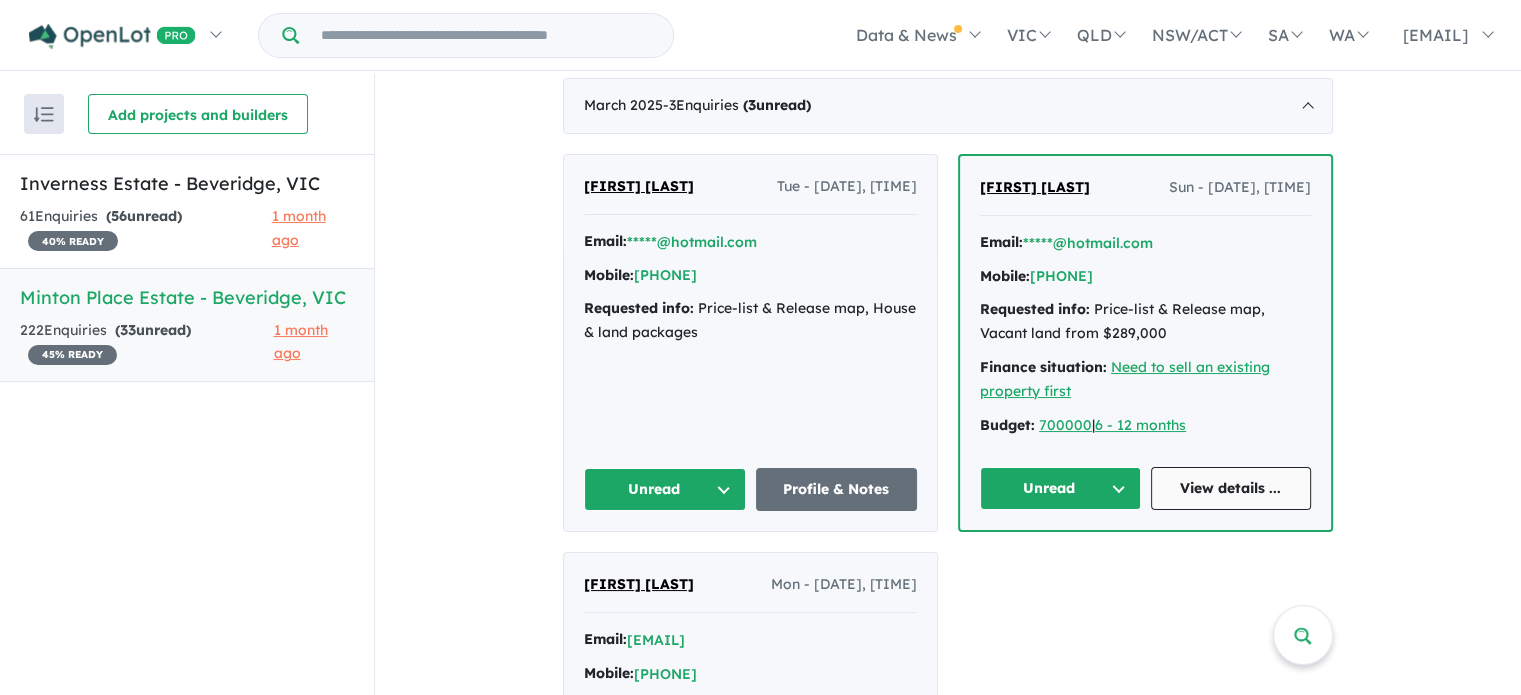 click on "View details ..." at bounding box center (1231, 488) 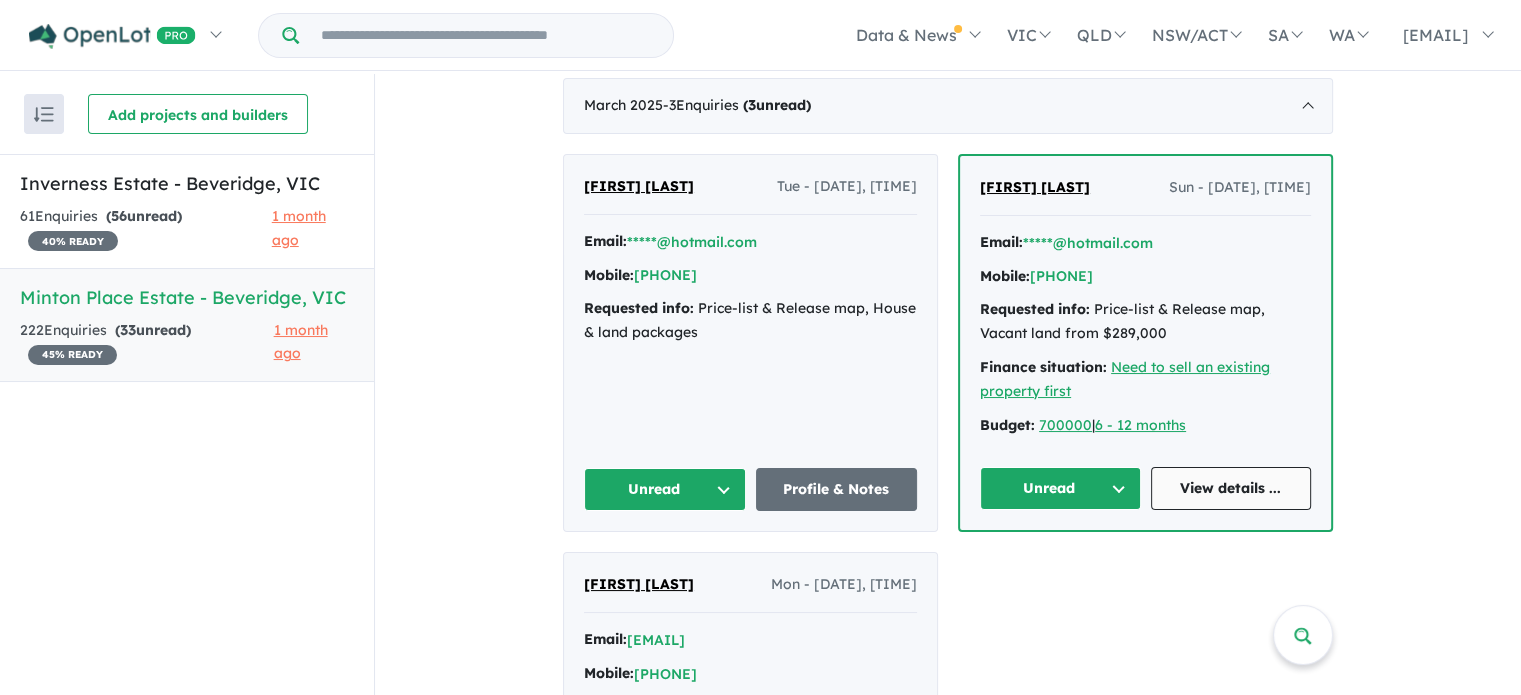 click on "View details ..." at bounding box center [1231, 488] 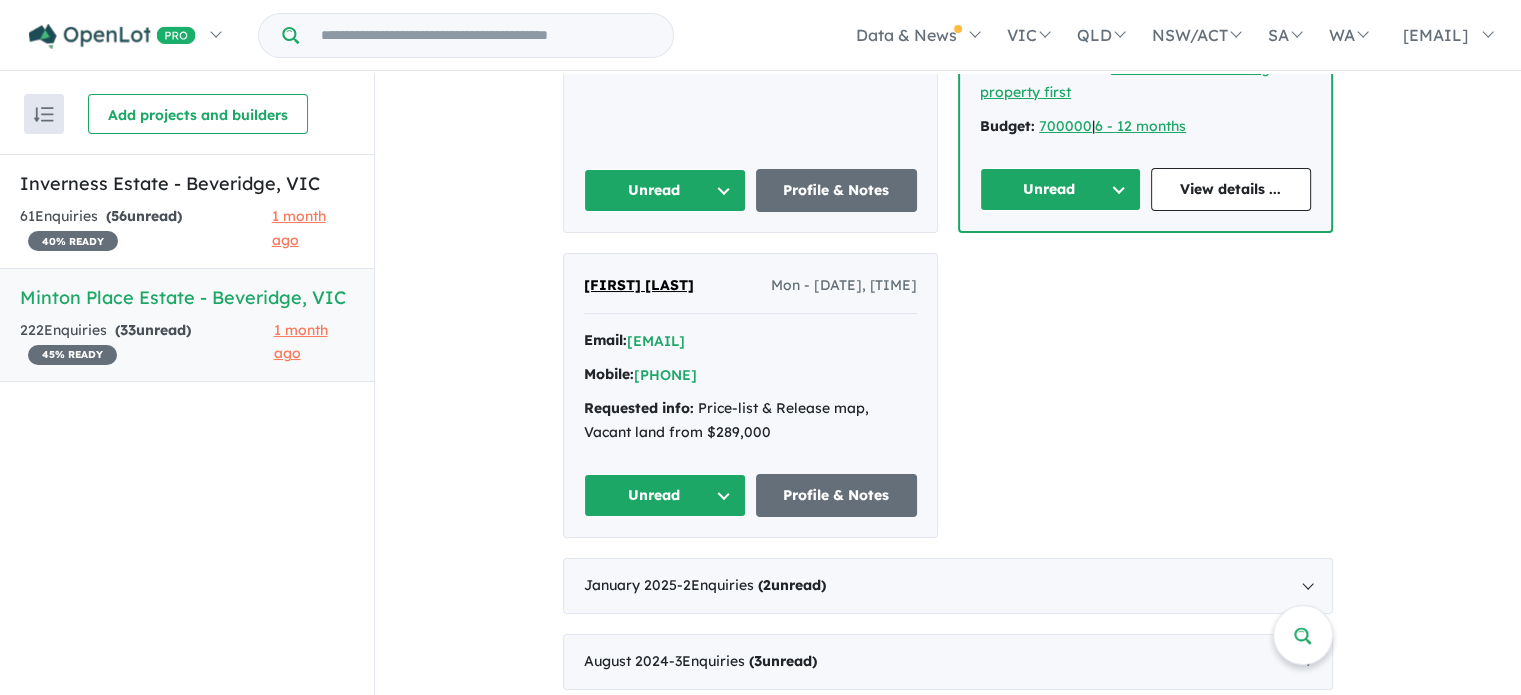 scroll, scrollTop: 1272, scrollLeft: 0, axis: vertical 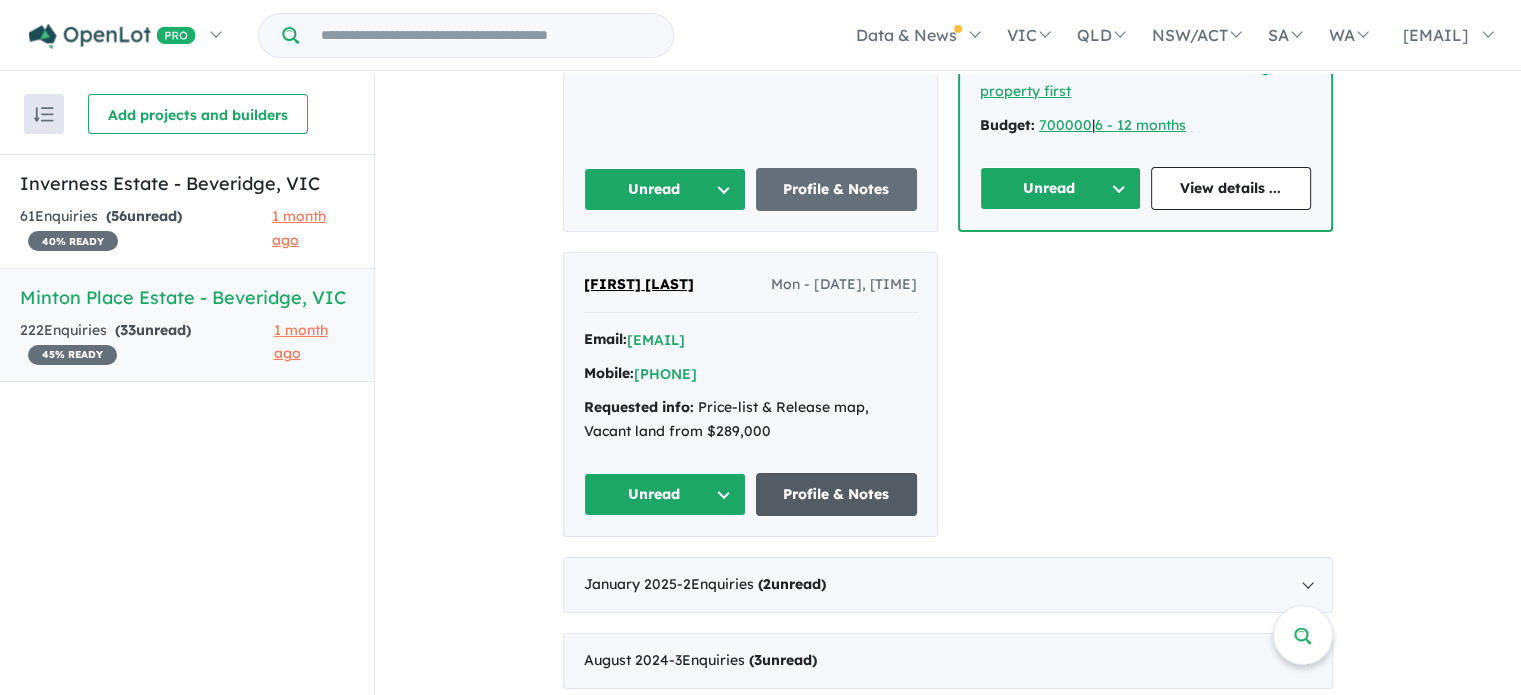 click on "Profile & Notes" at bounding box center (837, 494) 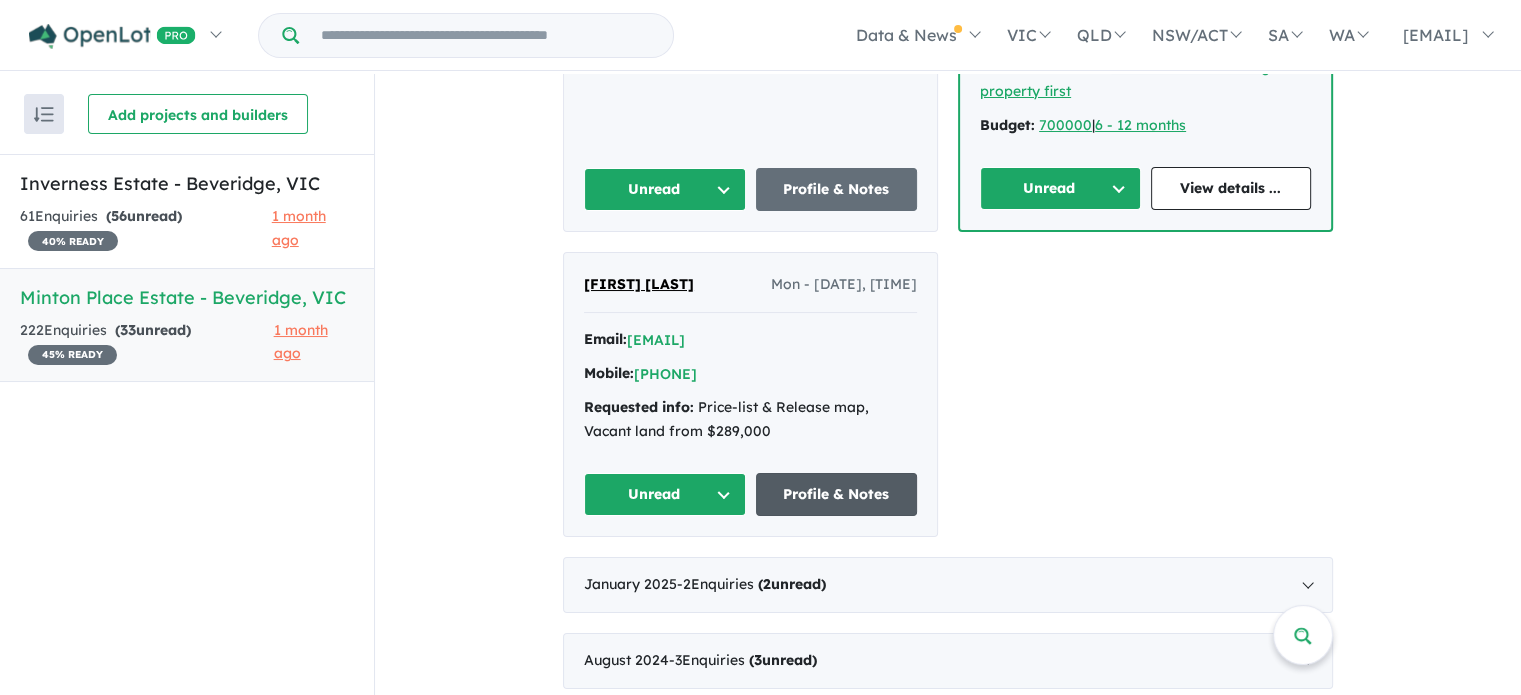 click on "Profile & Notes" at bounding box center [837, 494] 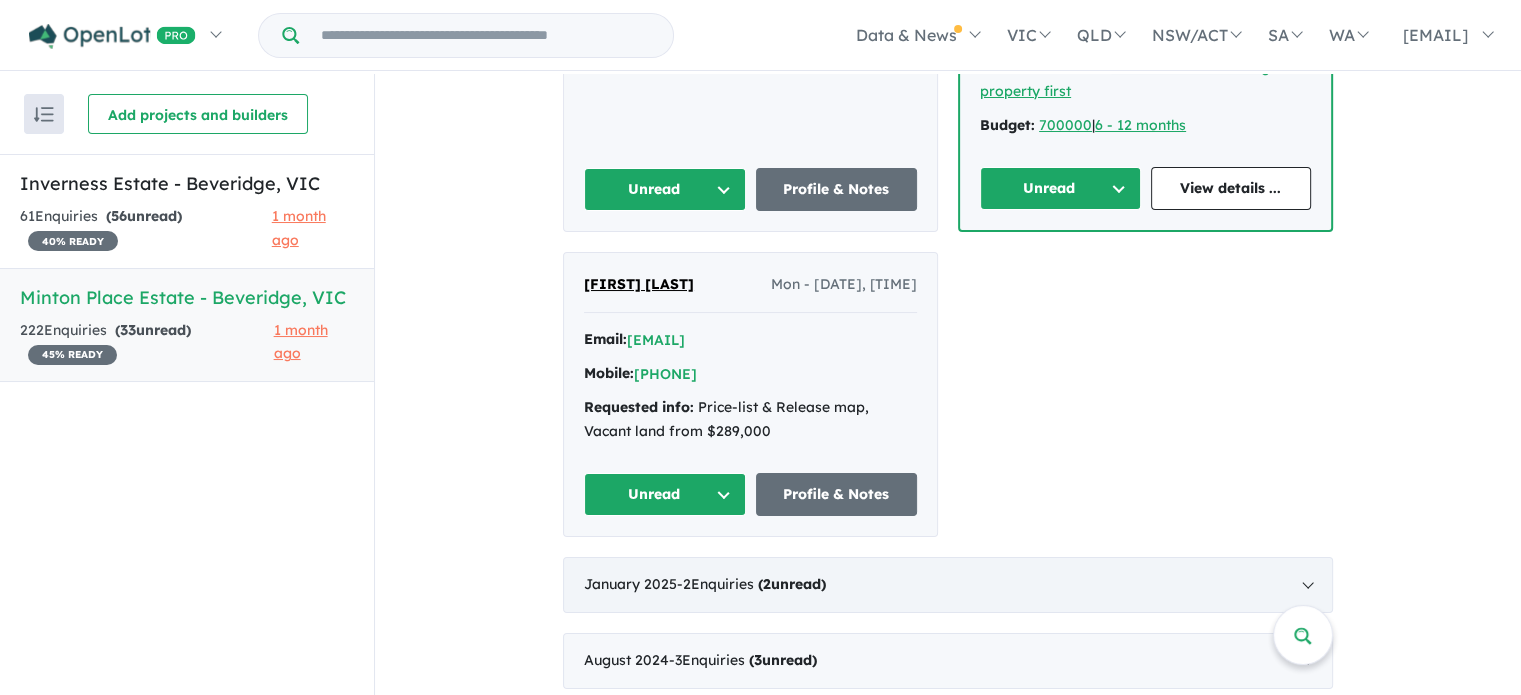 click on "January 2025  -  2  Enquir ies   ( 2  unread)" at bounding box center [948, 585] 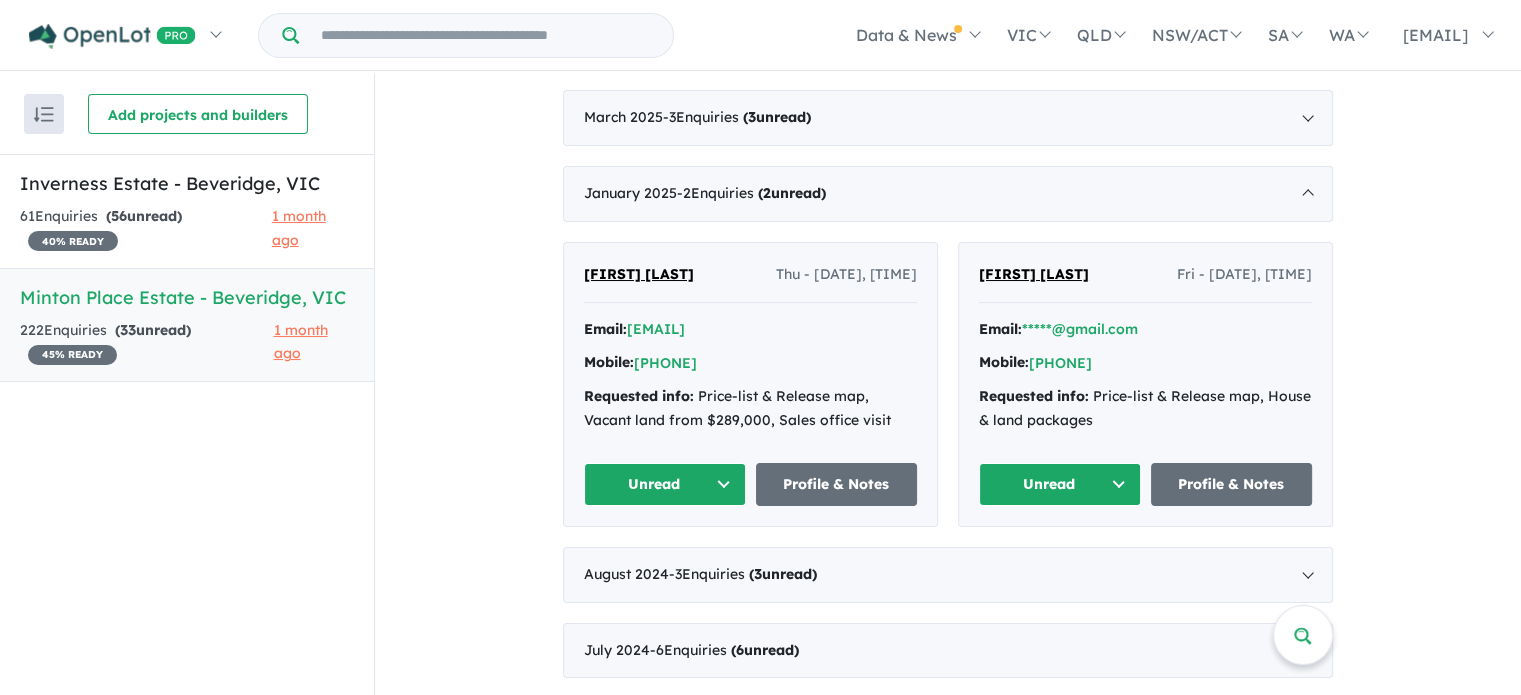 scroll, scrollTop: 959, scrollLeft: 0, axis: vertical 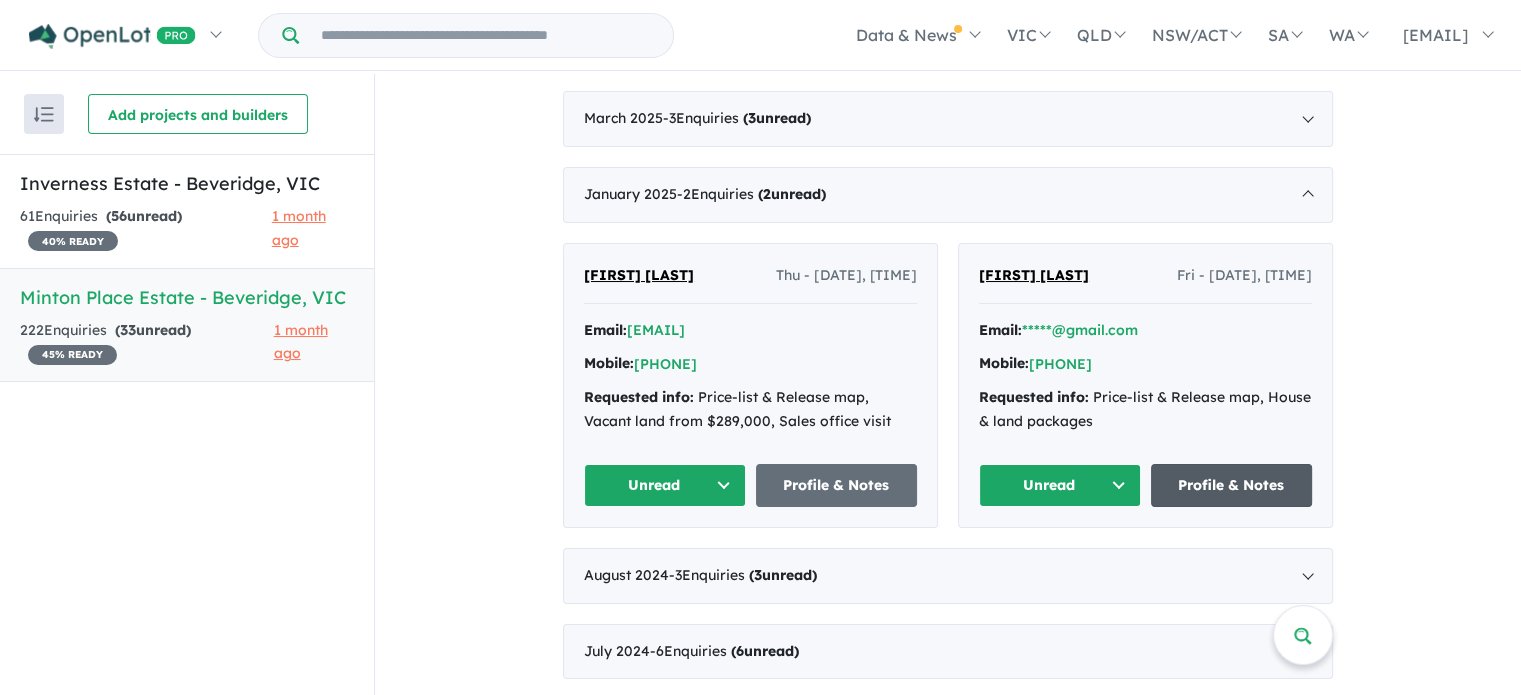 click on "Profile & Notes" at bounding box center (1232, 485) 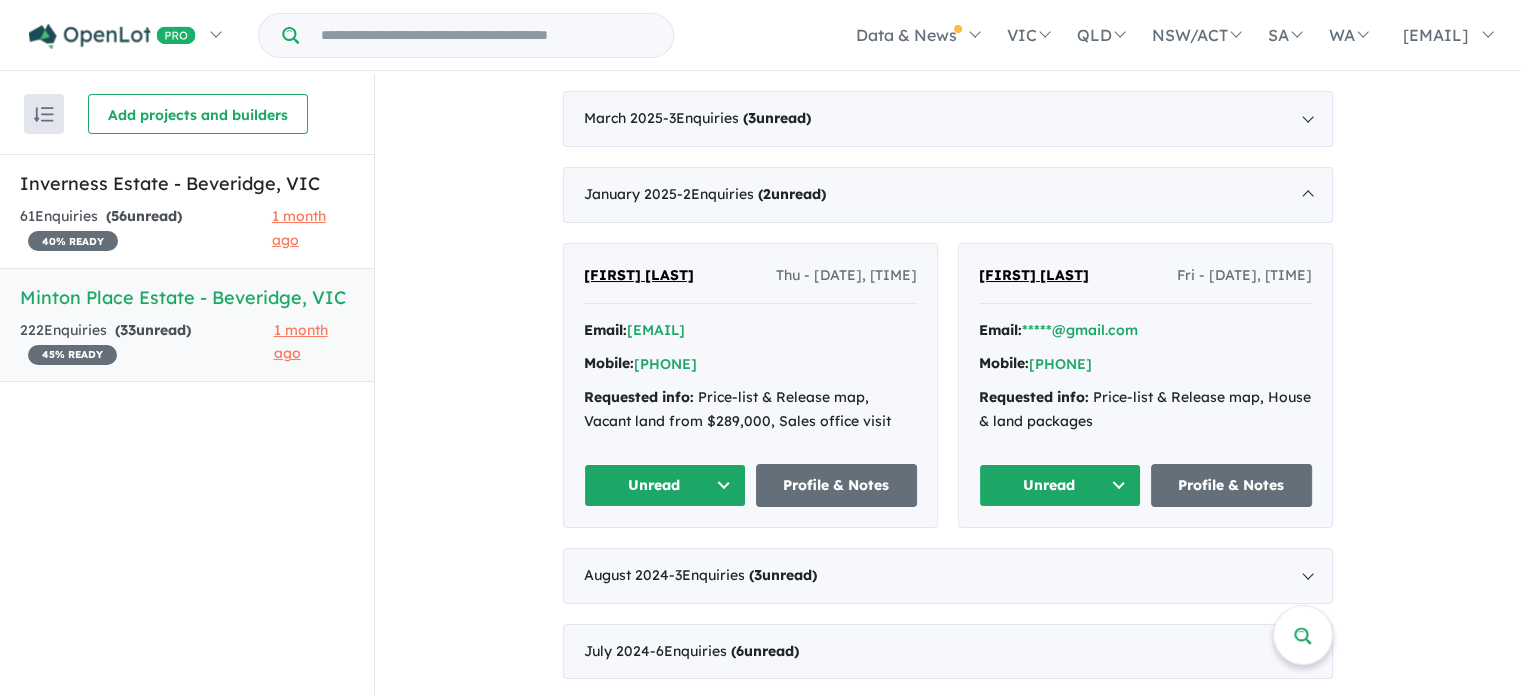 click on "Unread" at bounding box center (665, 485) 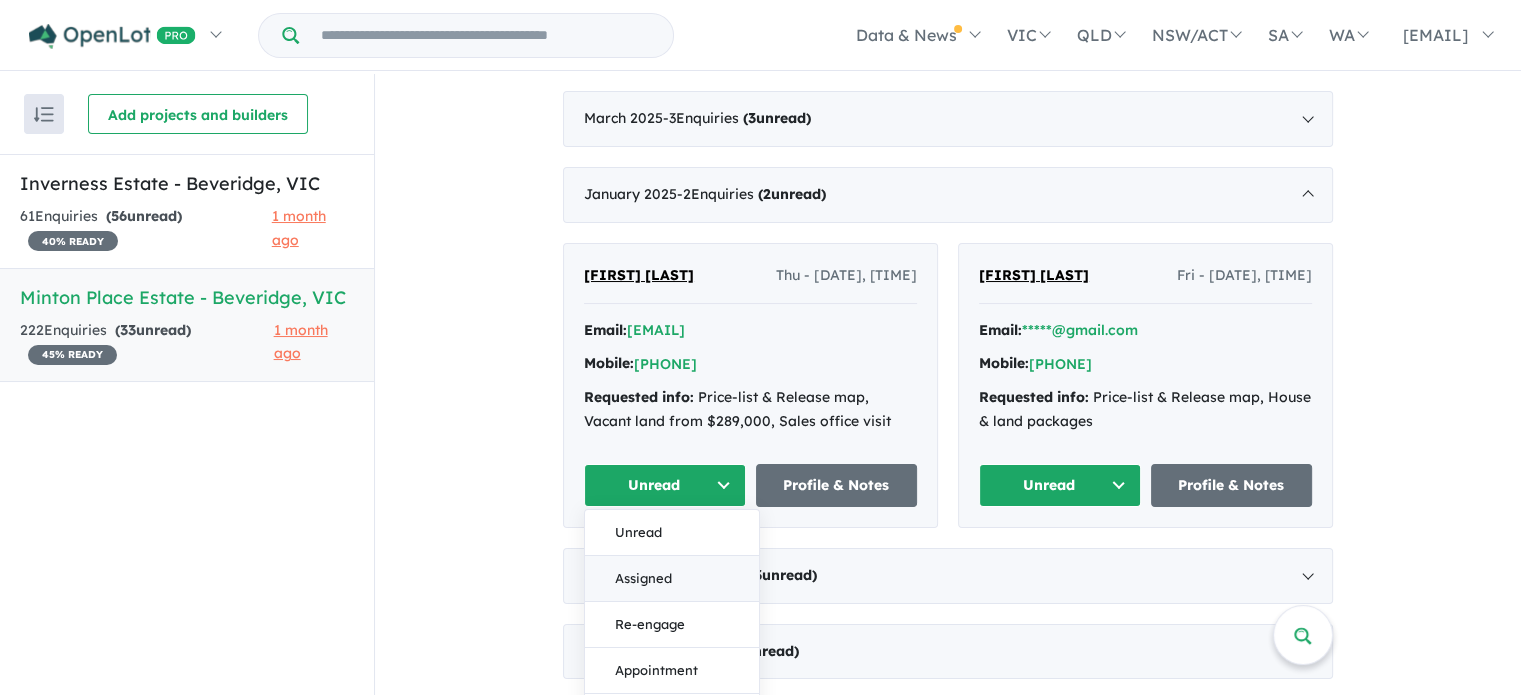 click on "Assigned" at bounding box center [672, 579] 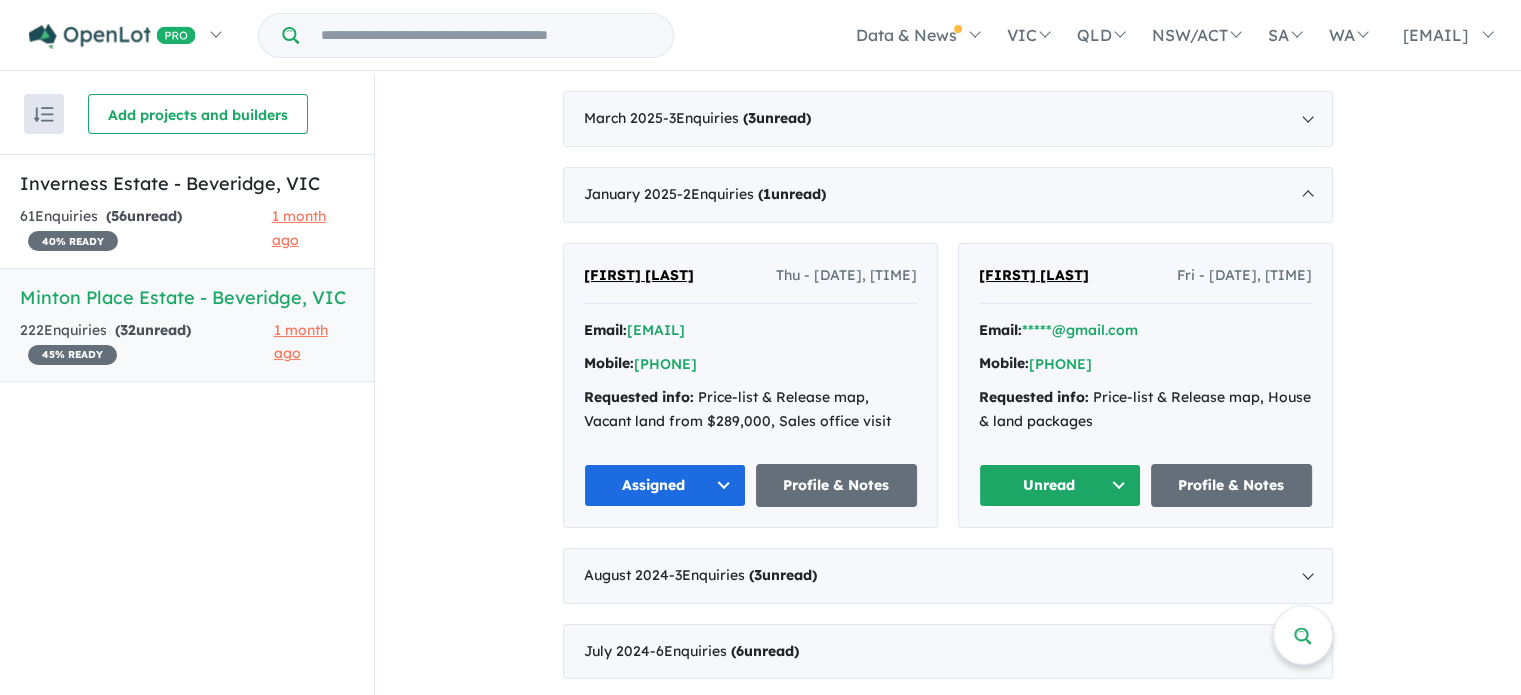 click on "Unread Profile & Notes" at bounding box center [1145, 485] 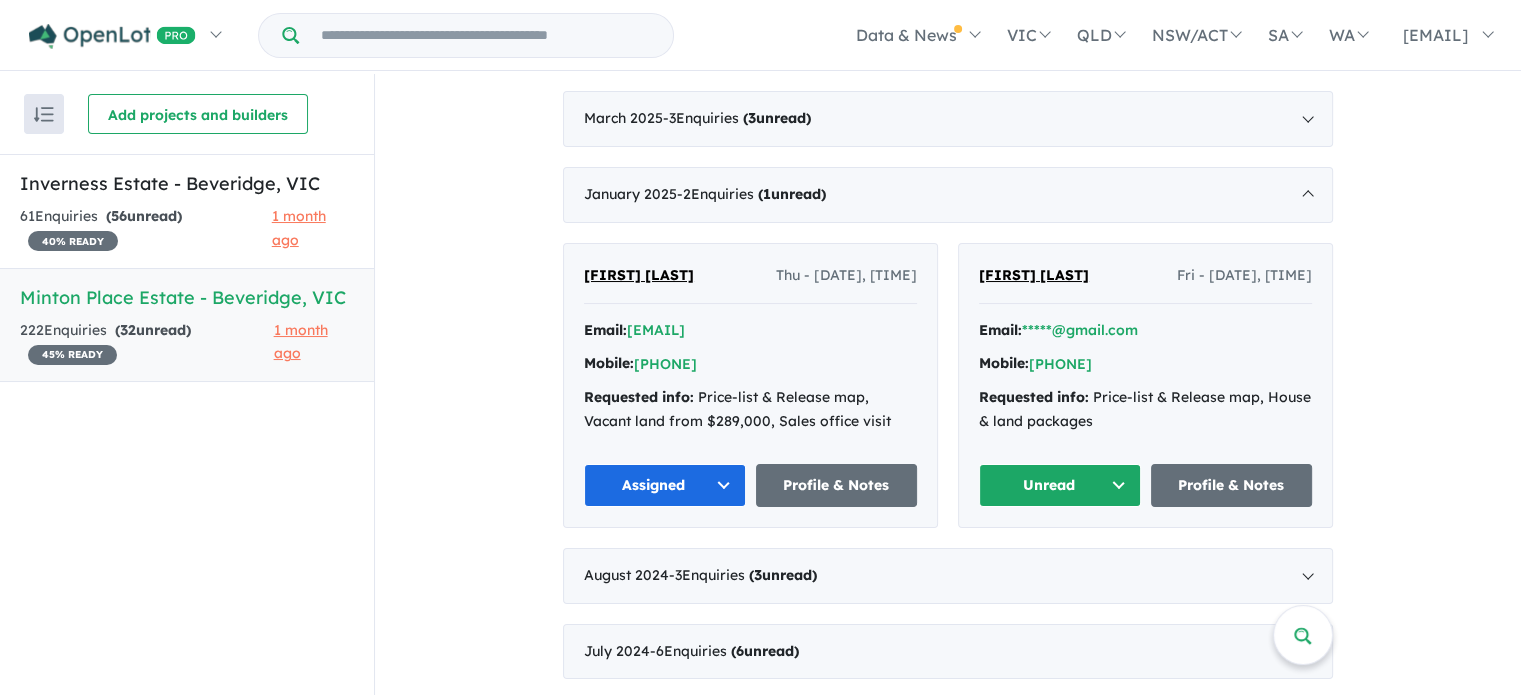 click on "Unread" at bounding box center (1060, 485) 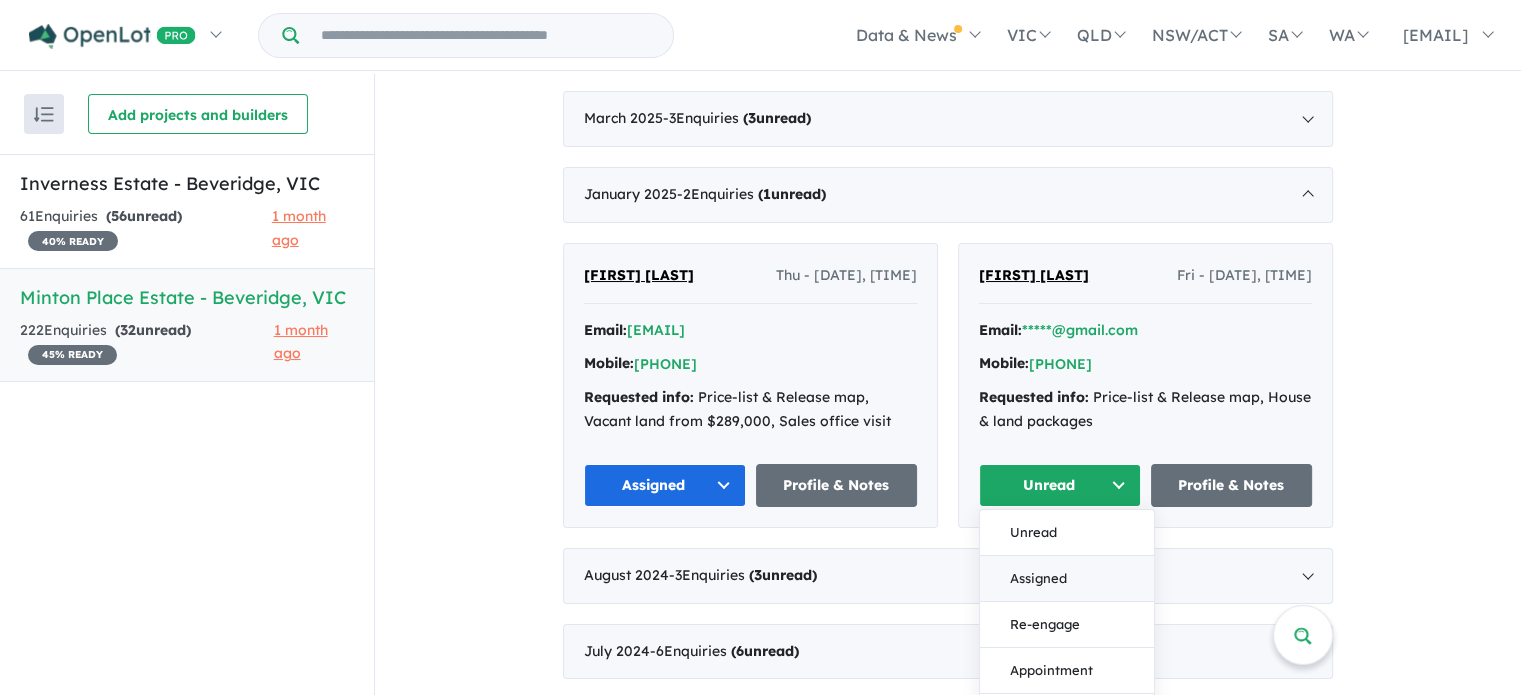click on "Assigned" at bounding box center (1067, 579) 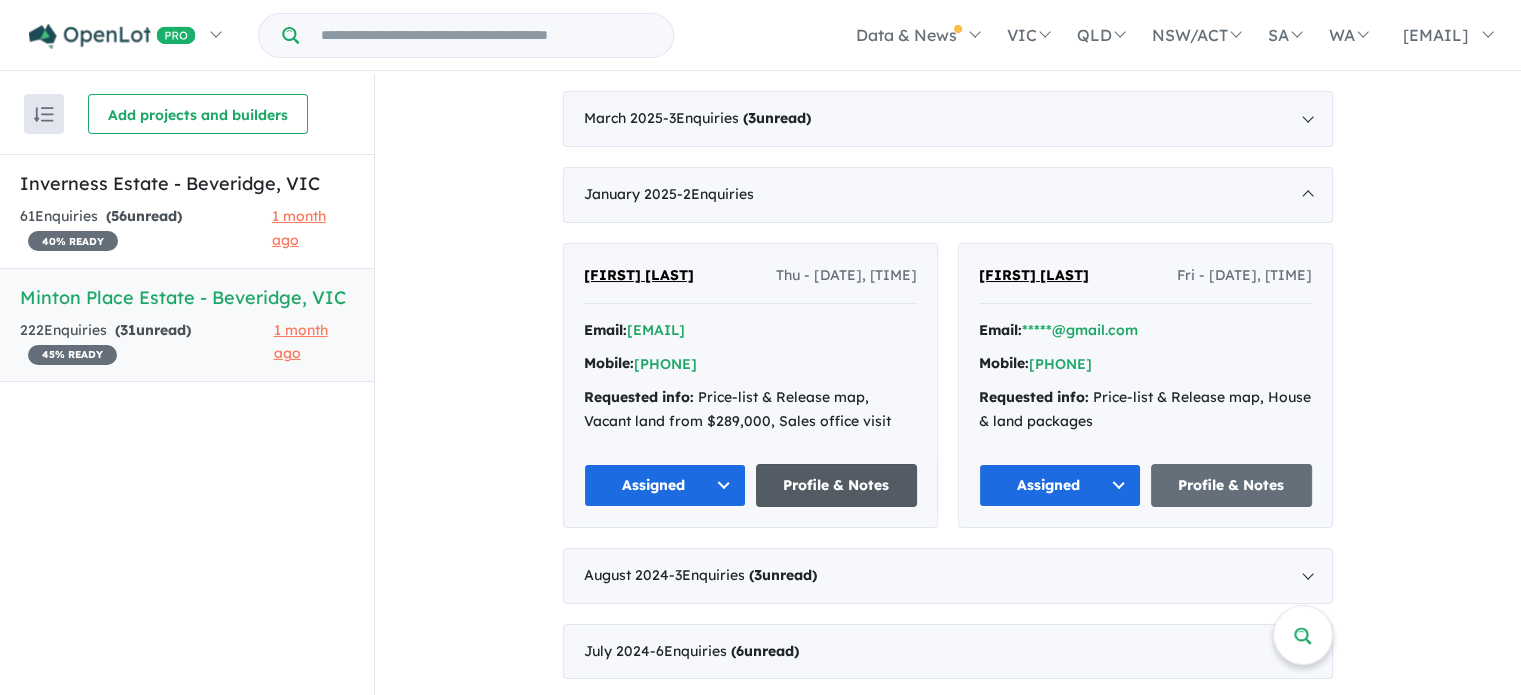 click on "Profile & Notes" at bounding box center (837, 485) 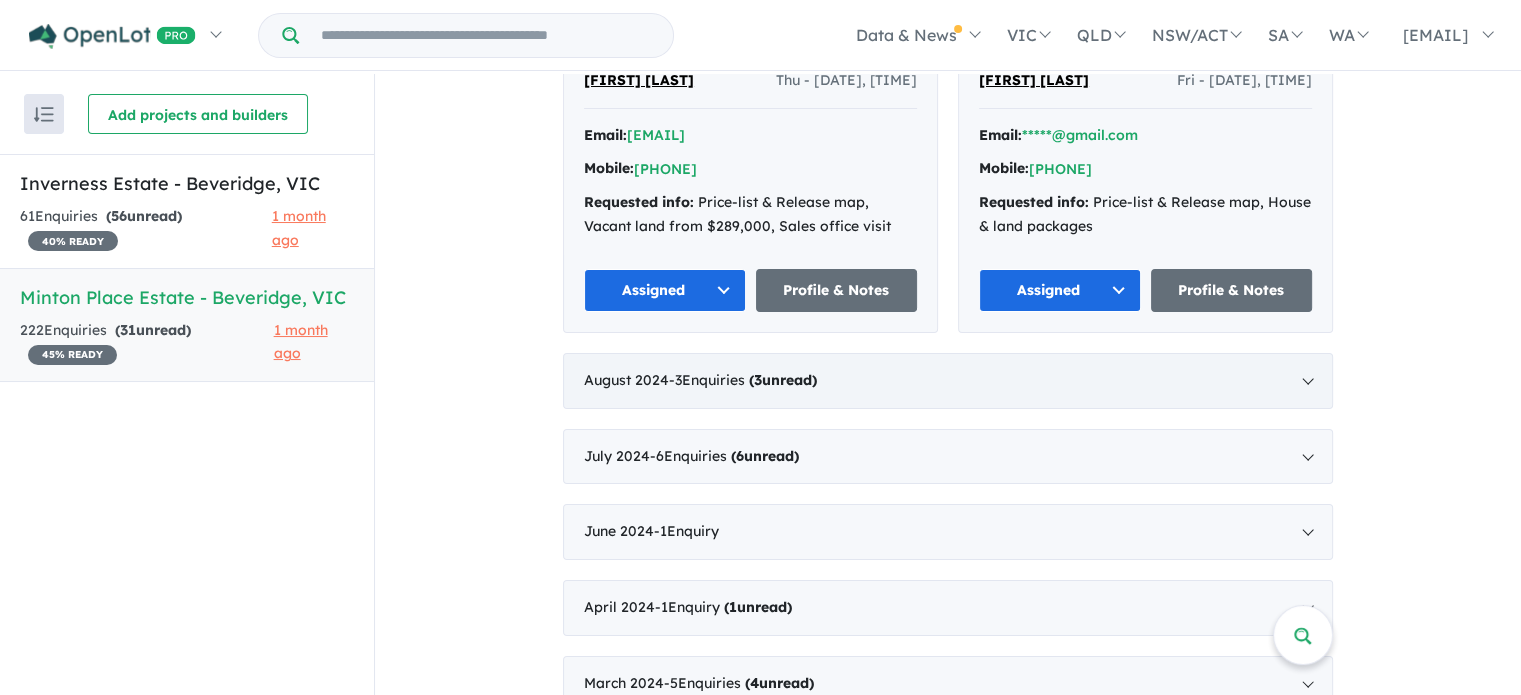 click on "August 2024  -  3  Enquir ies   ( 3  unread)" at bounding box center (948, 381) 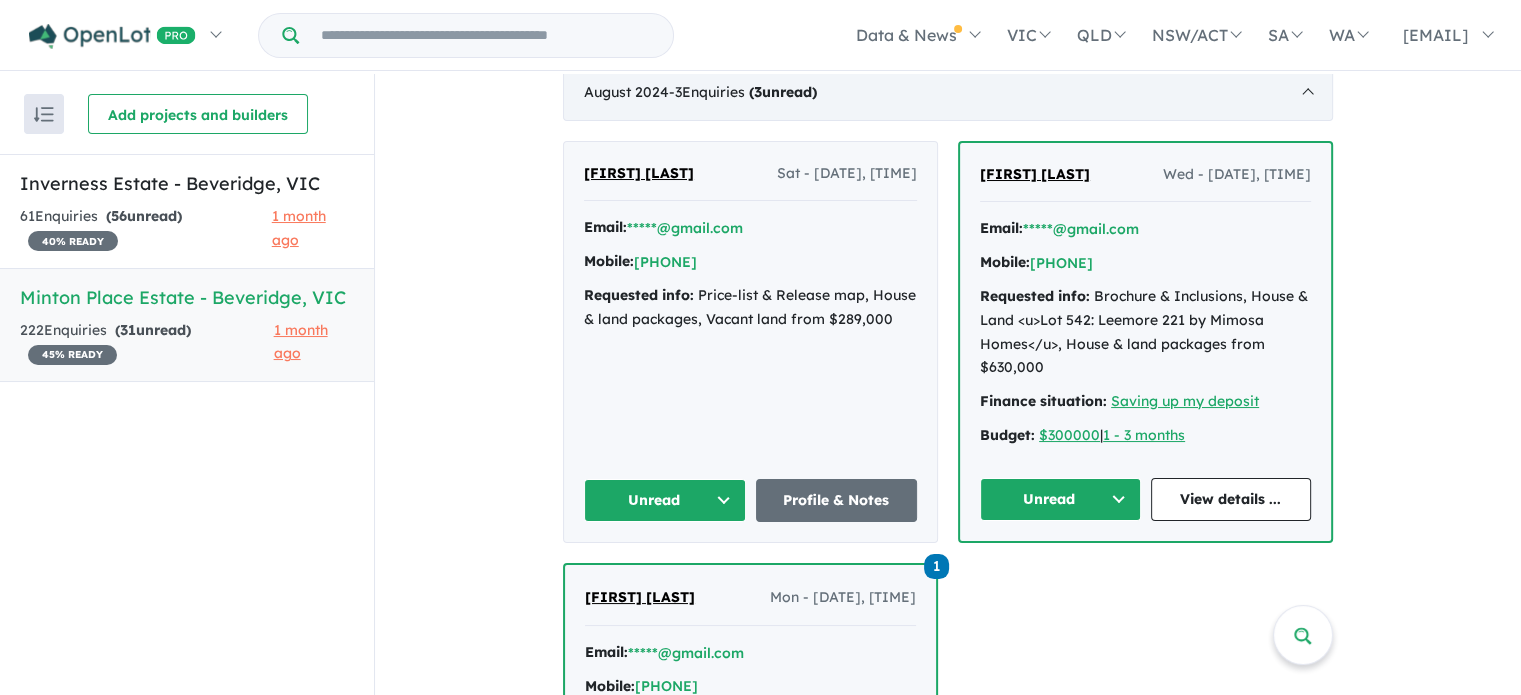 scroll, scrollTop: 1138, scrollLeft: 0, axis: vertical 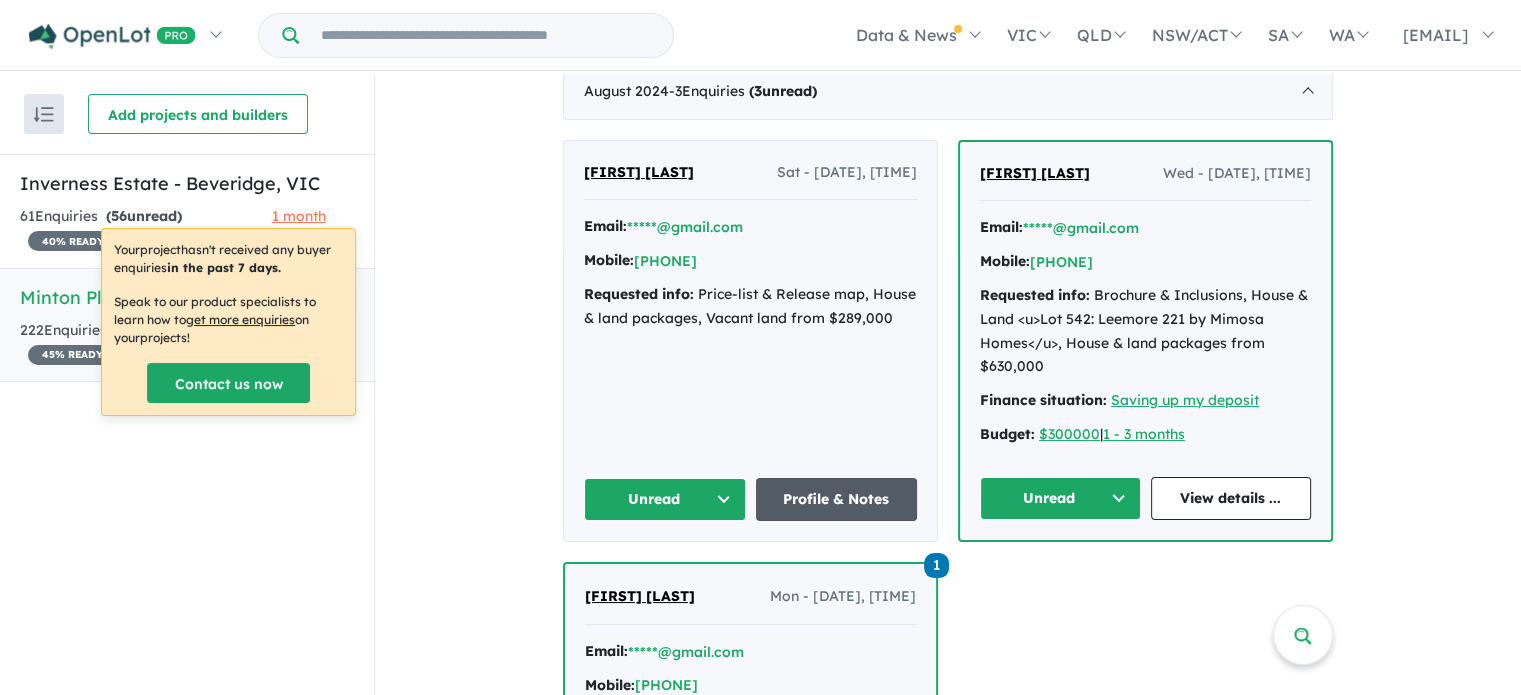 click on "Profile & Notes" at bounding box center (837, 499) 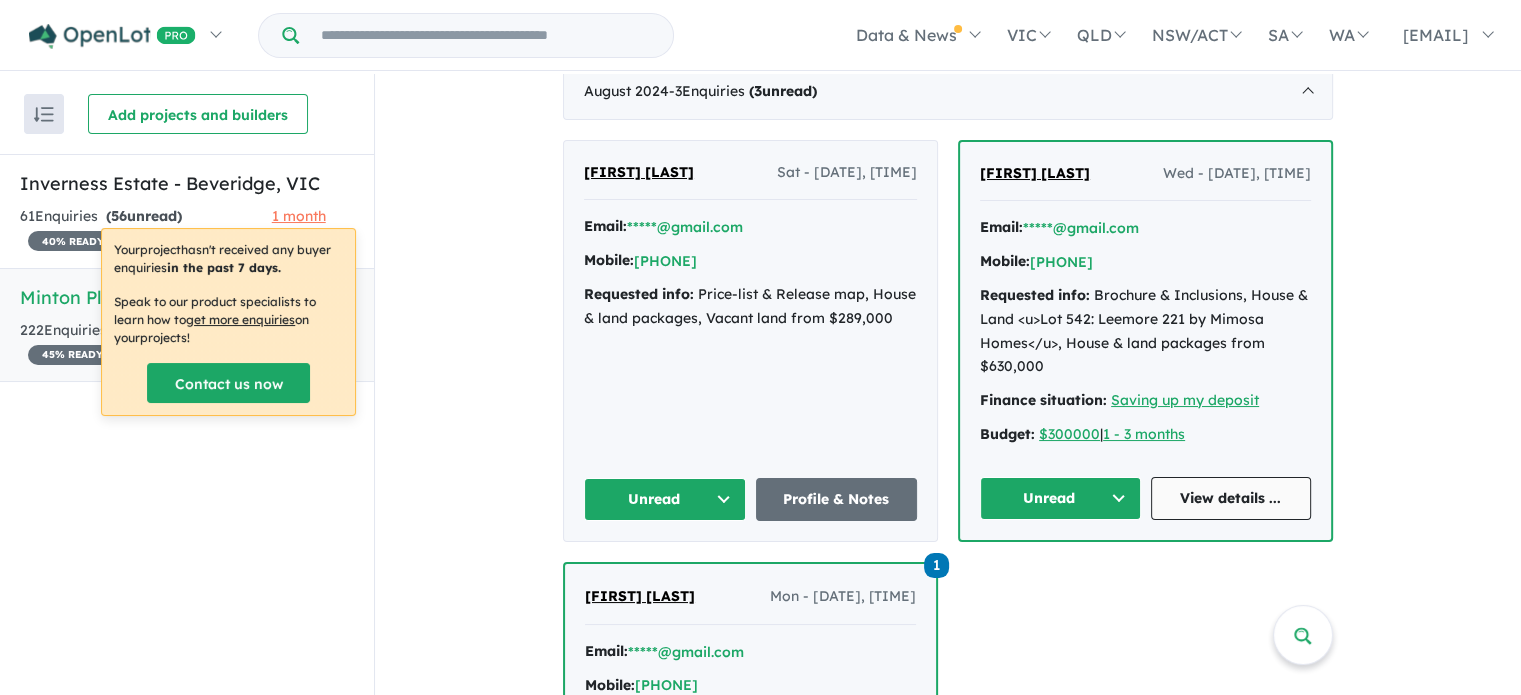 click on "View details ..." at bounding box center (1231, 498) 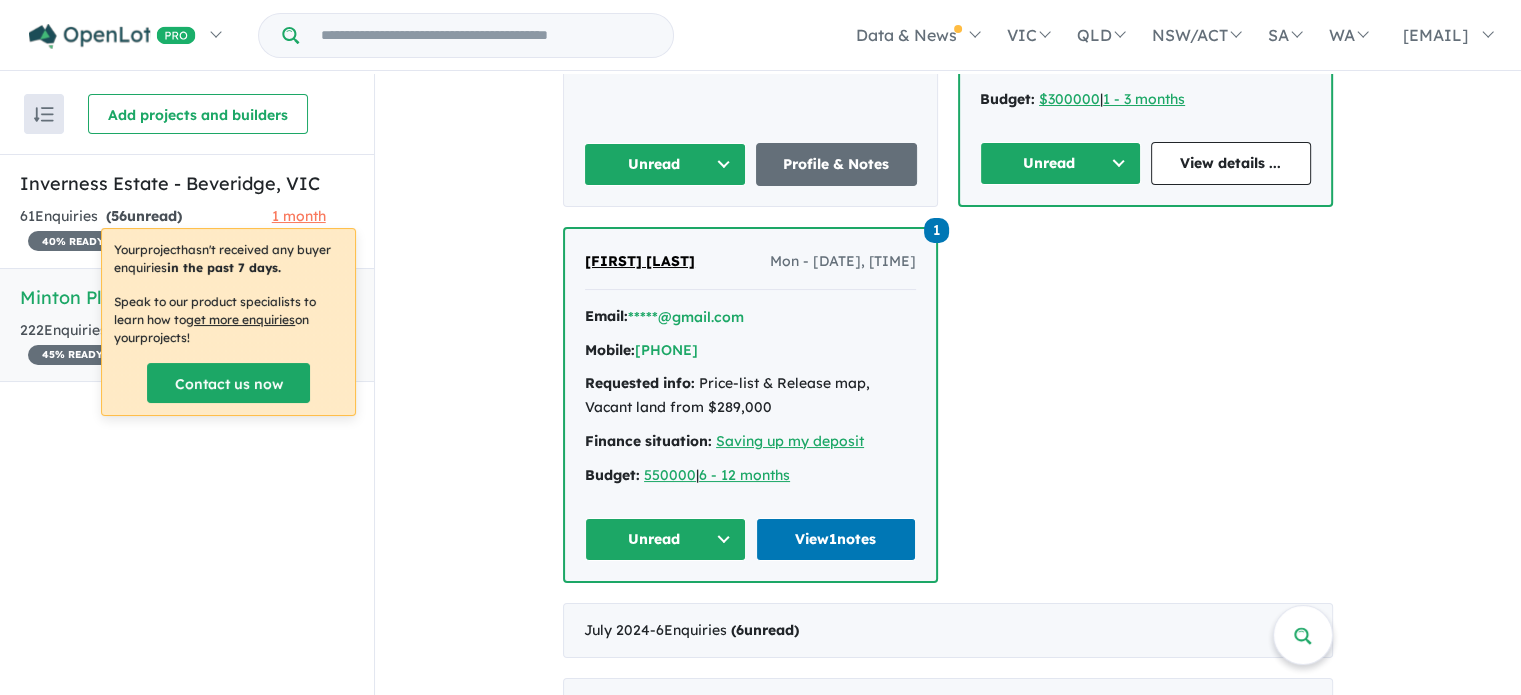 scroll, scrollTop: 1488, scrollLeft: 0, axis: vertical 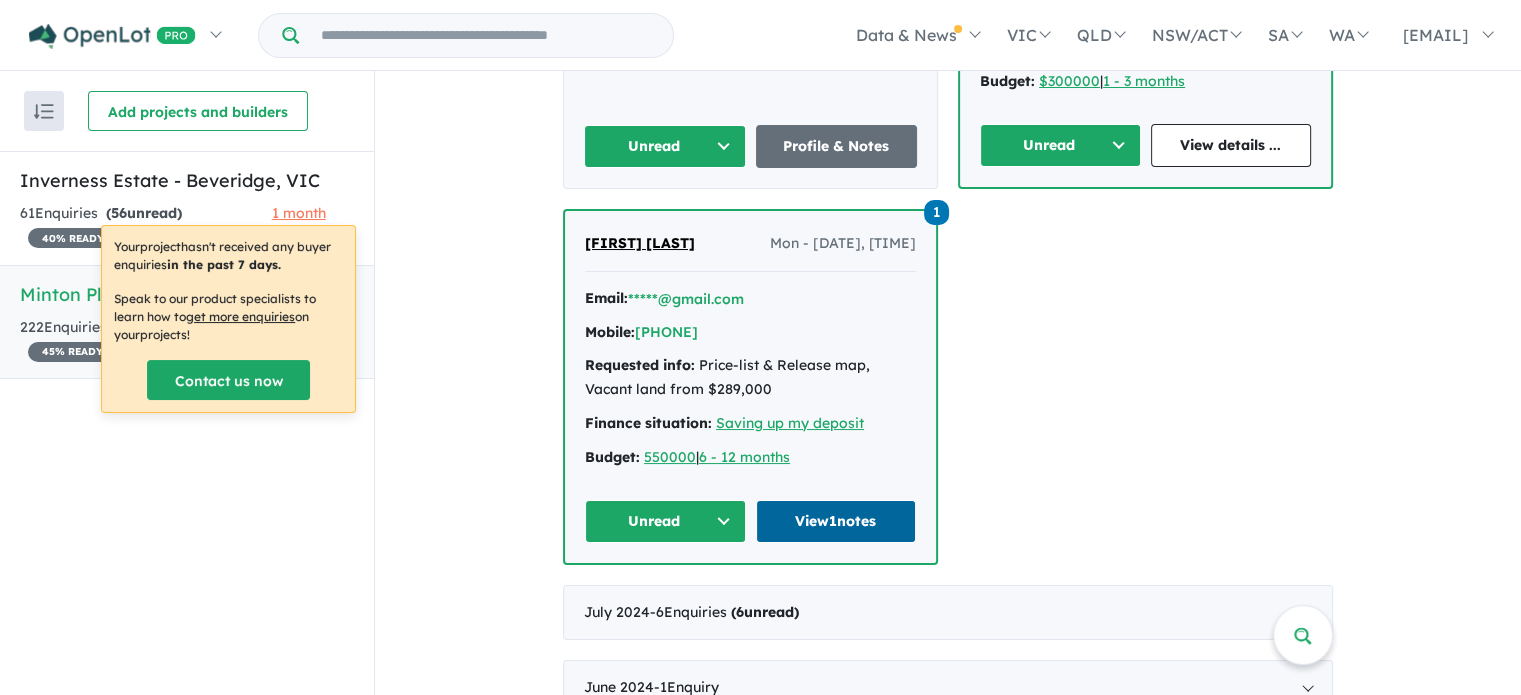 click on "View  1  notes" at bounding box center (836, 521) 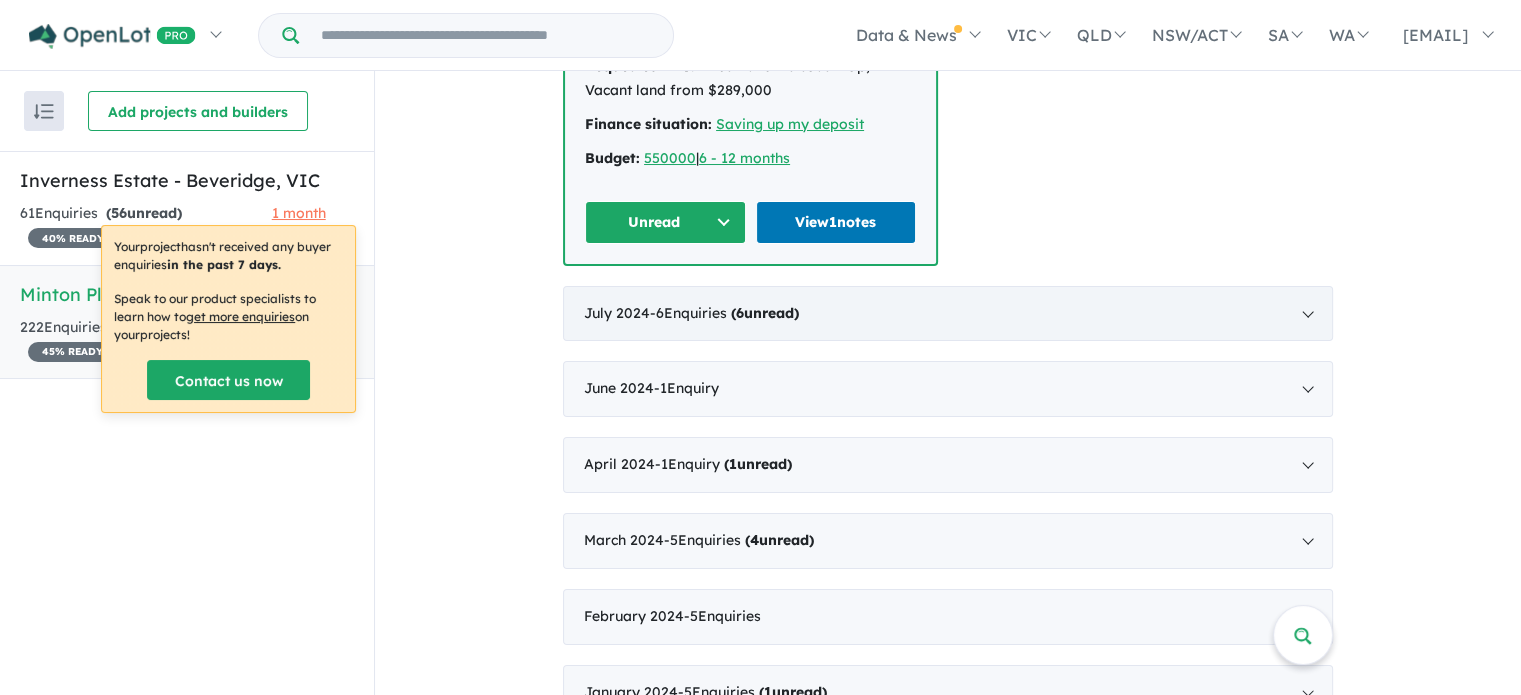 scroll, scrollTop: 1788, scrollLeft: 0, axis: vertical 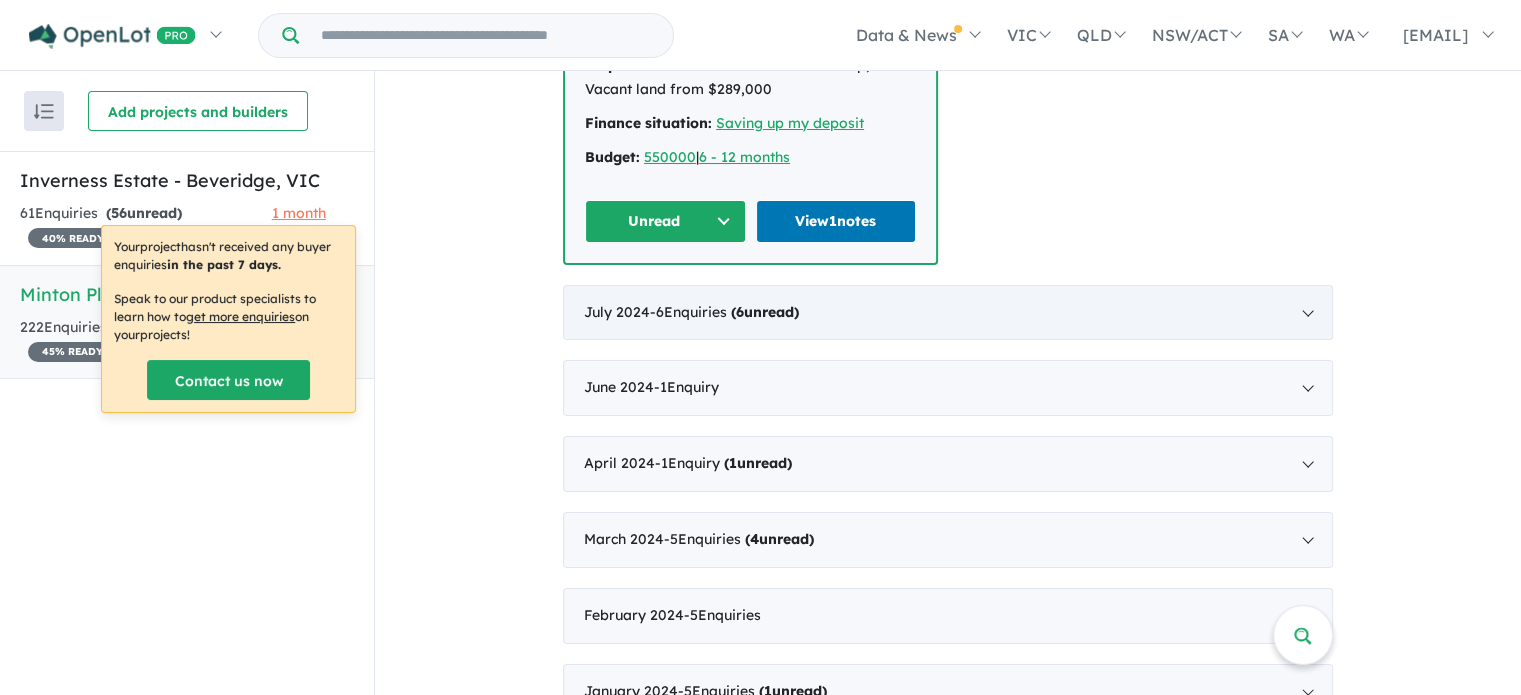 click on "July 2024  -  6  Enquir ies   ( 6  unread)" at bounding box center (948, 313) 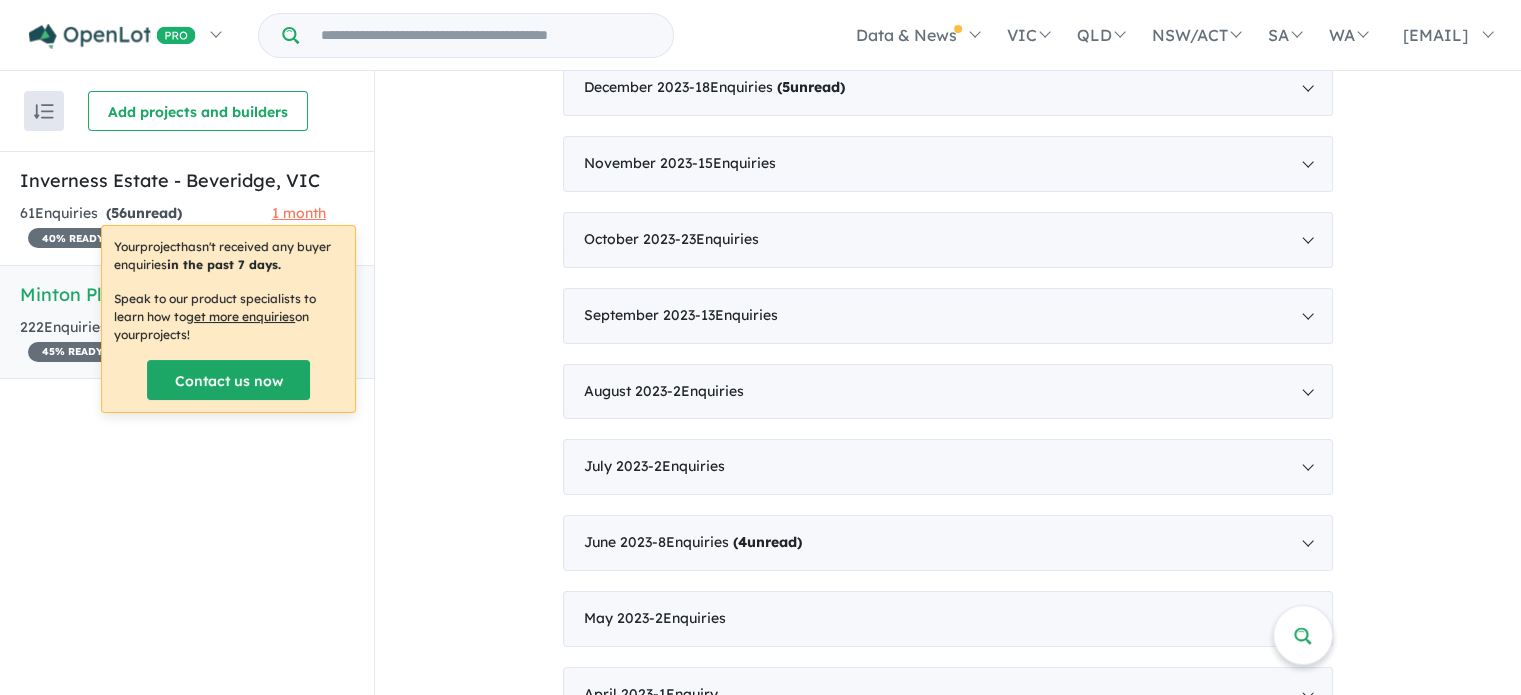 scroll, scrollTop: 0, scrollLeft: 0, axis: both 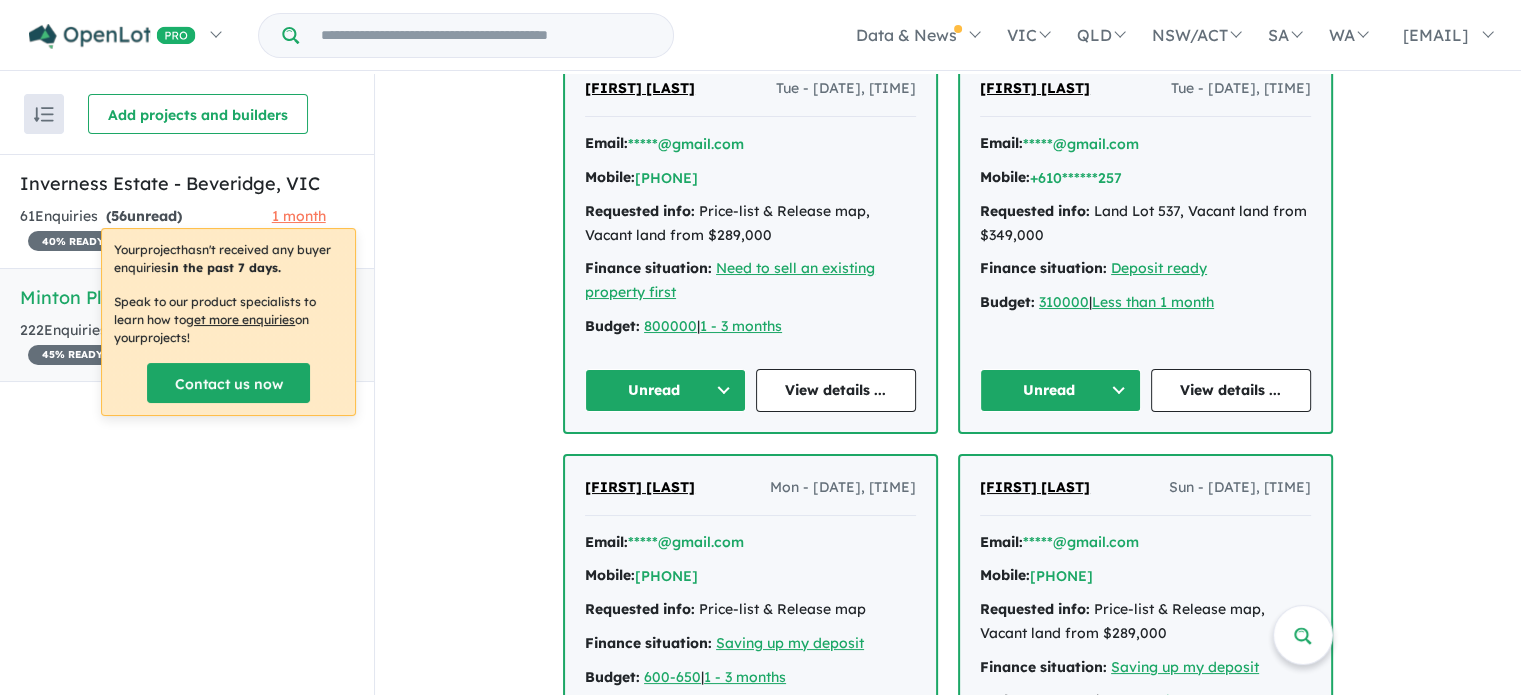 click on "Unread" at bounding box center (665, 390) 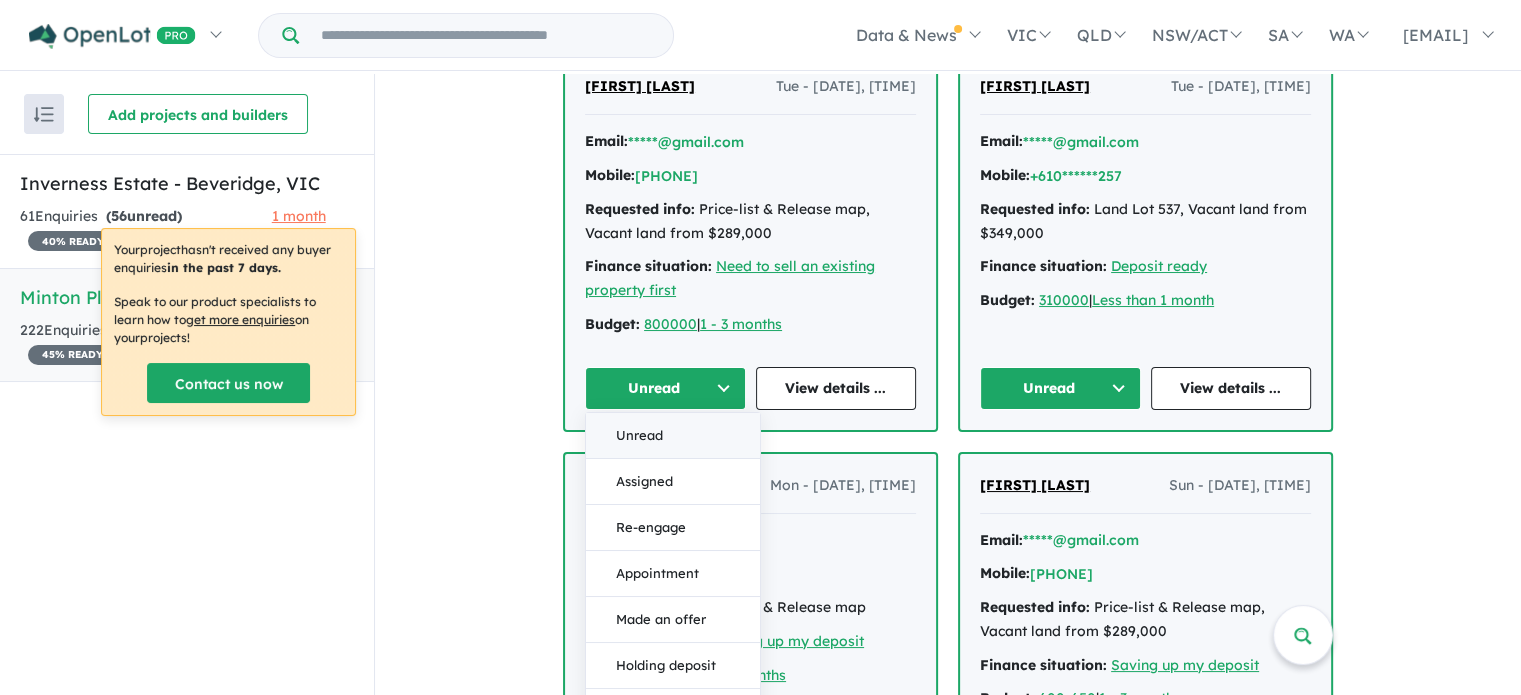 scroll, scrollTop: 1300, scrollLeft: 0, axis: vertical 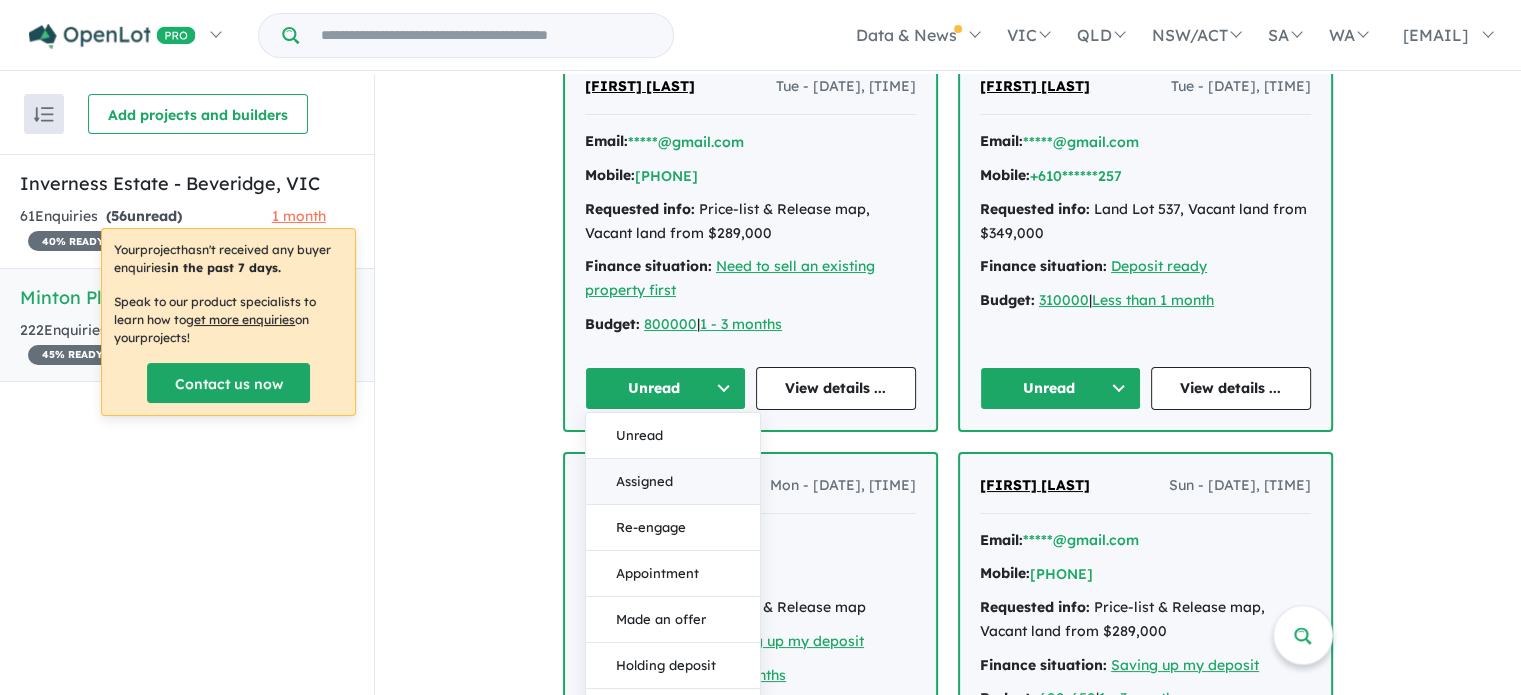 click on "Assigned" at bounding box center [673, 482] 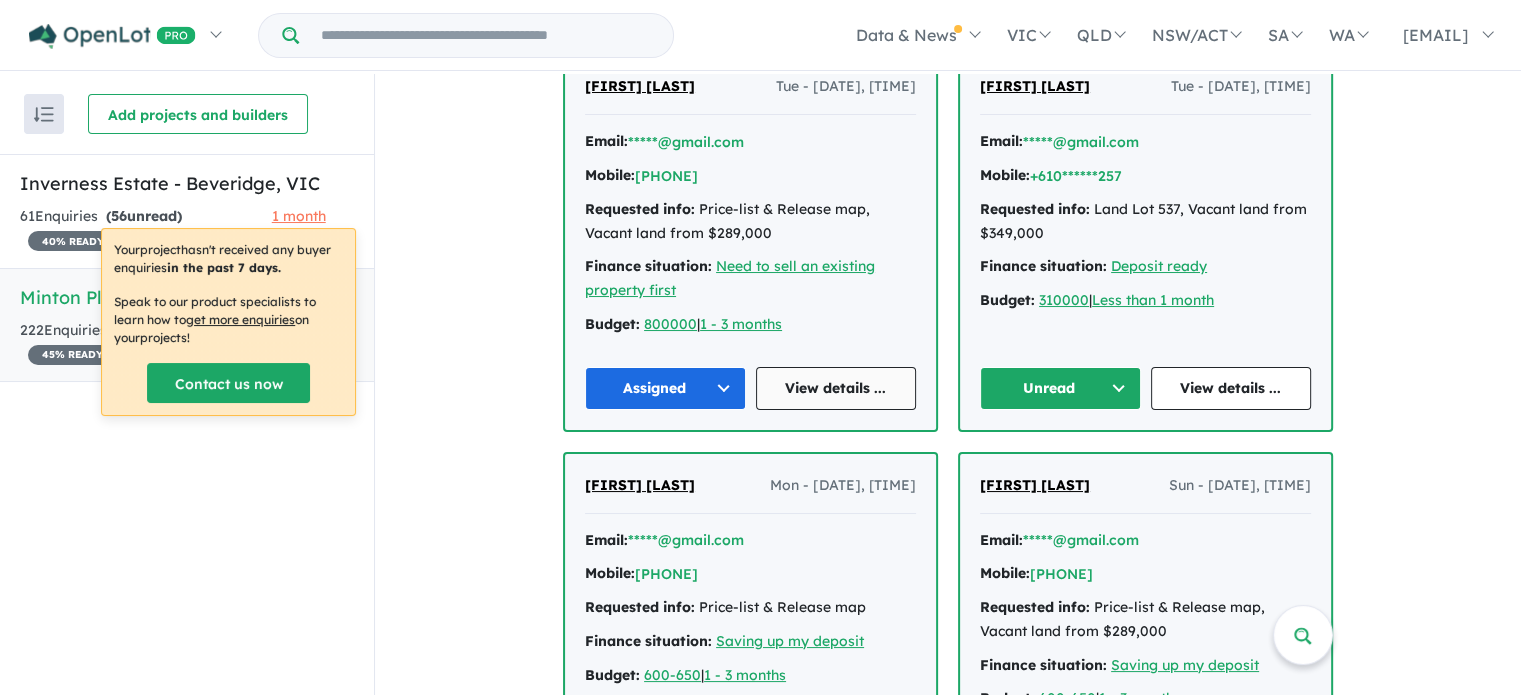 click on "View details ..." at bounding box center (836, 388) 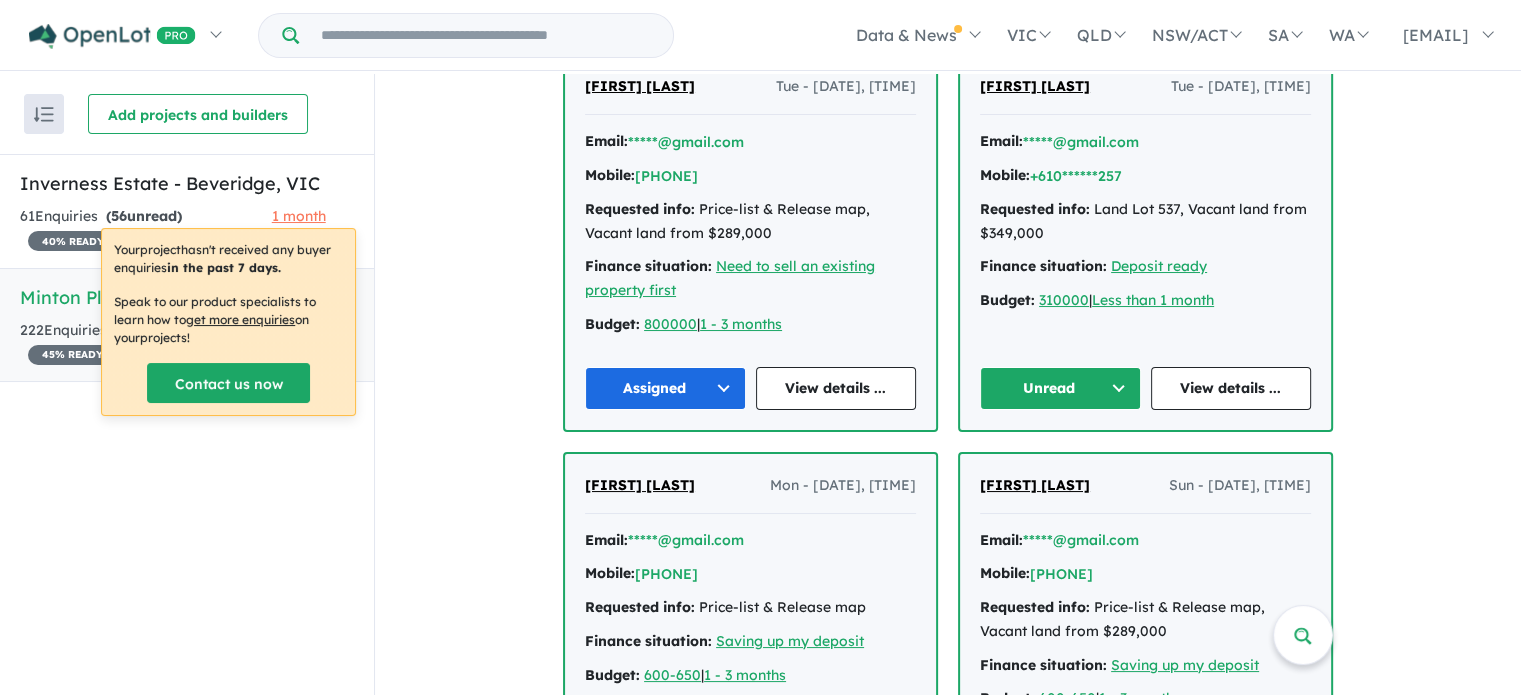 click on "Unread" at bounding box center (1060, 388) 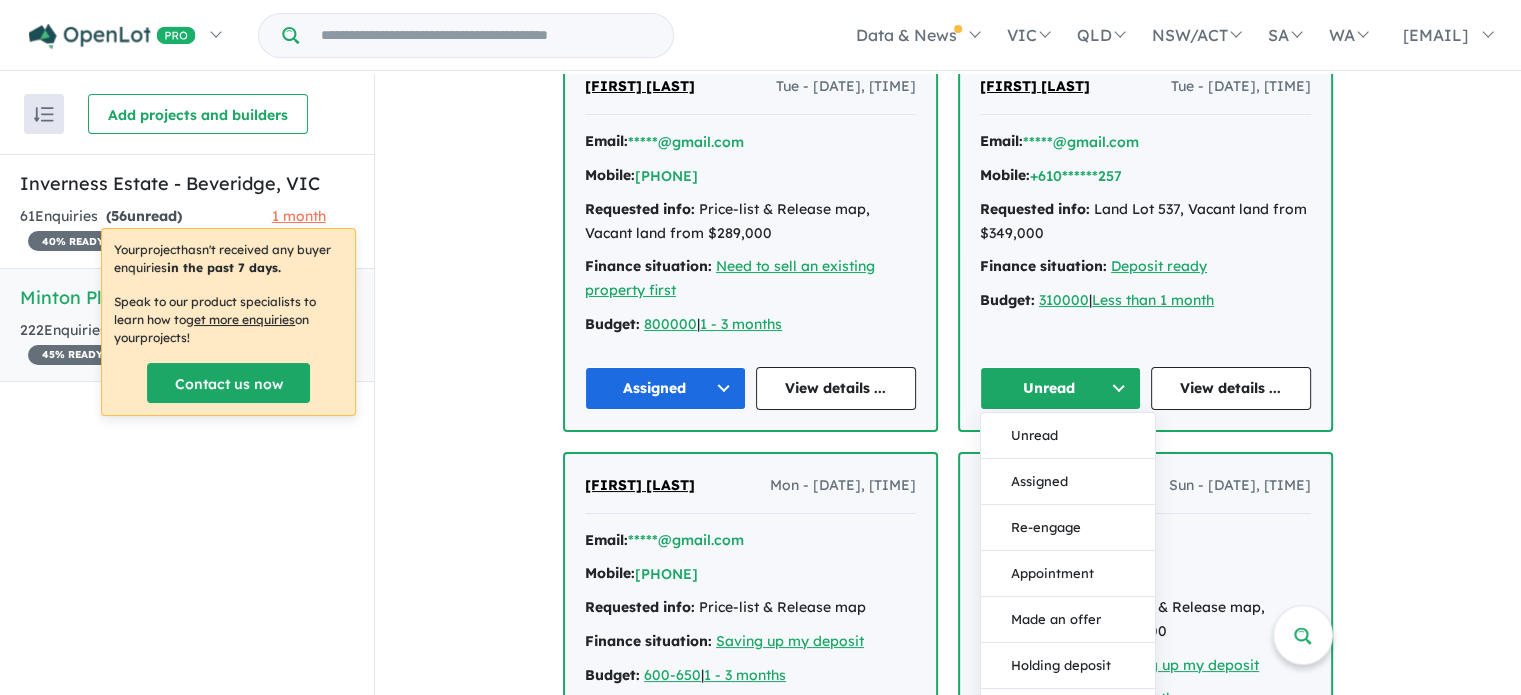 click on "Assigned" at bounding box center [1068, 482] 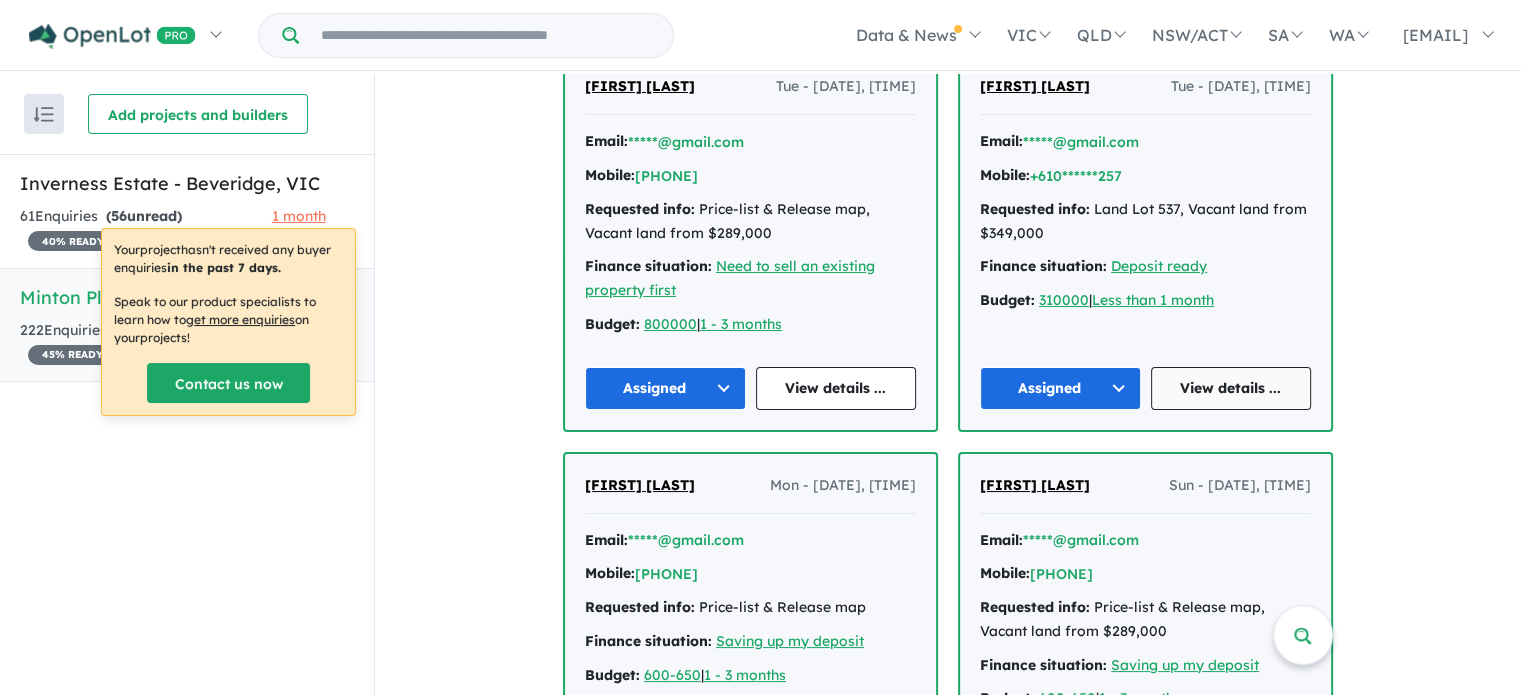 click on "View details ..." at bounding box center (1231, 388) 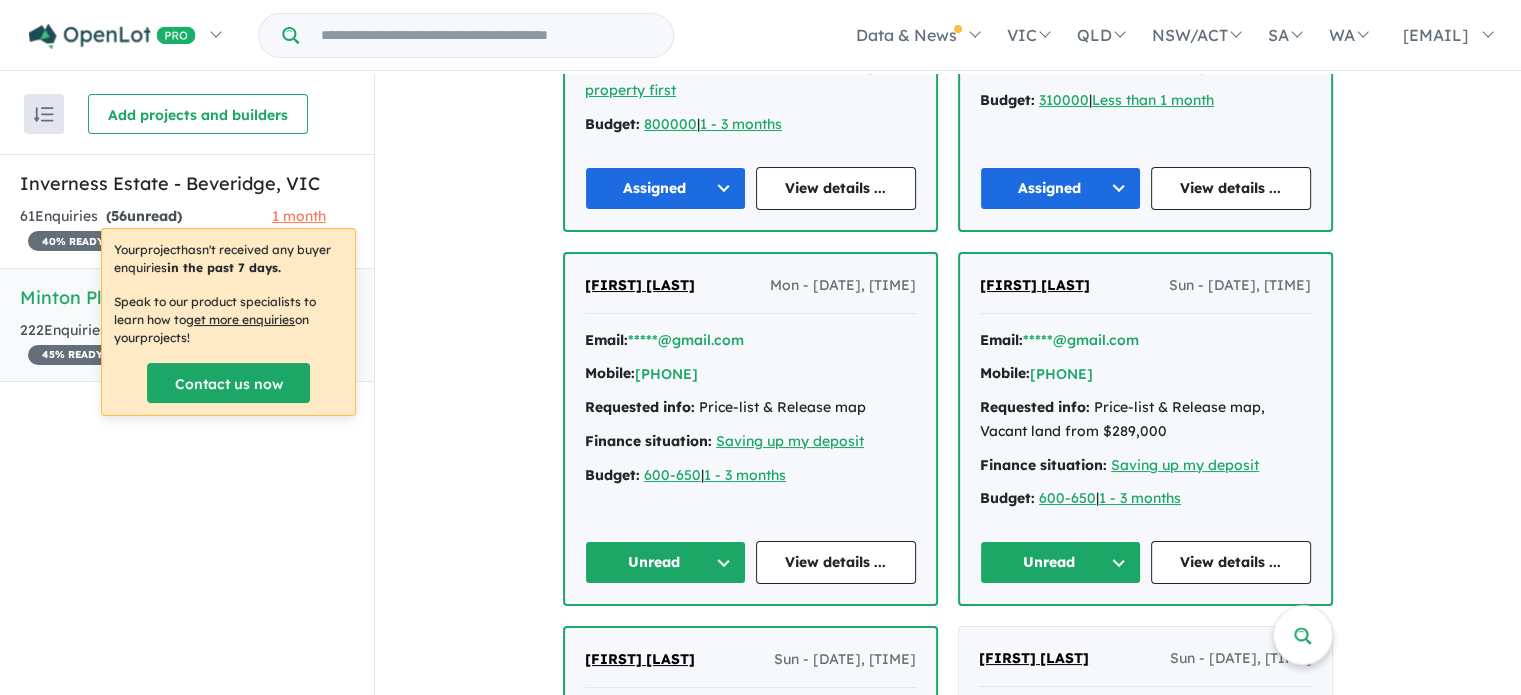 click on "Unread" at bounding box center (665, 562) 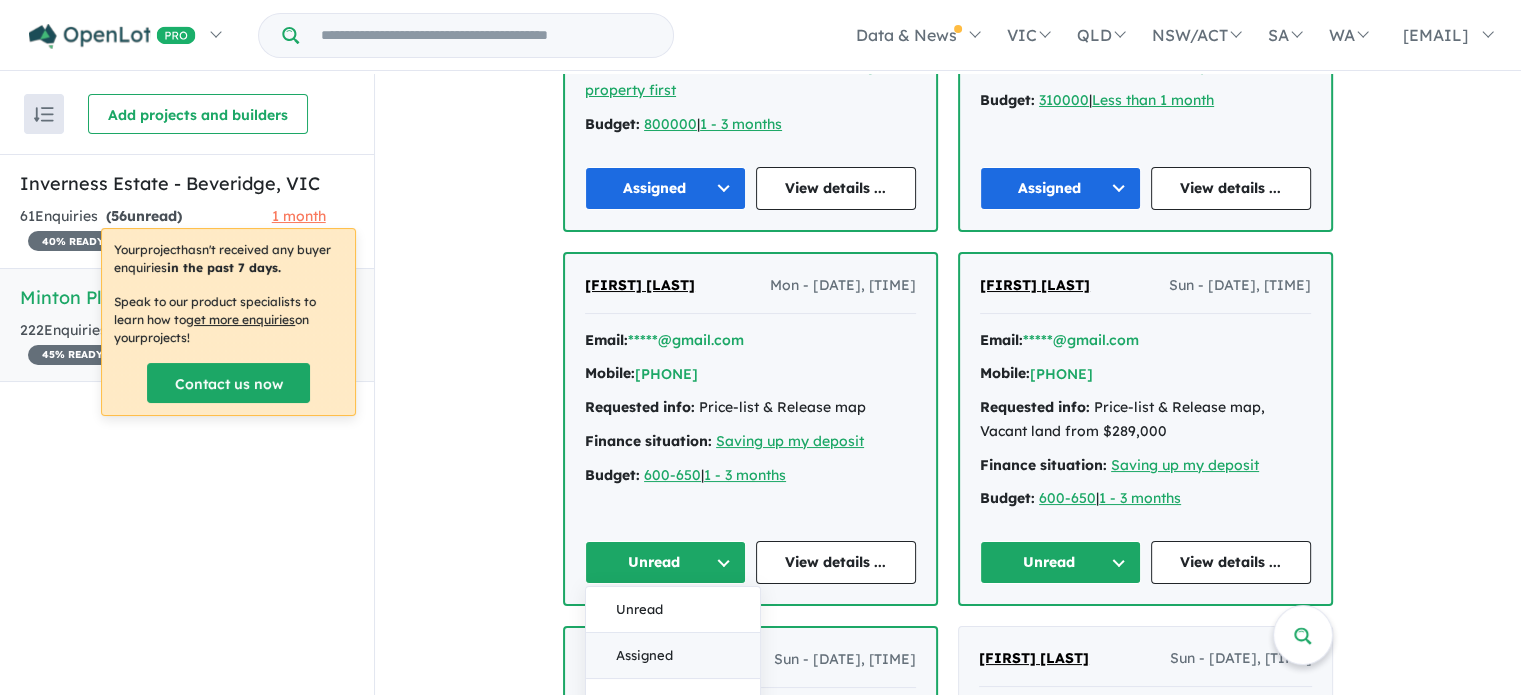 click on "Assigned" at bounding box center (673, 656) 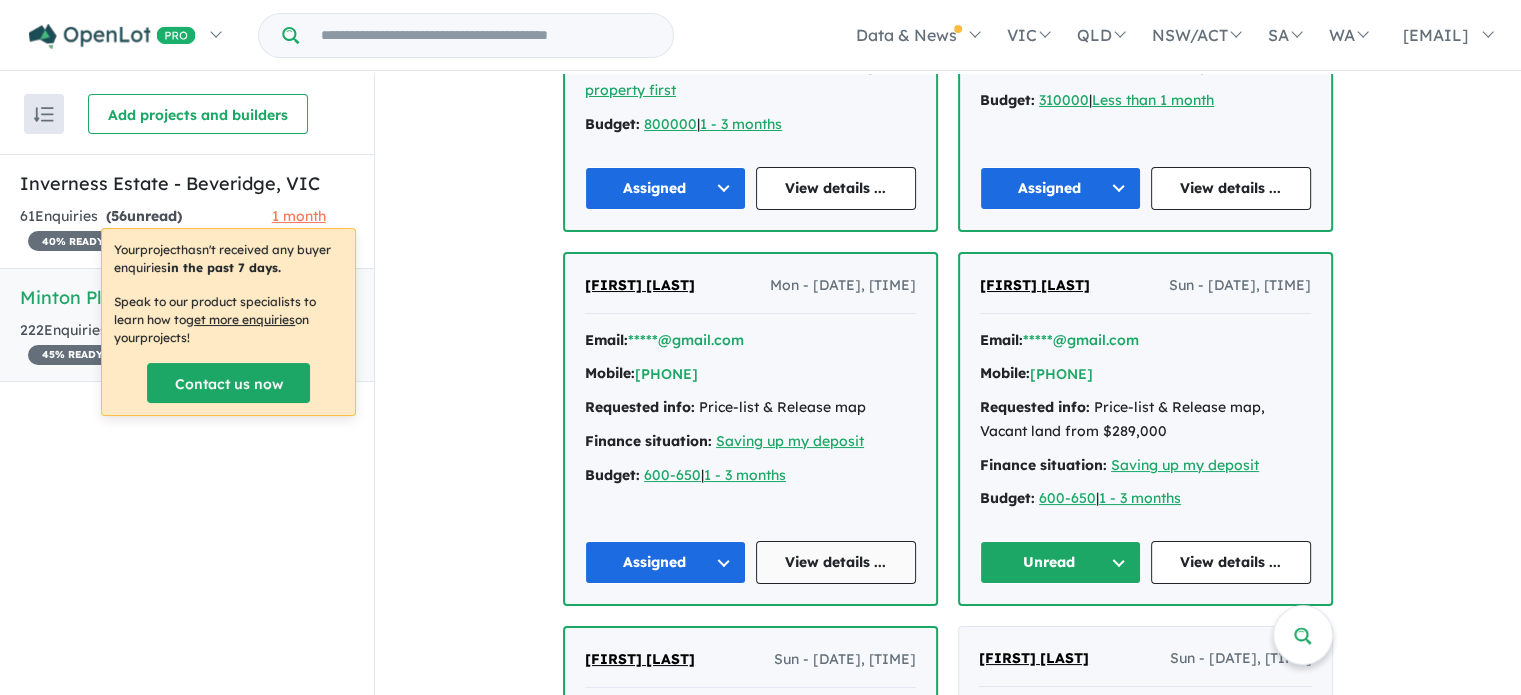 click on "View details ..." at bounding box center (836, 562) 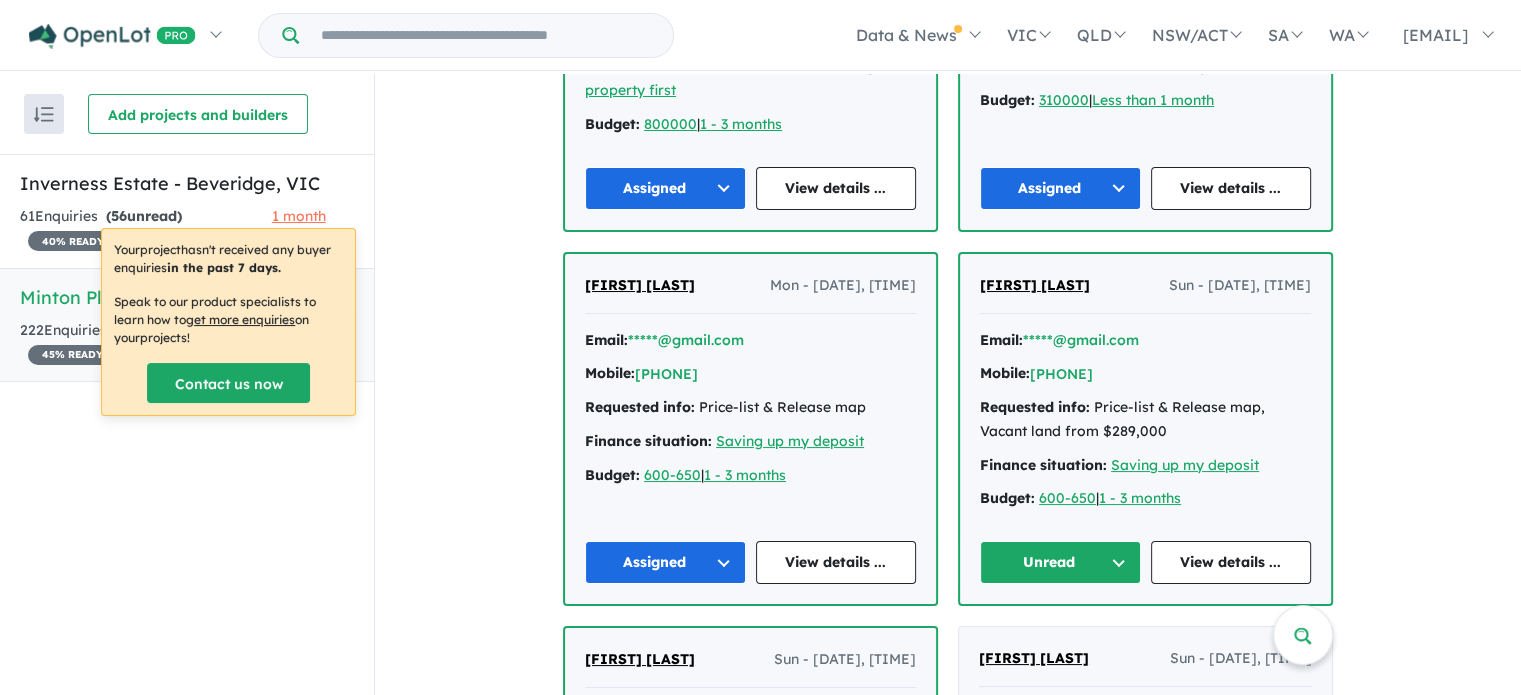 click on "Unread" at bounding box center [1060, 562] 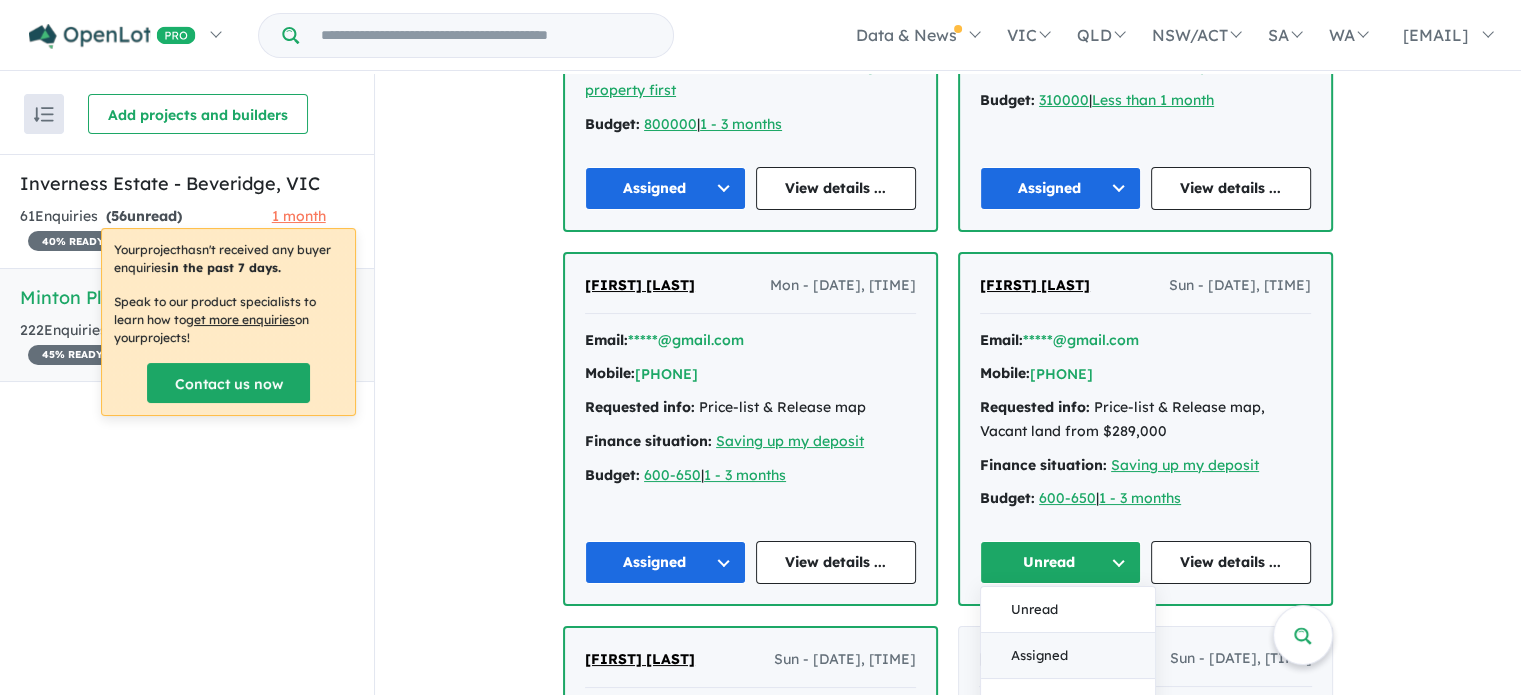 click on "Assigned" at bounding box center (1068, 656) 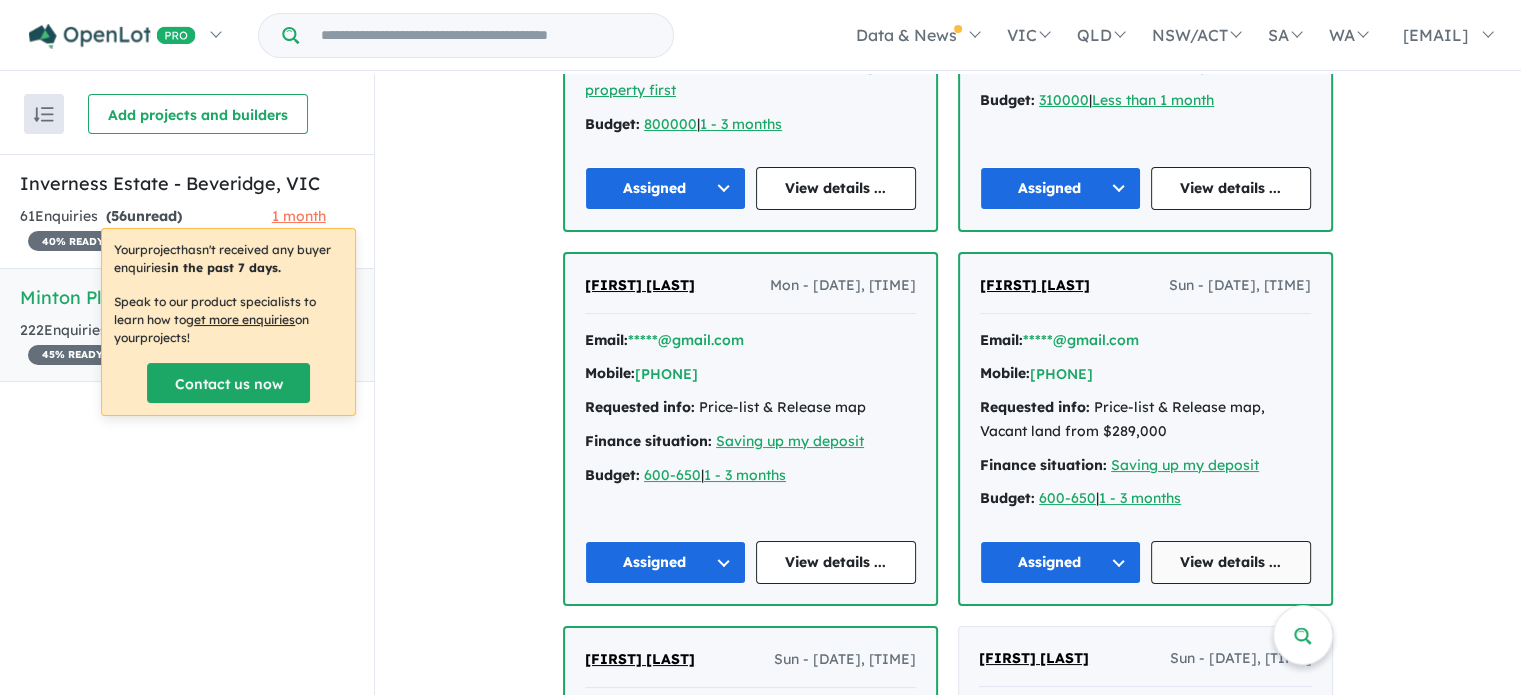click on "View details ..." at bounding box center [1231, 562] 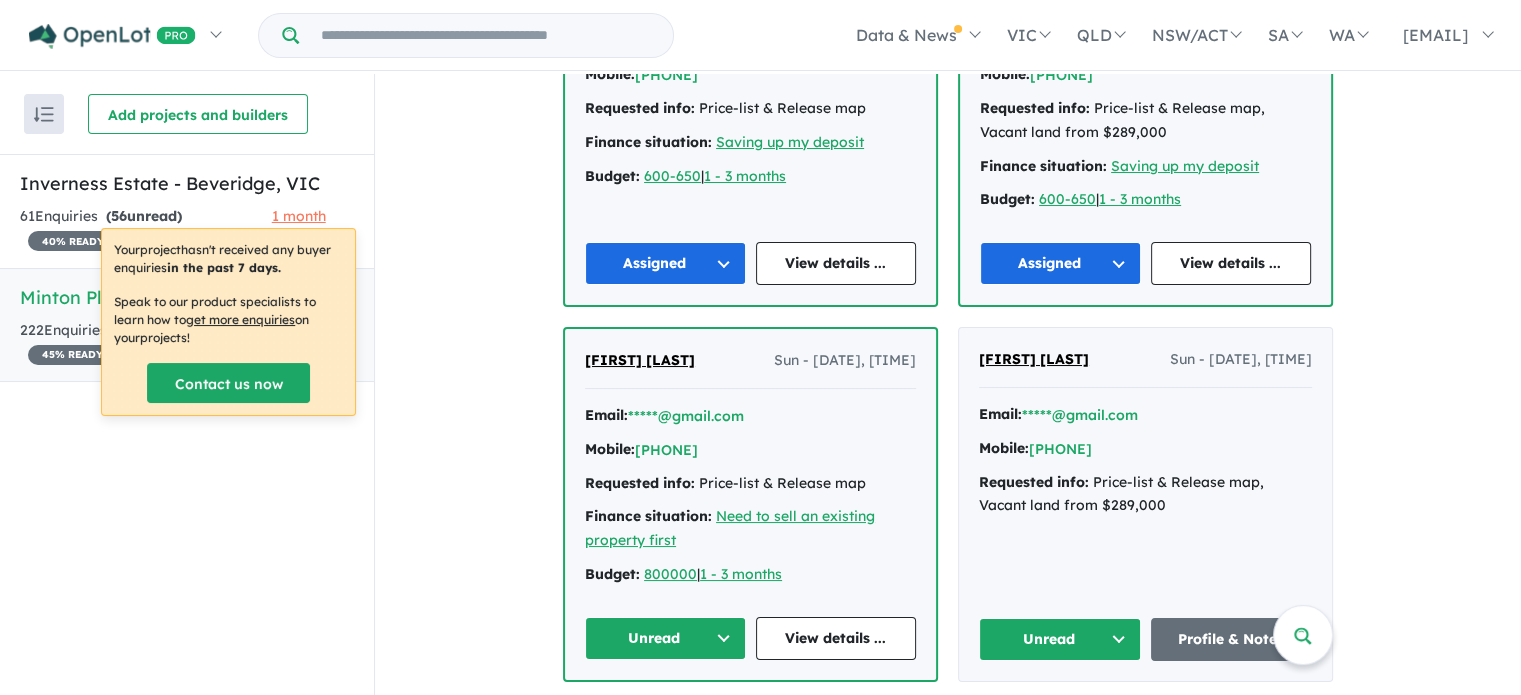 scroll, scrollTop: 1800, scrollLeft: 0, axis: vertical 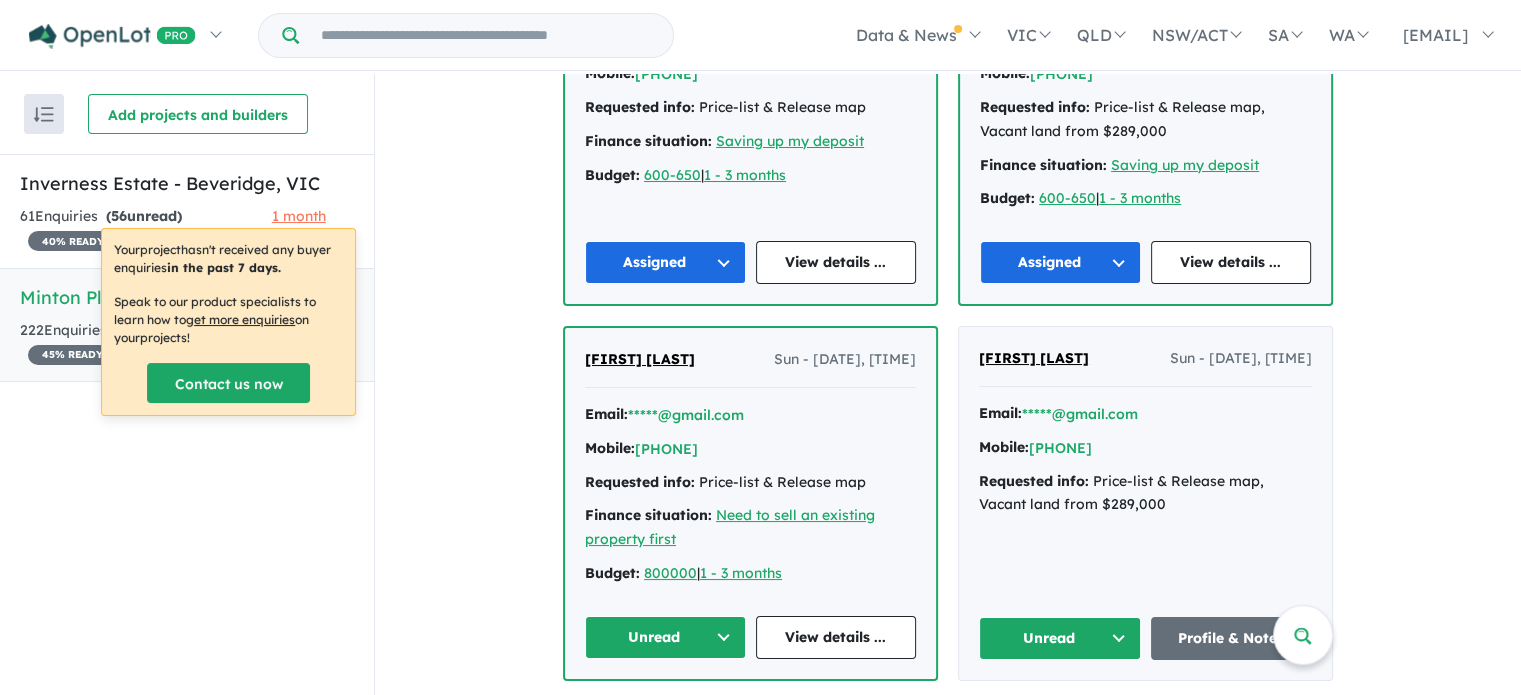 click on "Unread" at bounding box center [665, 637] 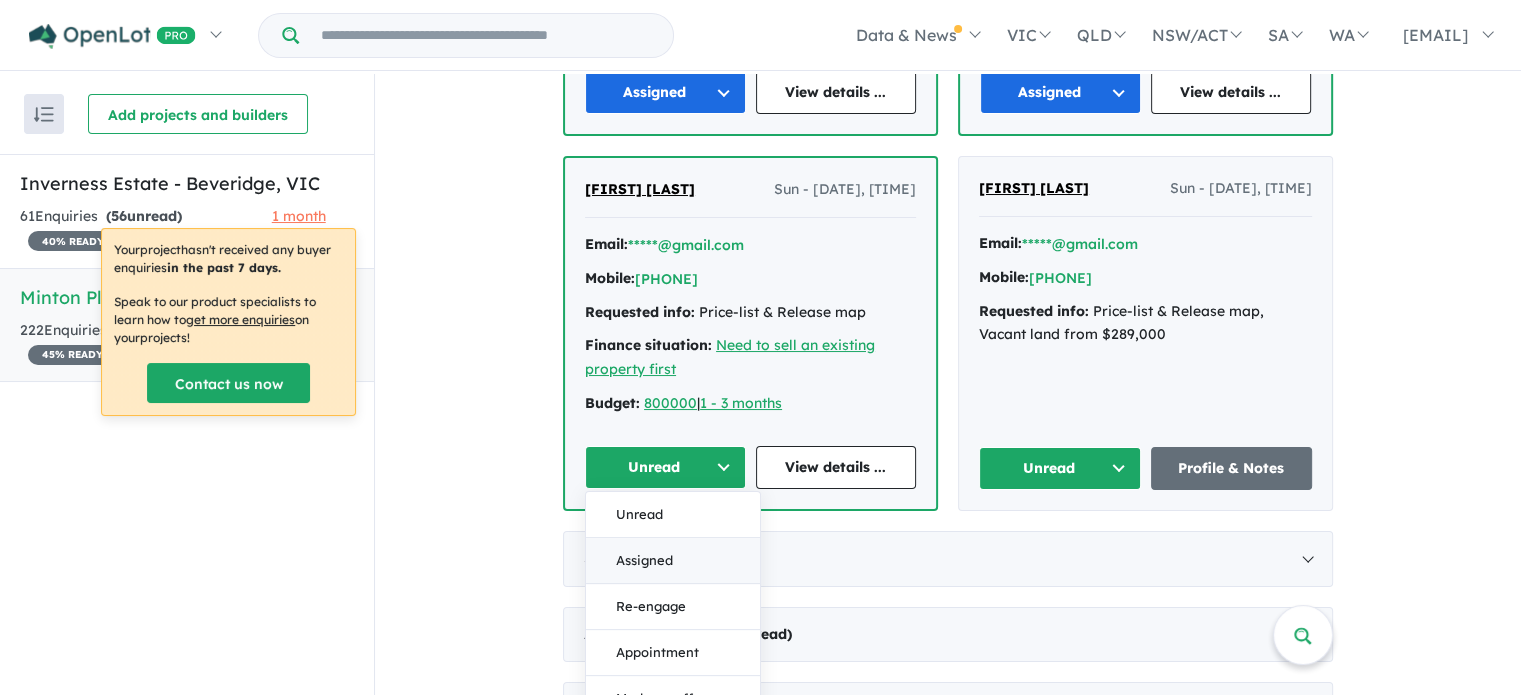click on "Assigned" at bounding box center (673, 561) 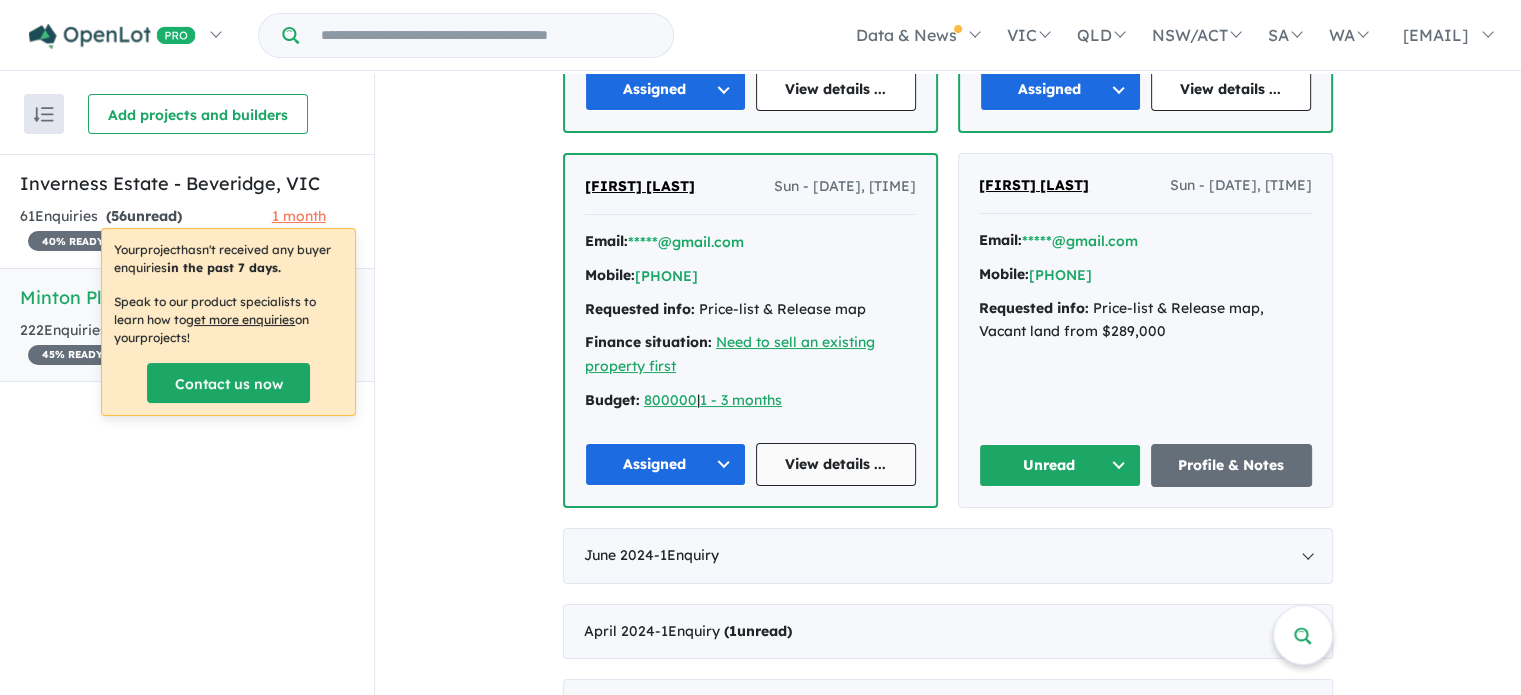 scroll, scrollTop: 1974, scrollLeft: 0, axis: vertical 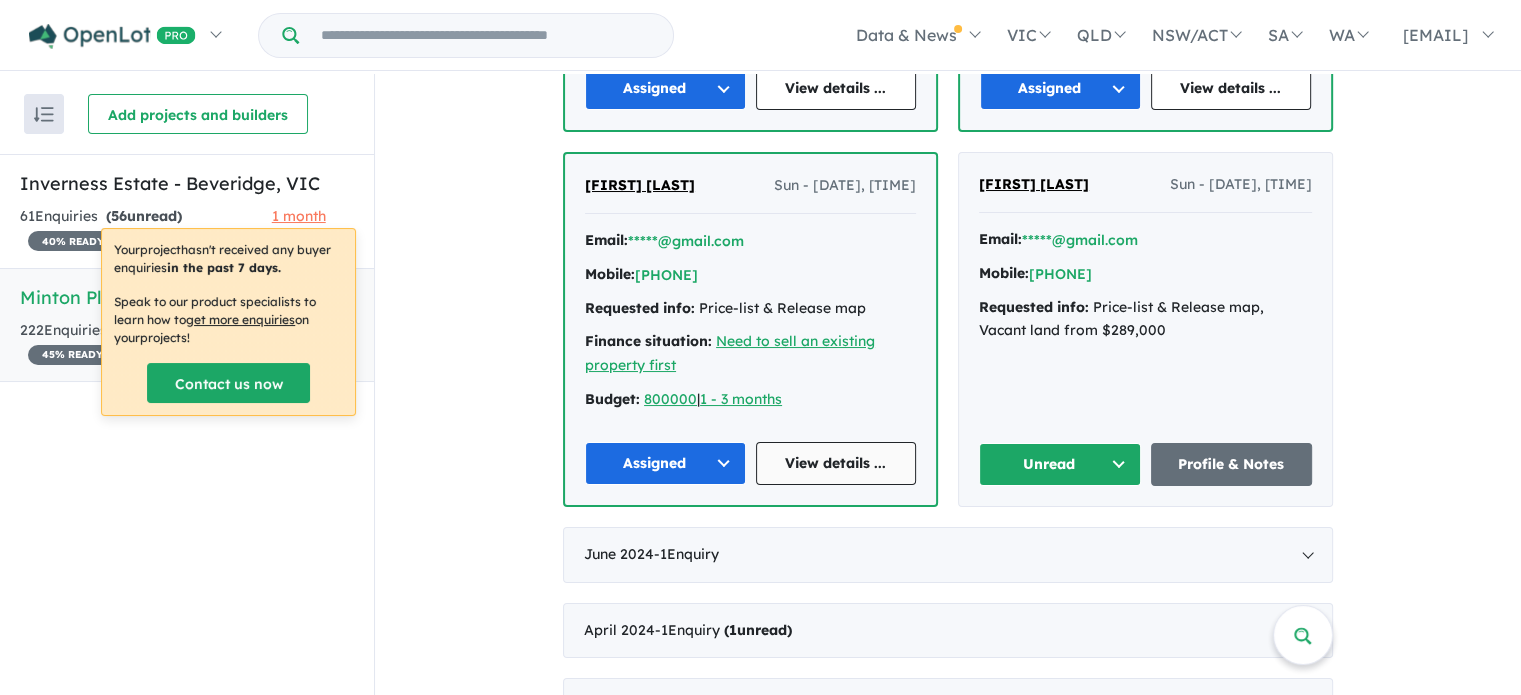 click on "View details ..." at bounding box center [836, 463] 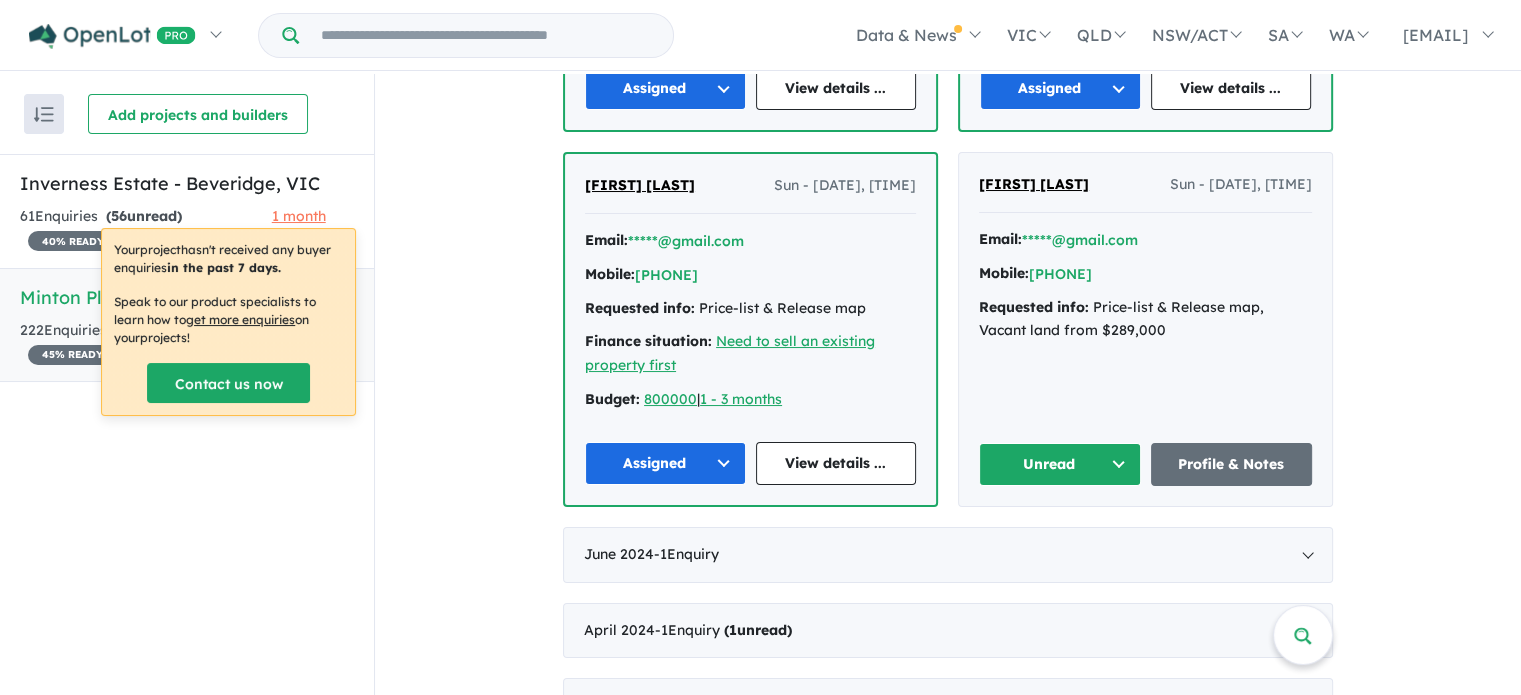 click on "Unread" at bounding box center (1060, 464) 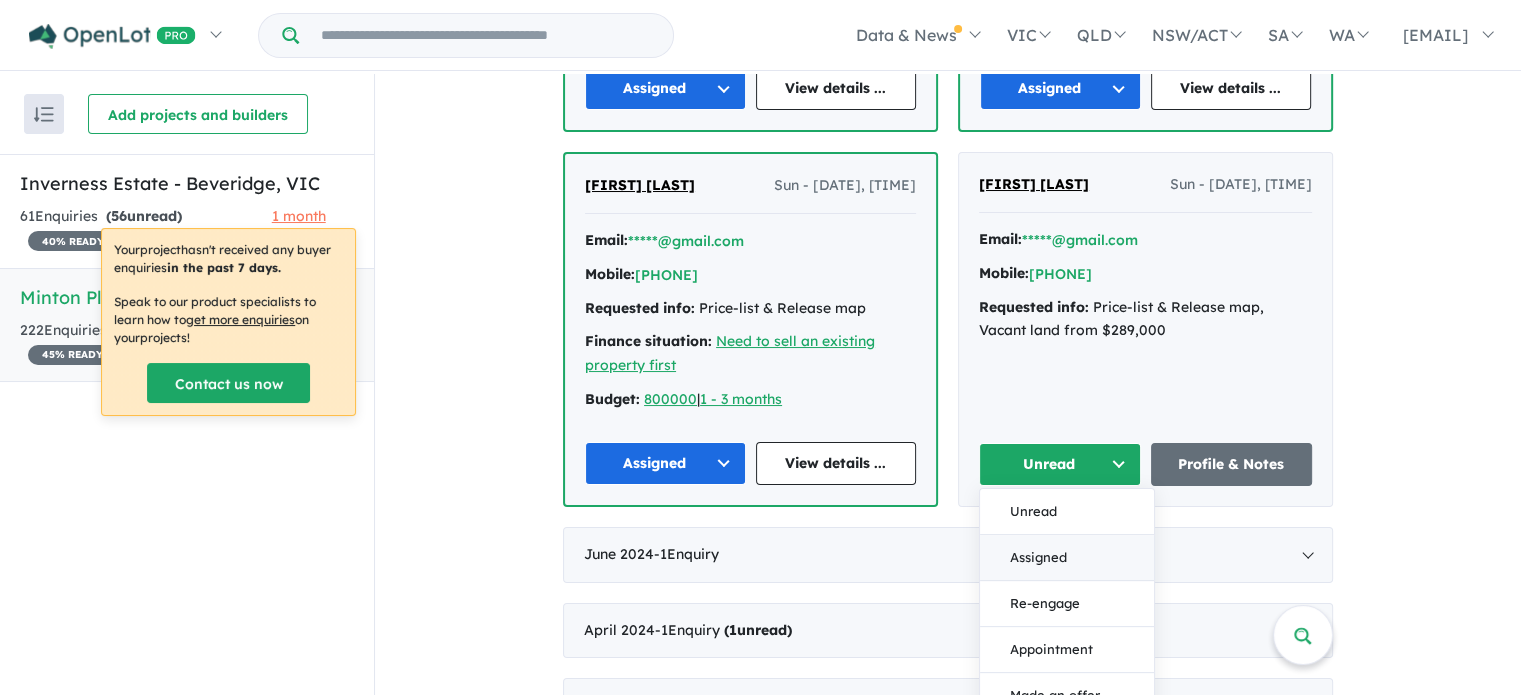 click on "Assigned" at bounding box center (1067, 558) 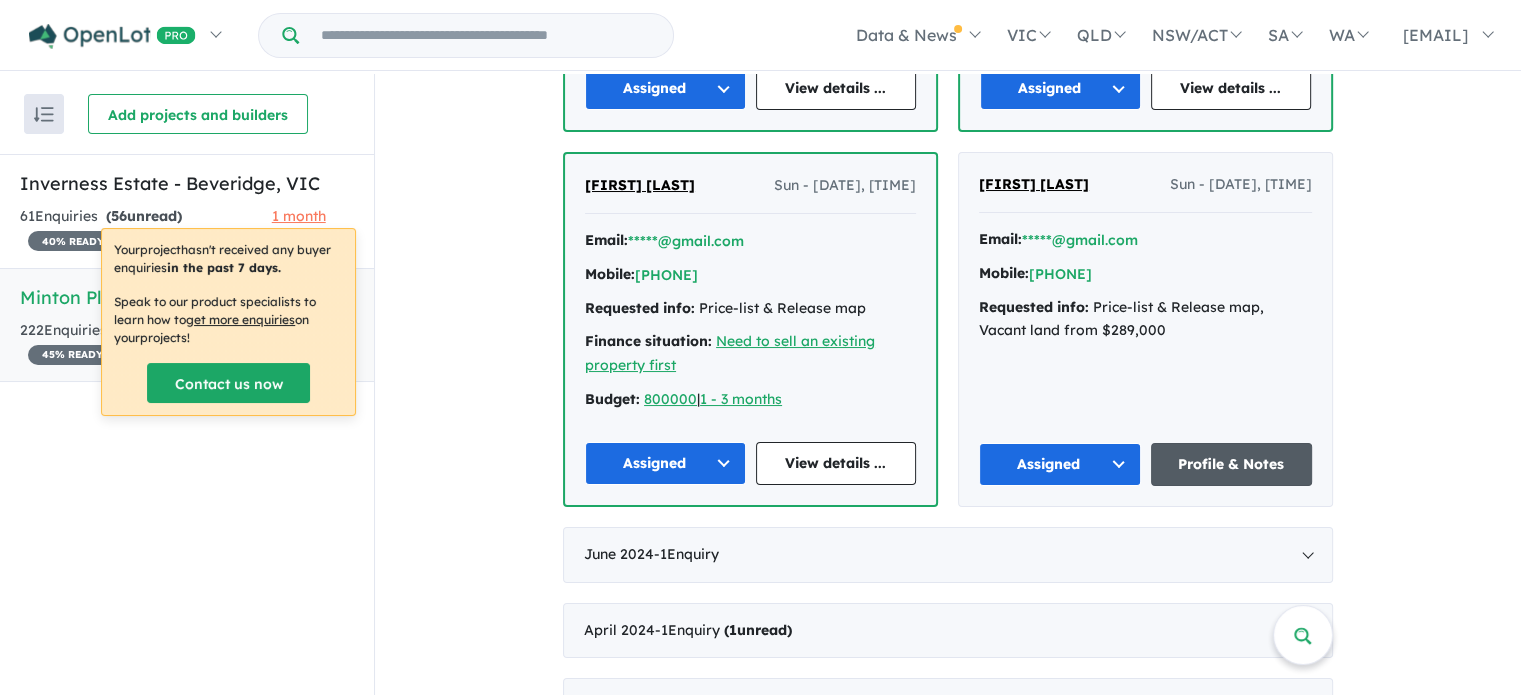 click on "Profile & Notes" at bounding box center [1232, 464] 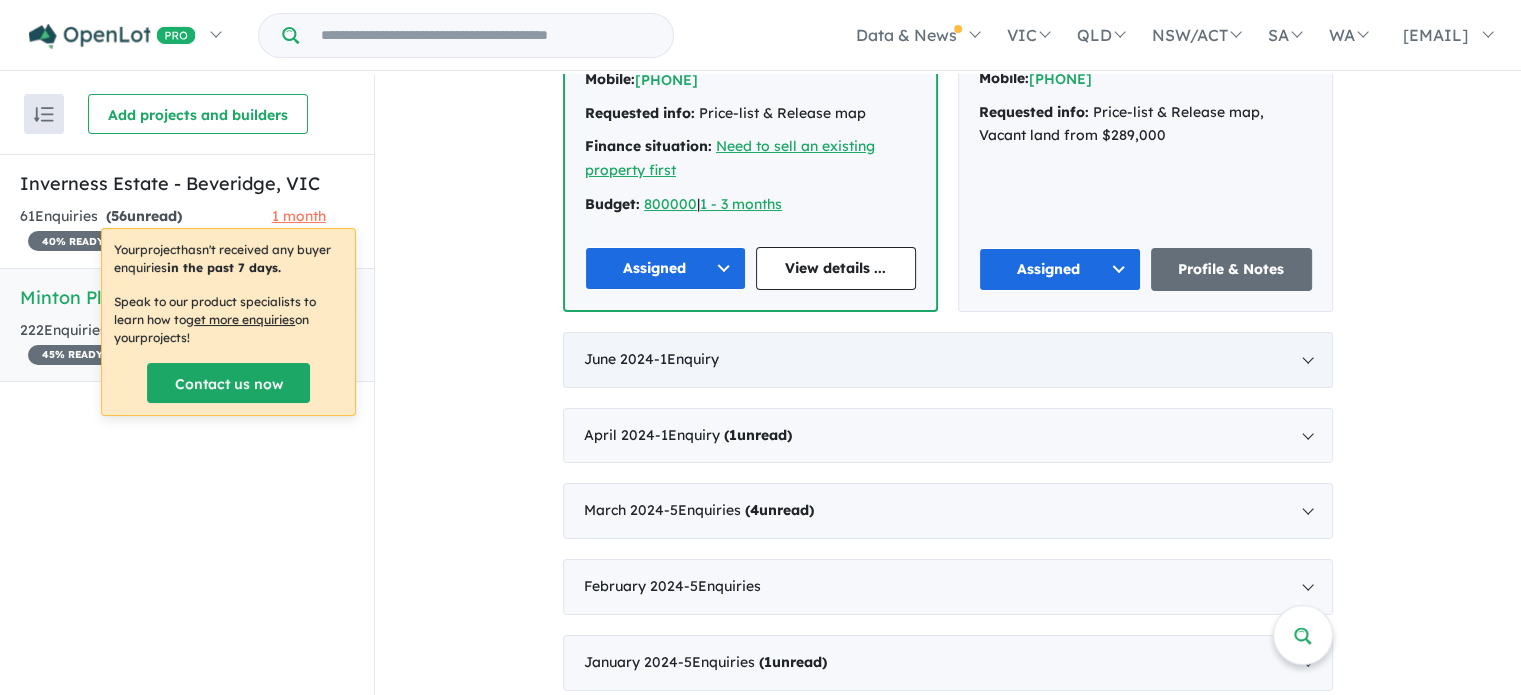 click on "June 2024  -  1  Enquir y   ( 0  unread)" at bounding box center [948, 360] 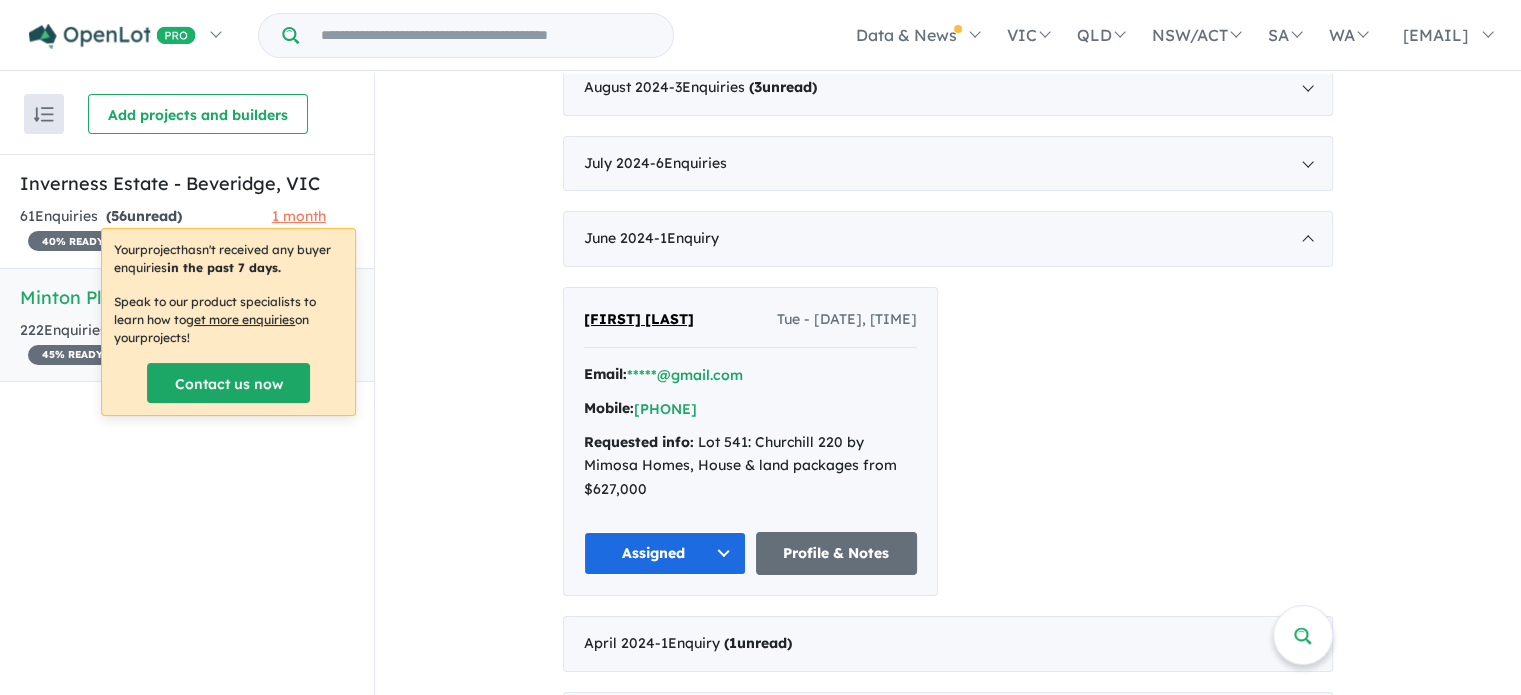 scroll, scrollTop: 1141, scrollLeft: 0, axis: vertical 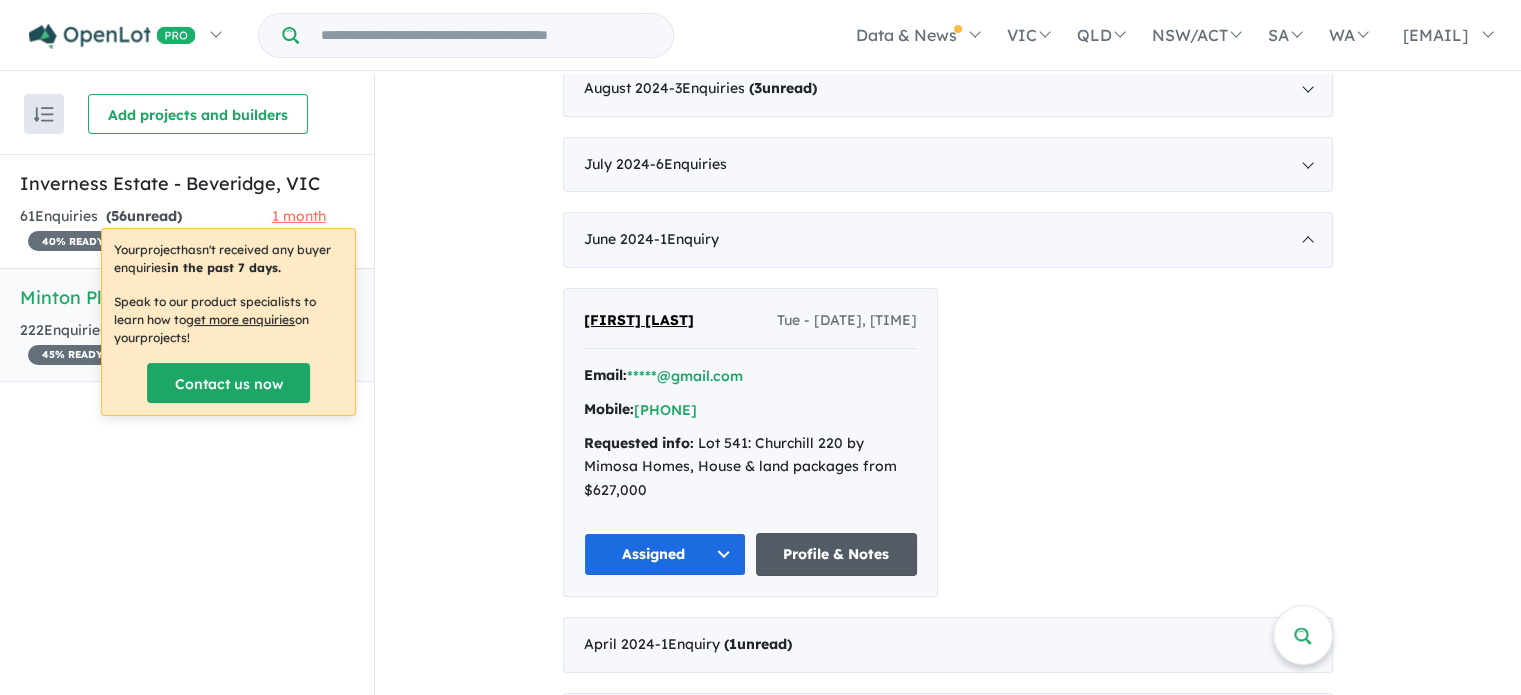 click on "Profile & Notes" at bounding box center [837, 554] 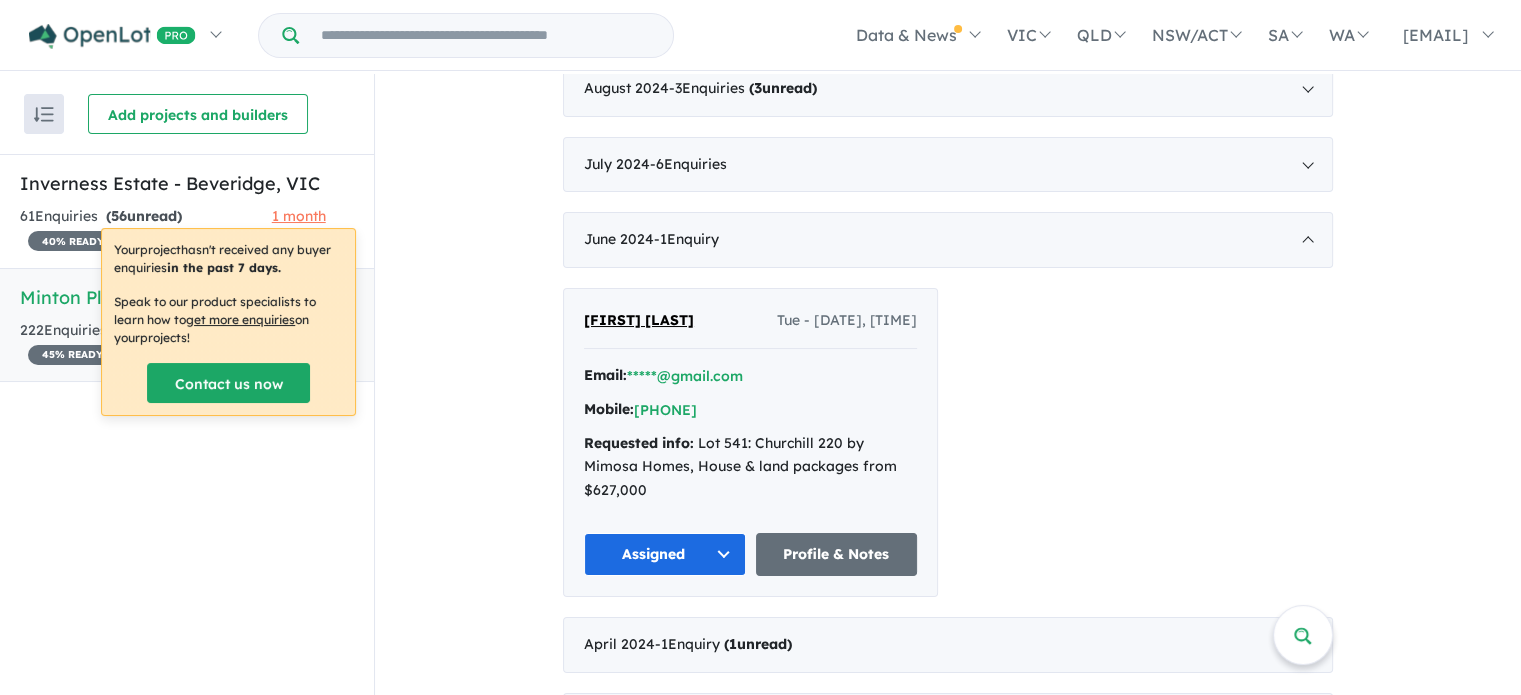 click on "Rani Altoni Tue - 25/06/2024, 4:51pm    Email:  *****@gmail.com Mobile:  +614*****980 Requested info:   Lot 541: Churchill 220 by Mimosa Homes, House & land packages from $627,000   Assigned Profile & Notes" at bounding box center (948, 442) 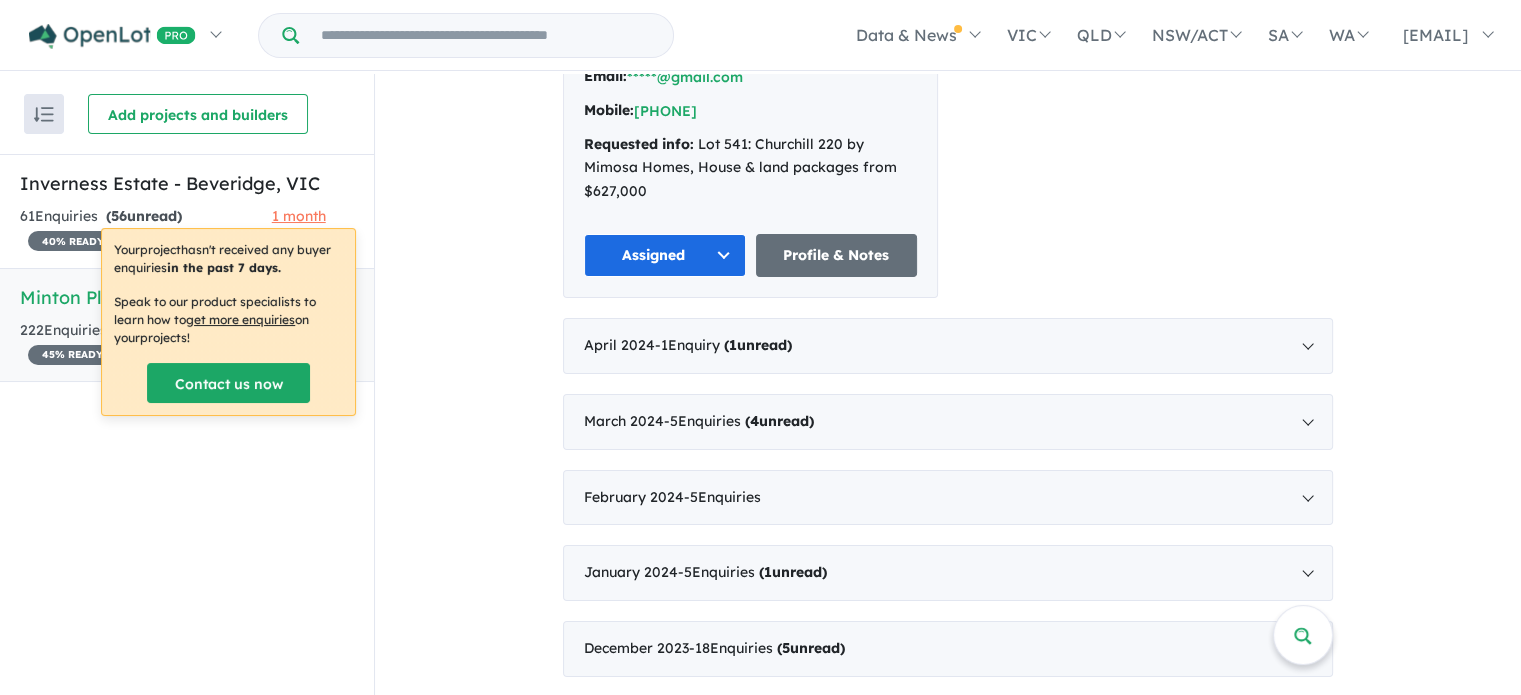 scroll, scrollTop: 1440, scrollLeft: 0, axis: vertical 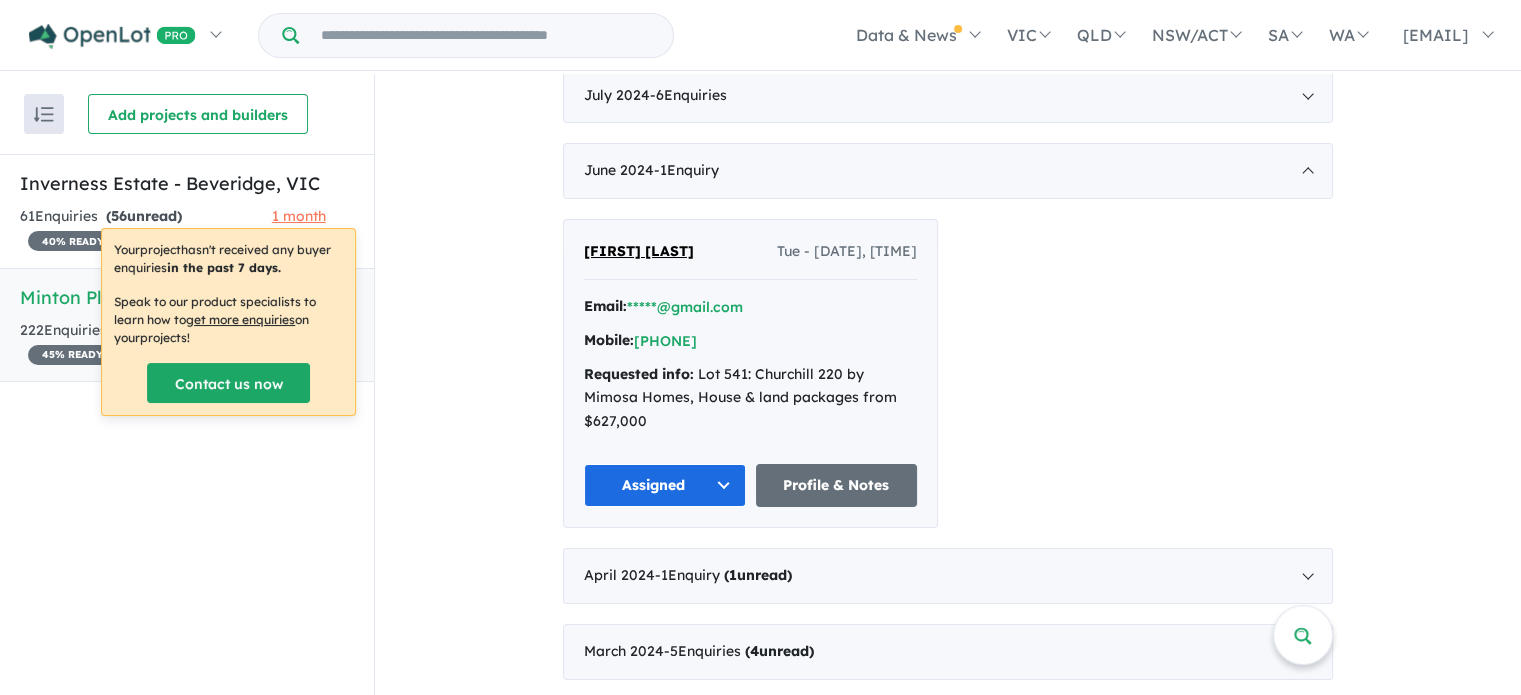 click on "Assigned" at bounding box center [665, 485] 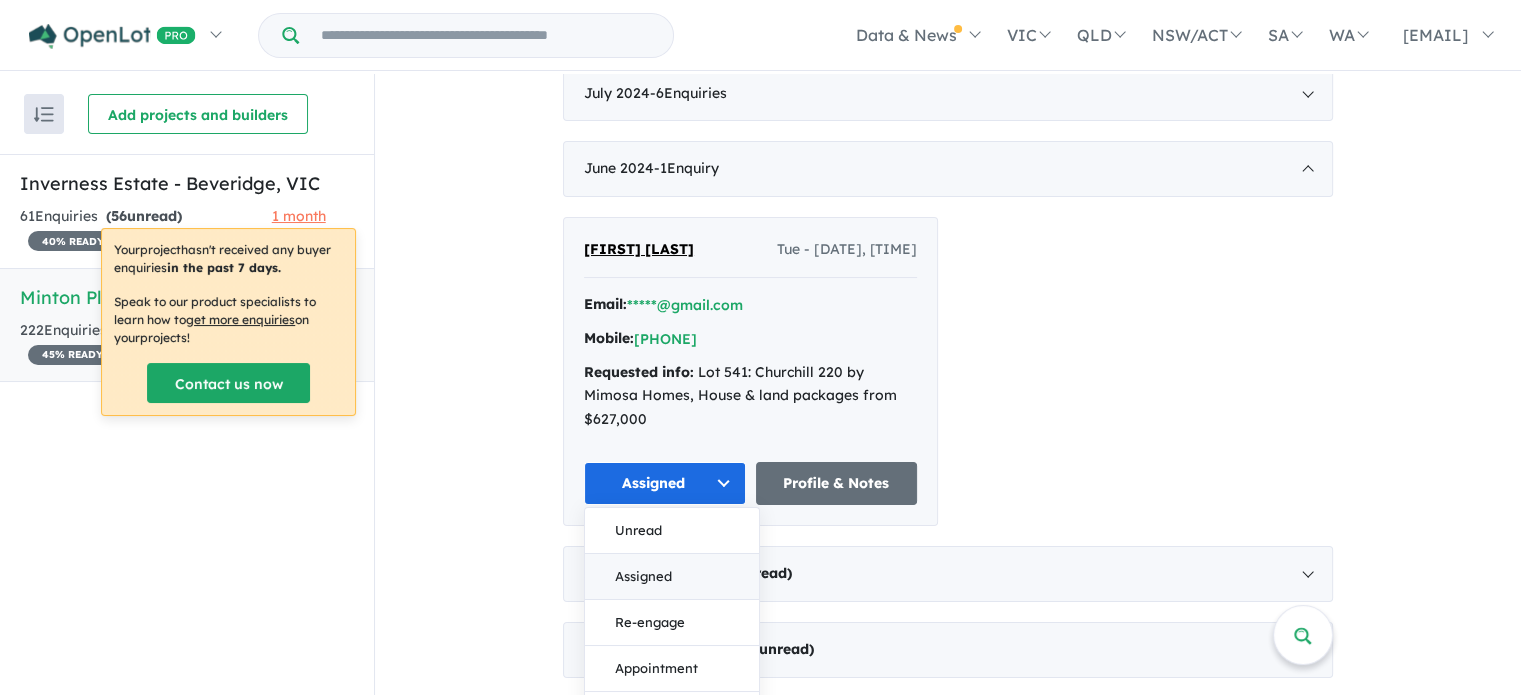 scroll, scrollTop: 1212, scrollLeft: 0, axis: vertical 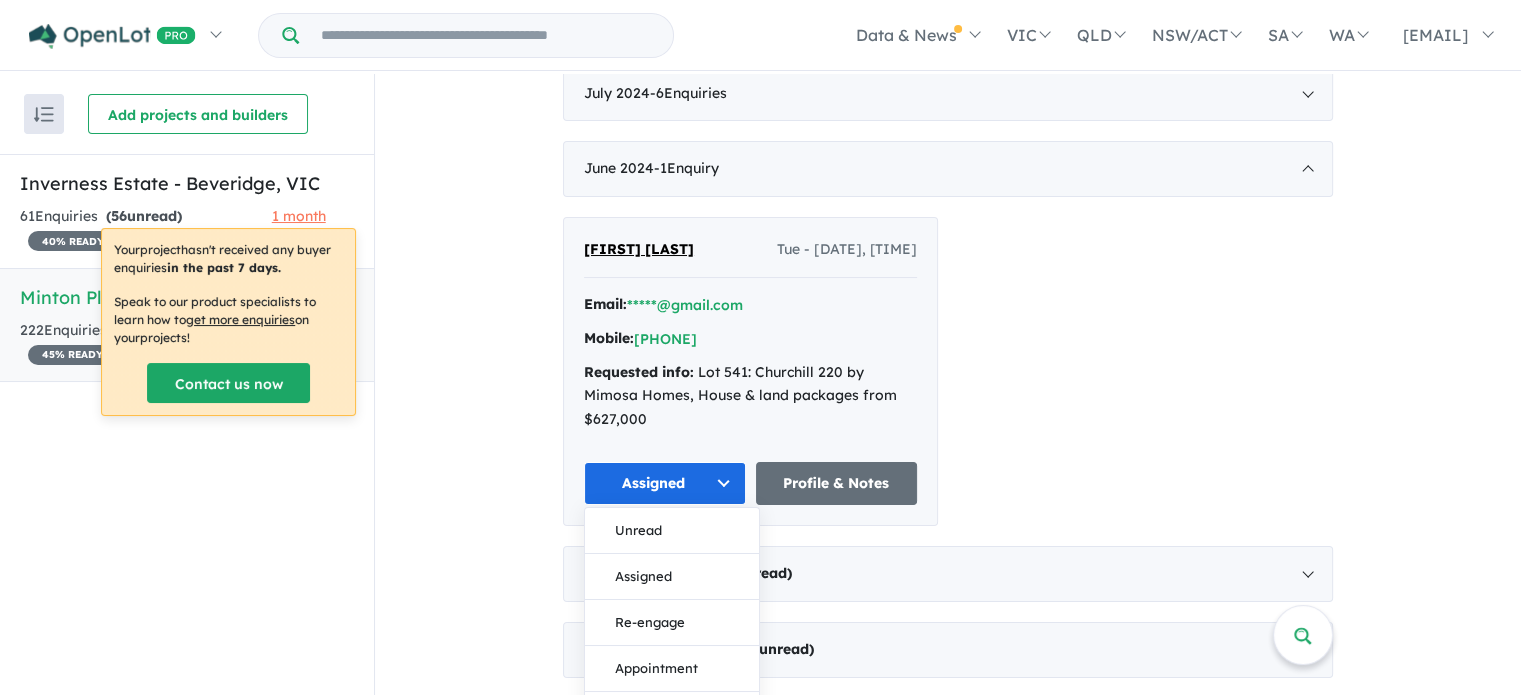 click on "Rani Altoni Tue - 25/06/2024, 4:51pm    Email:  *****@gmail.com Mobile:  +614*****980 Requested info:   Lot 541: Churchill 220 by Mimosa Homes, House & land packages from $627,000   Assigned Unread Assigned Re-engage Appointment Made an offer Holding deposit Contract signed Full deposit Not suitable Bought elsewhere Builder / Agent Duplicate No response Profile & Notes" at bounding box center [948, 371] 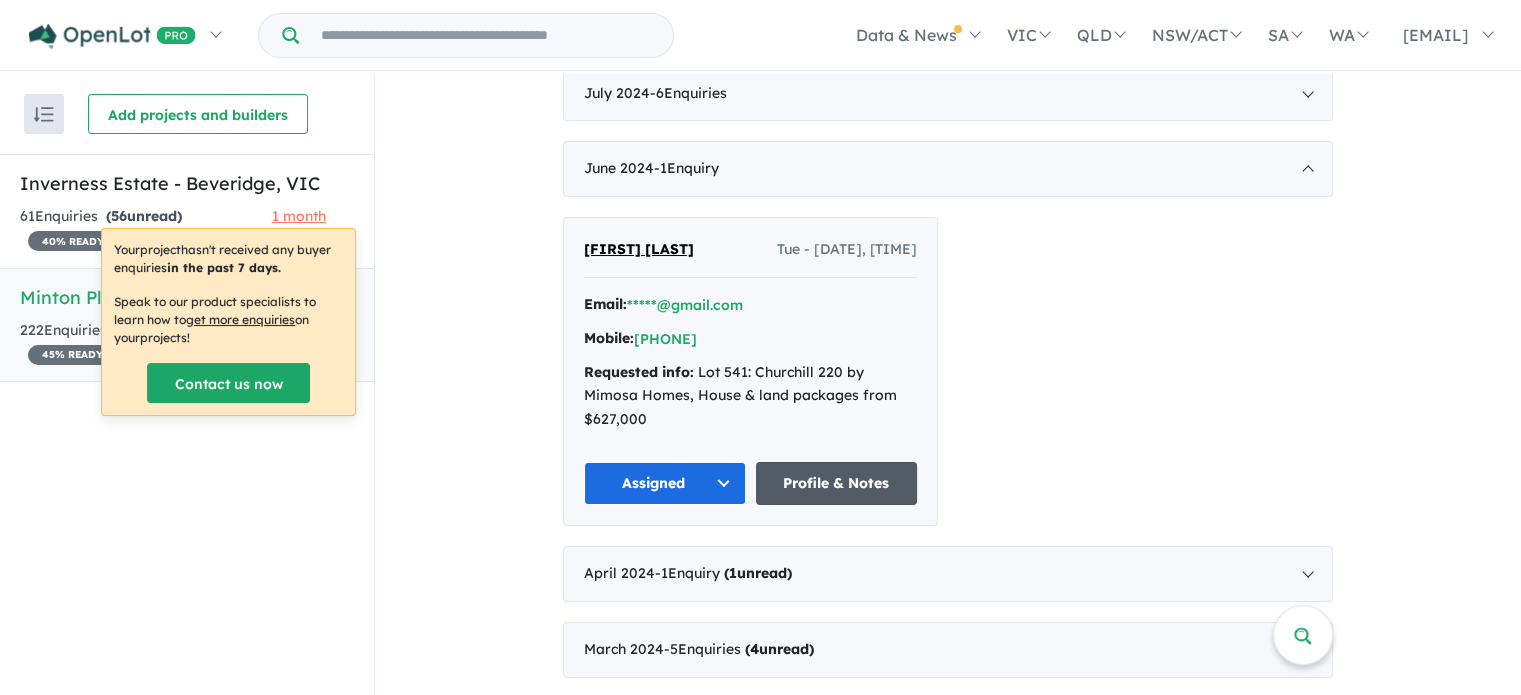 click on "Profile & Notes" at bounding box center (837, 483) 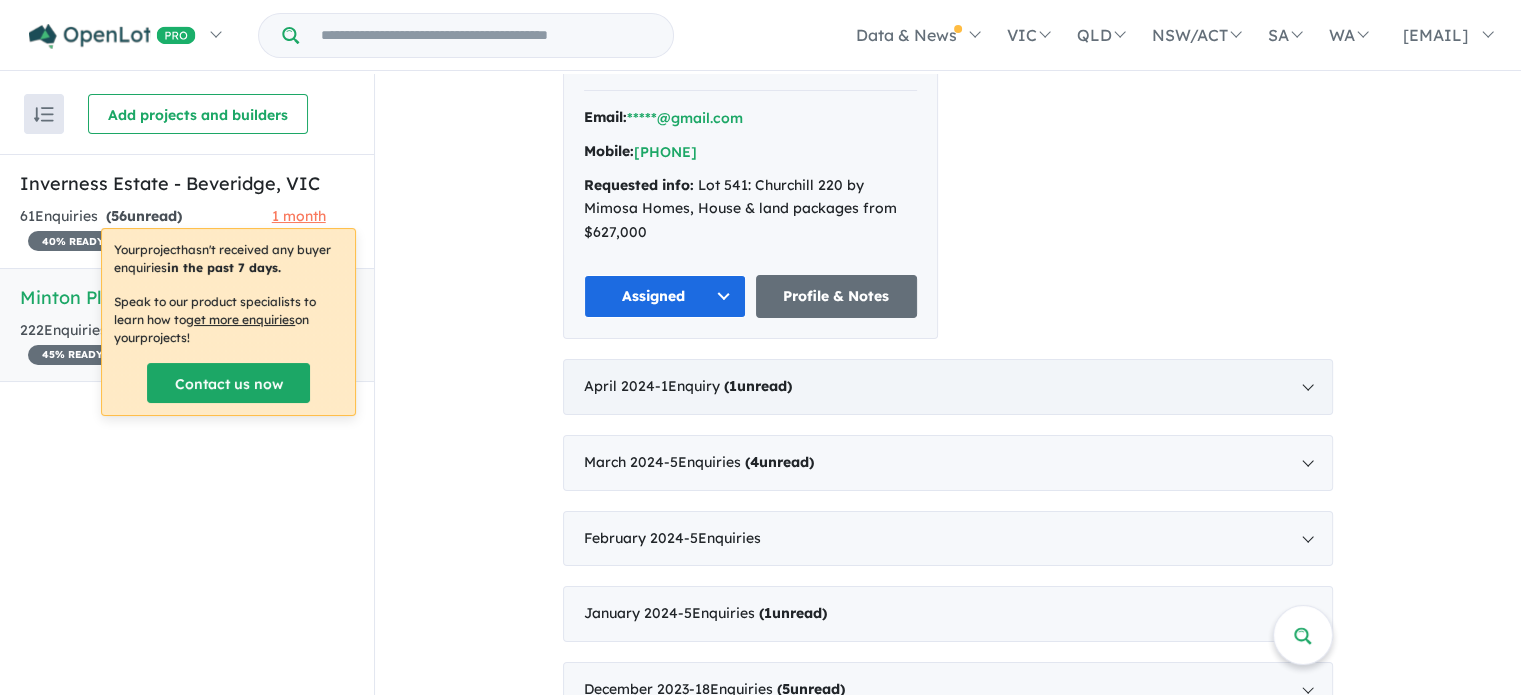 click on "April 2024  -  1  Enquir y   ( 1  unread)" at bounding box center (948, 387) 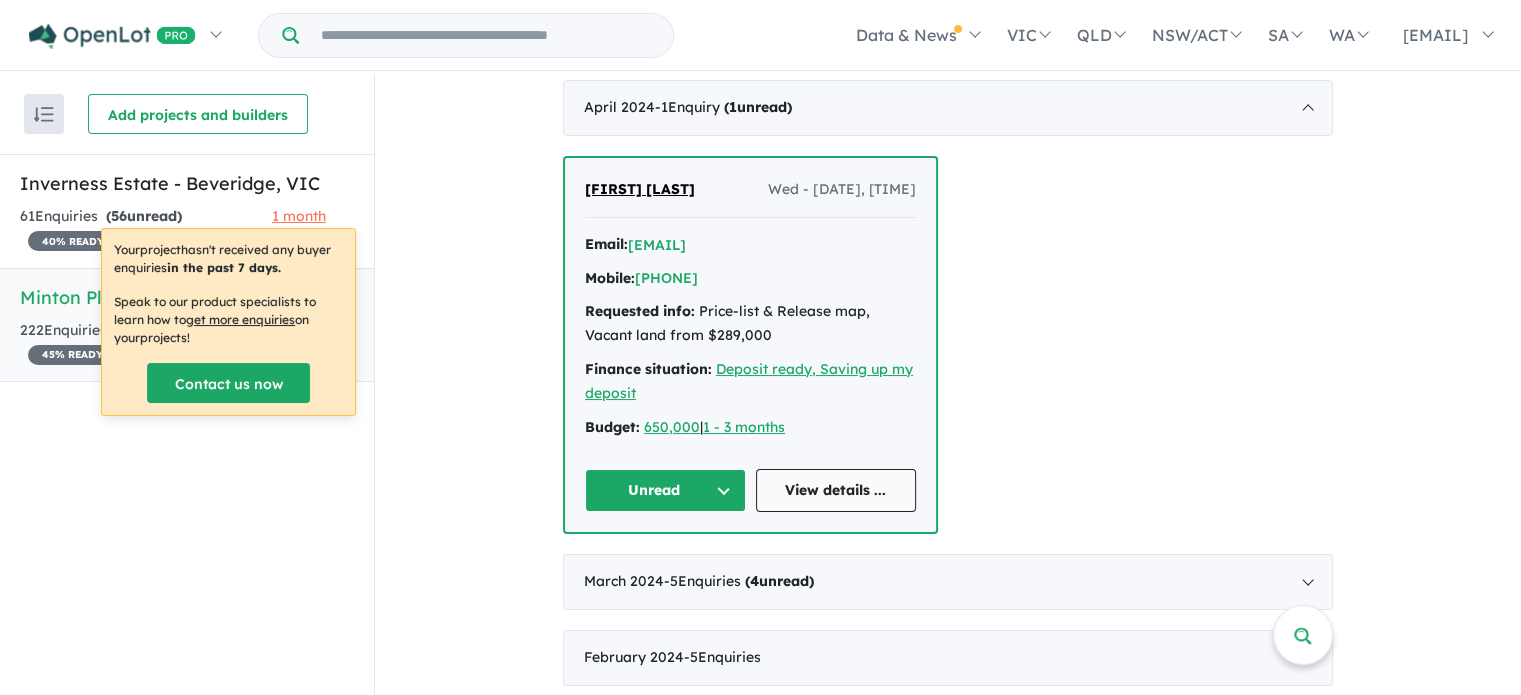 scroll, scrollTop: 1350, scrollLeft: 0, axis: vertical 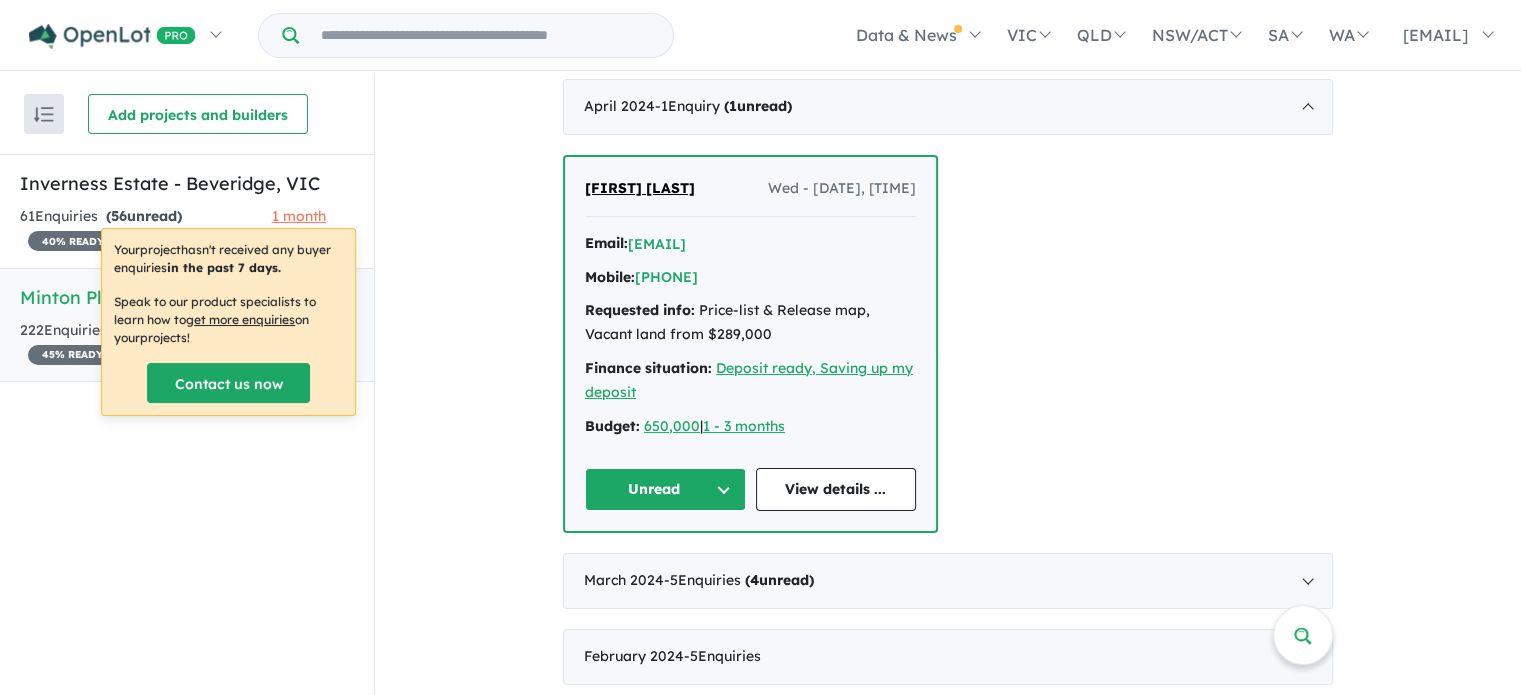 click on "Unread" at bounding box center (665, 489) 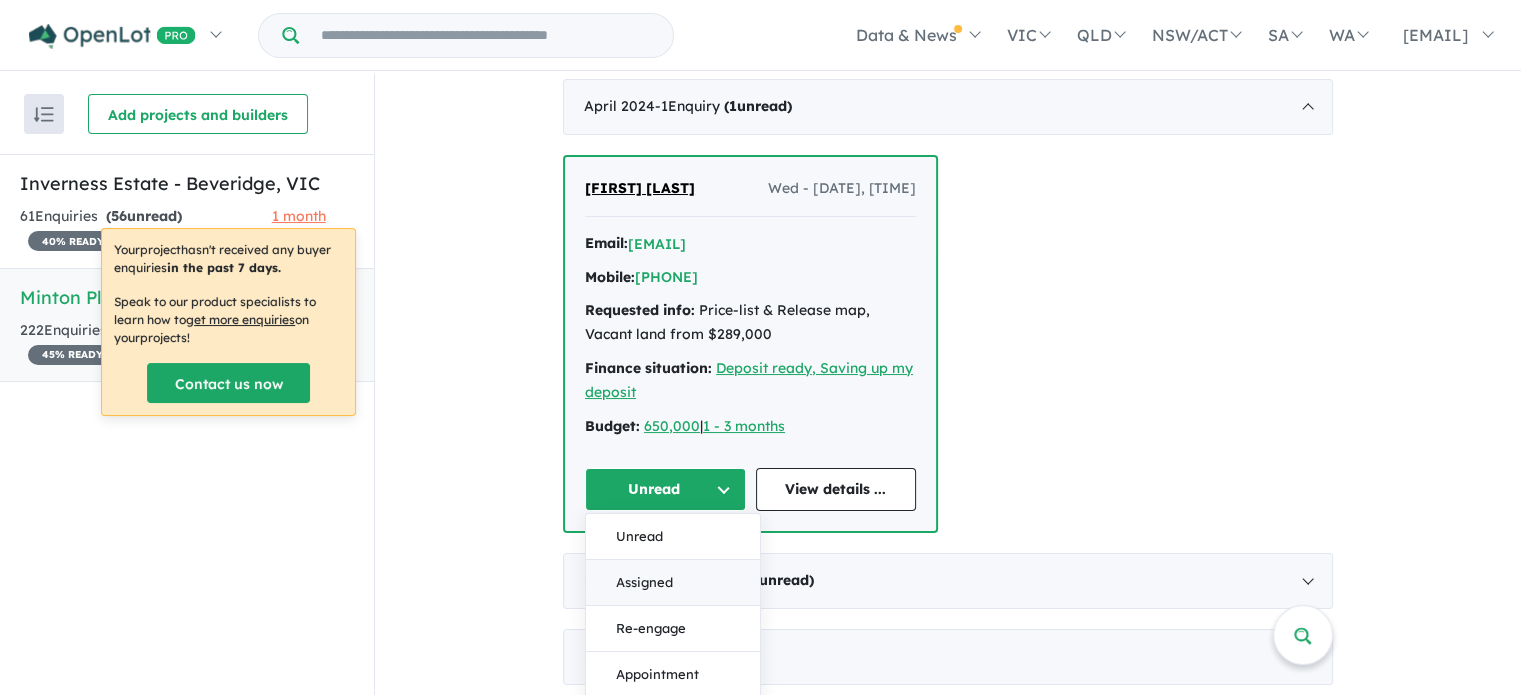 click on "Assigned" at bounding box center [673, 583] 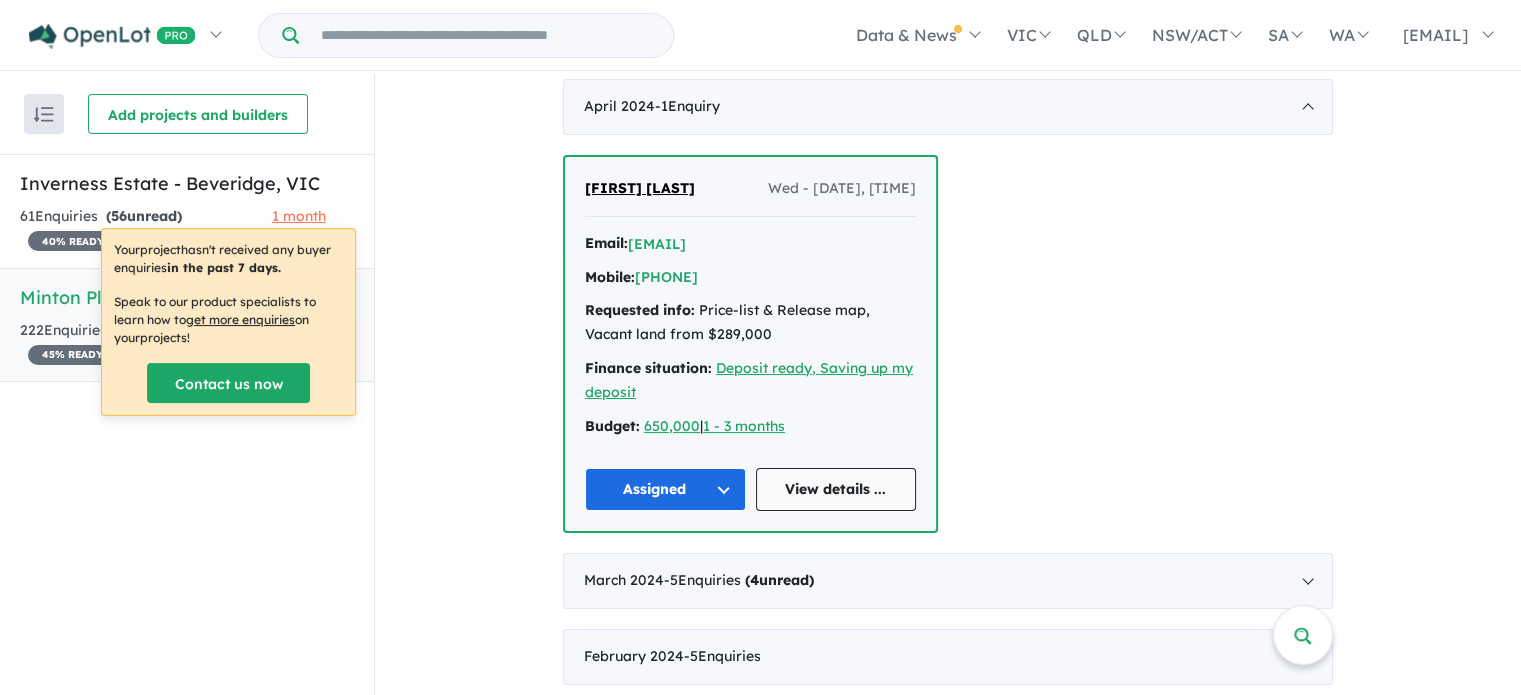 click on "View details ..." at bounding box center (836, 489) 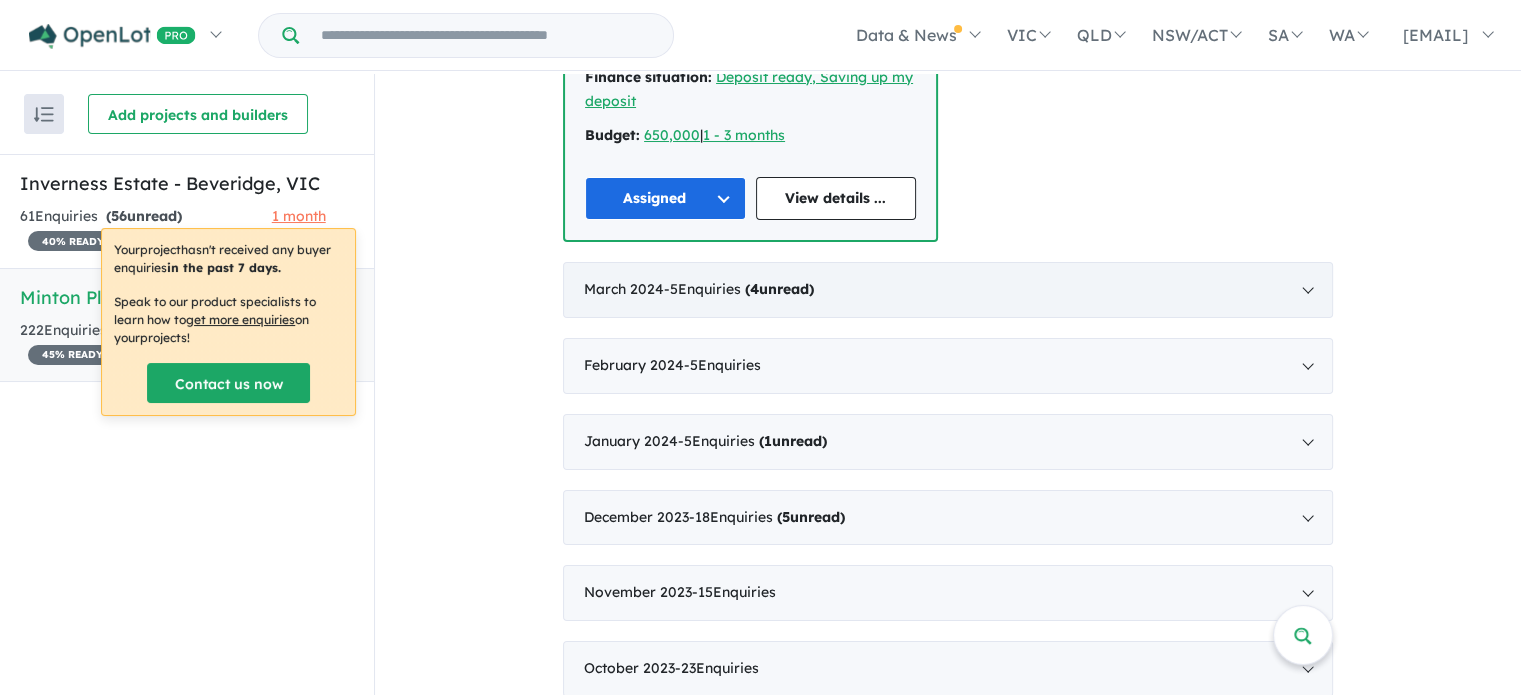 click on "March 2024  -  5  Enquir ies   ( 4  unread)" at bounding box center (948, 290) 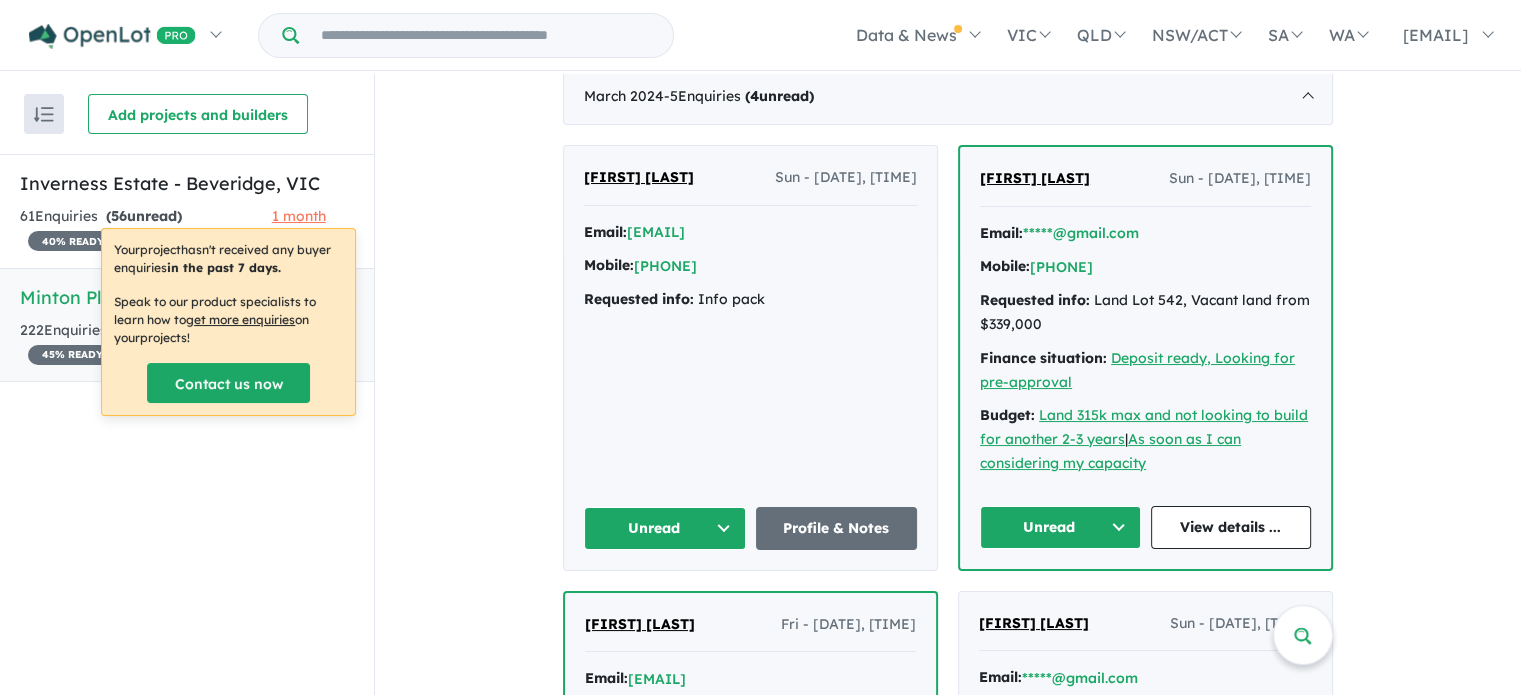 scroll, scrollTop: 1437, scrollLeft: 0, axis: vertical 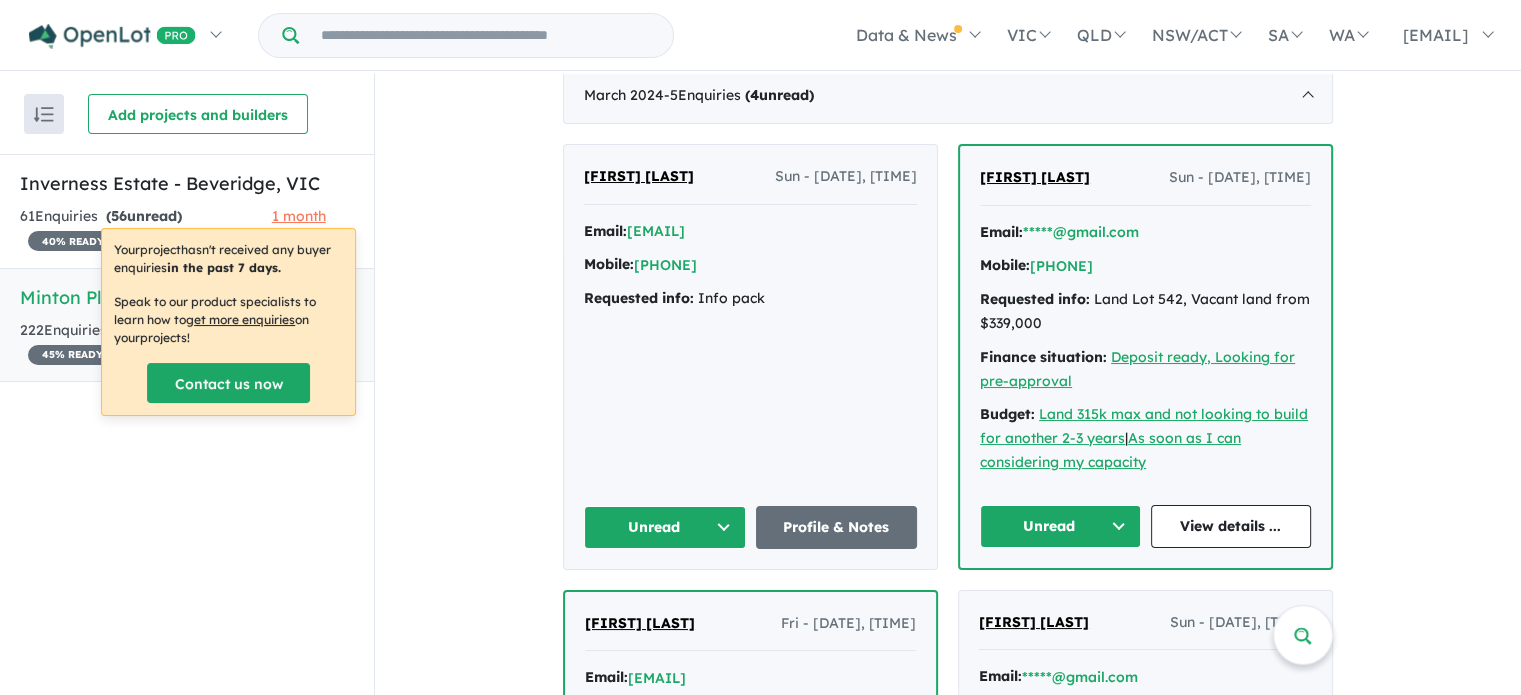 click on "Unread" at bounding box center (665, 527) 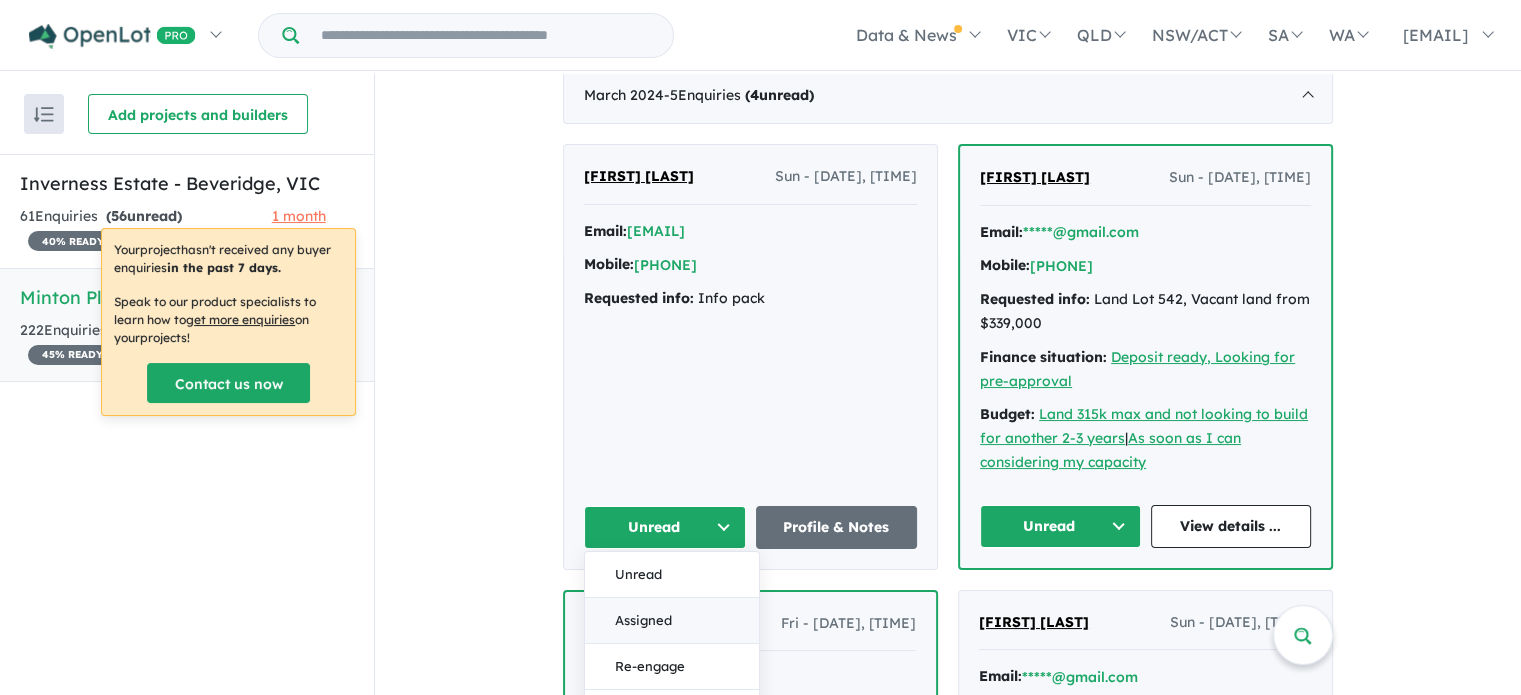 click on "Assigned" at bounding box center (672, 620) 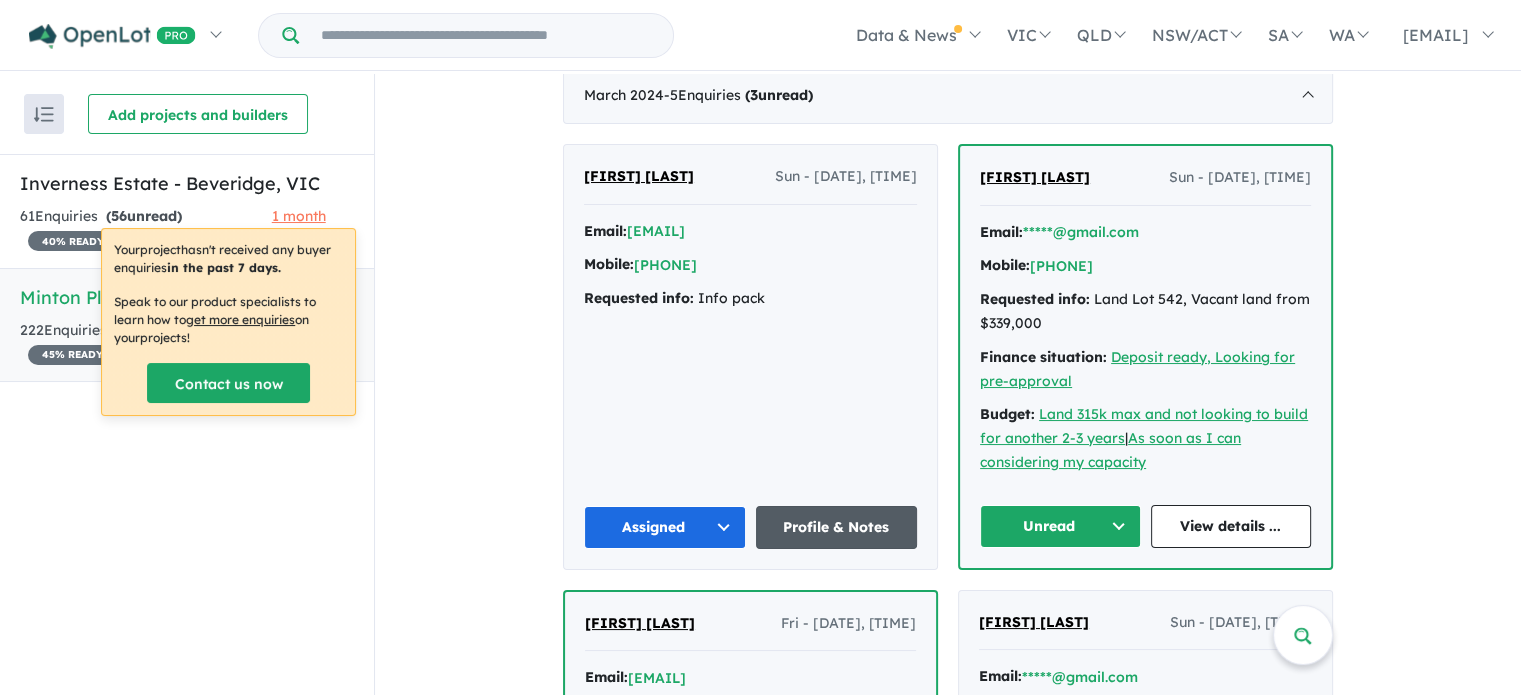 click on "Profile & Notes" at bounding box center (837, 527) 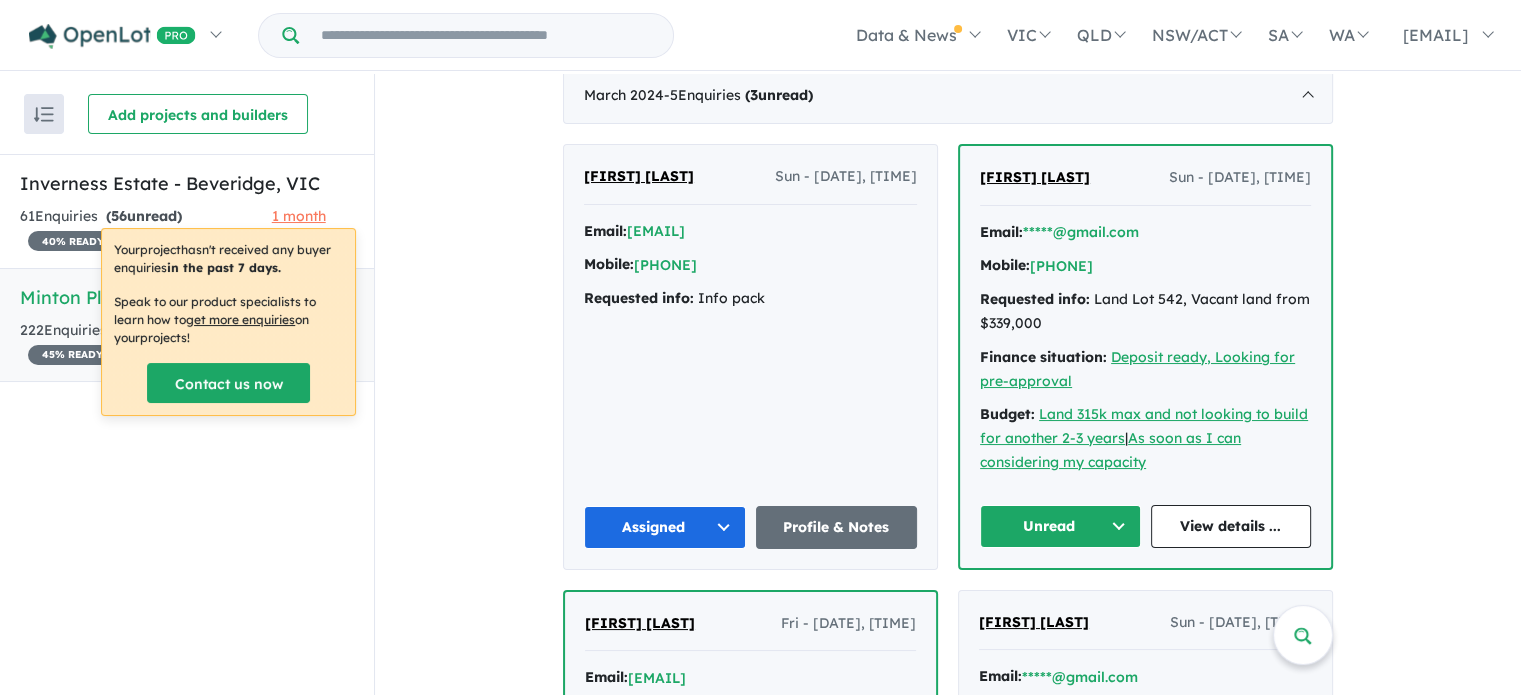 click on "Unread" at bounding box center [1060, 526] 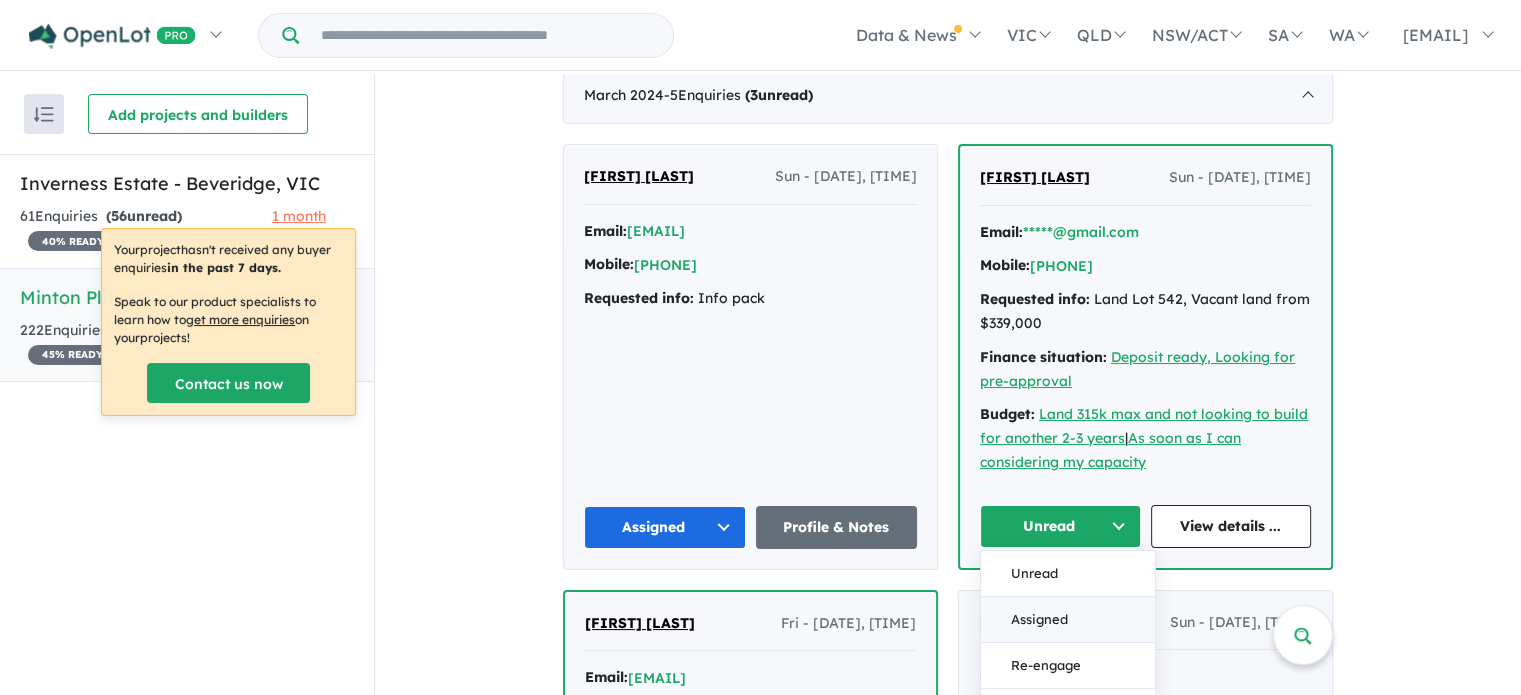click on "Assigned" at bounding box center [1068, 619] 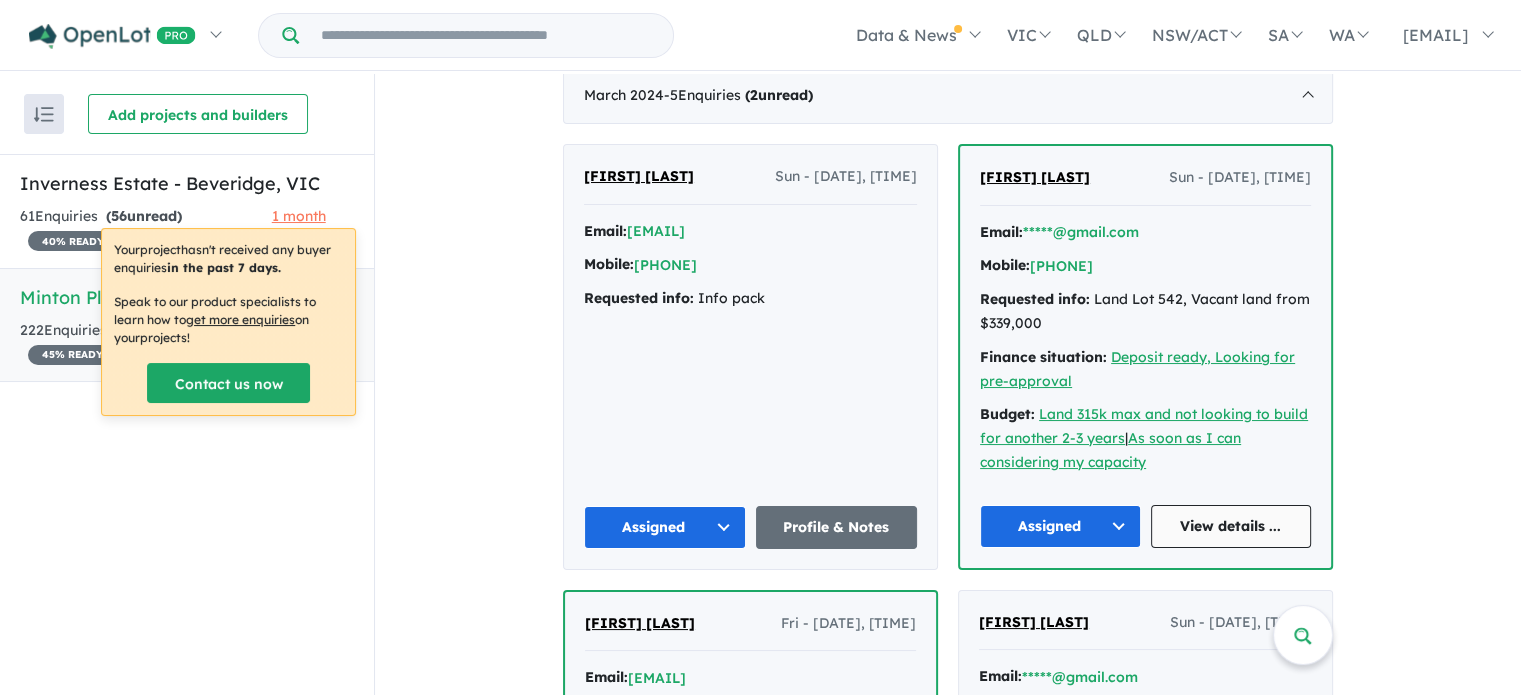 click on "View details ..." at bounding box center [1231, 526] 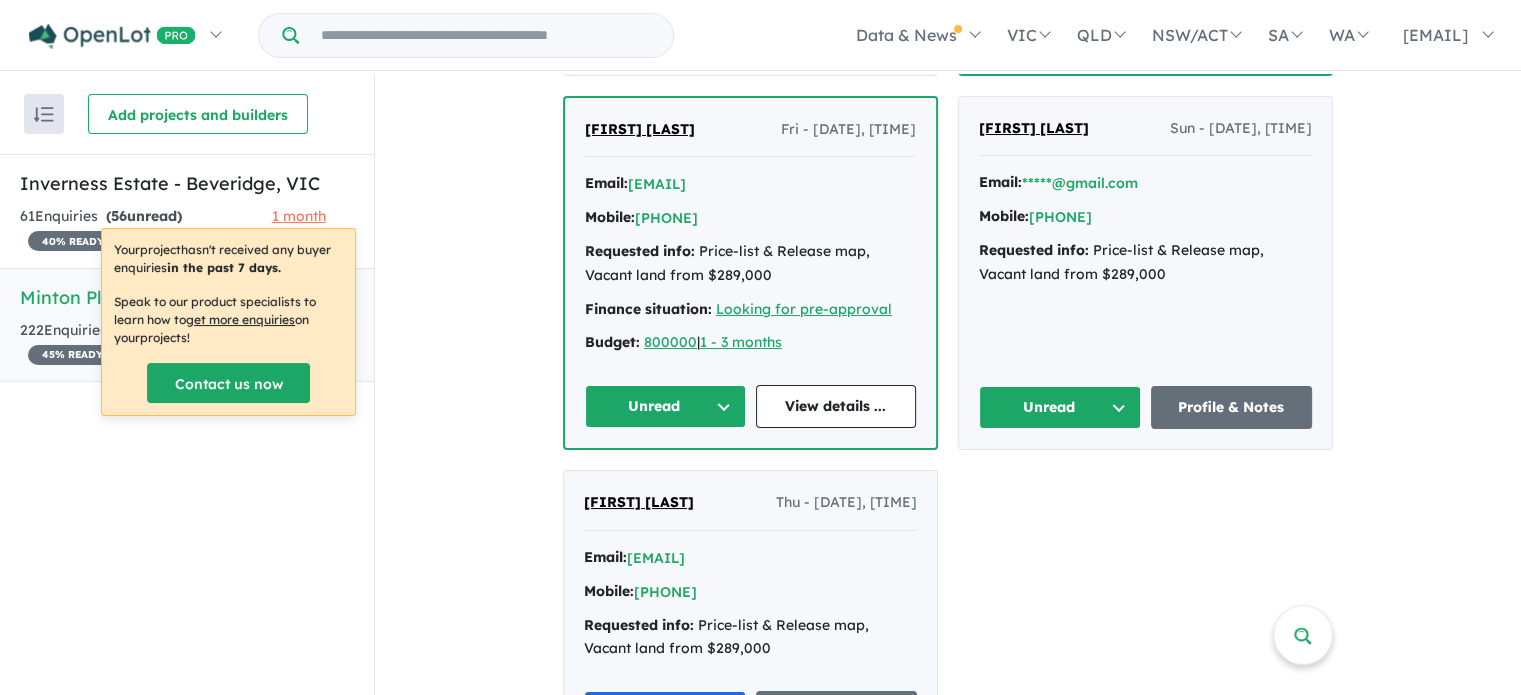click on "Unread" at bounding box center [665, 406] 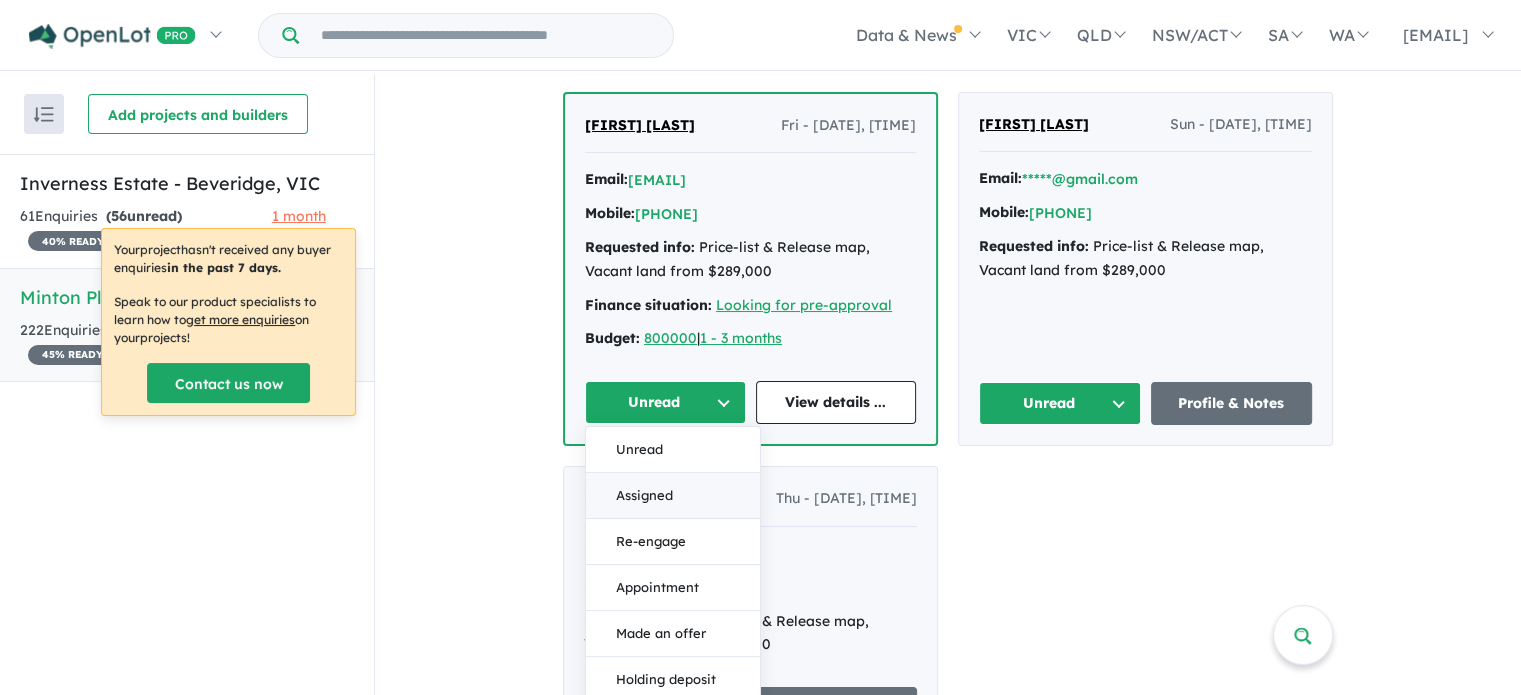 scroll, scrollTop: 1936, scrollLeft: 0, axis: vertical 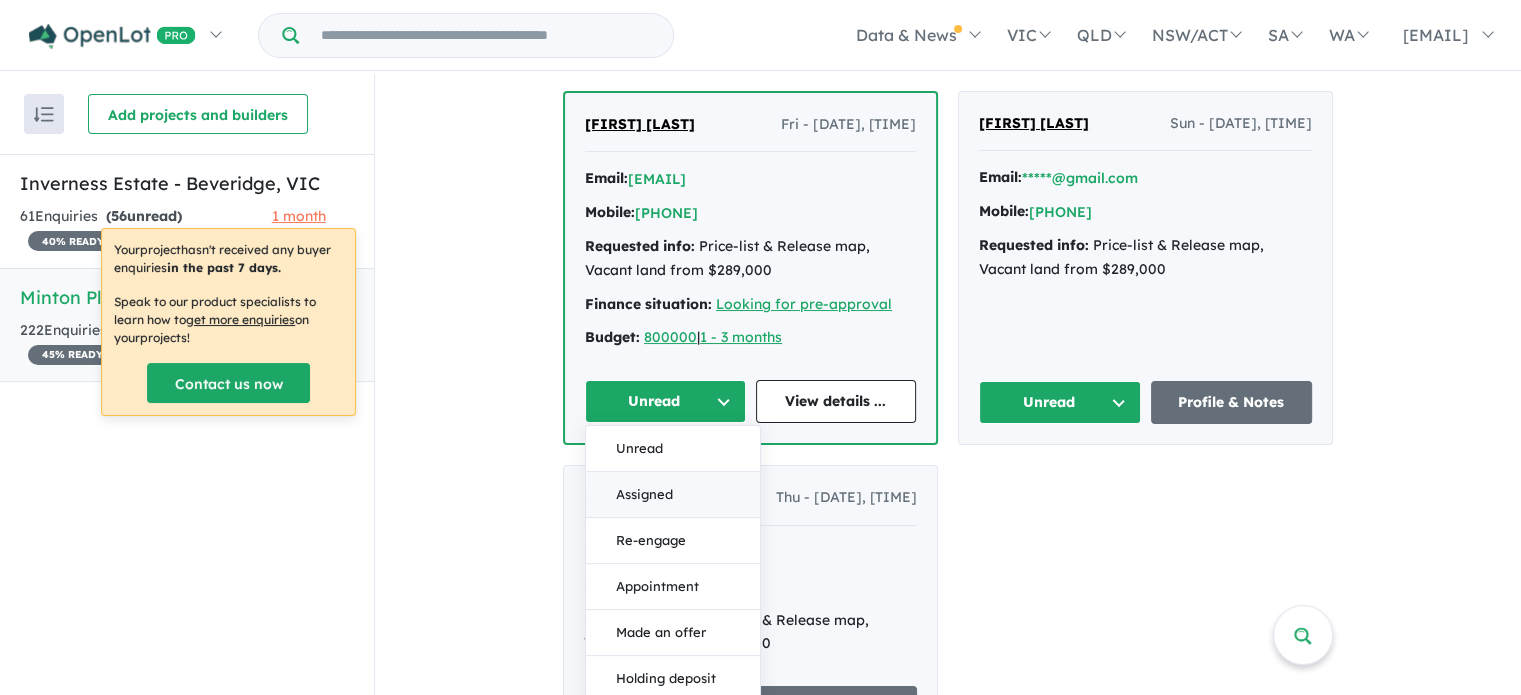 click on "Assigned" at bounding box center [673, 495] 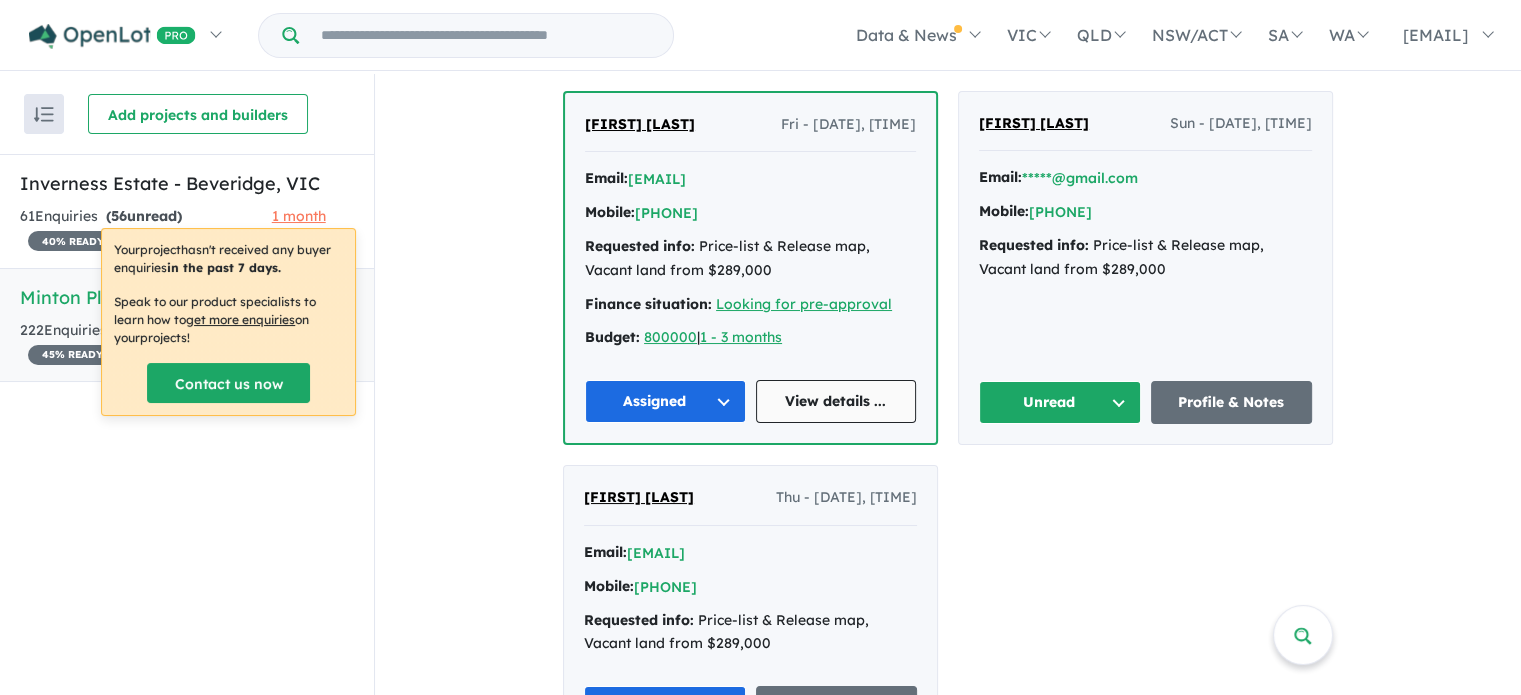 click on "View details ..." at bounding box center (836, 401) 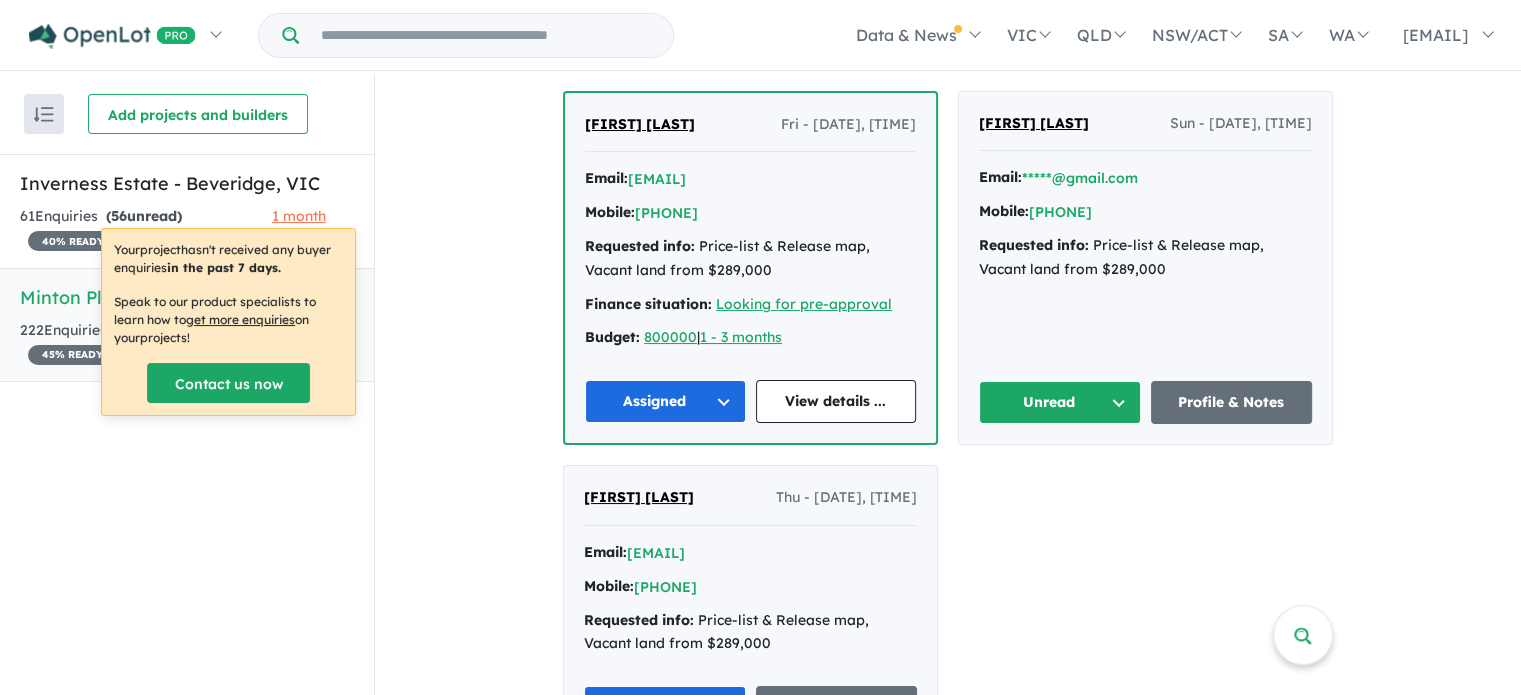 click on "Unread" at bounding box center [1060, 402] 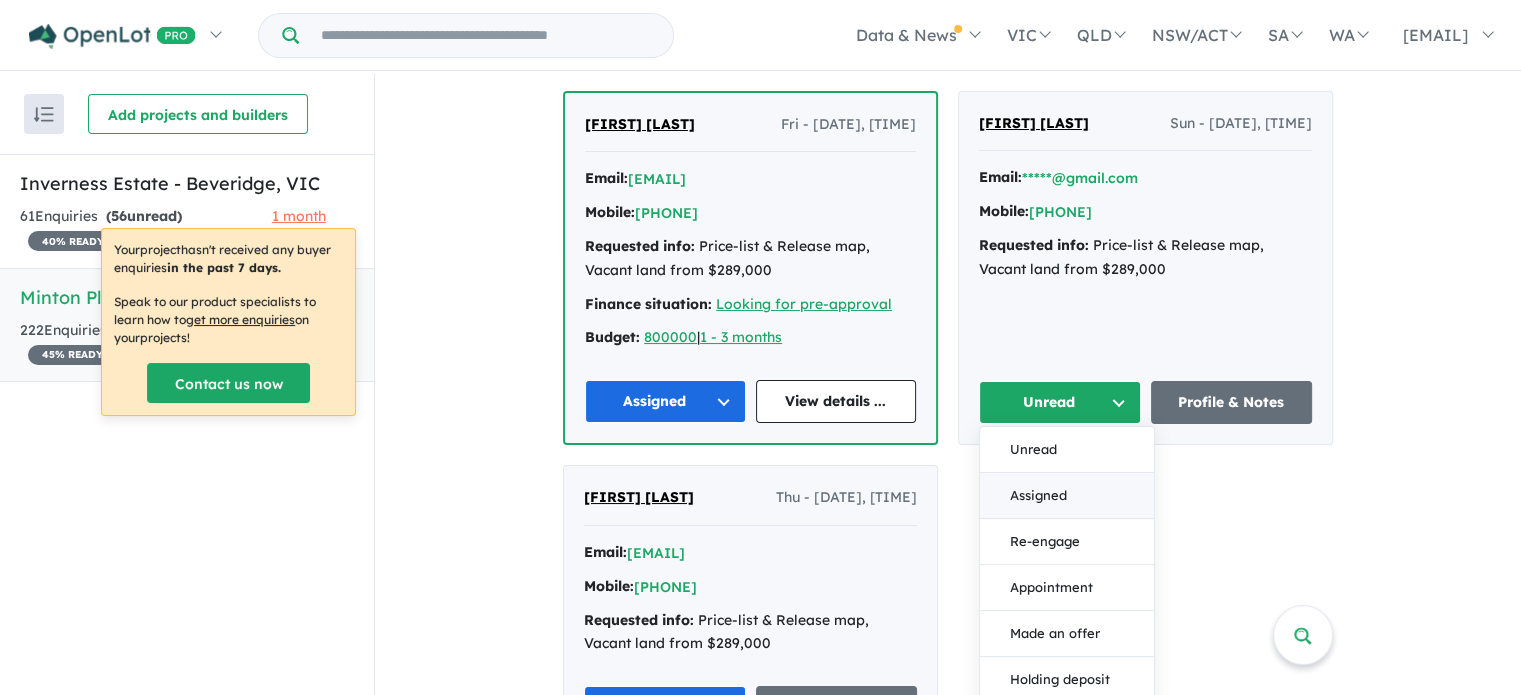 click on "Assigned" at bounding box center (1067, 496) 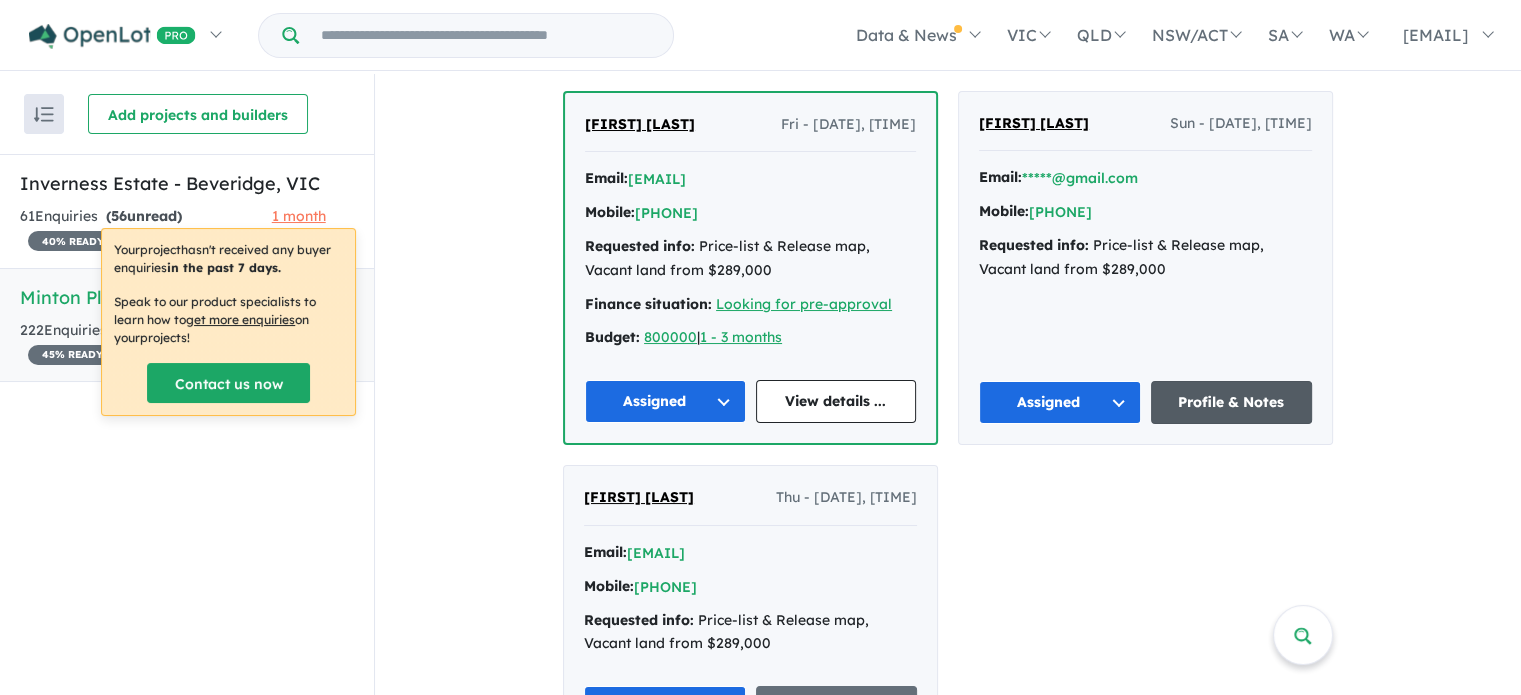 click on "Profile & Notes" at bounding box center [1232, 402] 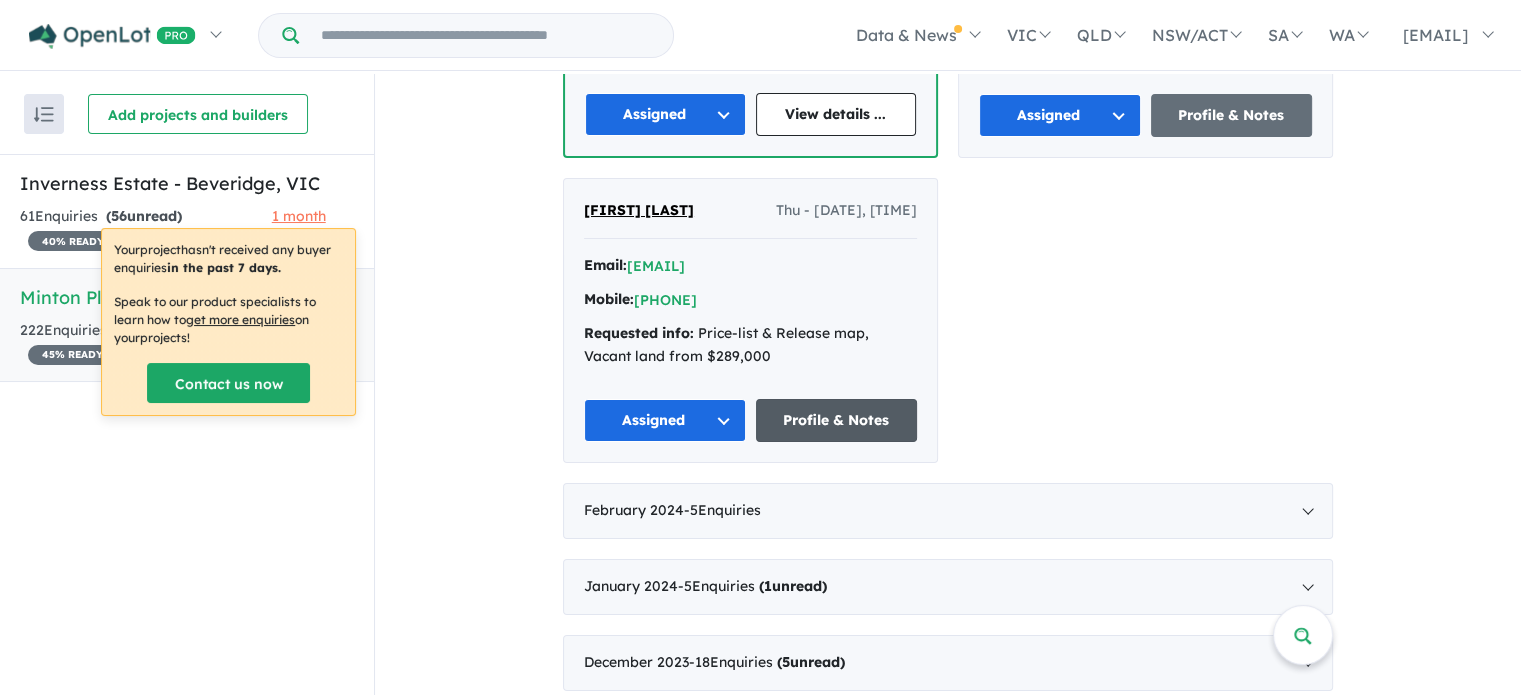 scroll, scrollTop: 2230, scrollLeft: 0, axis: vertical 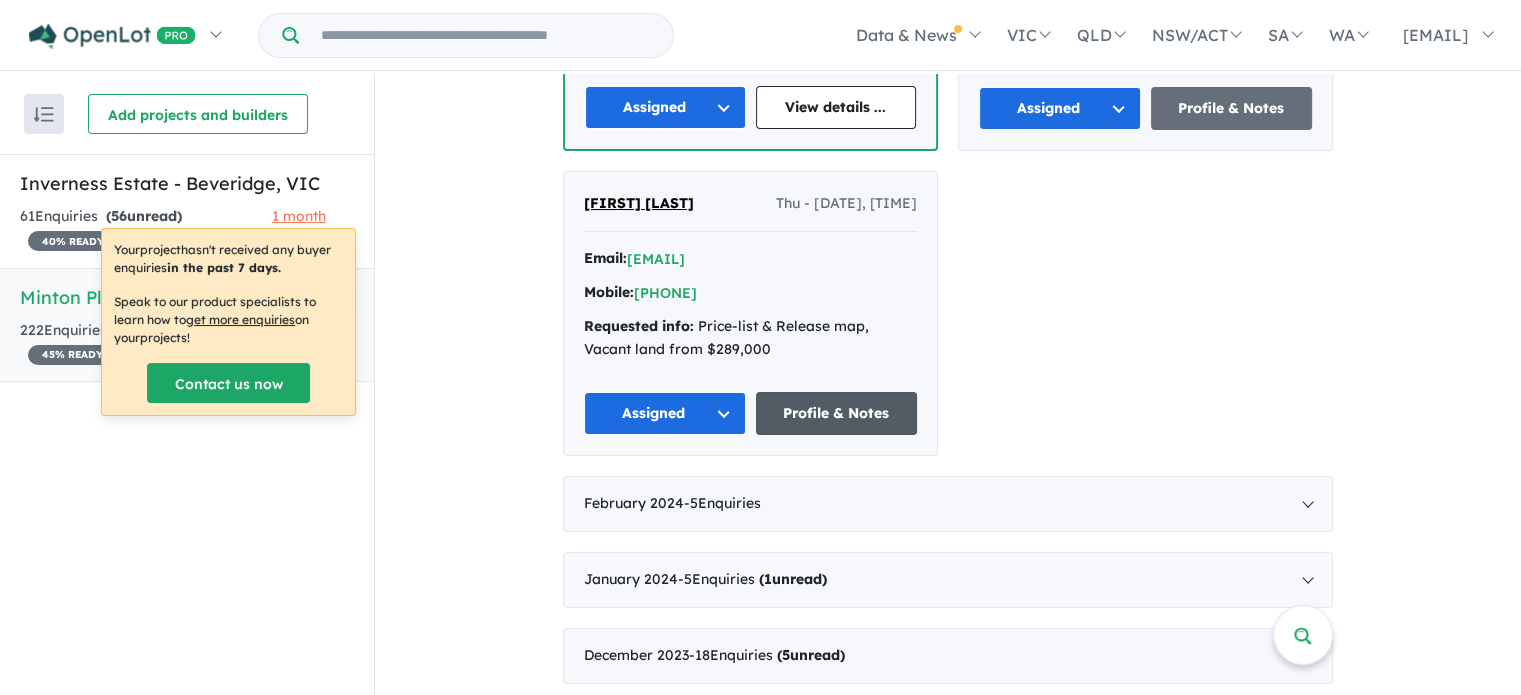 click on "Profile & Notes" at bounding box center (837, 413) 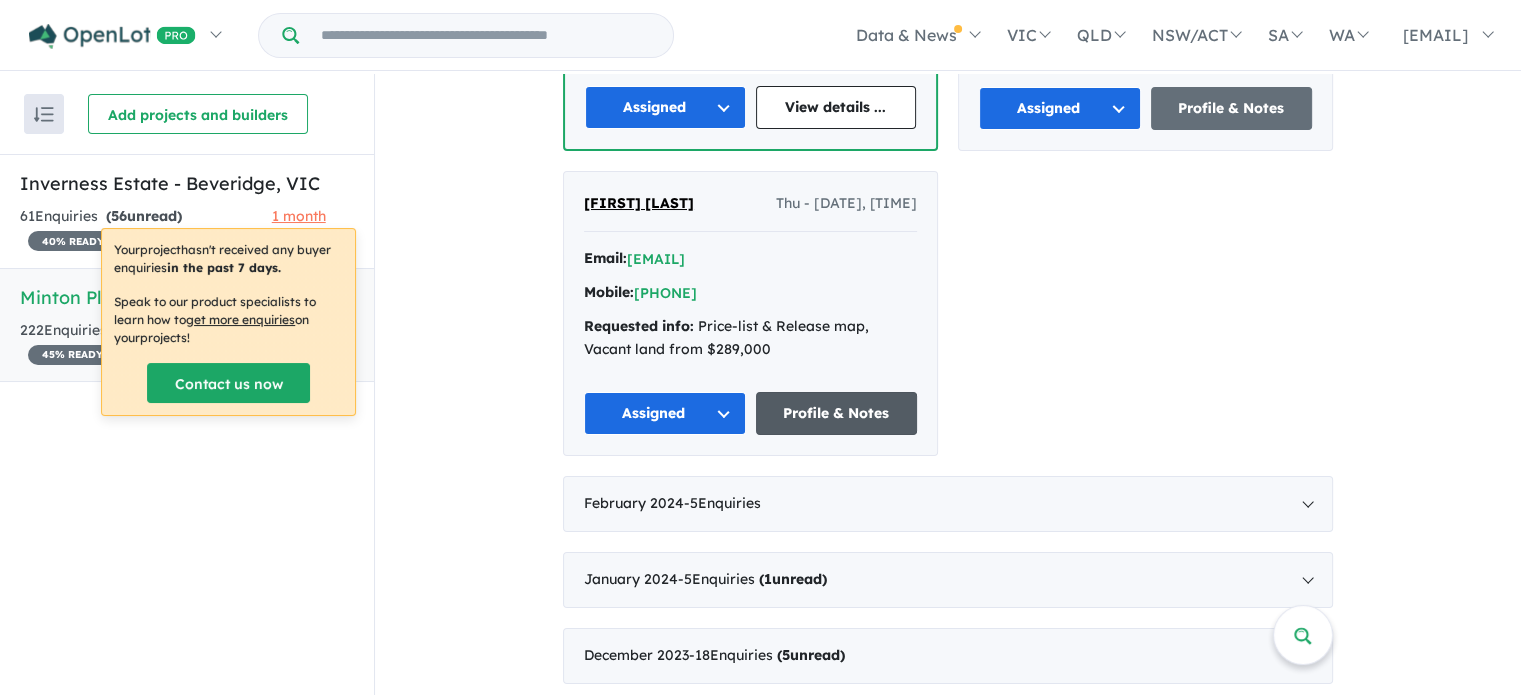 scroll, scrollTop: 2232, scrollLeft: 0, axis: vertical 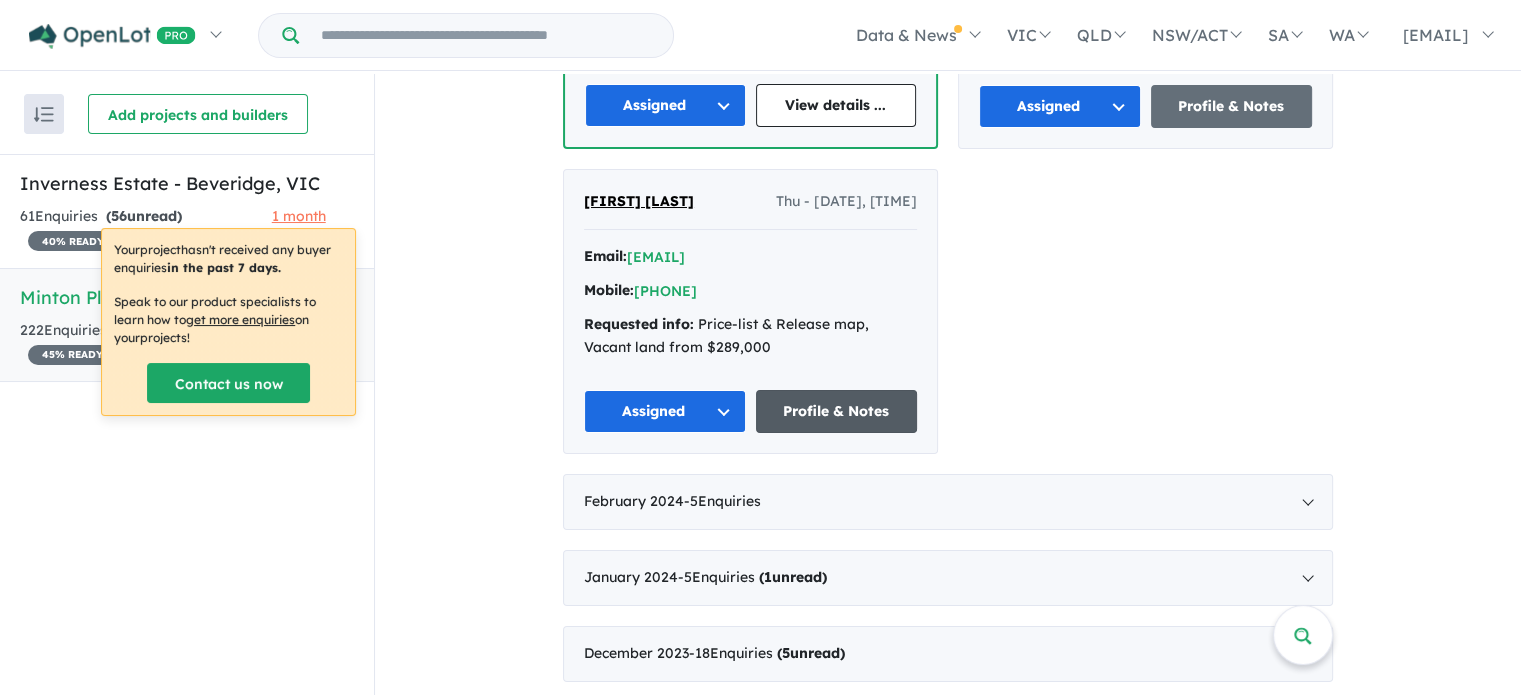 click on "Profile & Notes" at bounding box center [837, 411] 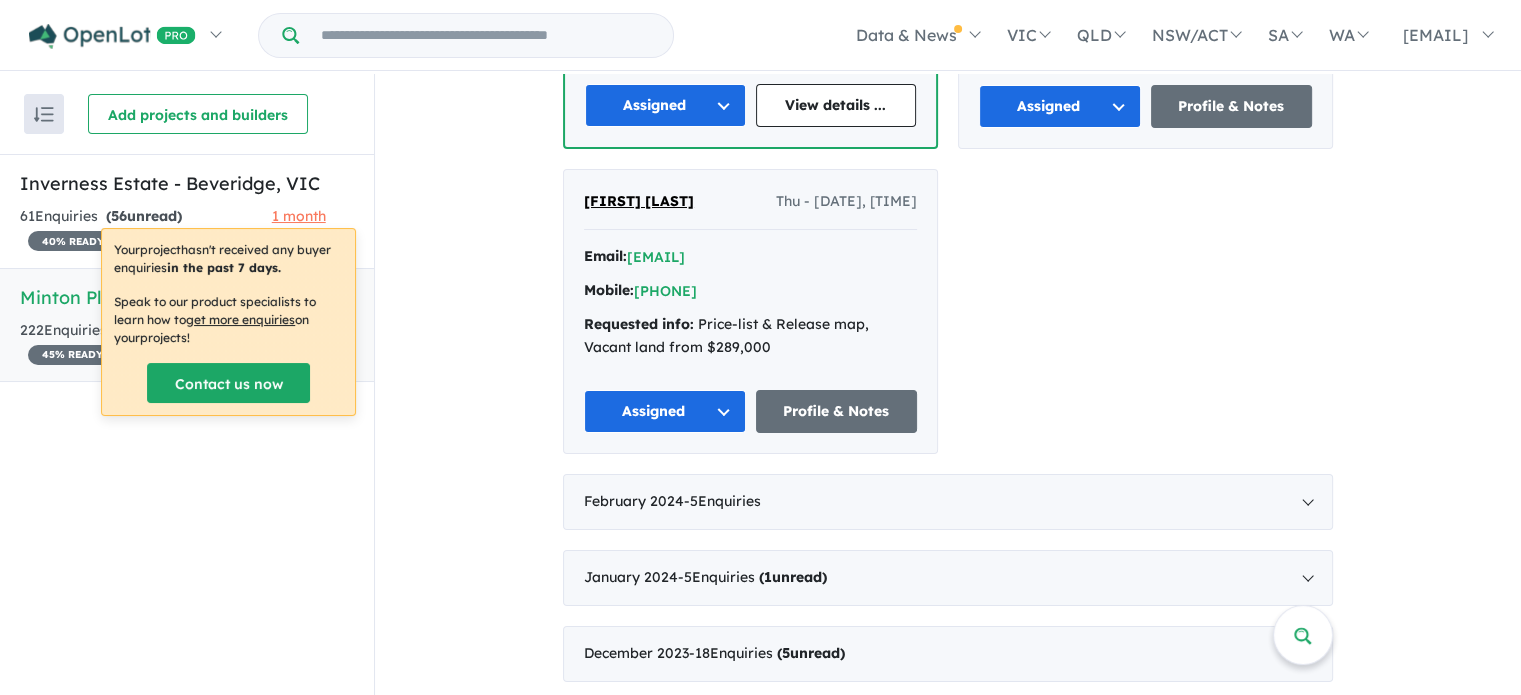 click on "View  2  projects in your account Minton Place Estate - Beveridge 45 % READY Land sizes  from   400 m 2  to  496 m 2 Land prices  start from   $ 339,000 Update ( 7 ) LIMITED OFFER: Minton Place – Beveridge’s Newest Family Estate, Lots from $339K. -  Wide range of lots - 300m2 - 512m2 -  Elevated location & Views of the CBD -  Walking distance to future Beveridge town centre and railway station -  Walking distance to Beveridge Primary School -  4 minute drive to established golf course -  Easy access to Hume Freeway -  Part of future Beveridge Community, including schools, childcare, retail, cafes and tavern -  10 min drive to proposed Lockerbie Metropolitan Activity Centre including hospital and university campus -  Close to established shops, restaurants and golf course Read more Your project is only  45 % ready  comparing to other top-performing projects in your area: Showcase more than 3 images  -  [ Yes ] Showcase more than 3 listings  -  [ Yes ] Display pricing information  -  [ Yes ]  -  [ Yes ] [" at bounding box center [948, 674] 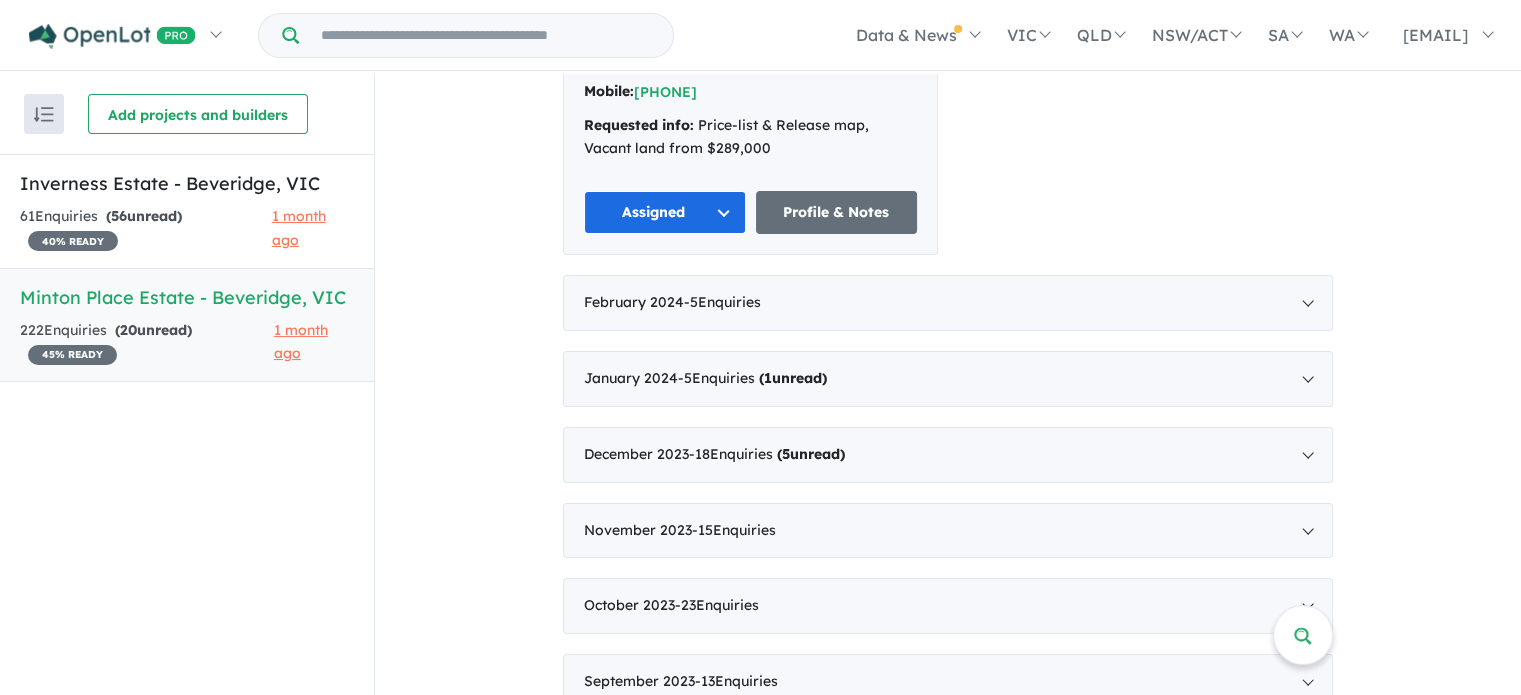 scroll, scrollTop: 2432, scrollLeft: 0, axis: vertical 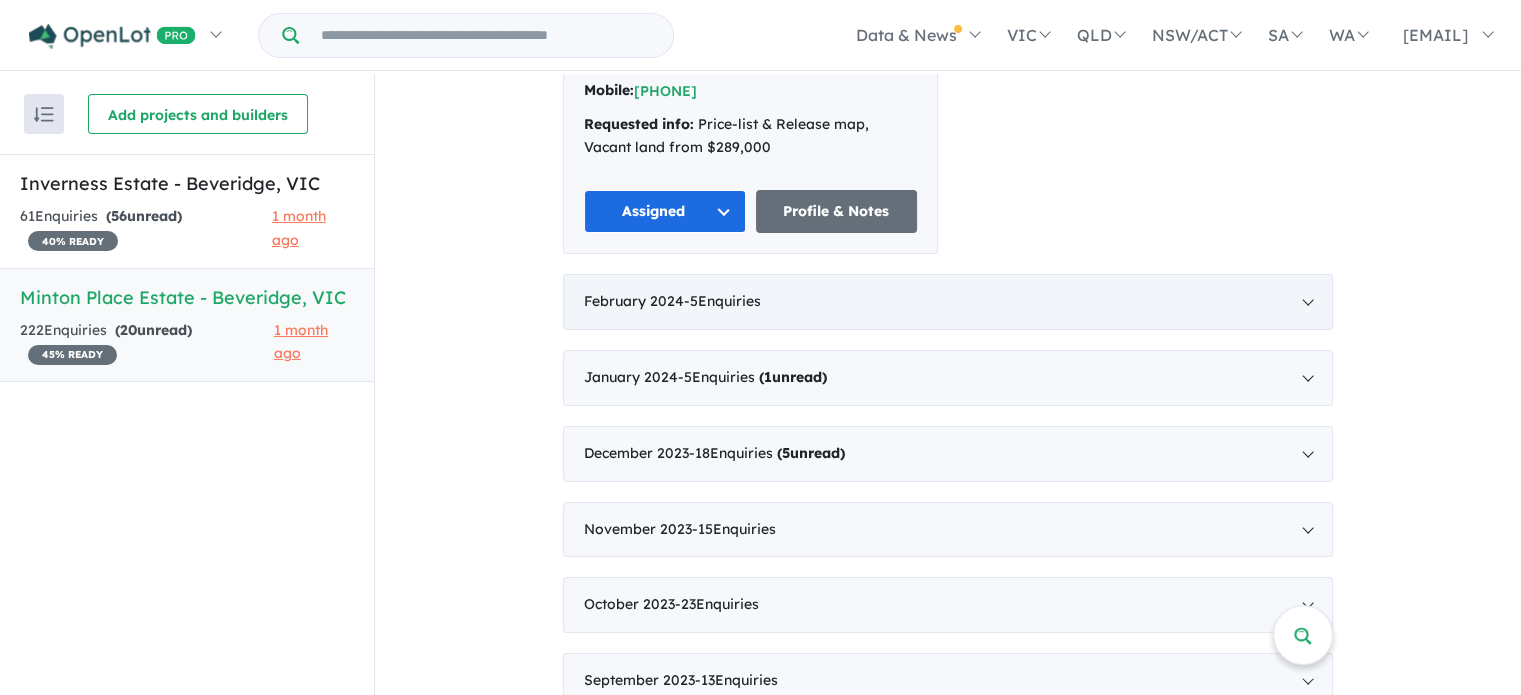click on "February 2024  -  5  Enquir ies   ( 0  unread)" at bounding box center [948, 302] 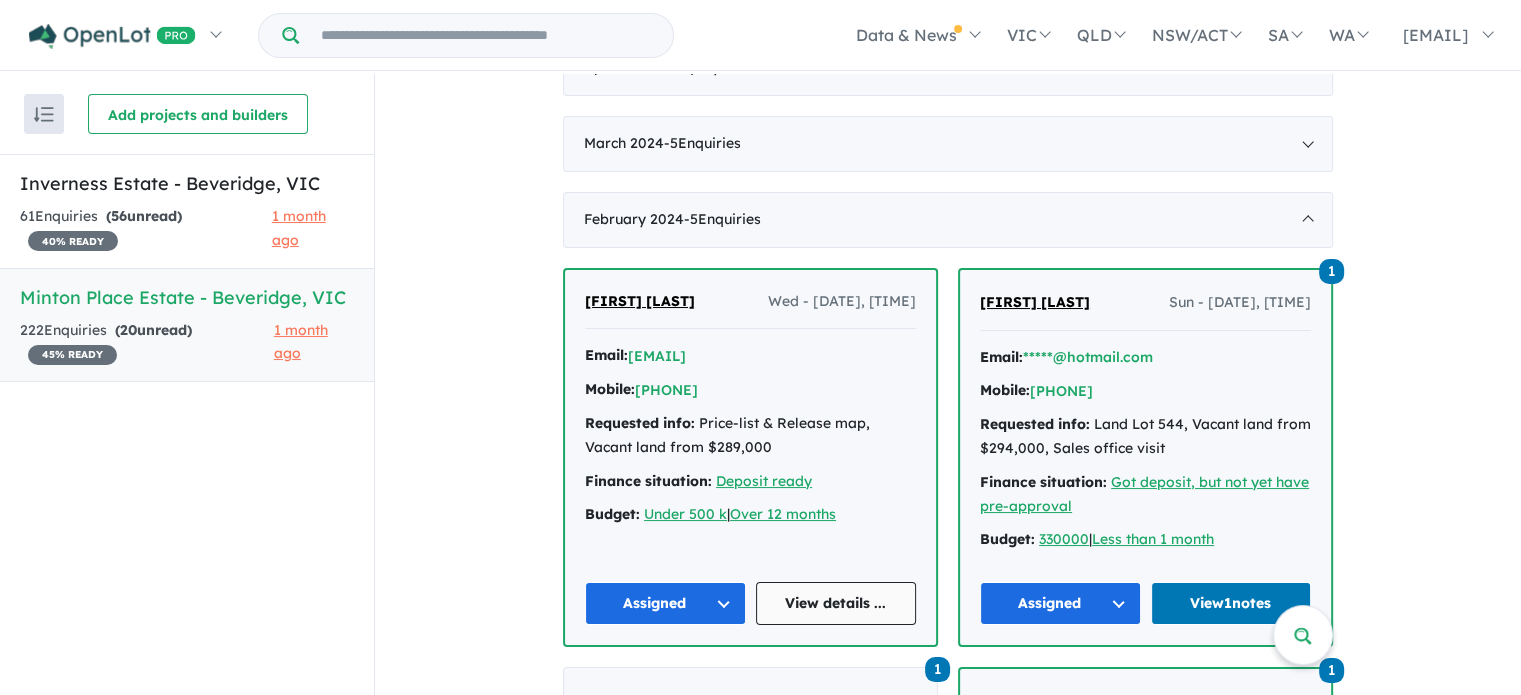 scroll, scrollTop: 1390, scrollLeft: 0, axis: vertical 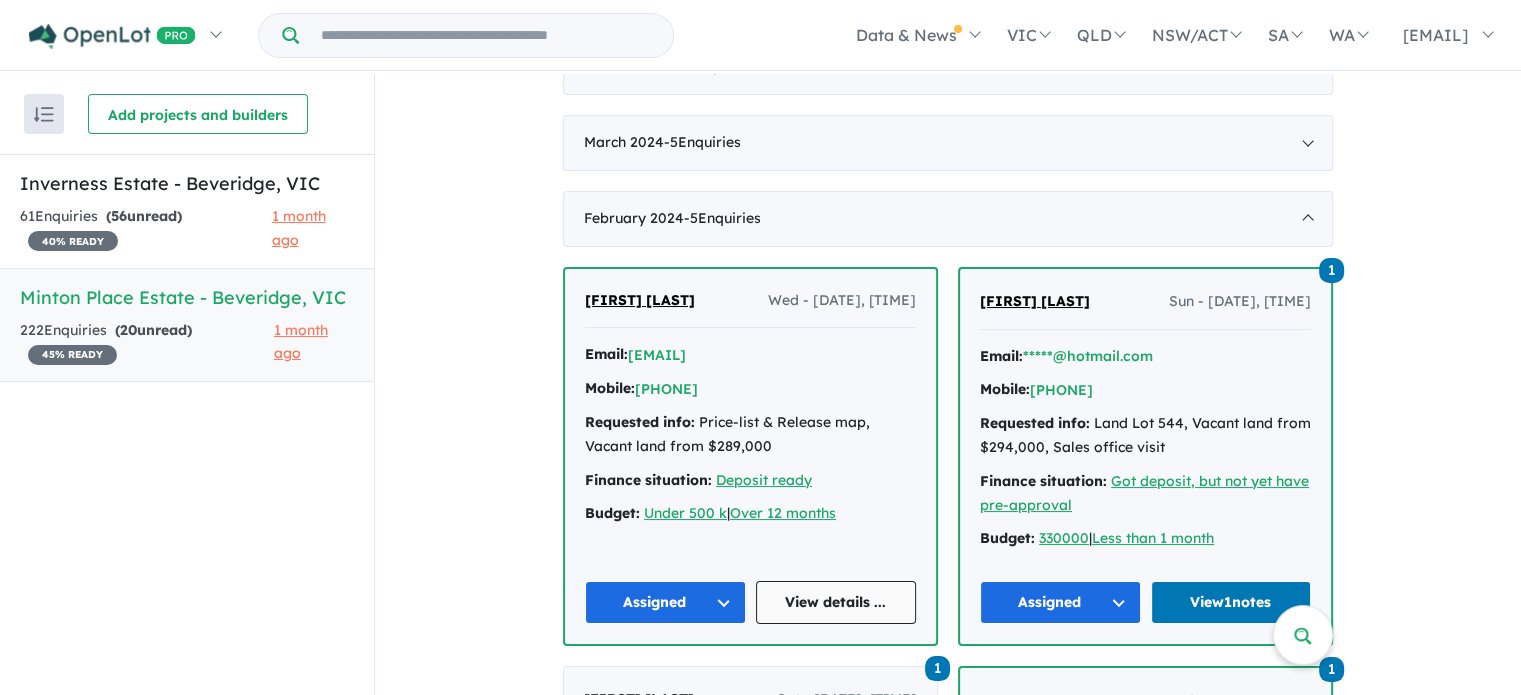 click on "View details ..." at bounding box center [836, 602] 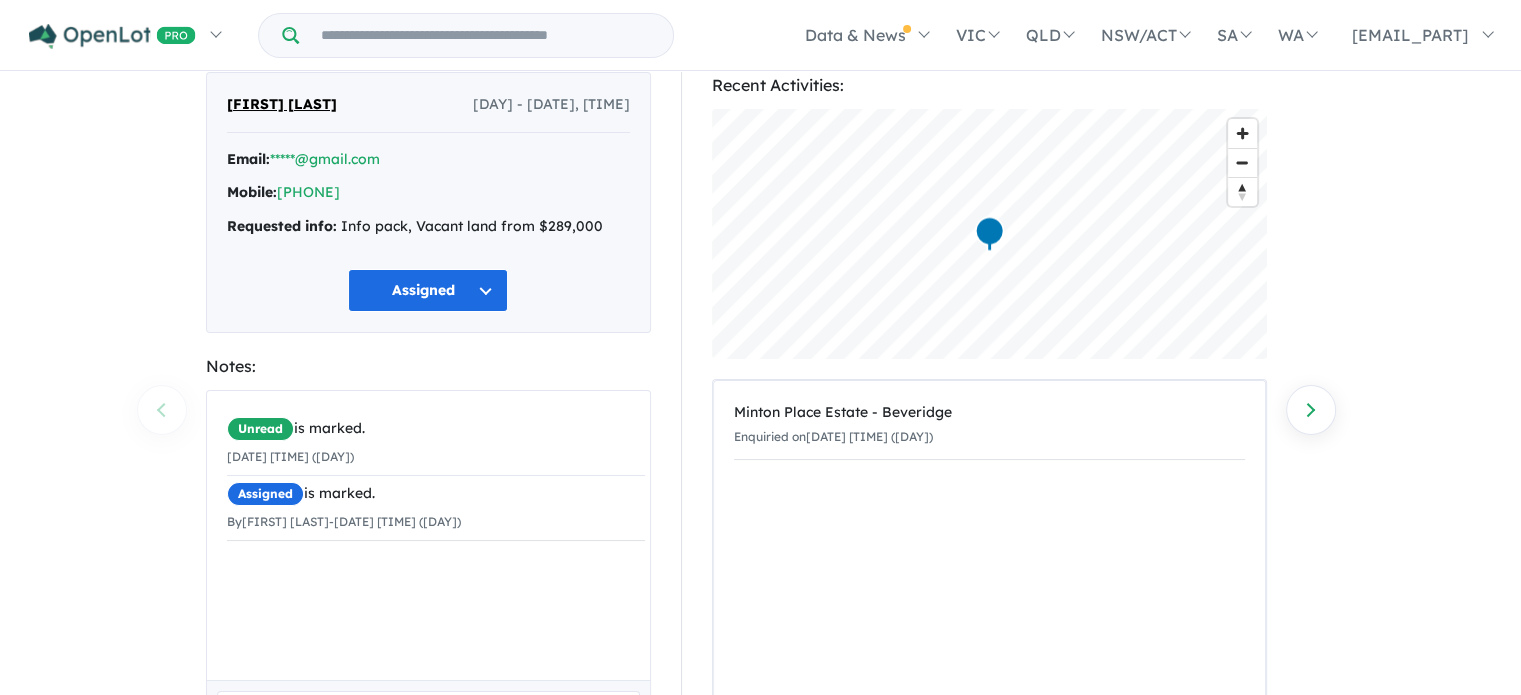 scroll, scrollTop: 0, scrollLeft: 0, axis: both 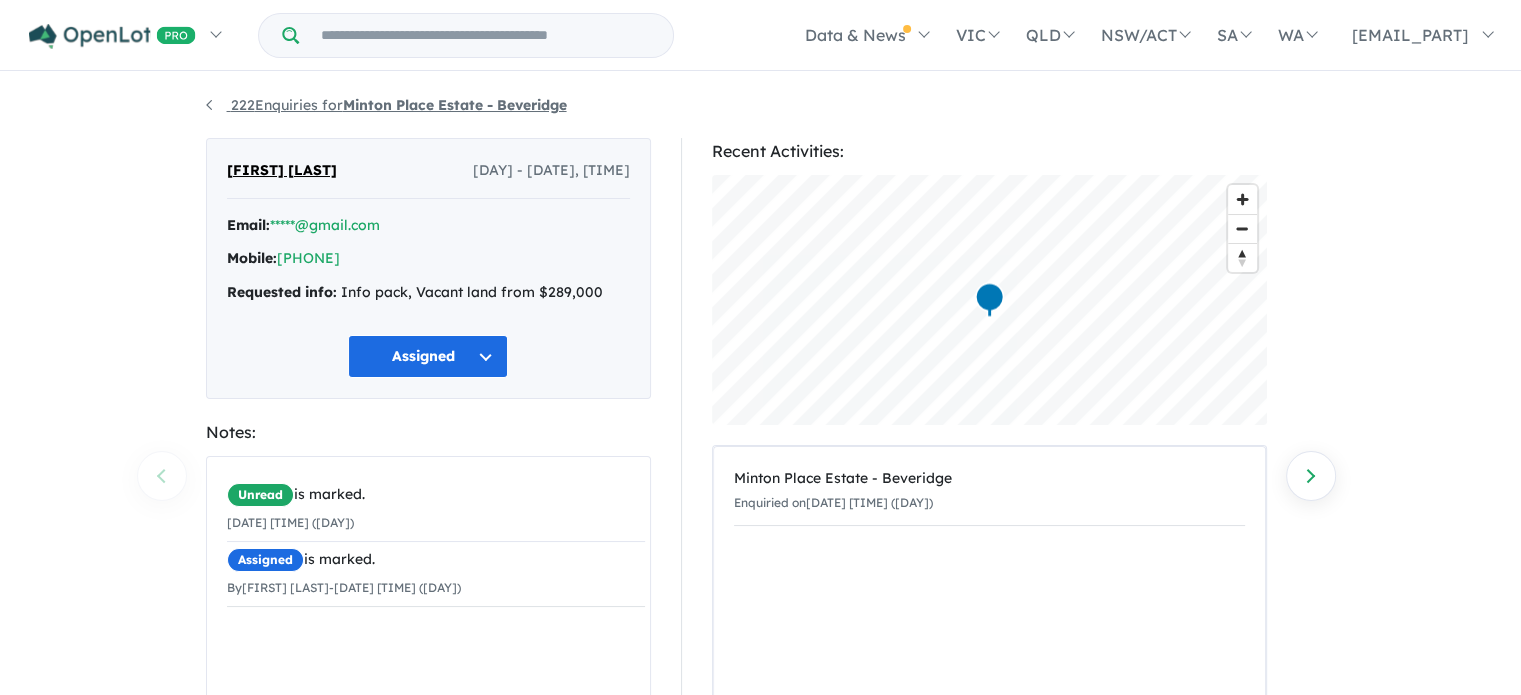 click on "[NUMBER] [GENERAL_TERM] for [STREET] - [CITY]" at bounding box center [386, 105] 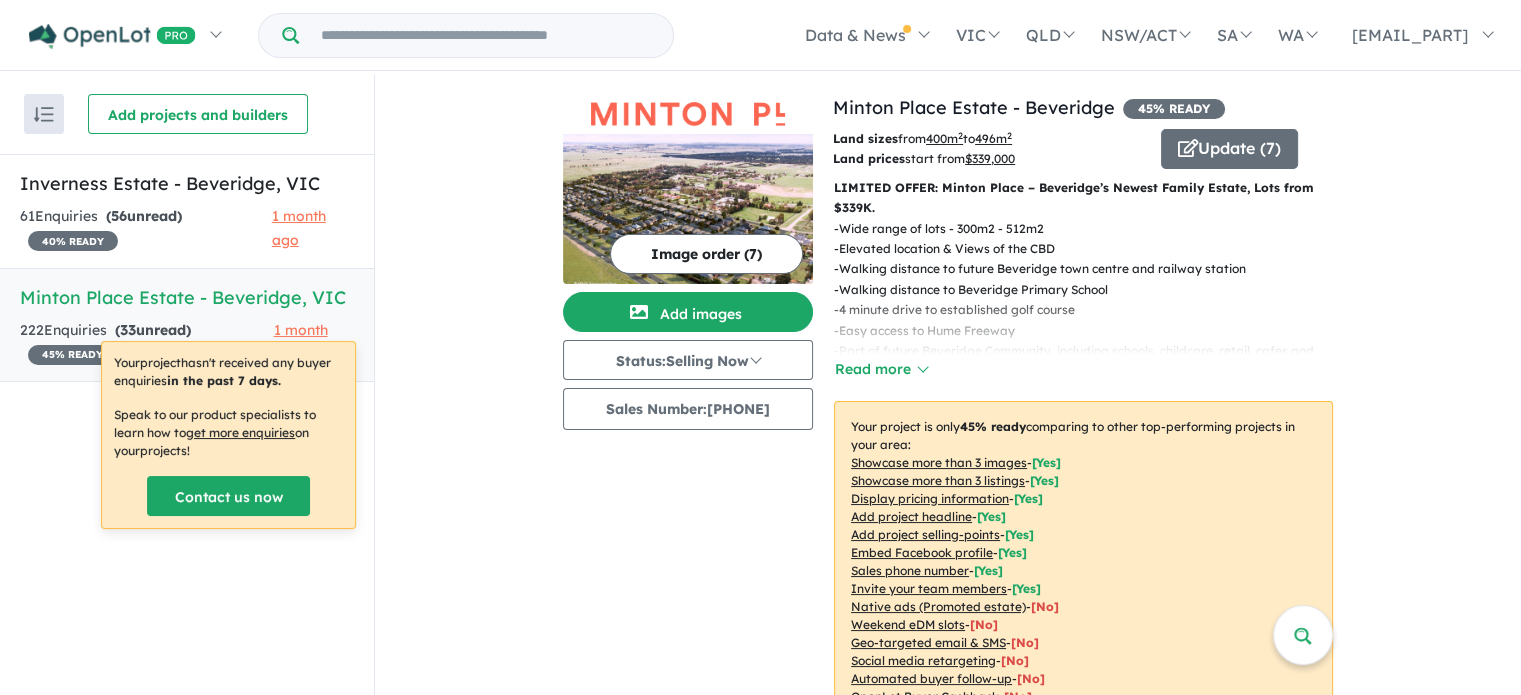 click on "Minton Place Estate - Beveridge , VIC" at bounding box center [187, 297] 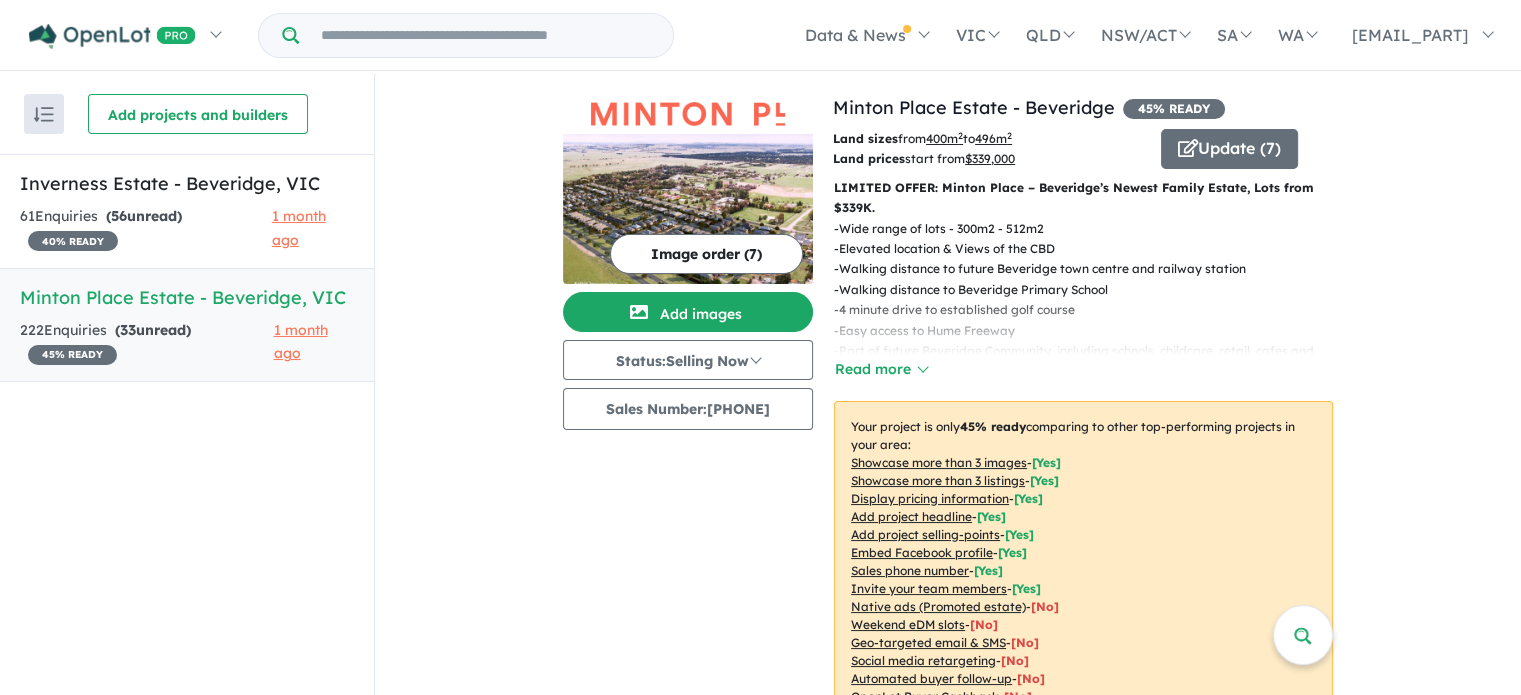 click on "Minton Place Estate - Beveridge , VIC" at bounding box center [187, 297] 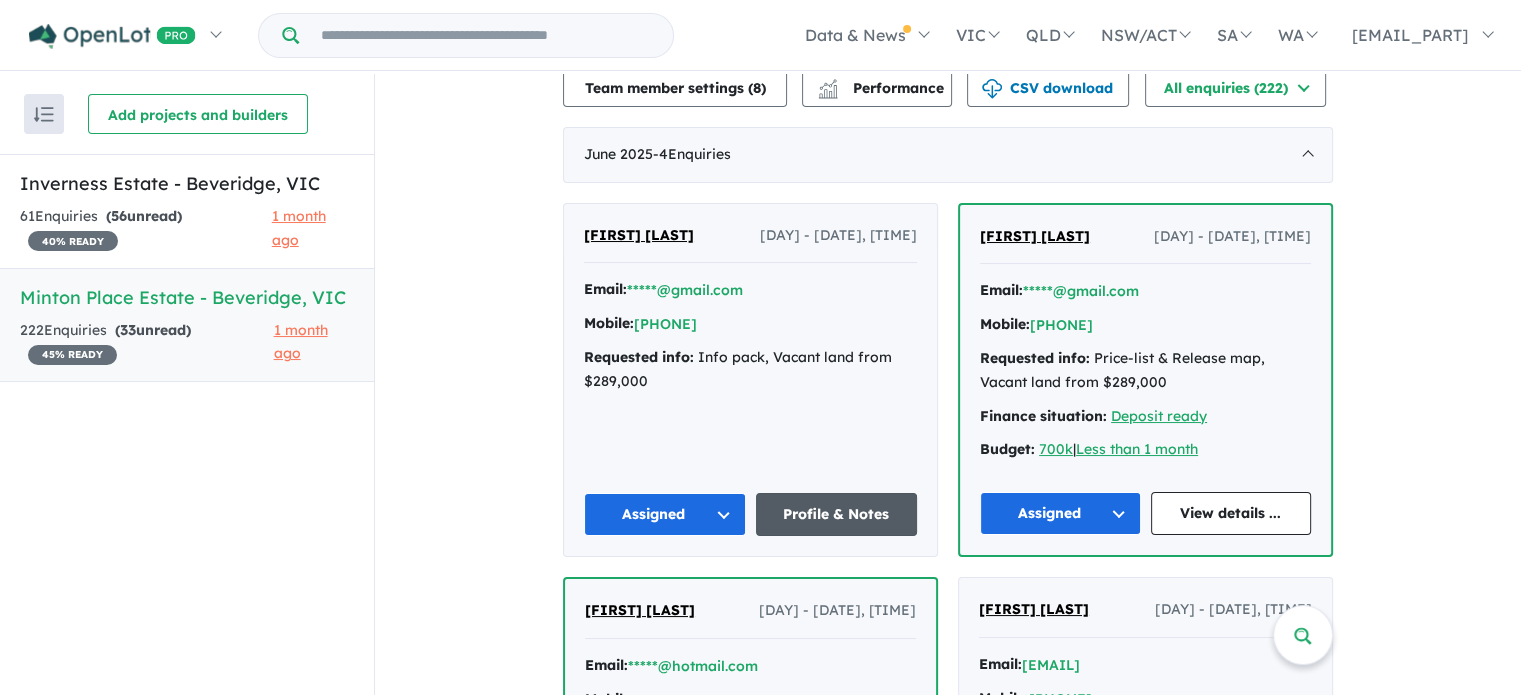 click on "Profile & Notes" at bounding box center (837, 514) 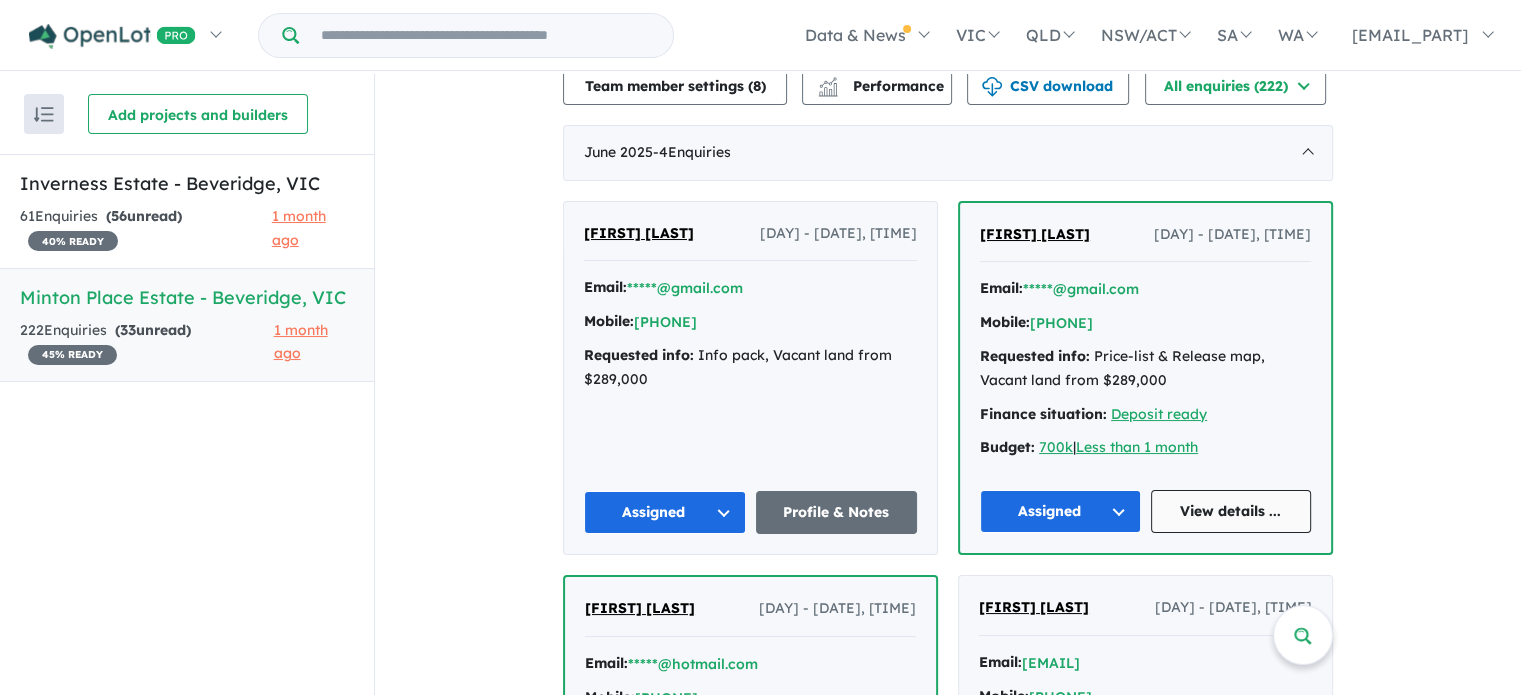 click on "View details ..." at bounding box center [1231, 511] 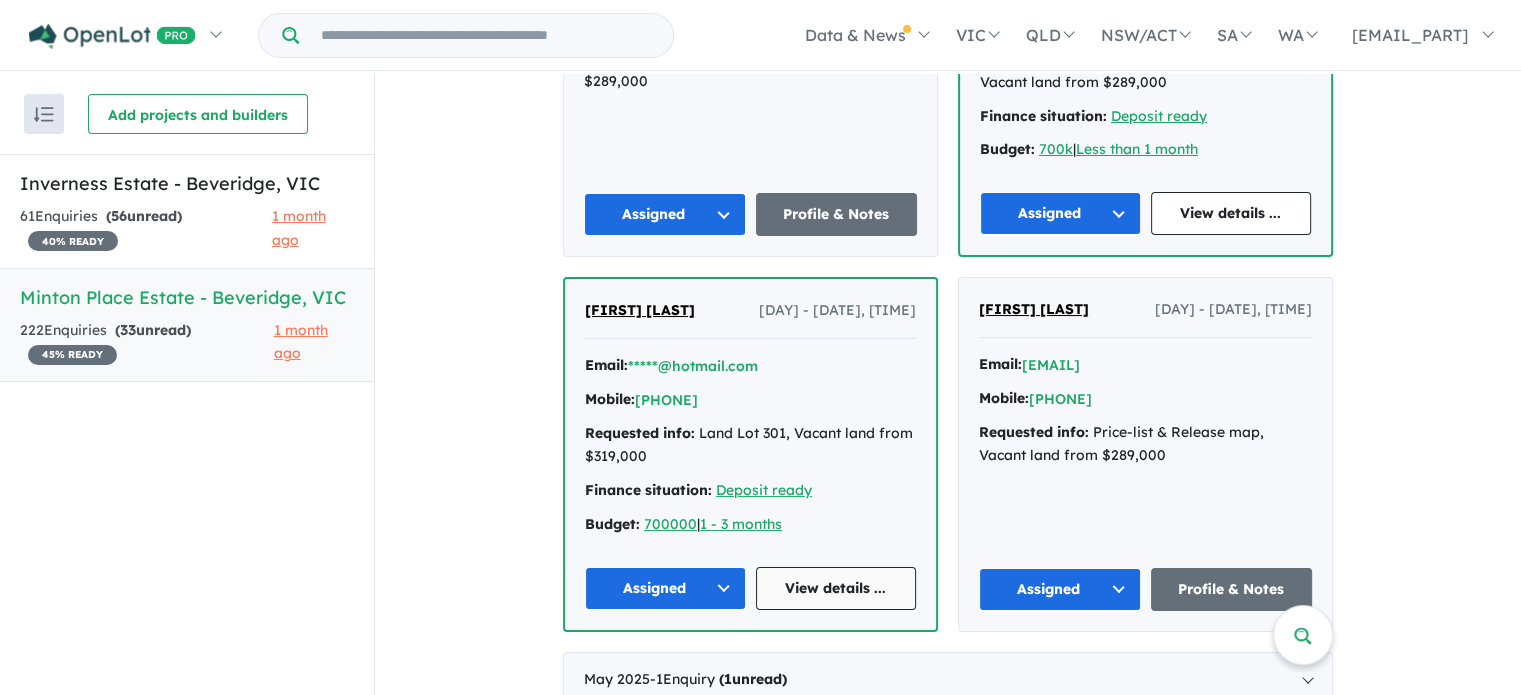 scroll, scrollTop: 997, scrollLeft: 0, axis: vertical 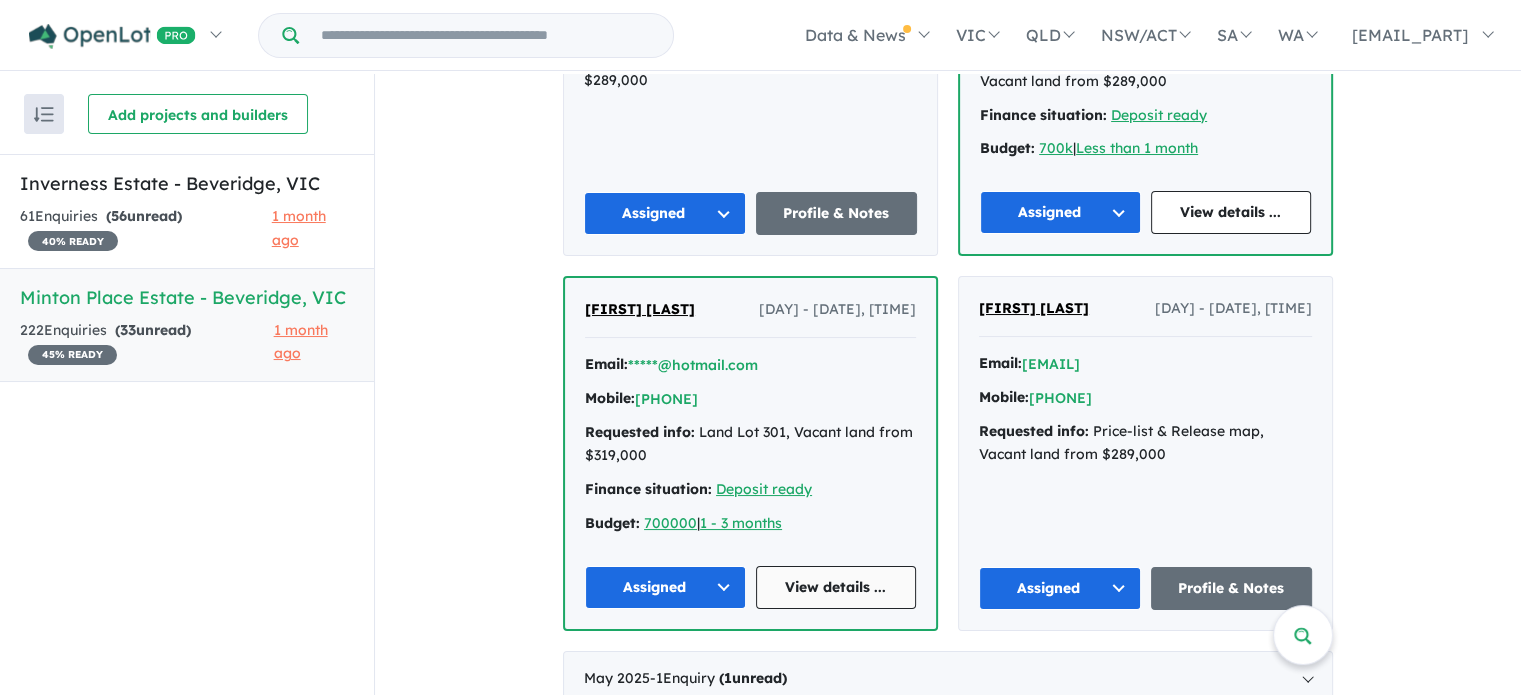 click on "View details ..." at bounding box center (836, 587) 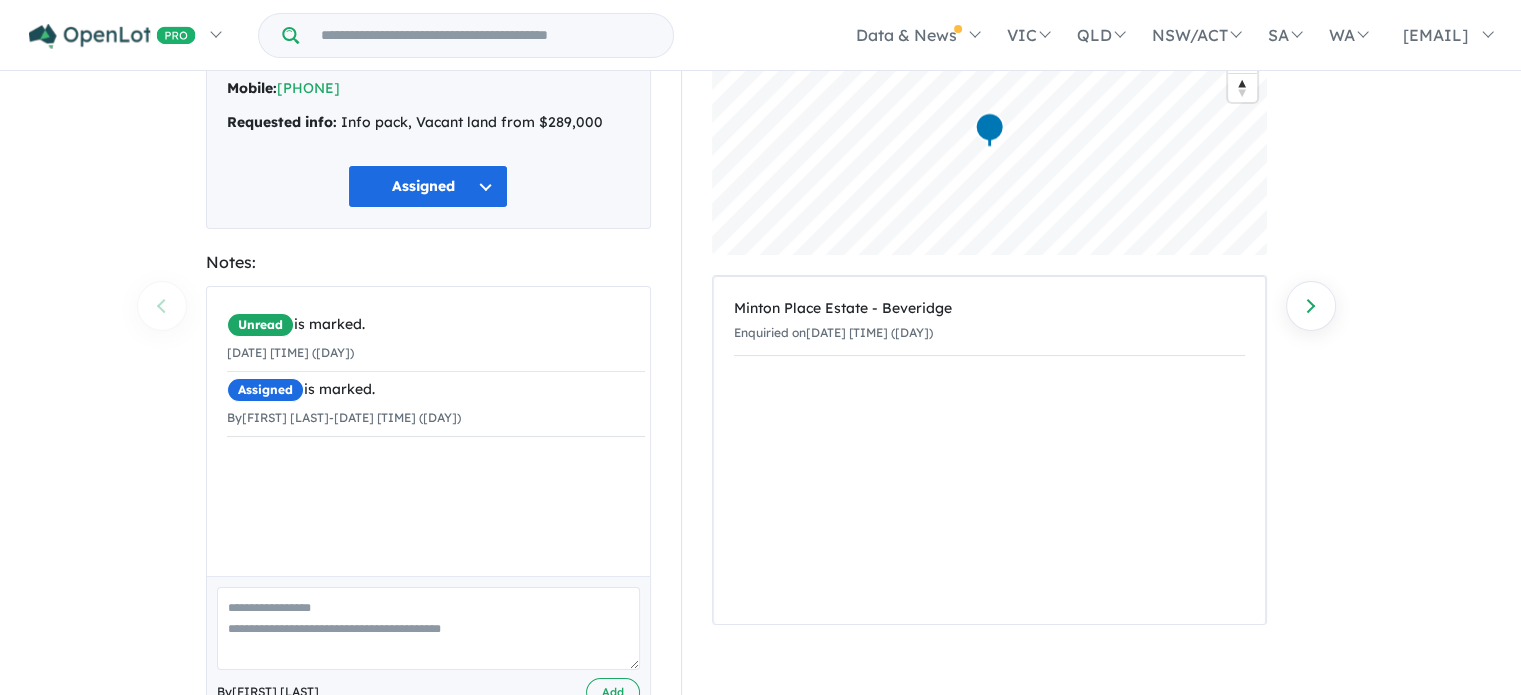 scroll, scrollTop: 232, scrollLeft: 0, axis: vertical 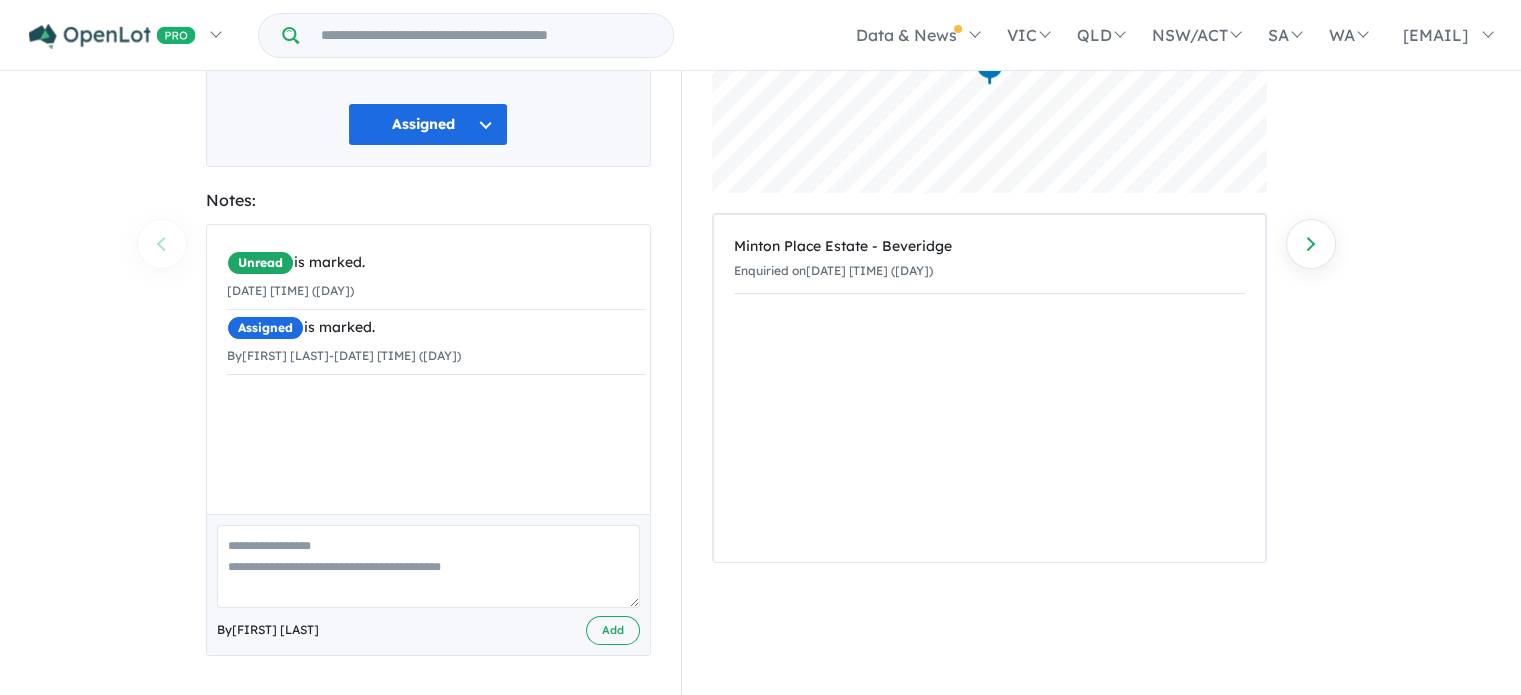 click at bounding box center (428, 566) 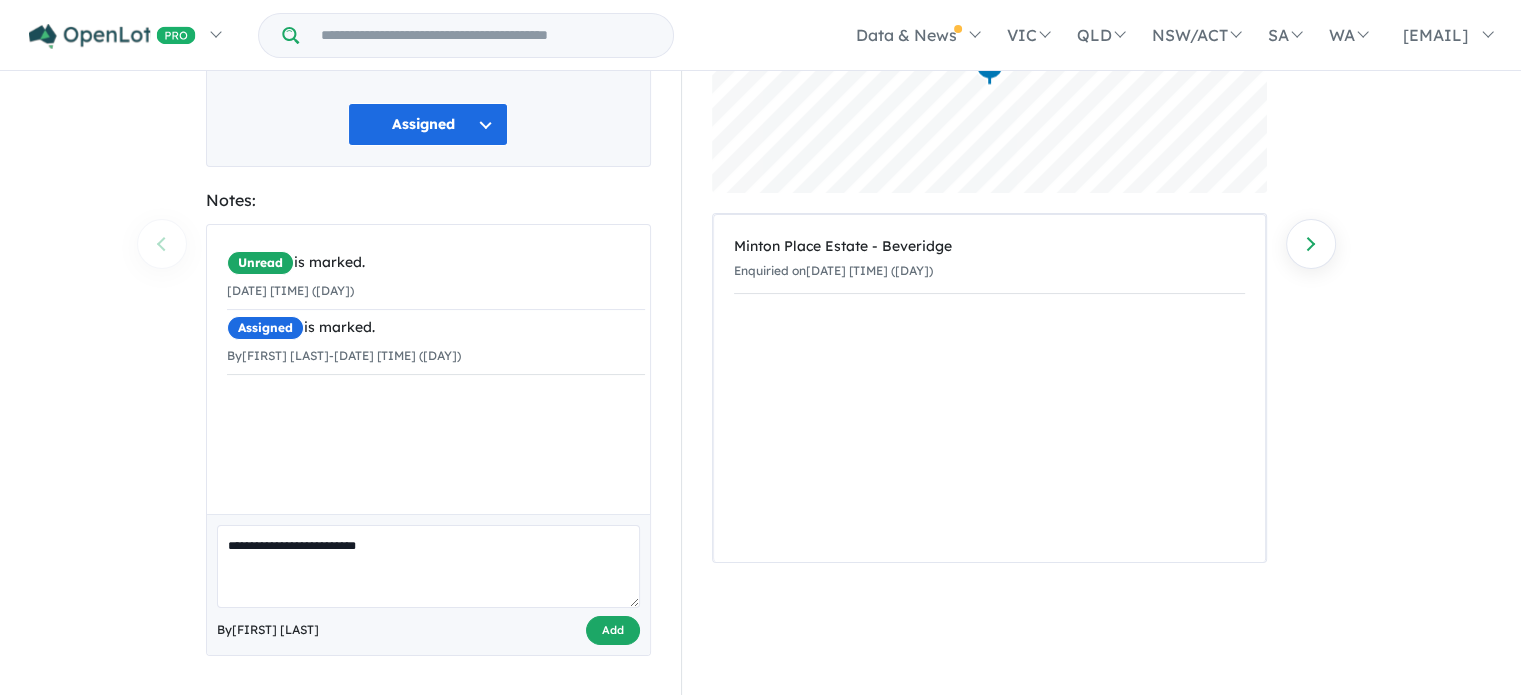 type on "**********" 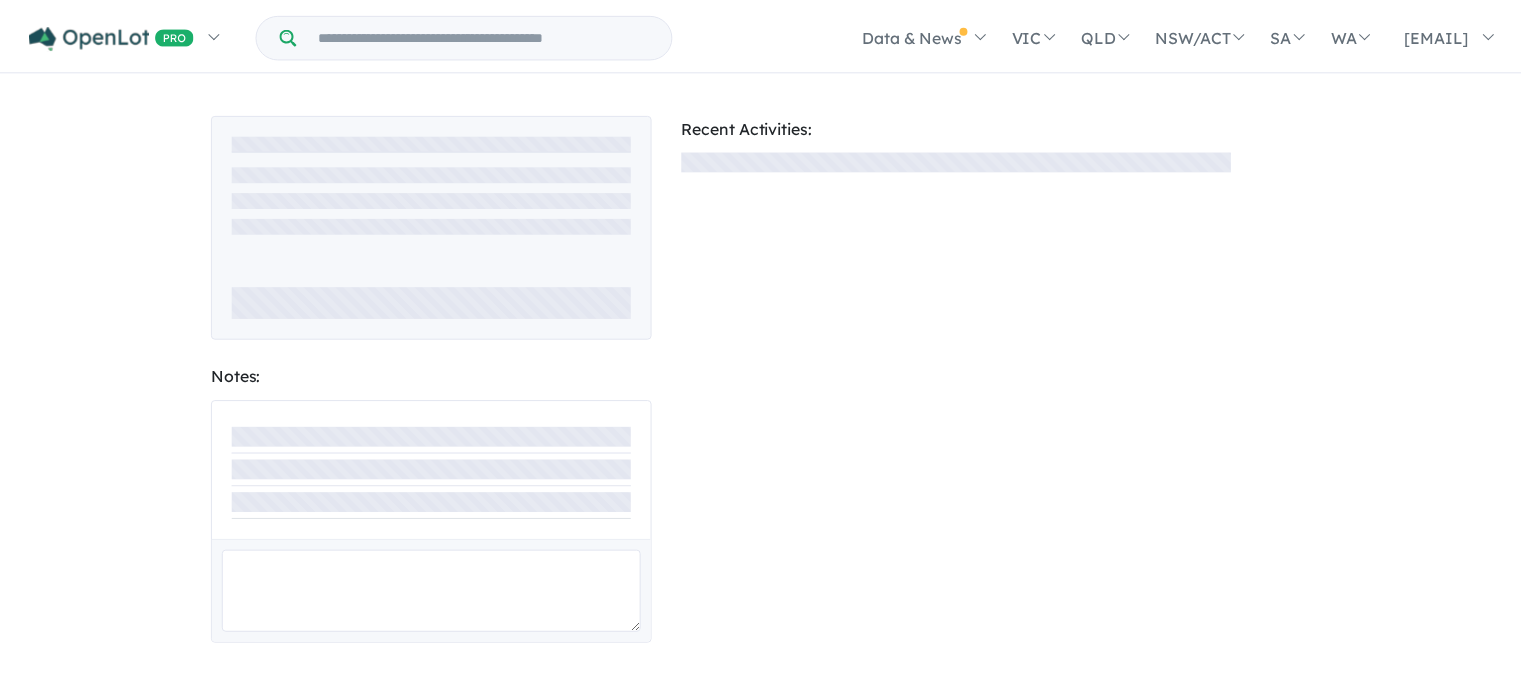 scroll, scrollTop: 0, scrollLeft: 0, axis: both 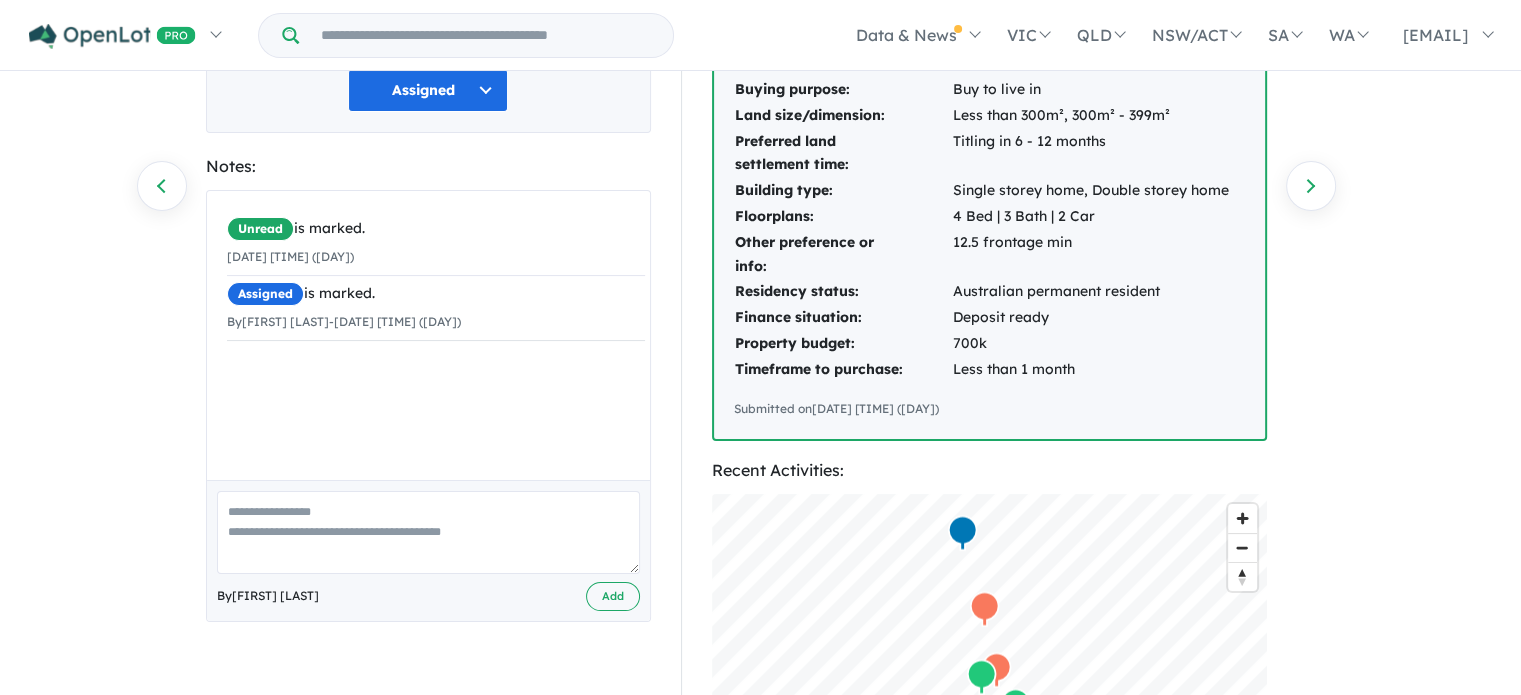 click at bounding box center [428, 532] 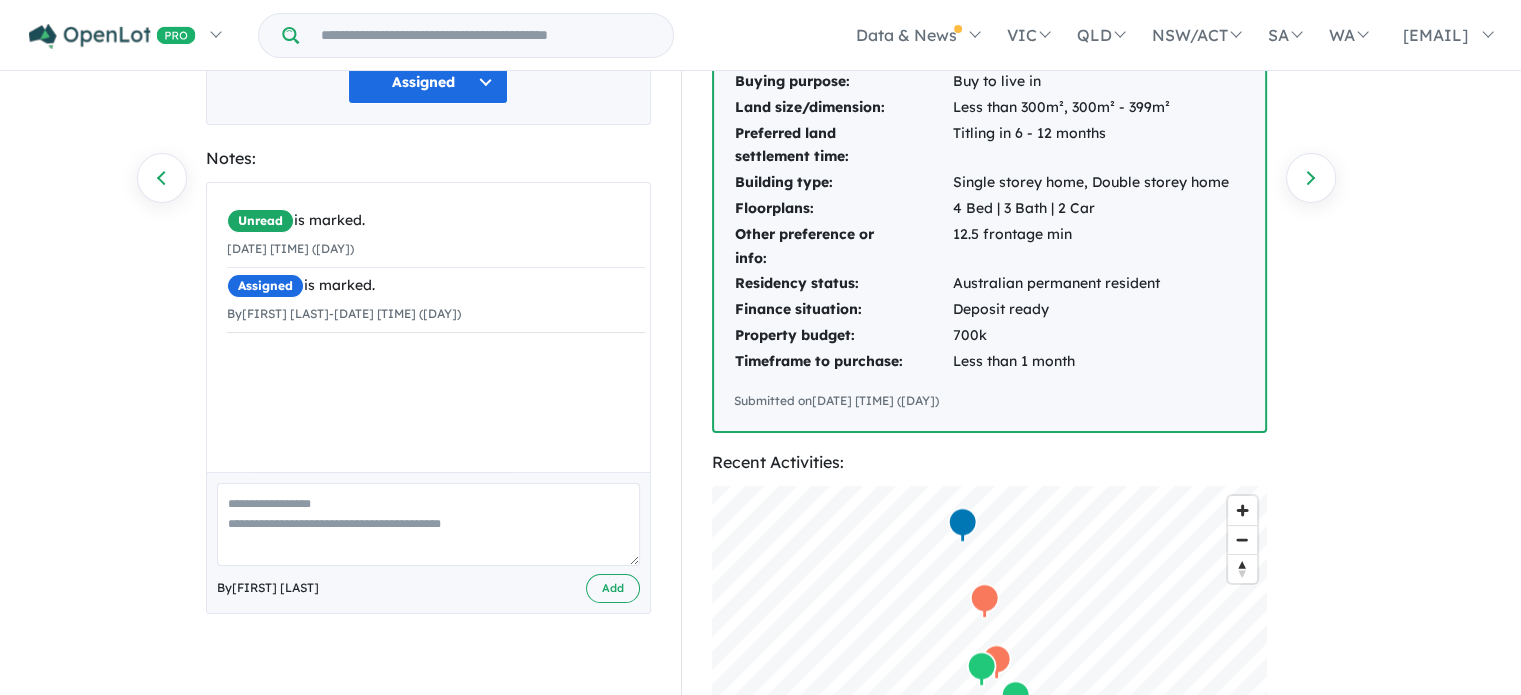 scroll, scrollTop: 299, scrollLeft: 0, axis: vertical 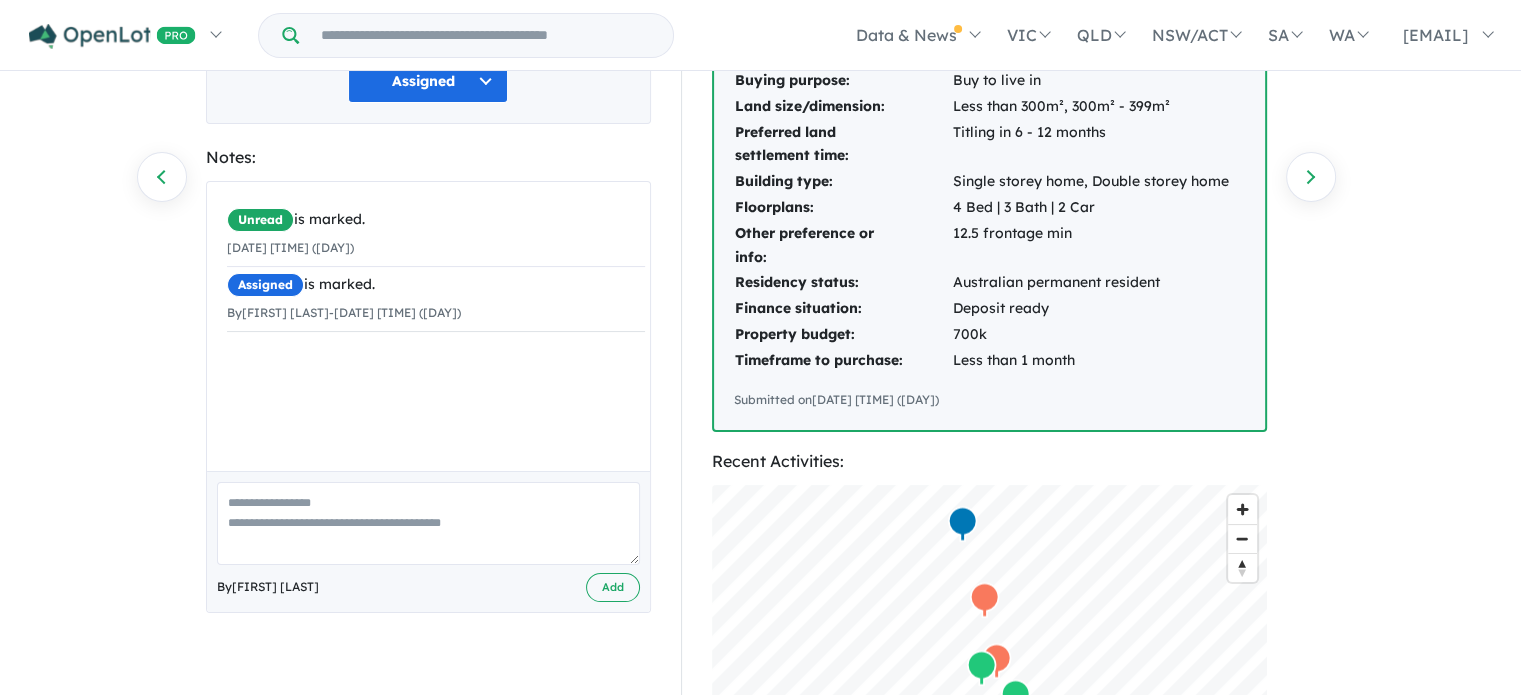 paste on "**********" 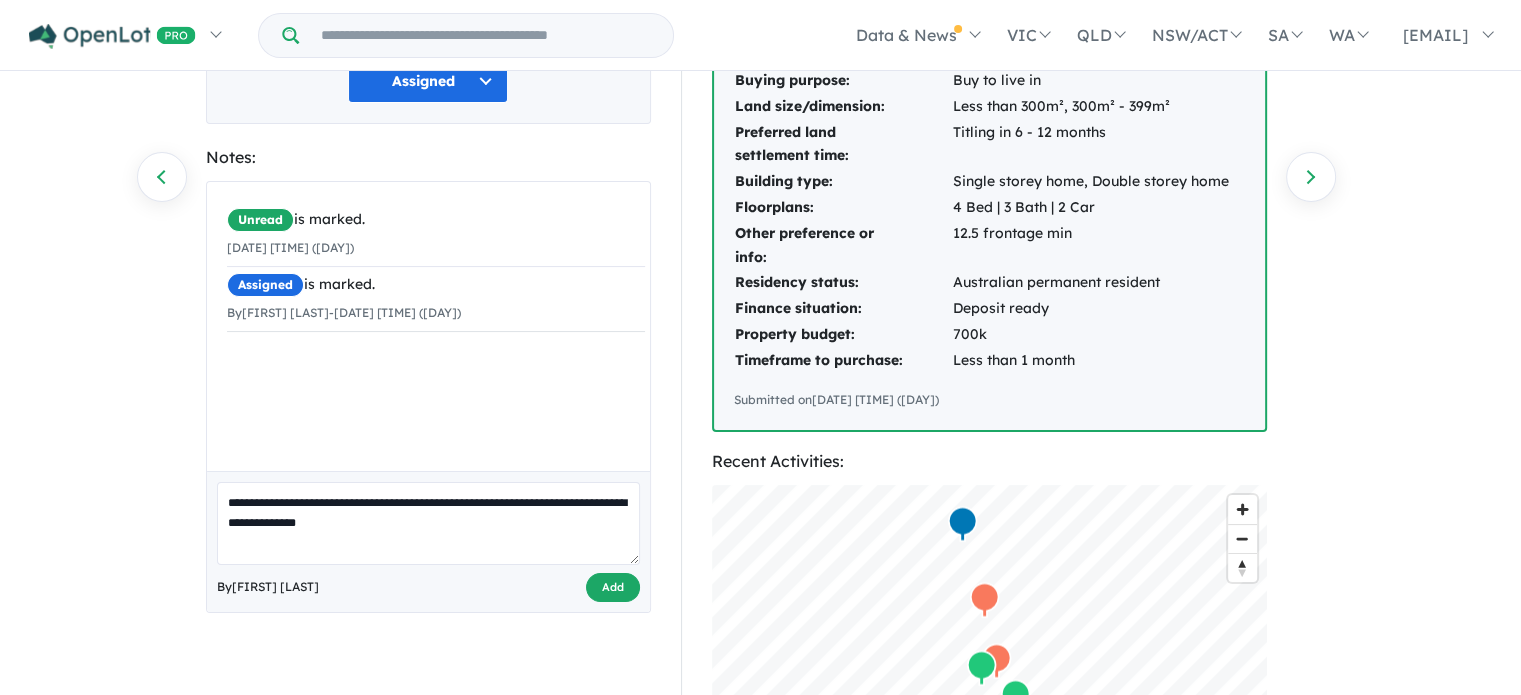 type on "**********" 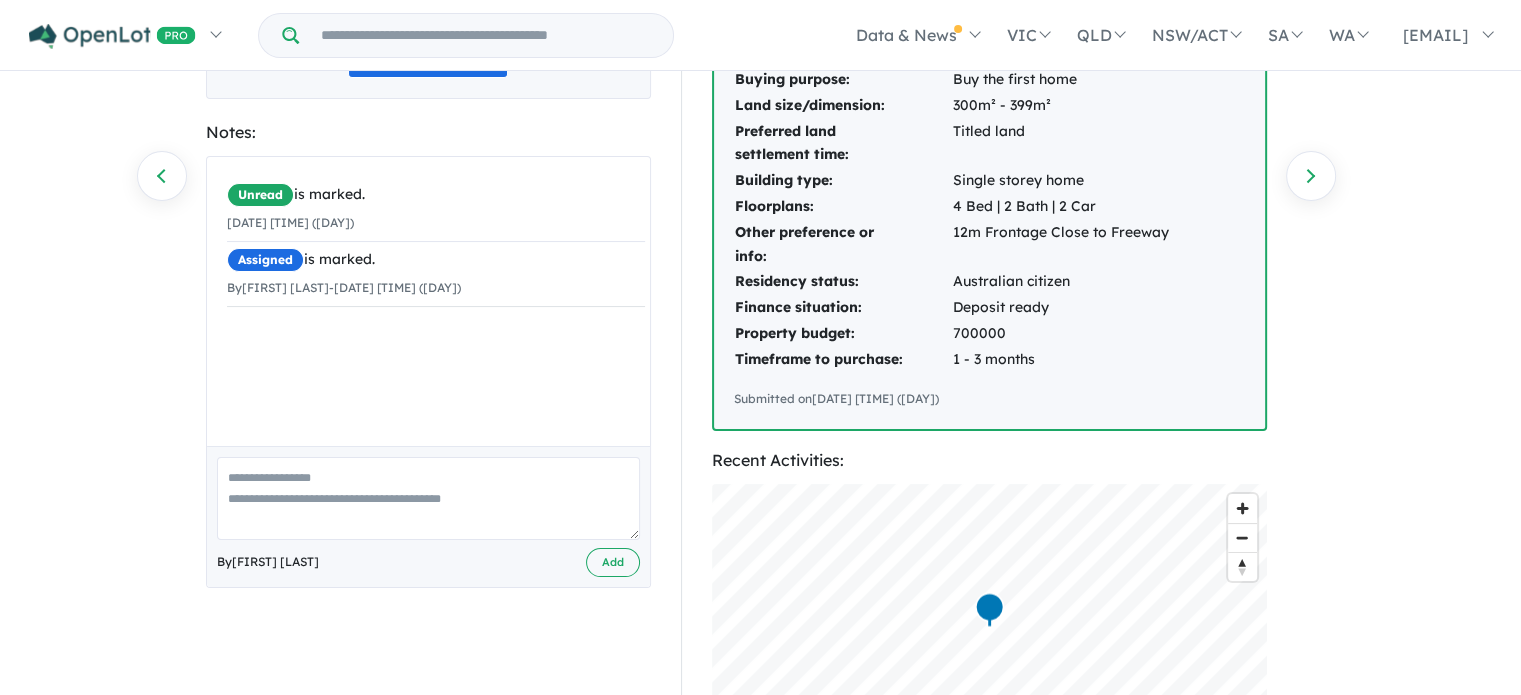 scroll, scrollTop: 307, scrollLeft: 0, axis: vertical 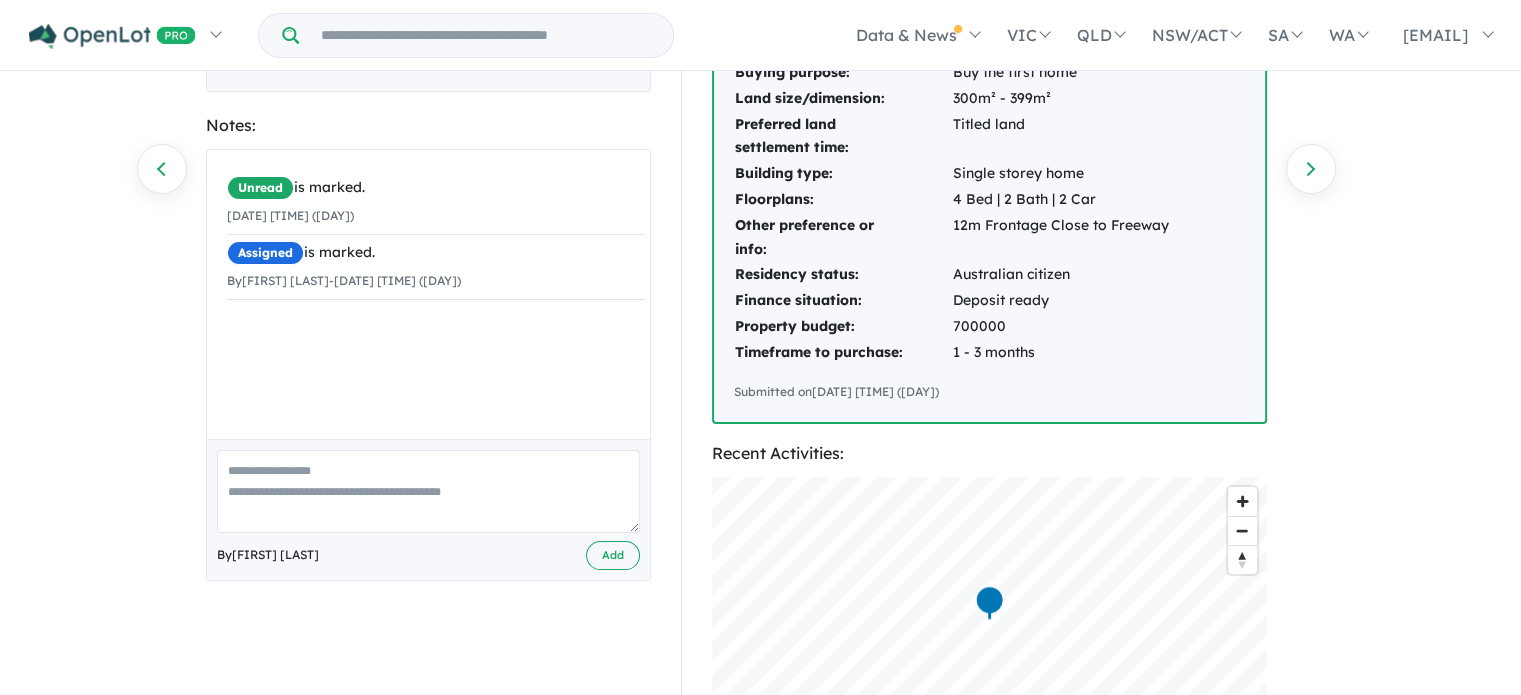 click at bounding box center [428, 491] 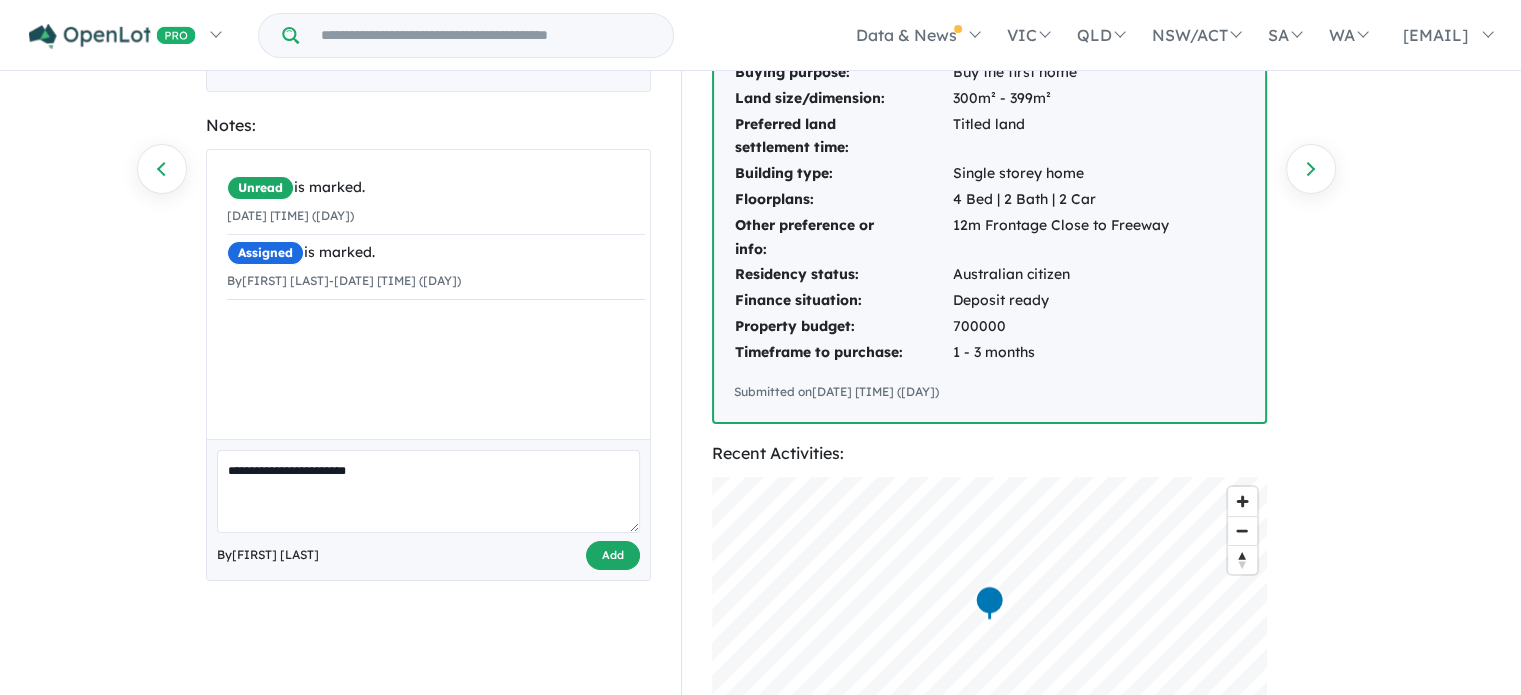 type on "**********" 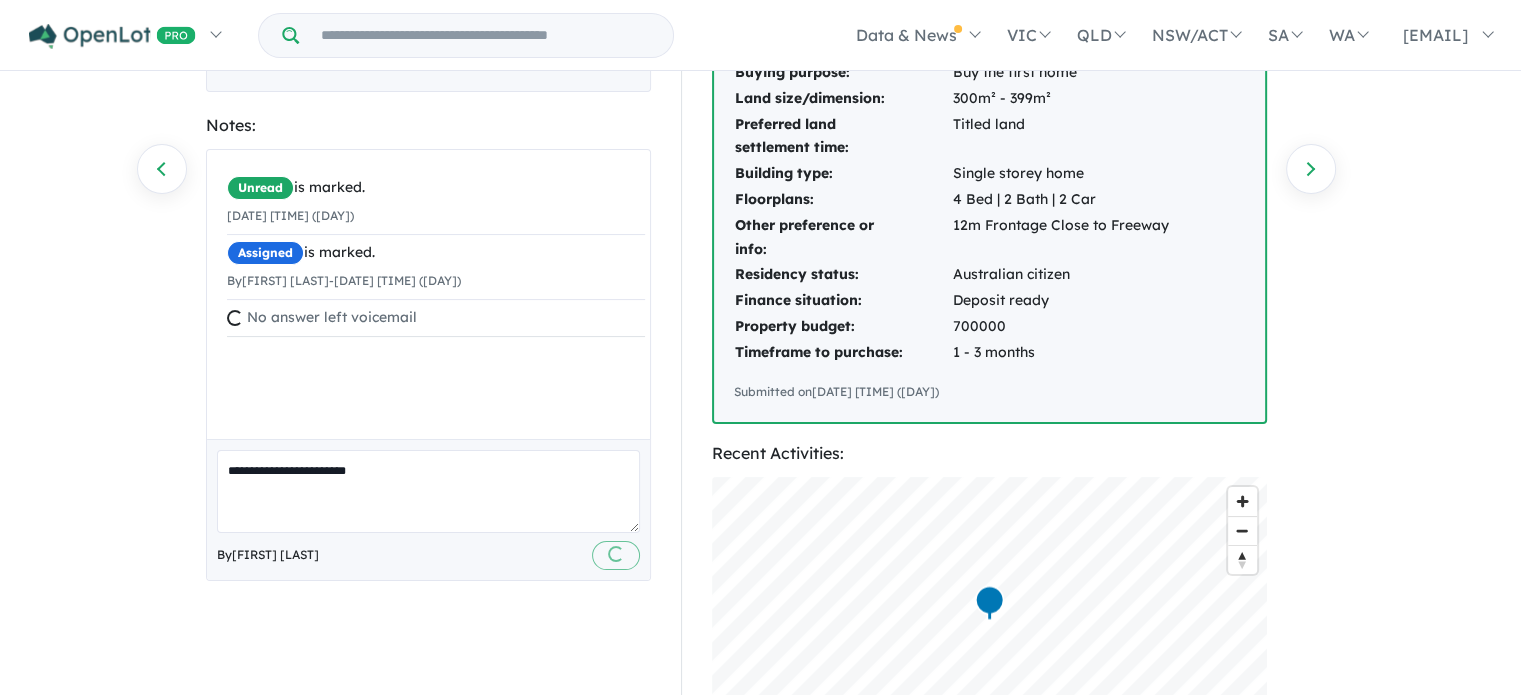 type 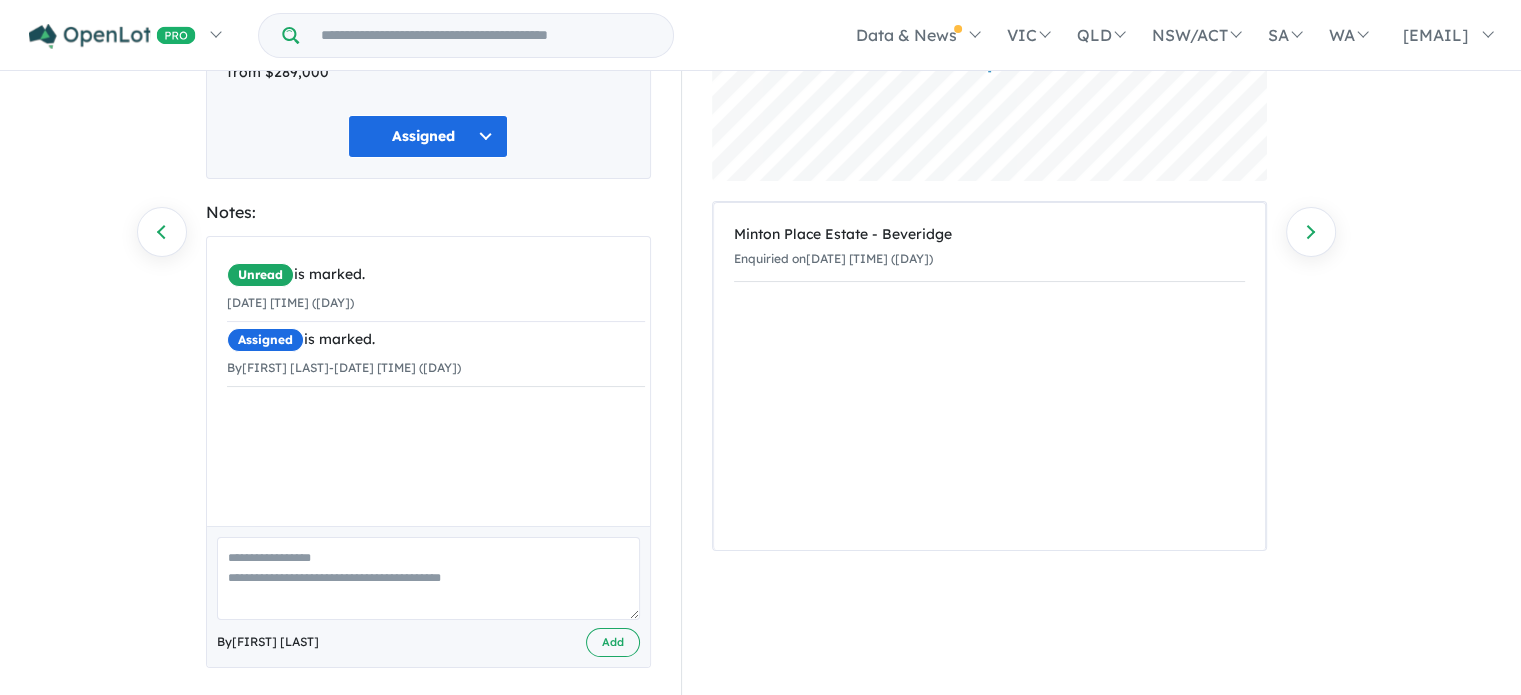 scroll, scrollTop: 256, scrollLeft: 0, axis: vertical 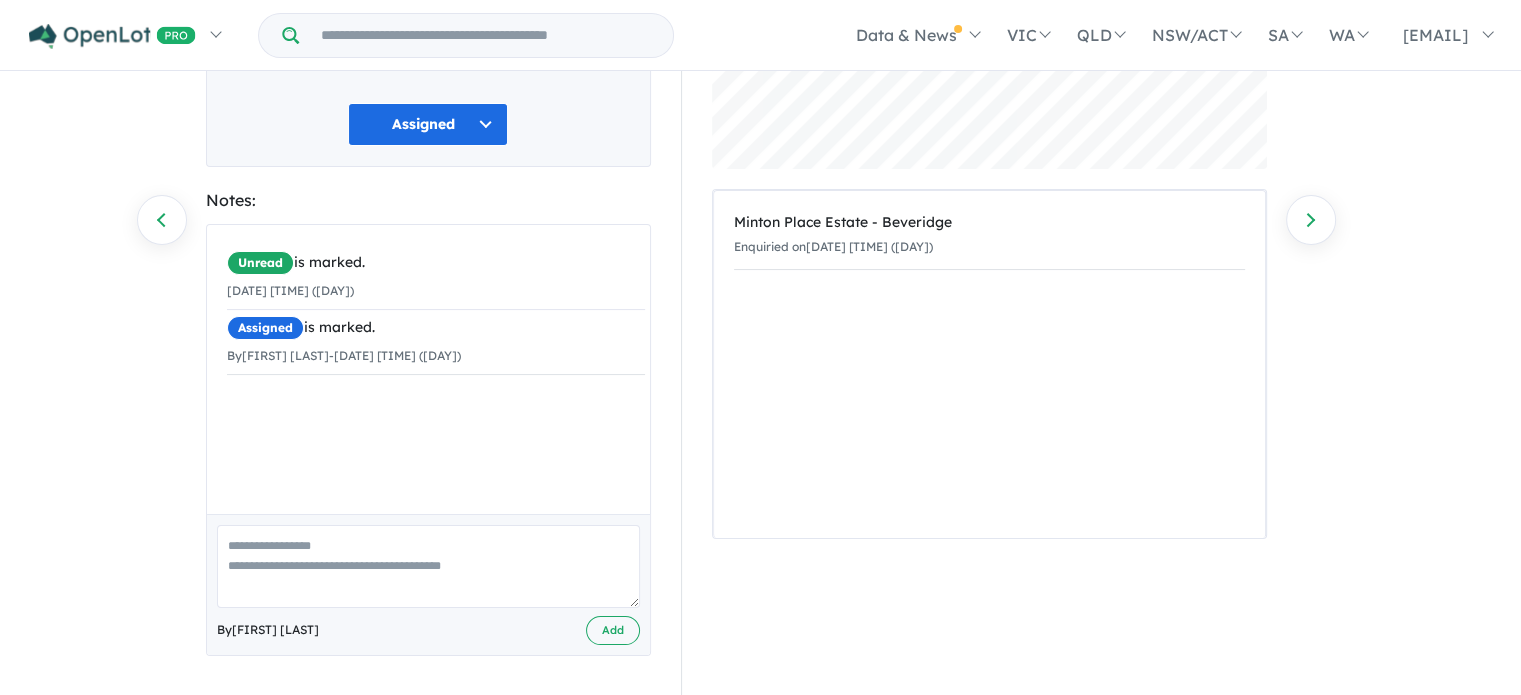 paste on "**********" 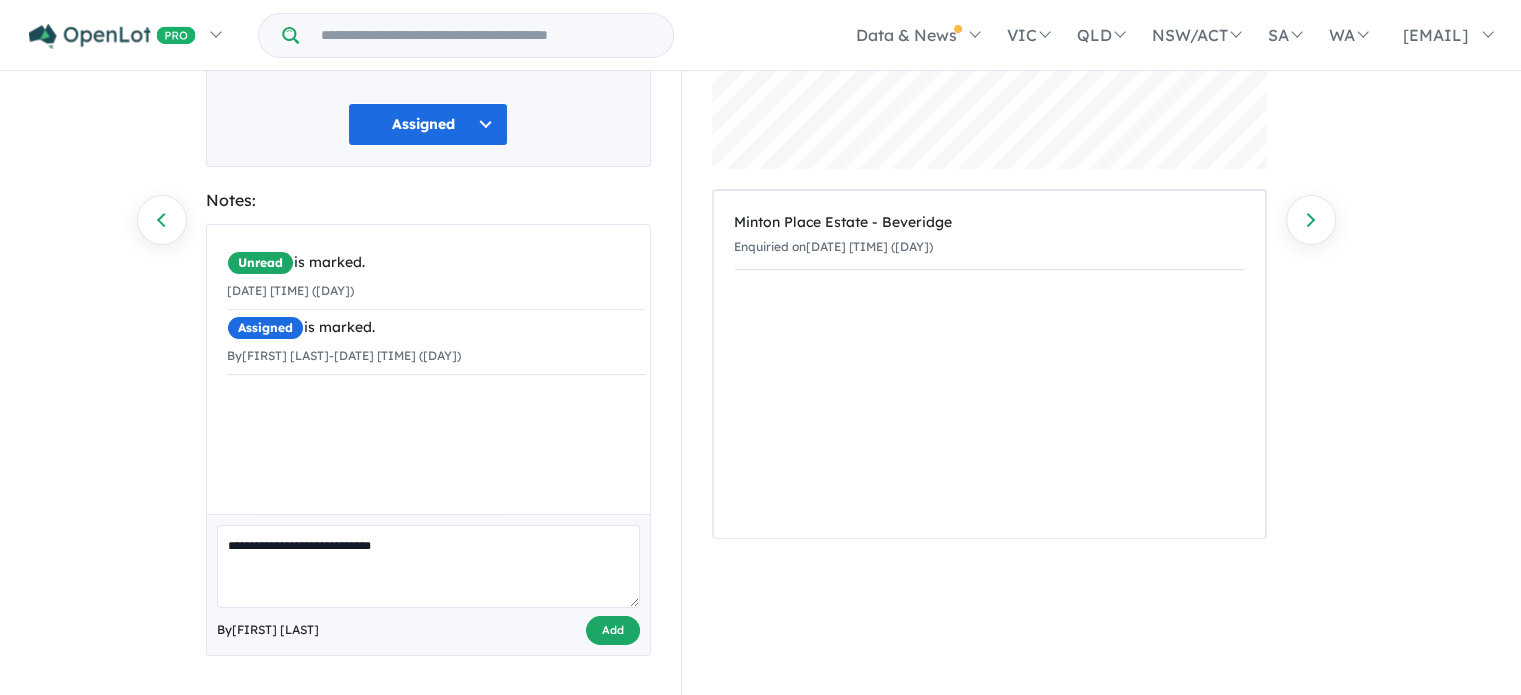 type on "**********" 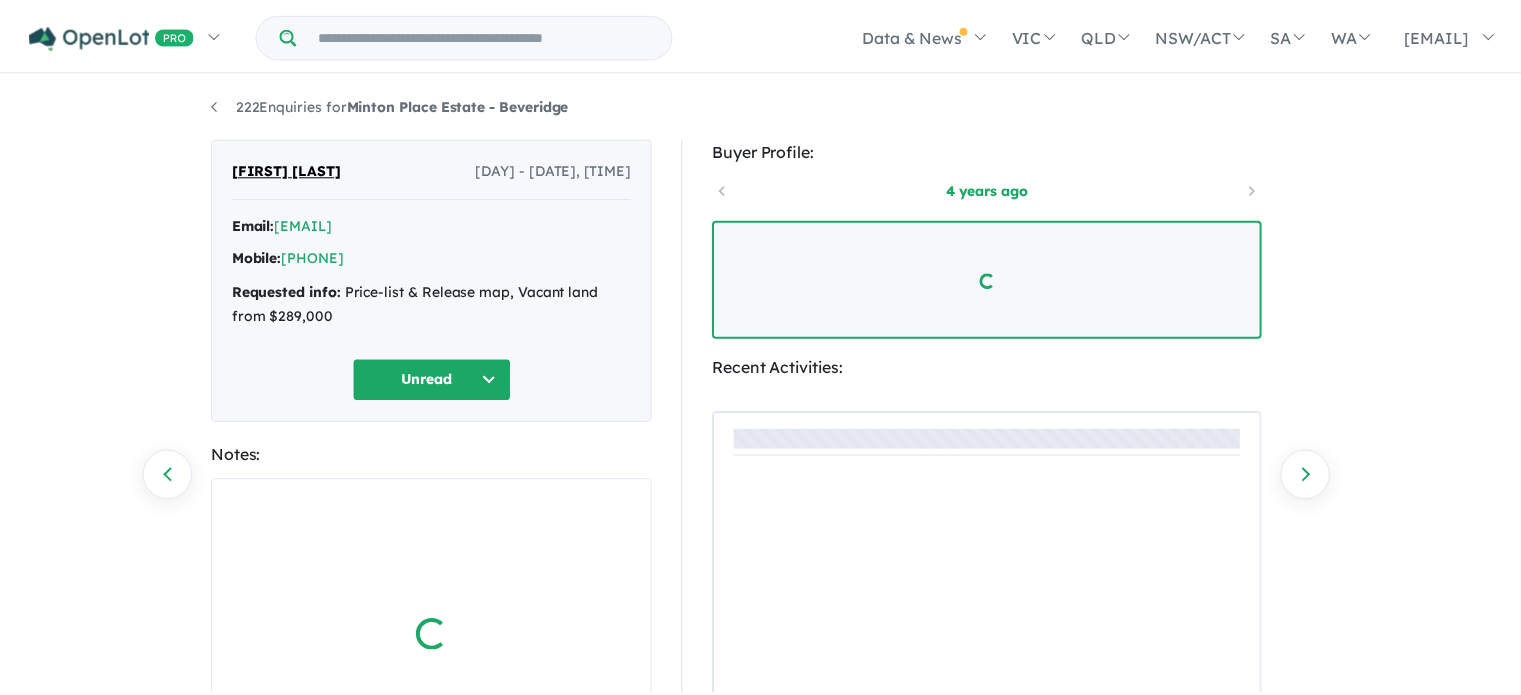 scroll, scrollTop: 0, scrollLeft: 0, axis: both 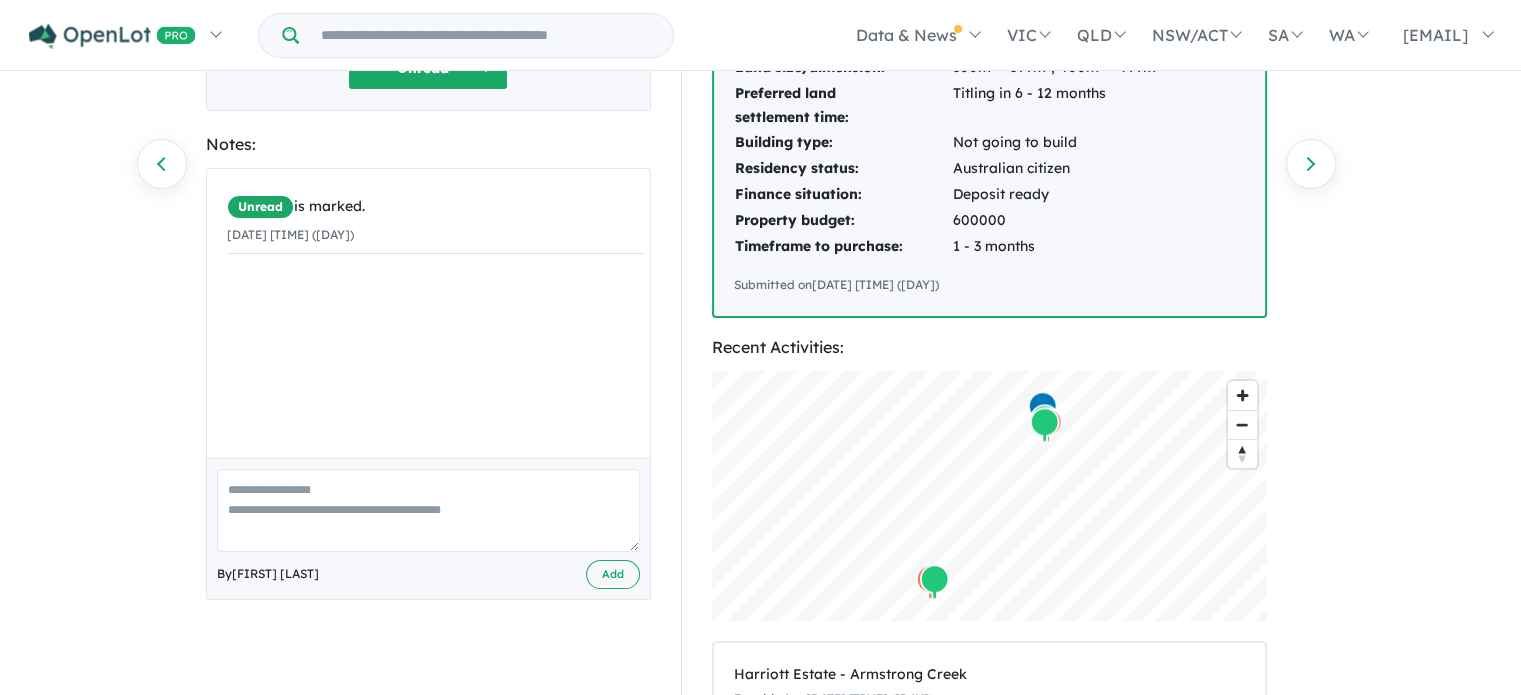 click at bounding box center [428, 510] 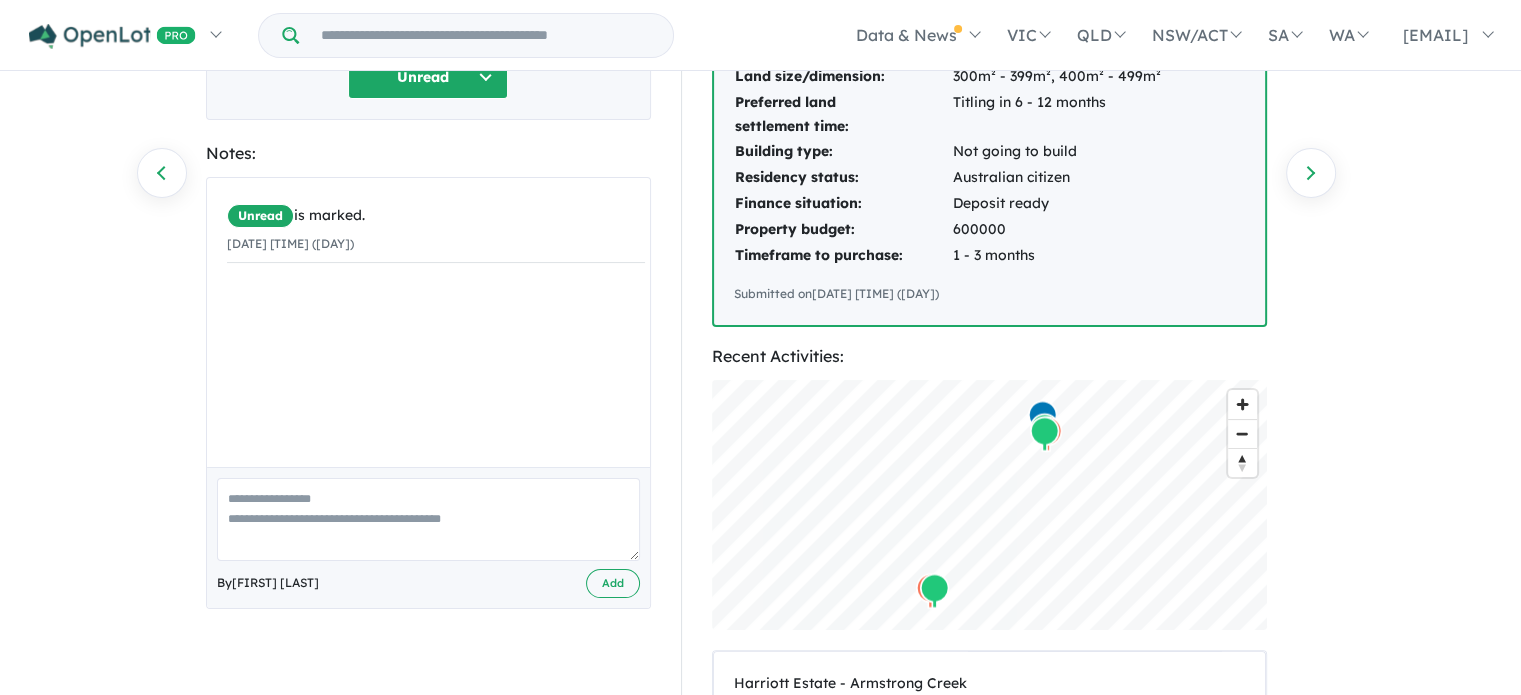 scroll, scrollTop: 301, scrollLeft: 0, axis: vertical 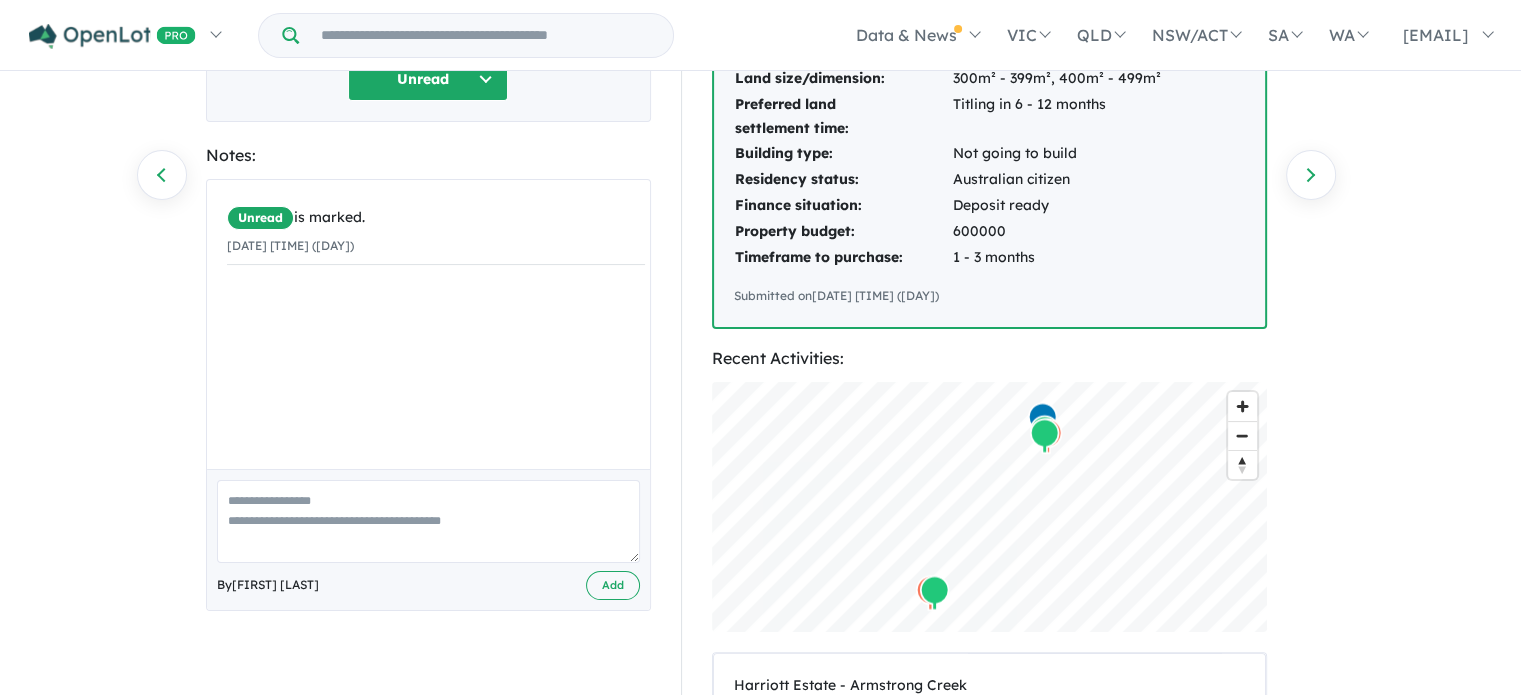 paste on "**********" 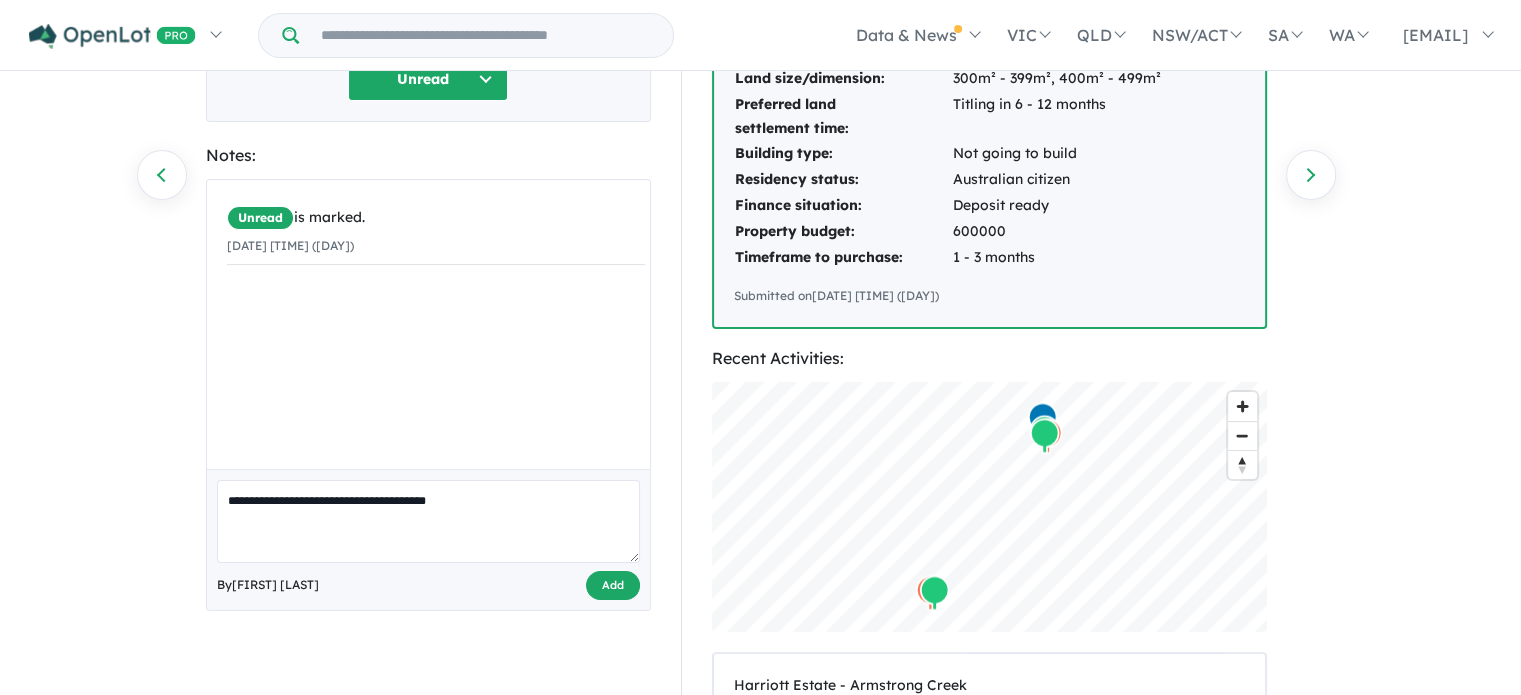 type on "**********" 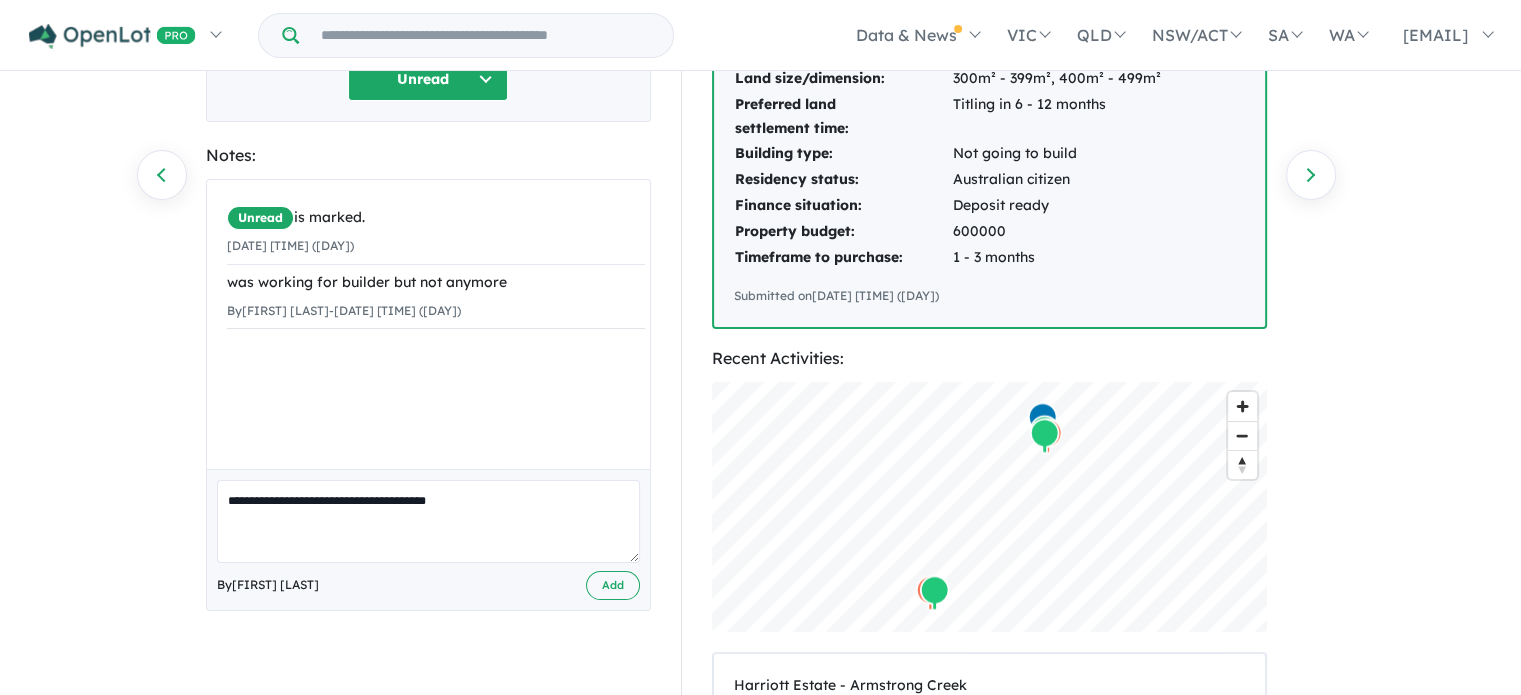click on "Unread" at bounding box center (428, 79) 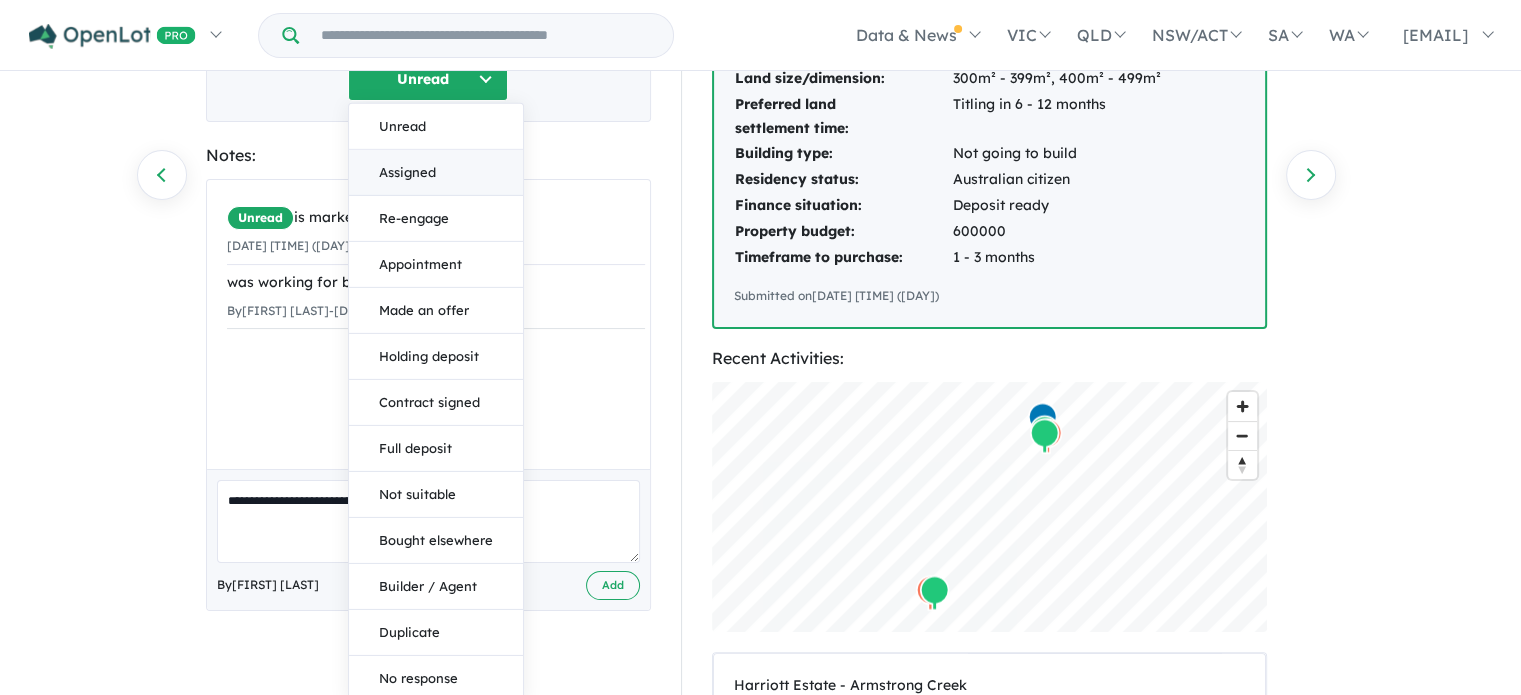 click on "Assigned" at bounding box center (436, 173) 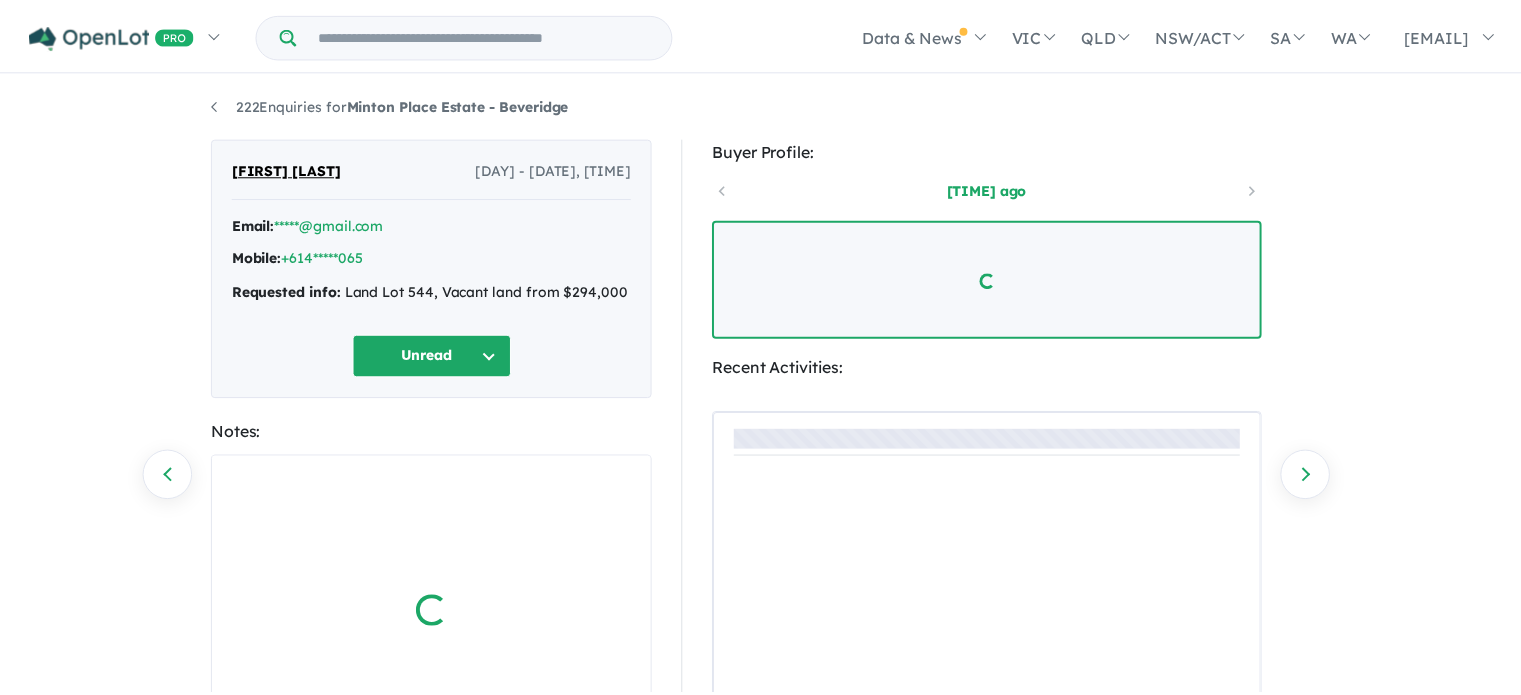 scroll, scrollTop: 0, scrollLeft: 0, axis: both 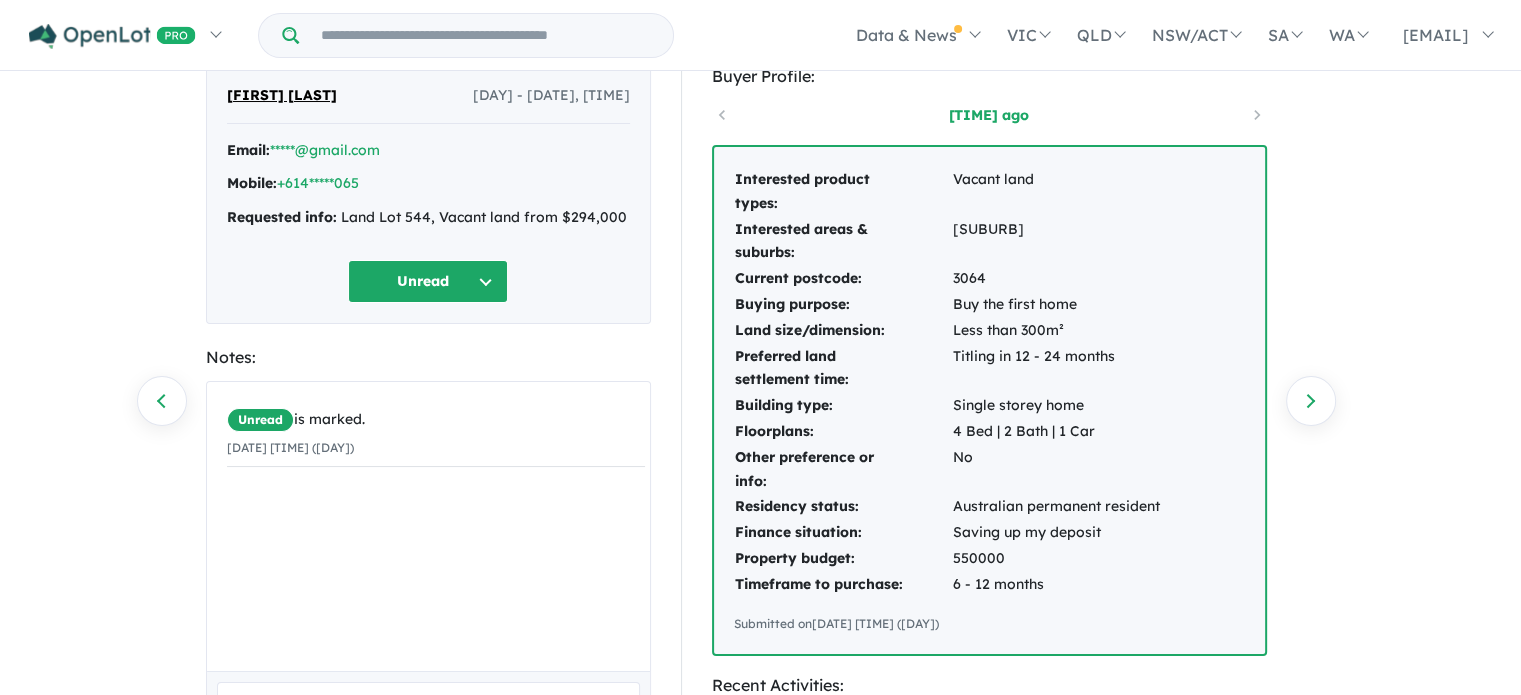 click on "Unread" at bounding box center [428, 281] 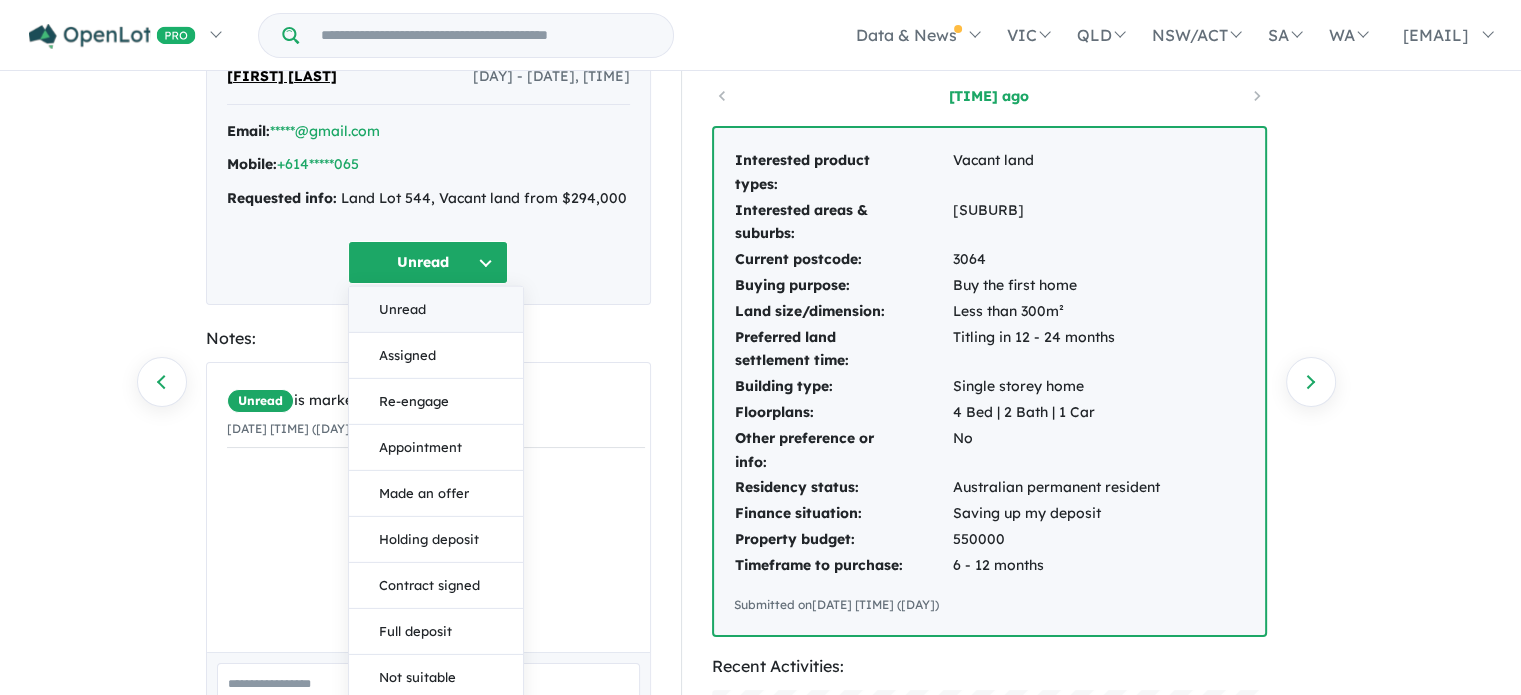 click on "Unread" at bounding box center (436, 310) 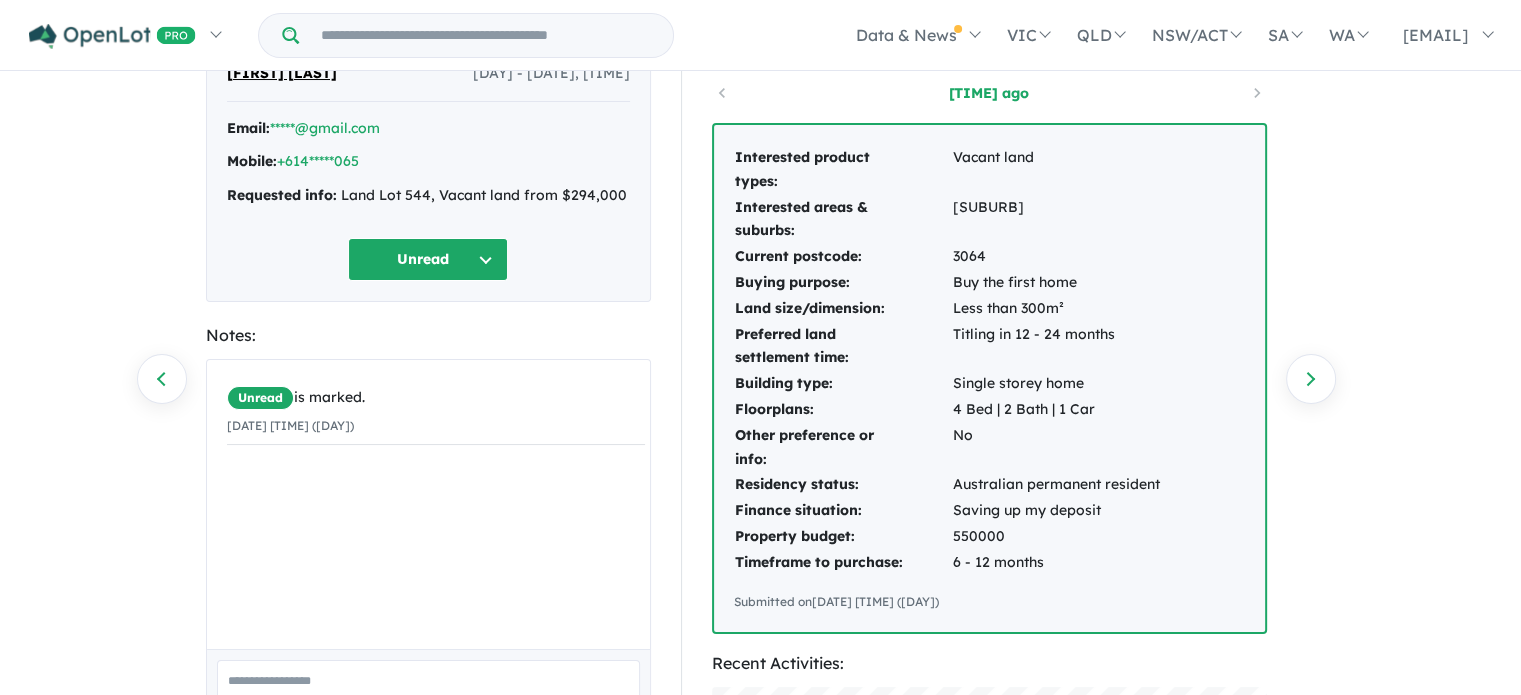 scroll, scrollTop: 98, scrollLeft: 0, axis: vertical 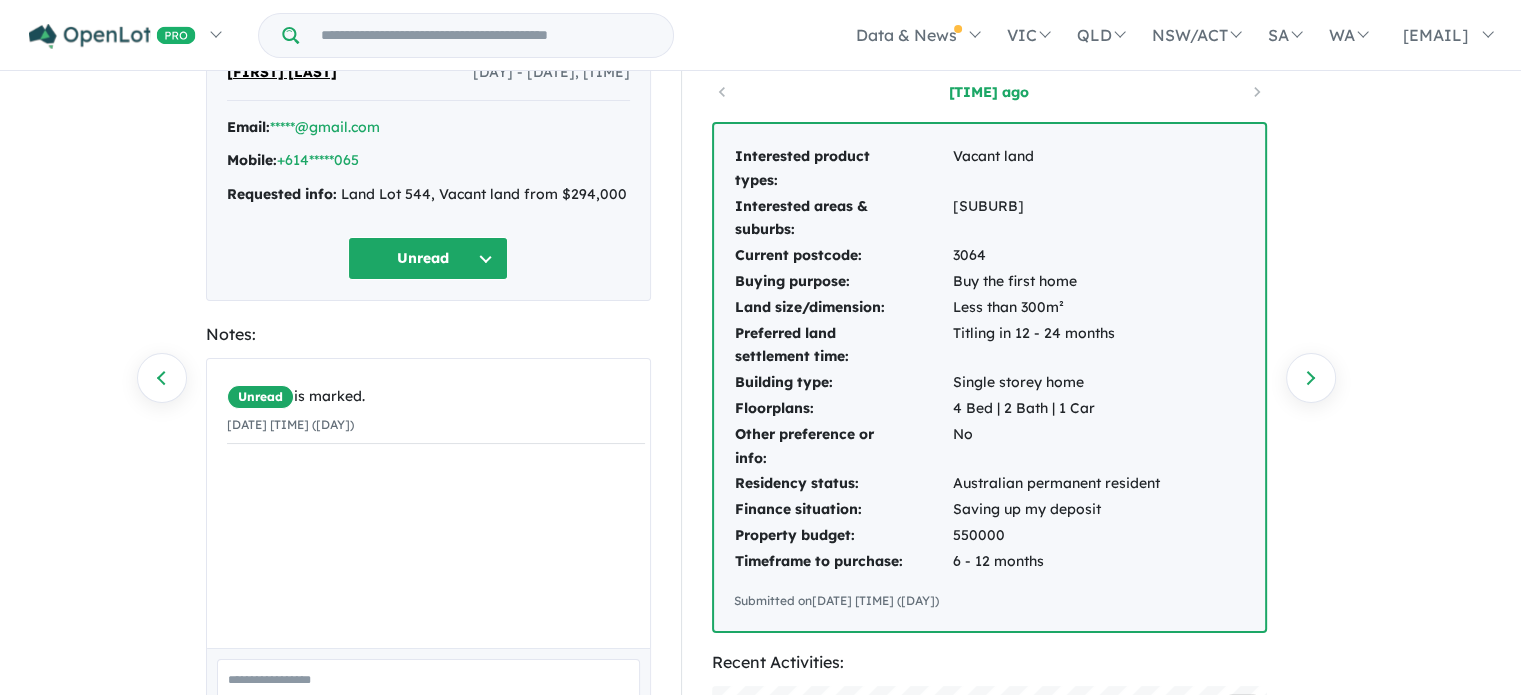 click on "Unread" at bounding box center (428, 258) 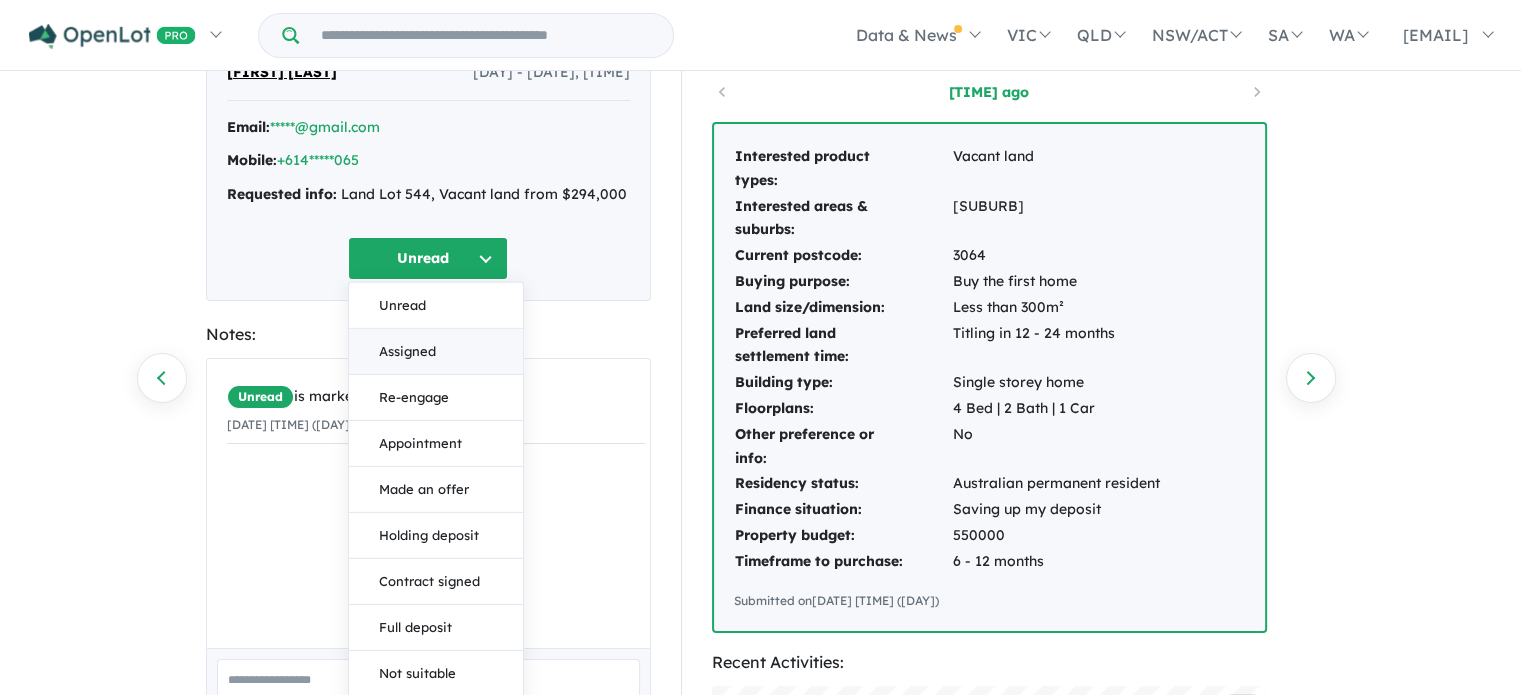 click on "Assigned" at bounding box center (436, 352) 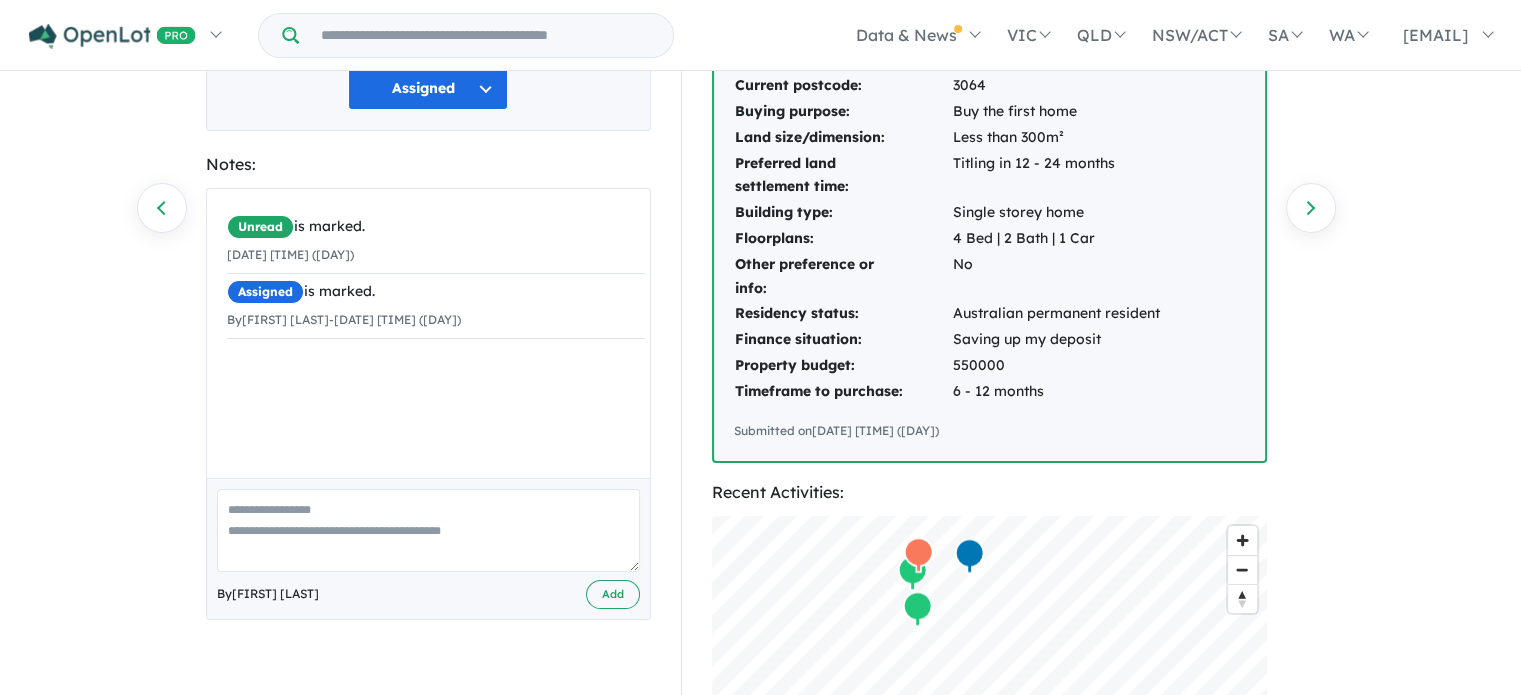 click at bounding box center [428, 530] 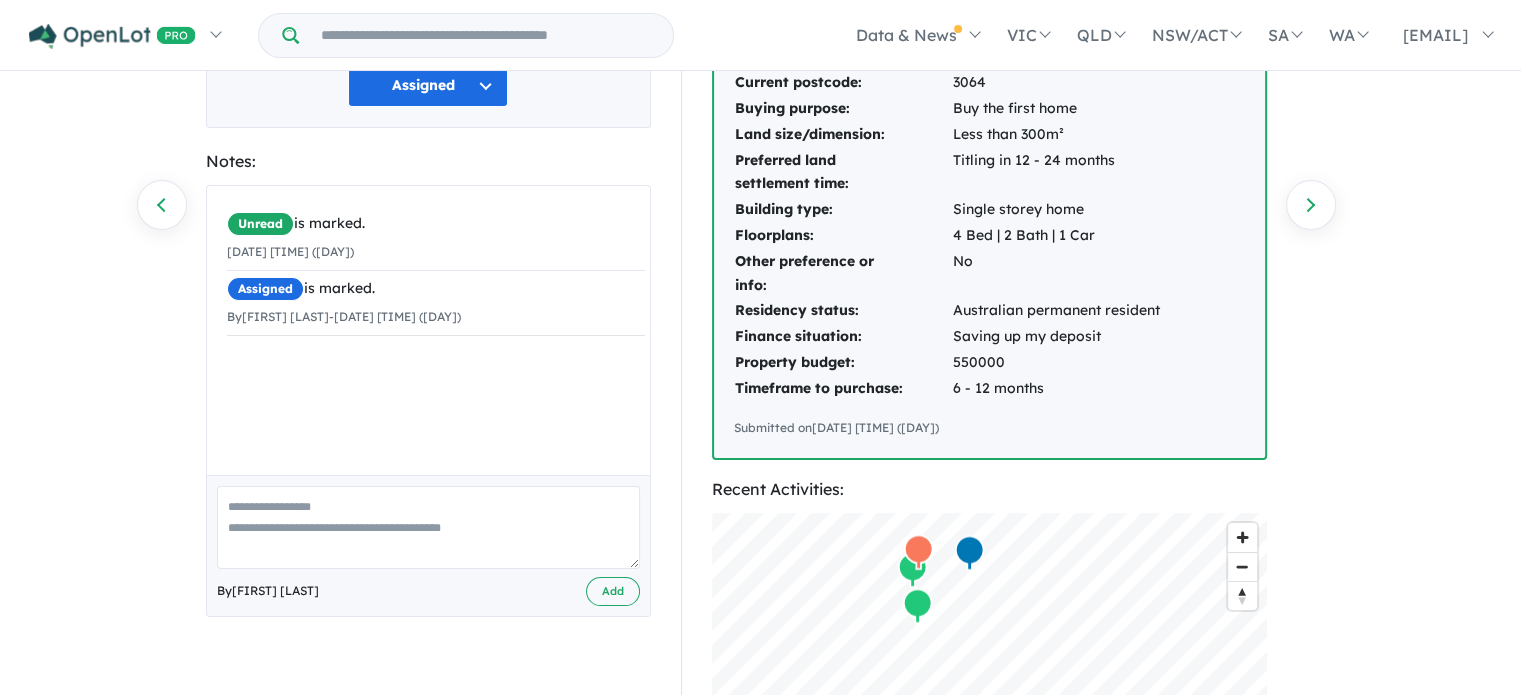 scroll, scrollTop: 272, scrollLeft: 0, axis: vertical 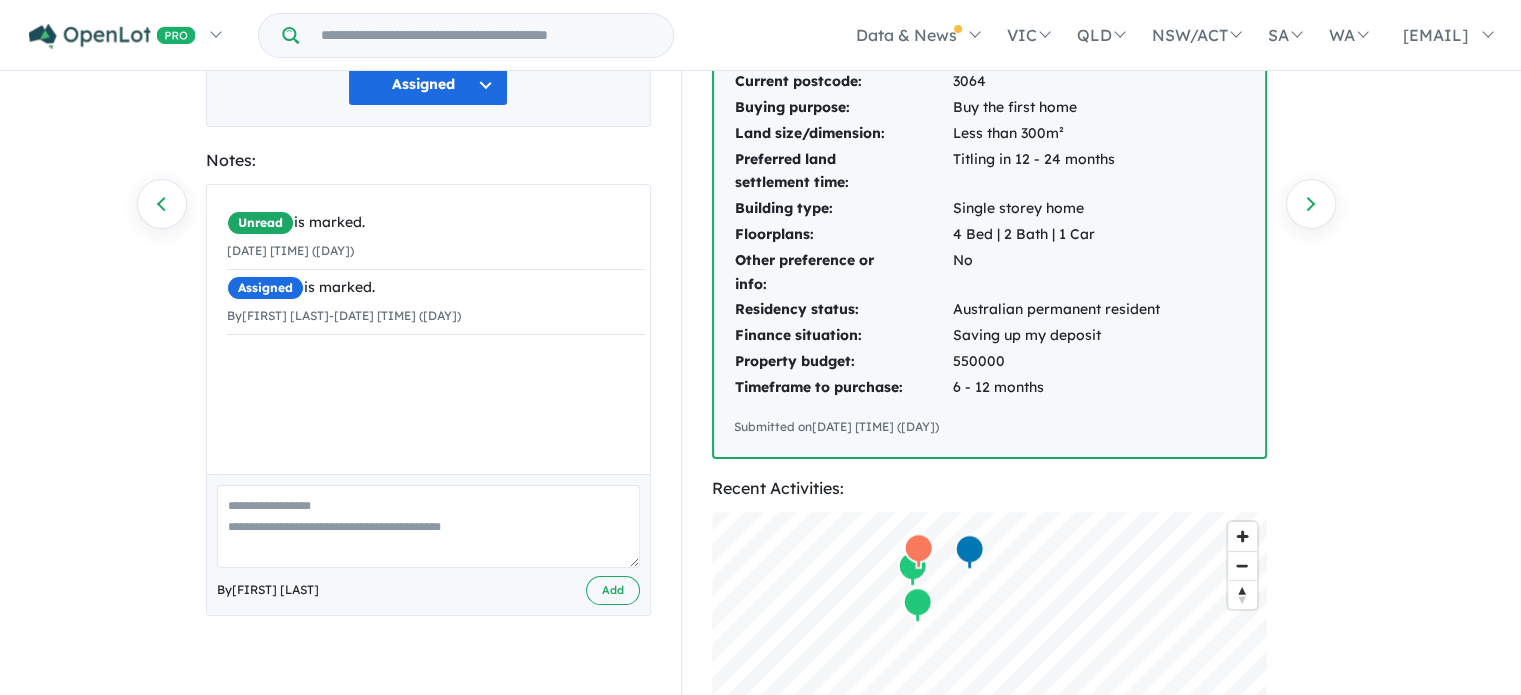 paste on "**********" 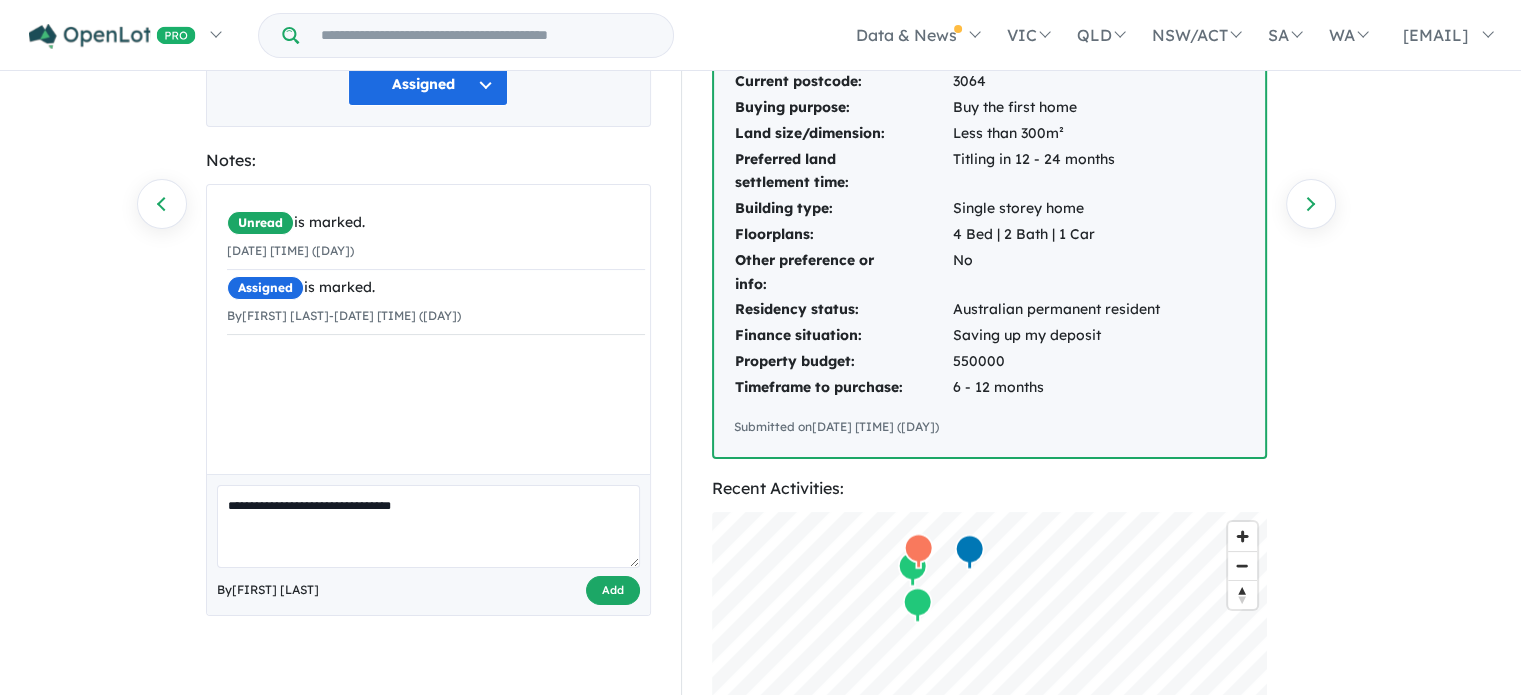 type on "**********" 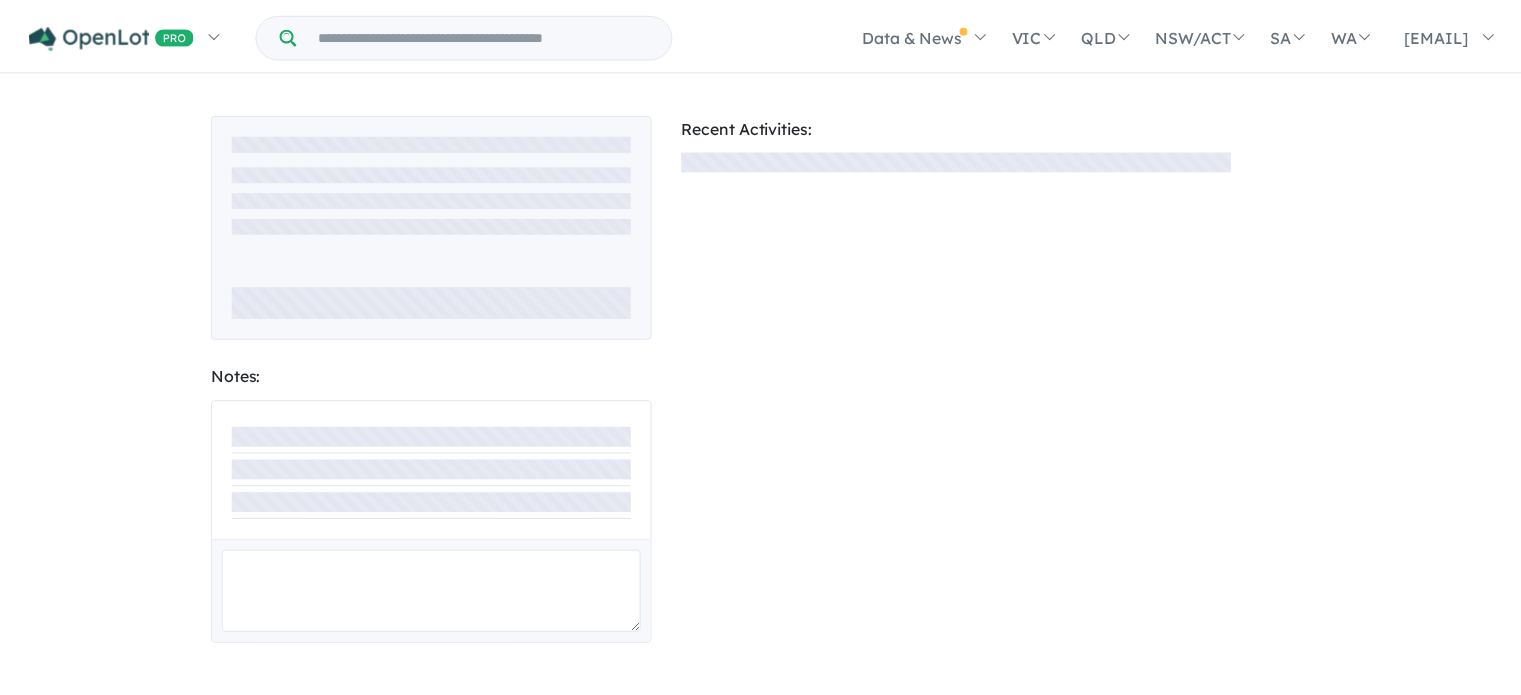 scroll, scrollTop: 0, scrollLeft: 0, axis: both 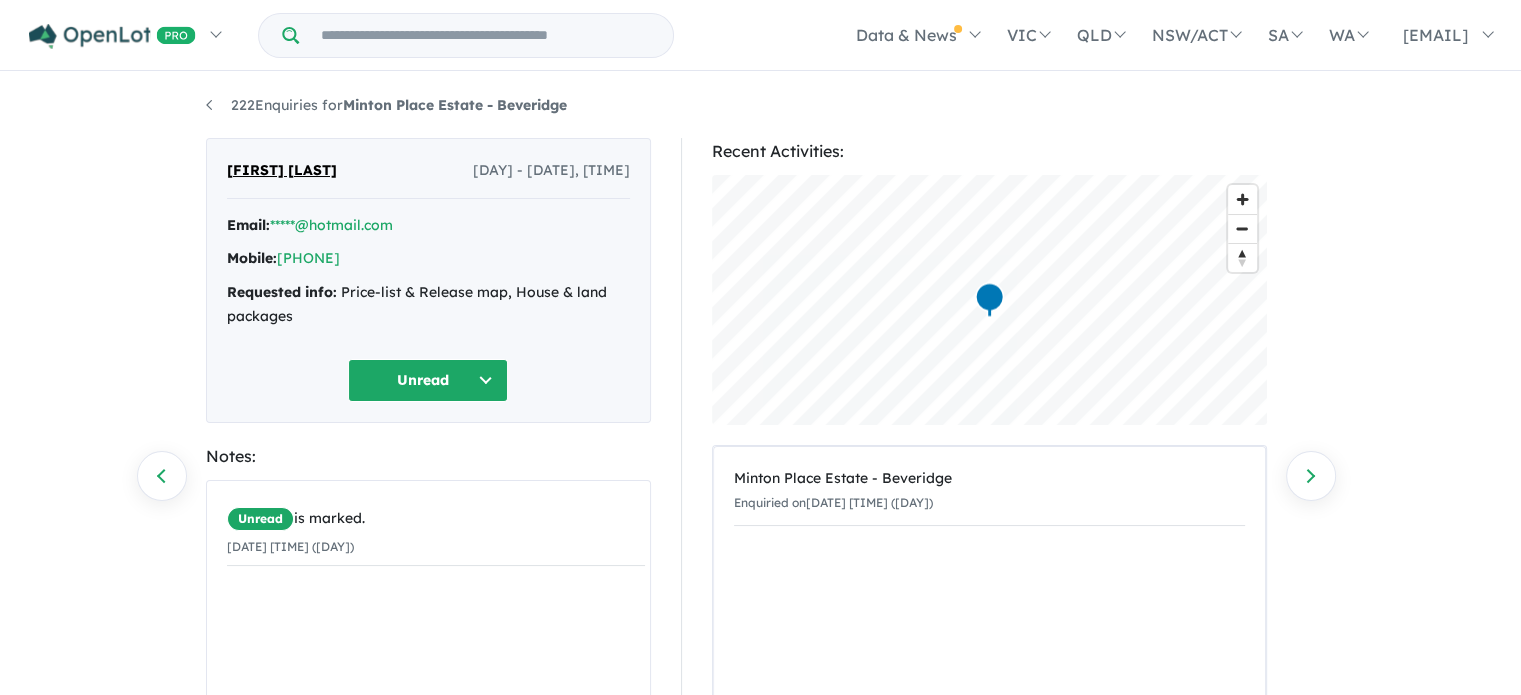 click on "Unread" at bounding box center [428, 380] 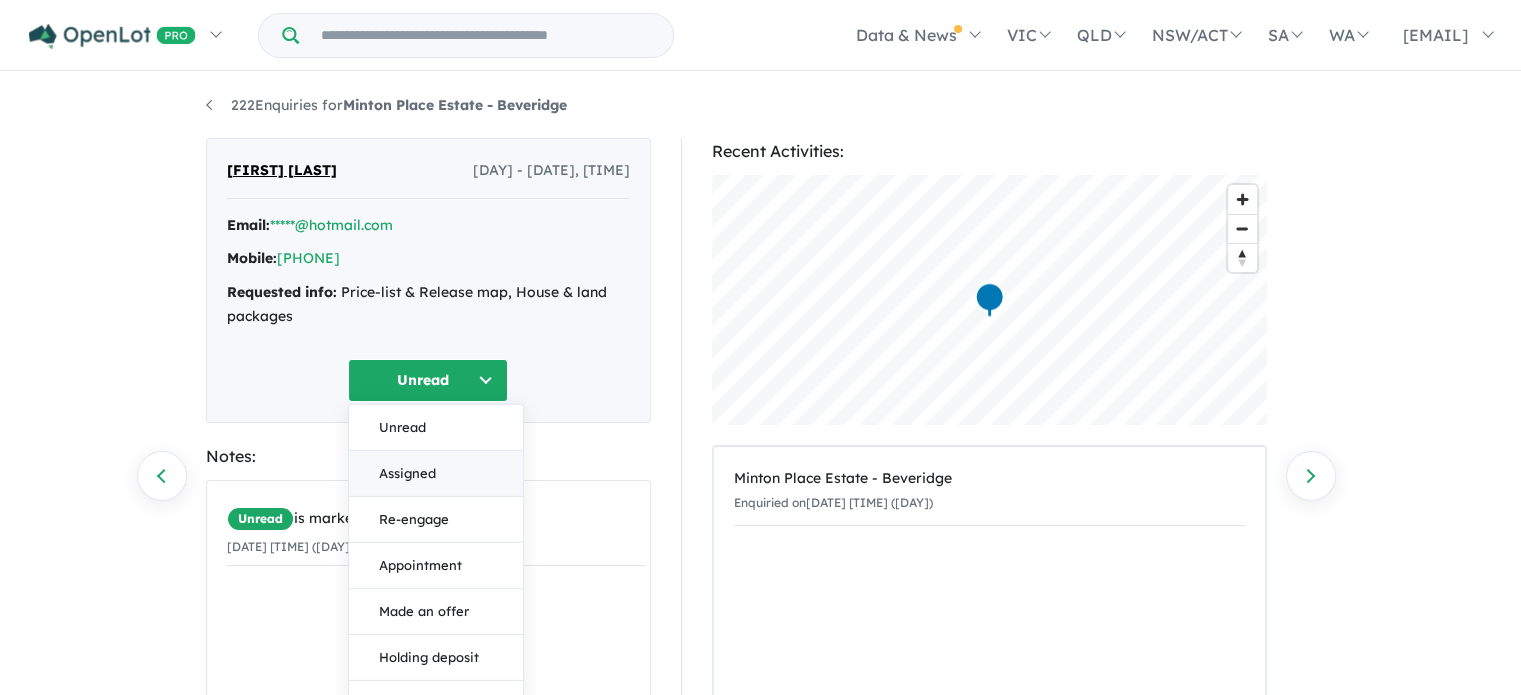 click on "Assigned" at bounding box center [436, 474] 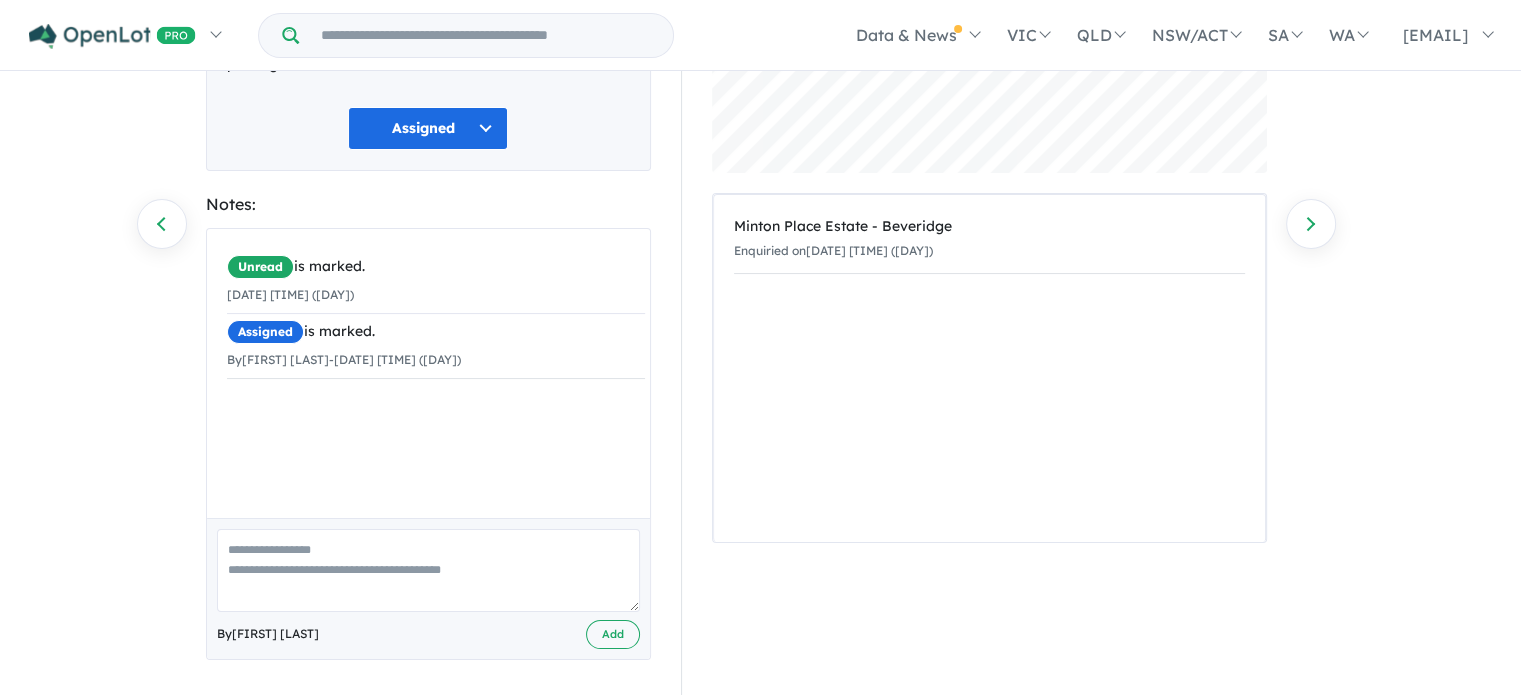 scroll, scrollTop: 256, scrollLeft: 0, axis: vertical 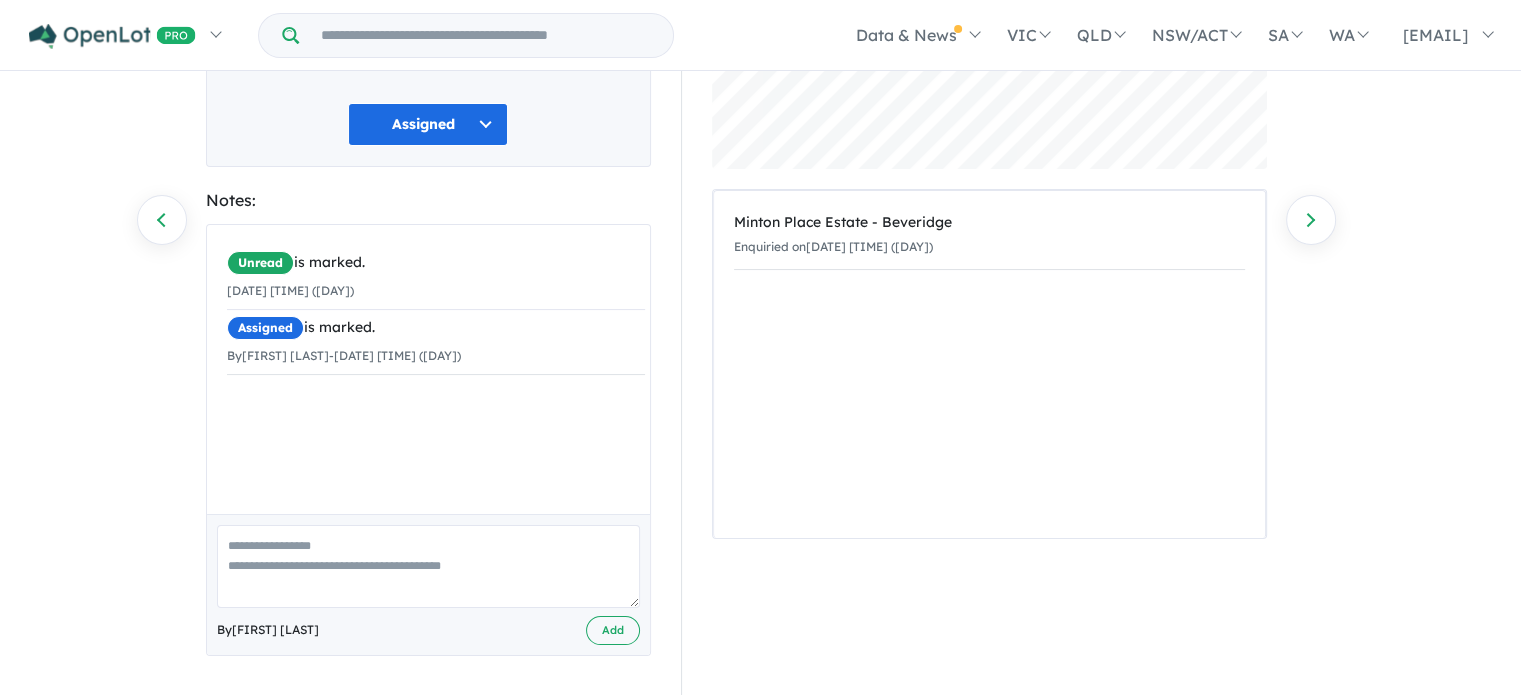 click at bounding box center [428, 566] 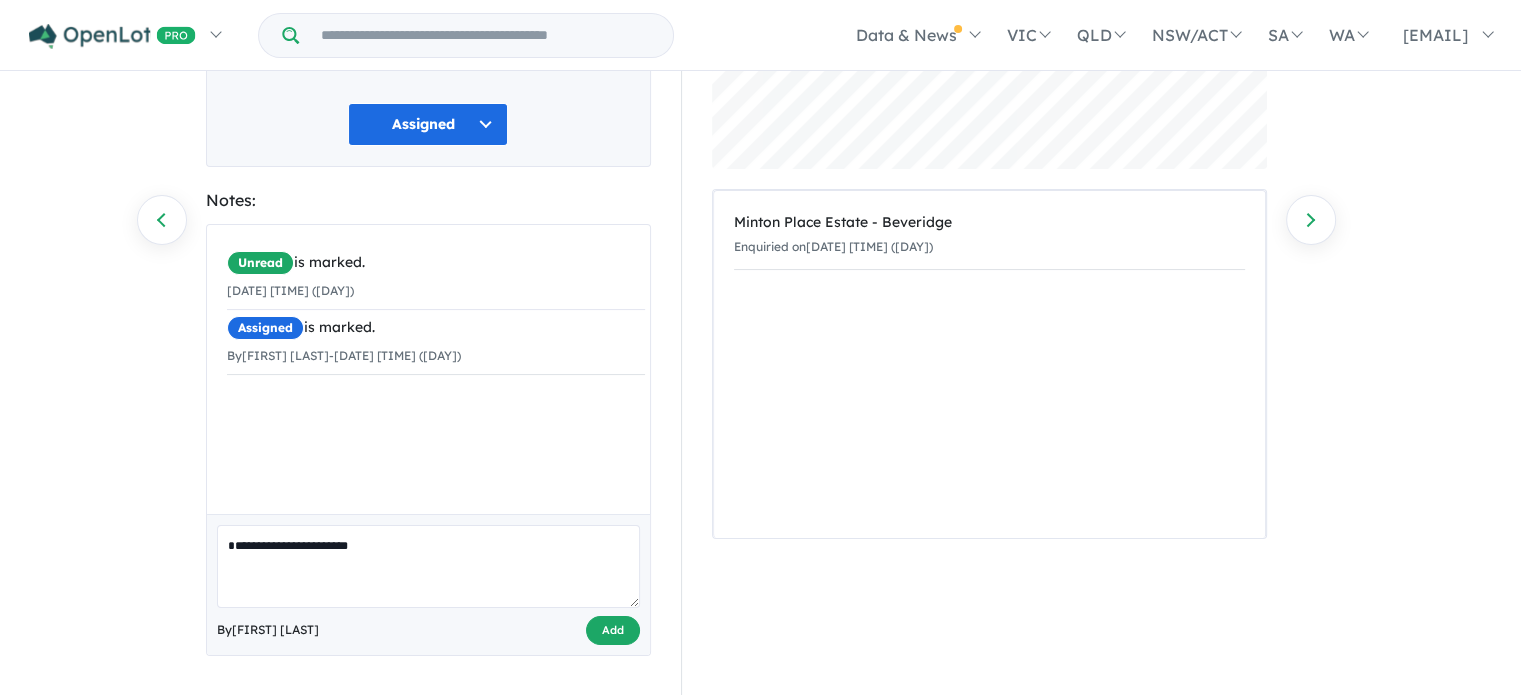 type on "**********" 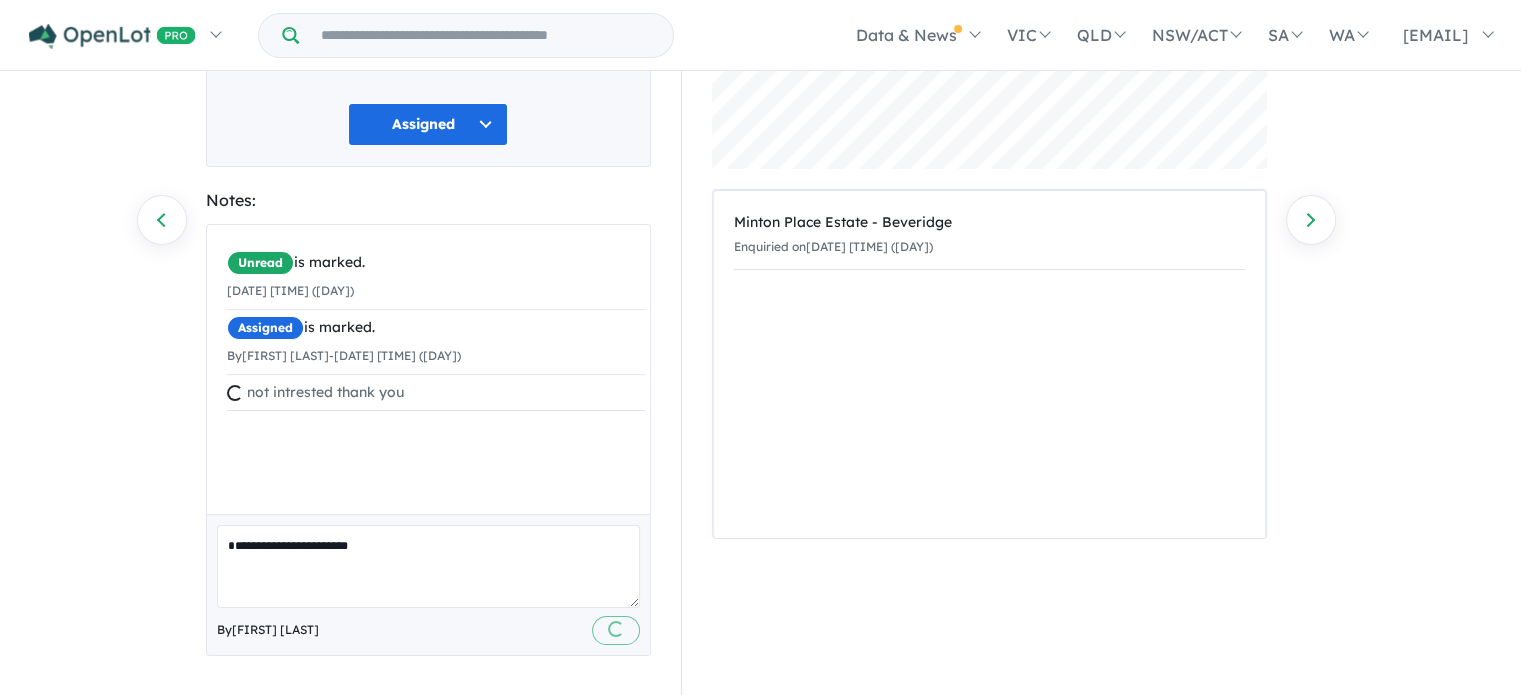 type 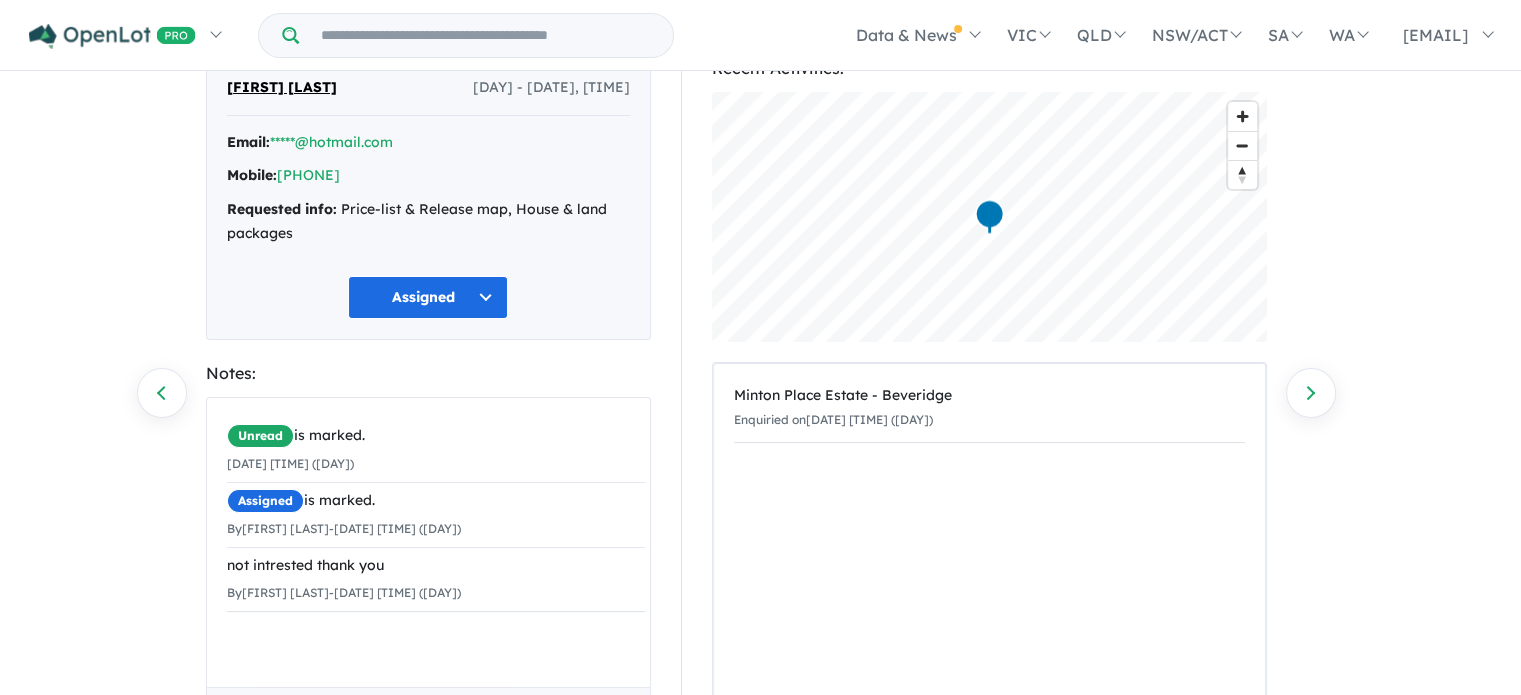 scroll, scrollTop: 0, scrollLeft: 0, axis: both 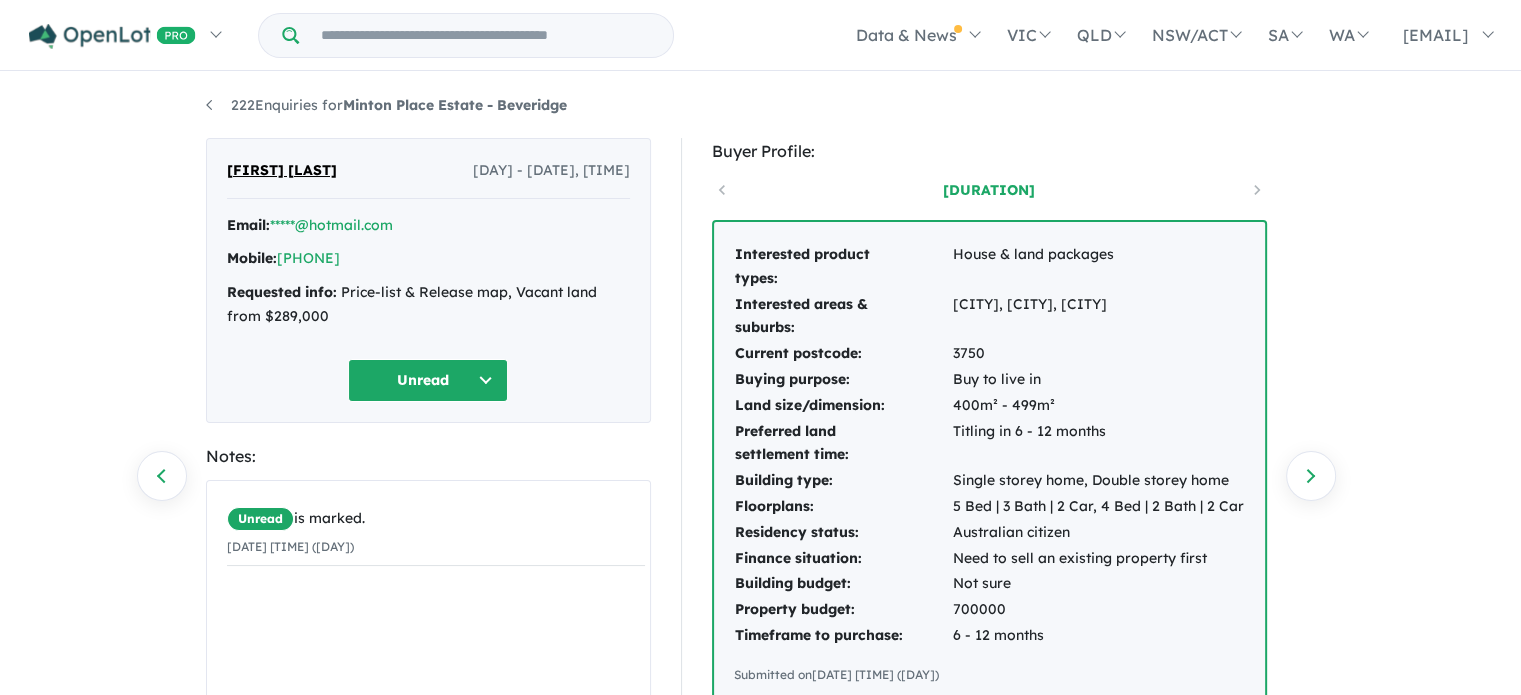 click on "Unread" at bounding box center [428, 380] 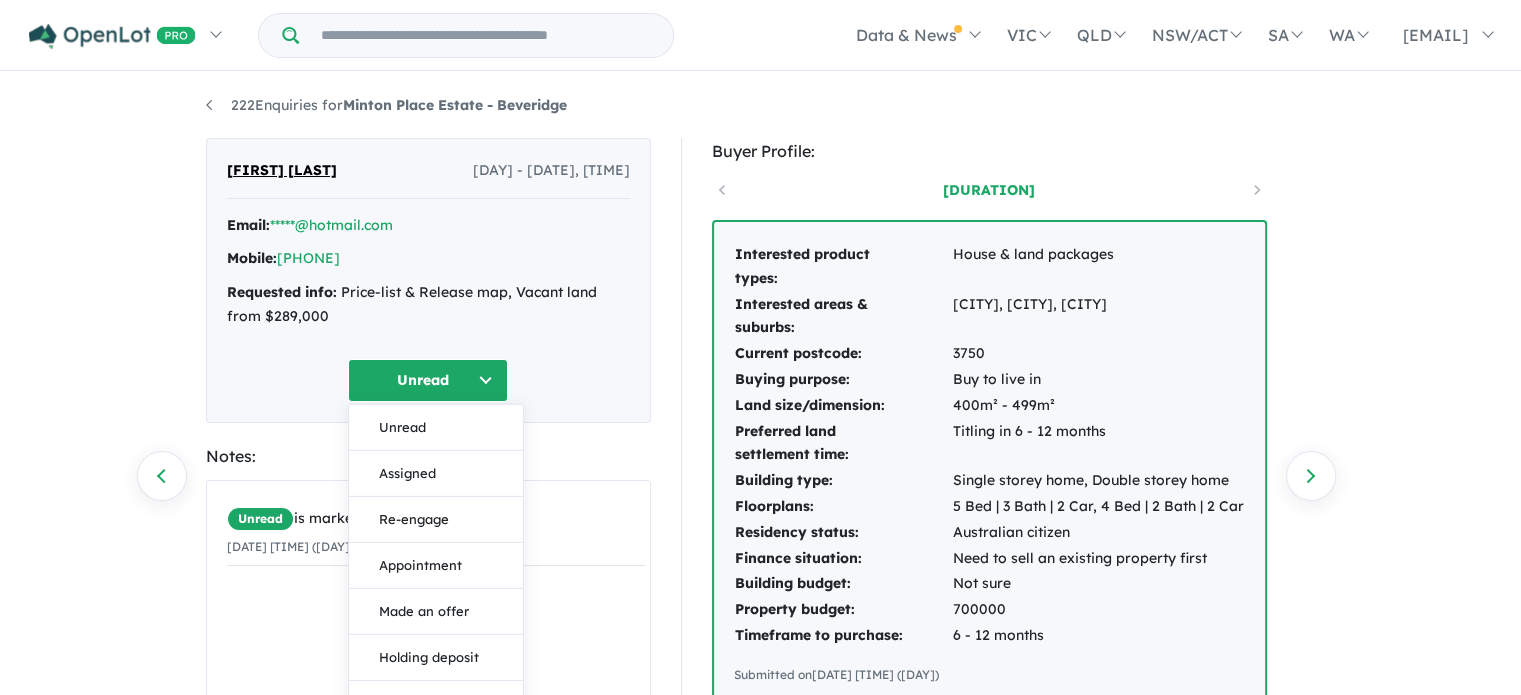 click on "Assigned" at bounding box center [436, 474] 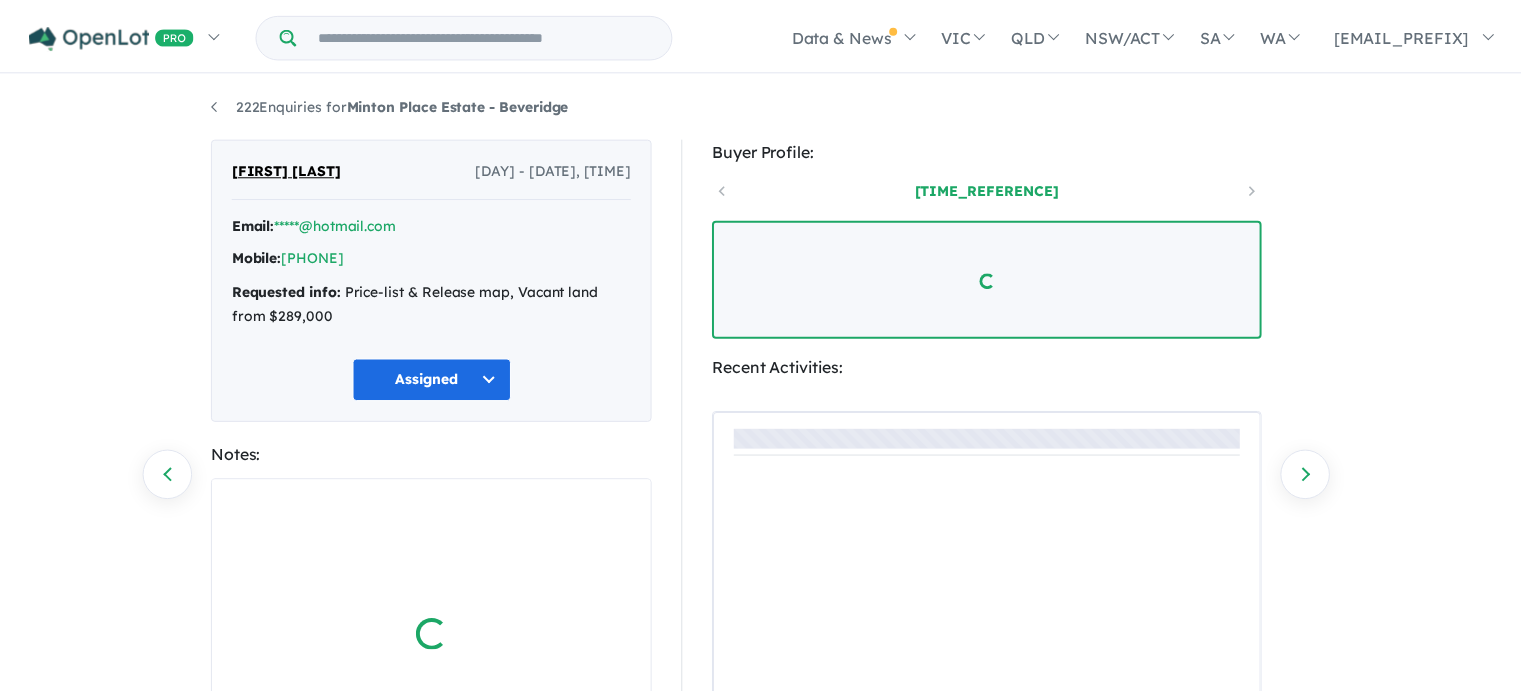 scroll, scrollTop: 0, scrollLeft: 0, axis: both 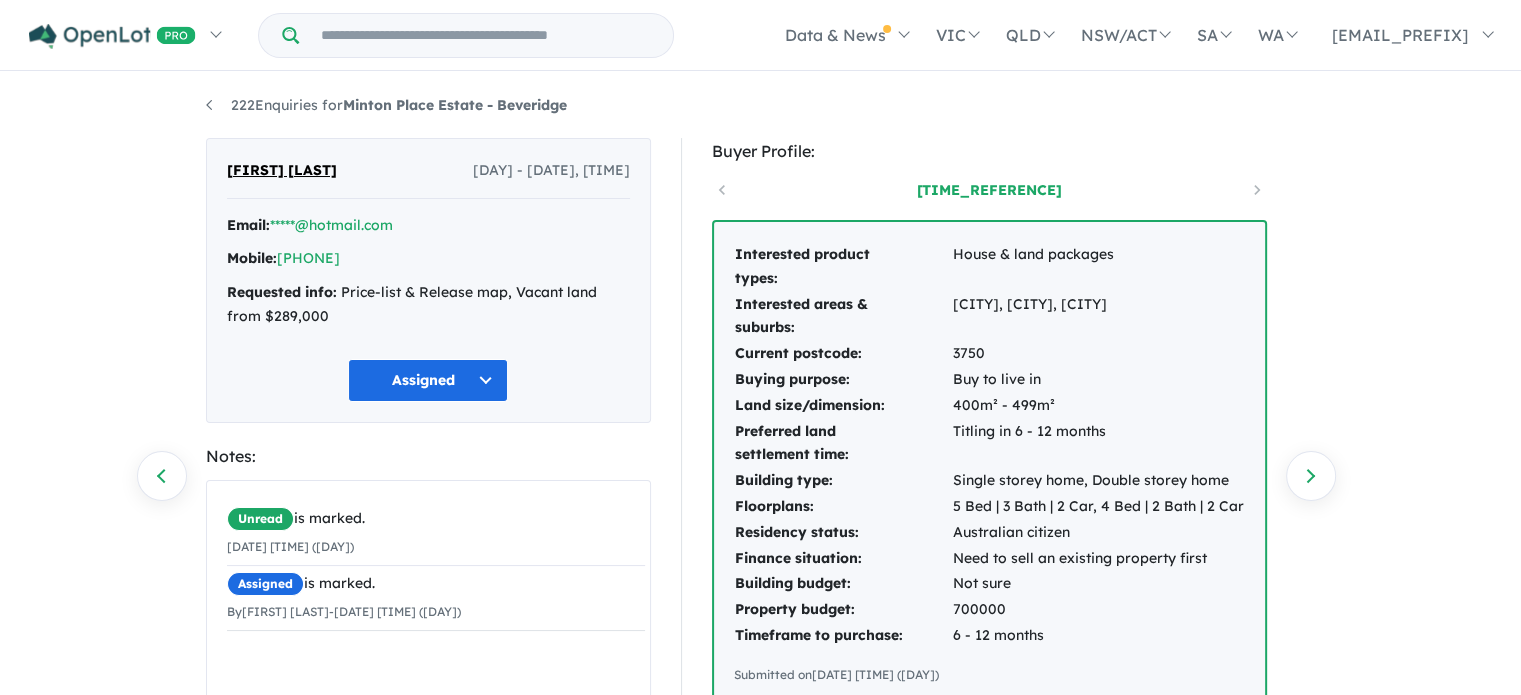 click on "Assigned" at bounding box center [428, 380] 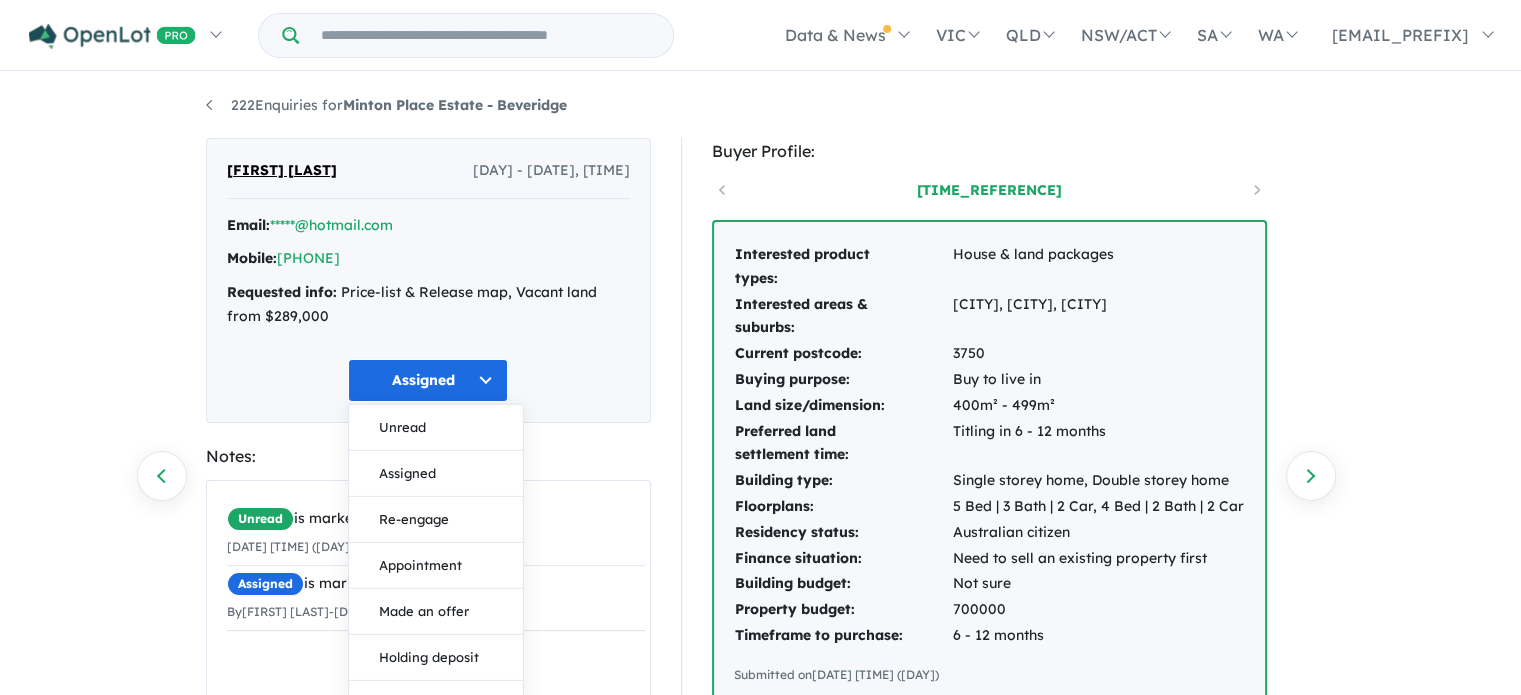 click on "Buyer Profile:  [TIME_REFERENCE]  Interested product types: House & land packages Interested areas & suburbs: [CITY], [CITY], [CITY] Current postcode: [POSTCODE] Buying purpose: Buy to live in Land size/dimension: 400m² - 499m² Preferred land settlement time: Titling in 6 - 12 months Building type: Single storey home, Double storey home Floorplans: 5 Bed | 3 Bath | 2 Car, 4 Bed | 2 Bath | 2 Car Residency status: Australian citizen Finance situation: Need to sell an existing property first Building budget: Not sure Property budget: 700000 Timeframe to purchase: 6 - 12 months Submitted on [DATE] [TIME] ([DAY]) Recent Activities: © Mapbox © OpenStreetMap Improve this map Arcadia Estate - Officer Enquiried on [DATE] [TIME] ([DAY]) Ooranya Estate - [CITY] Enquiried on [DATE] [TIME] ([DAY]) Minton Place Estate - [CITY] Enquiried on [DATE] [TIME] ([DAY]) The Clan Estate - [CITY] Enquiried on [DATE] [TIME] ([DAY]) Olivine Estate - [CITY] Enquiried on" at bounding box center [998, 774] 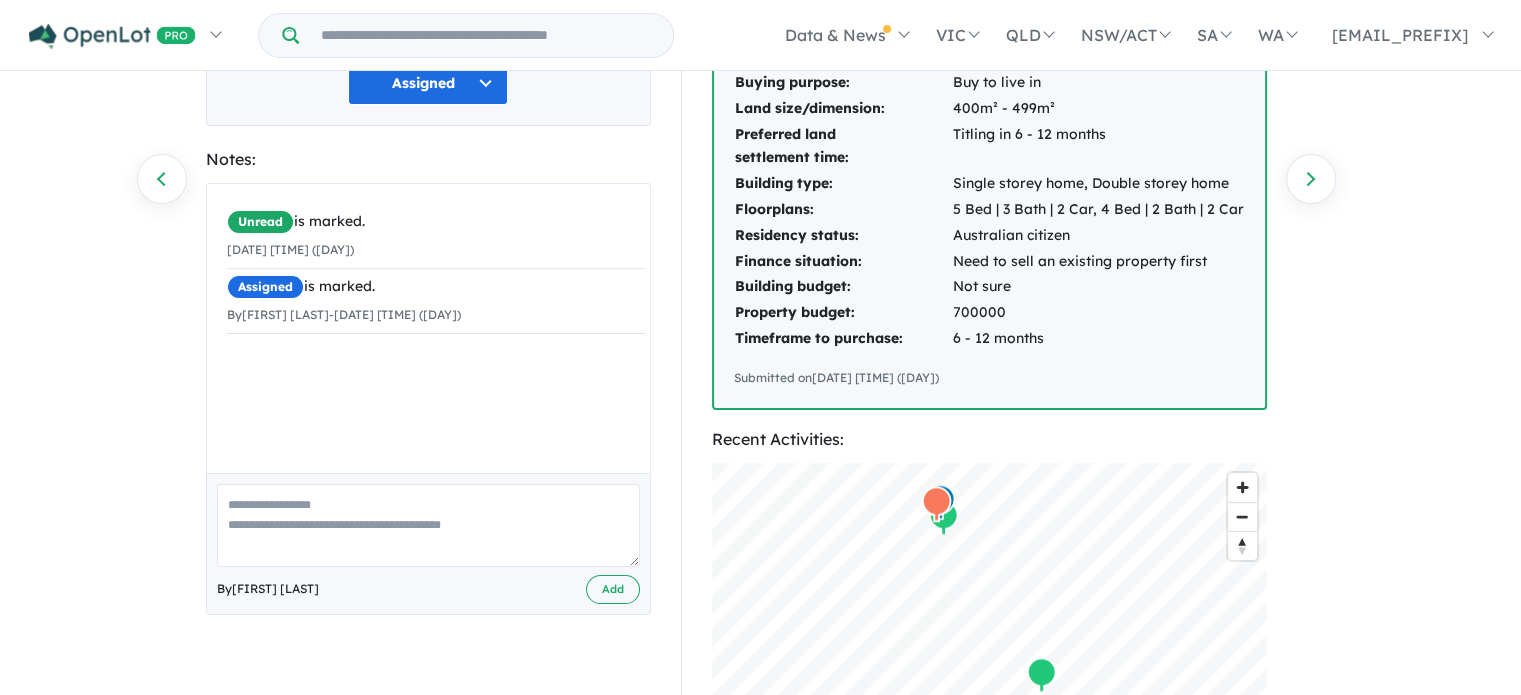 scroll, scrollTop: 298, scrollLeft: 0, axis: vertical 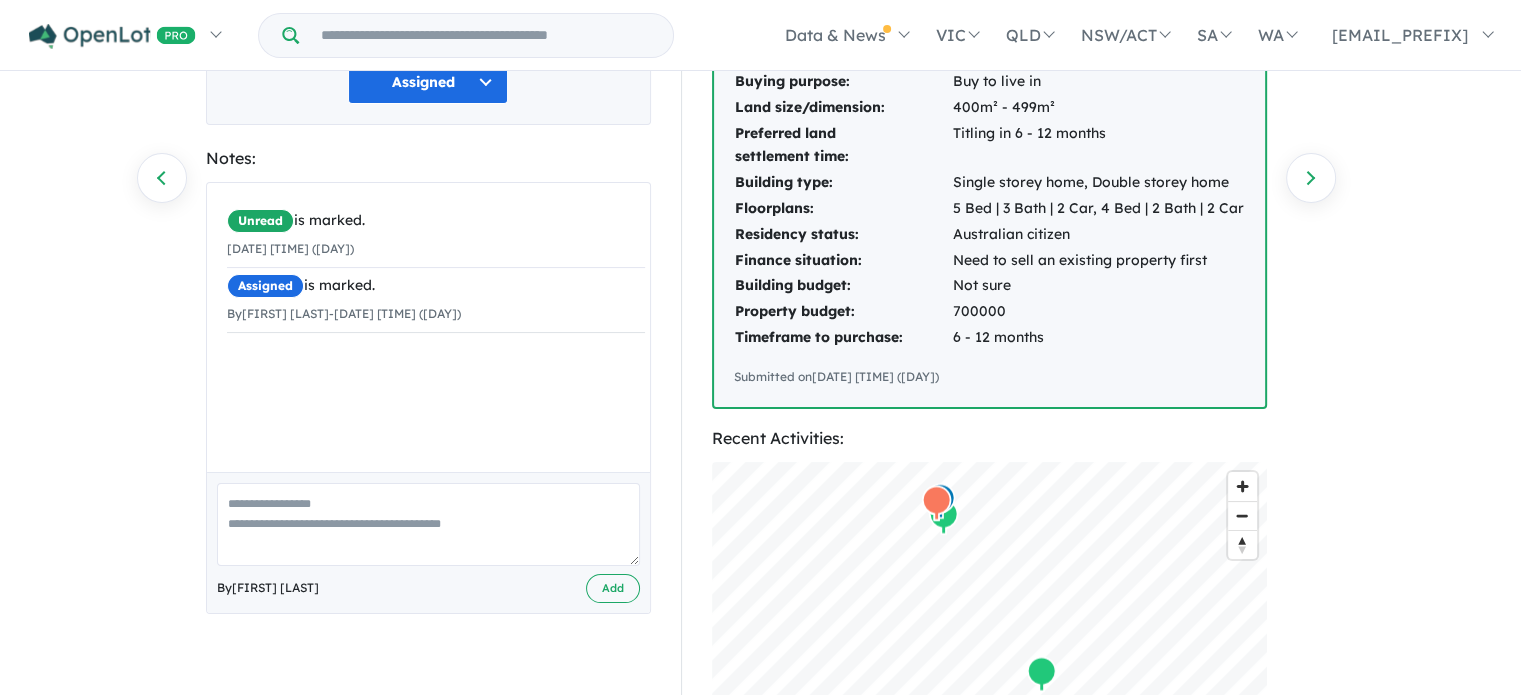 click at bounding box center [428, 524] 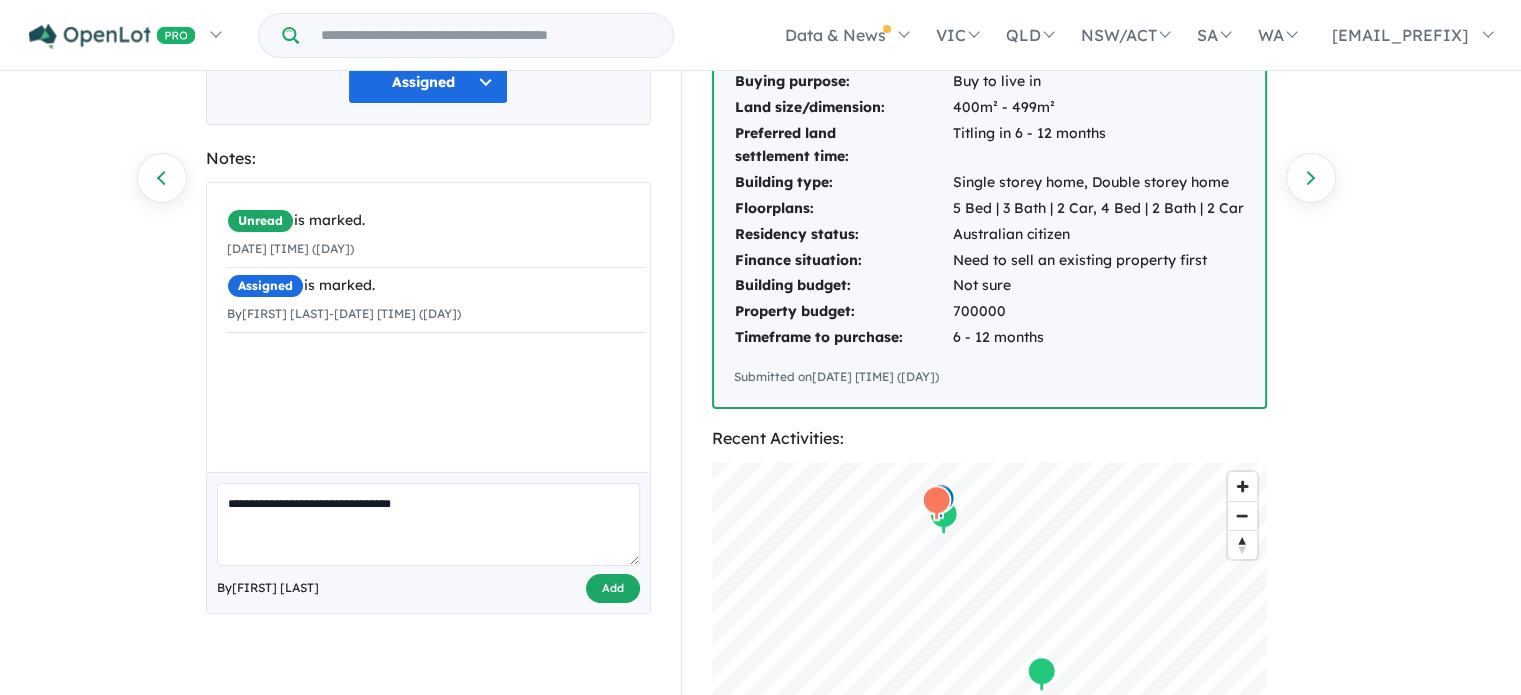 type on "**********" 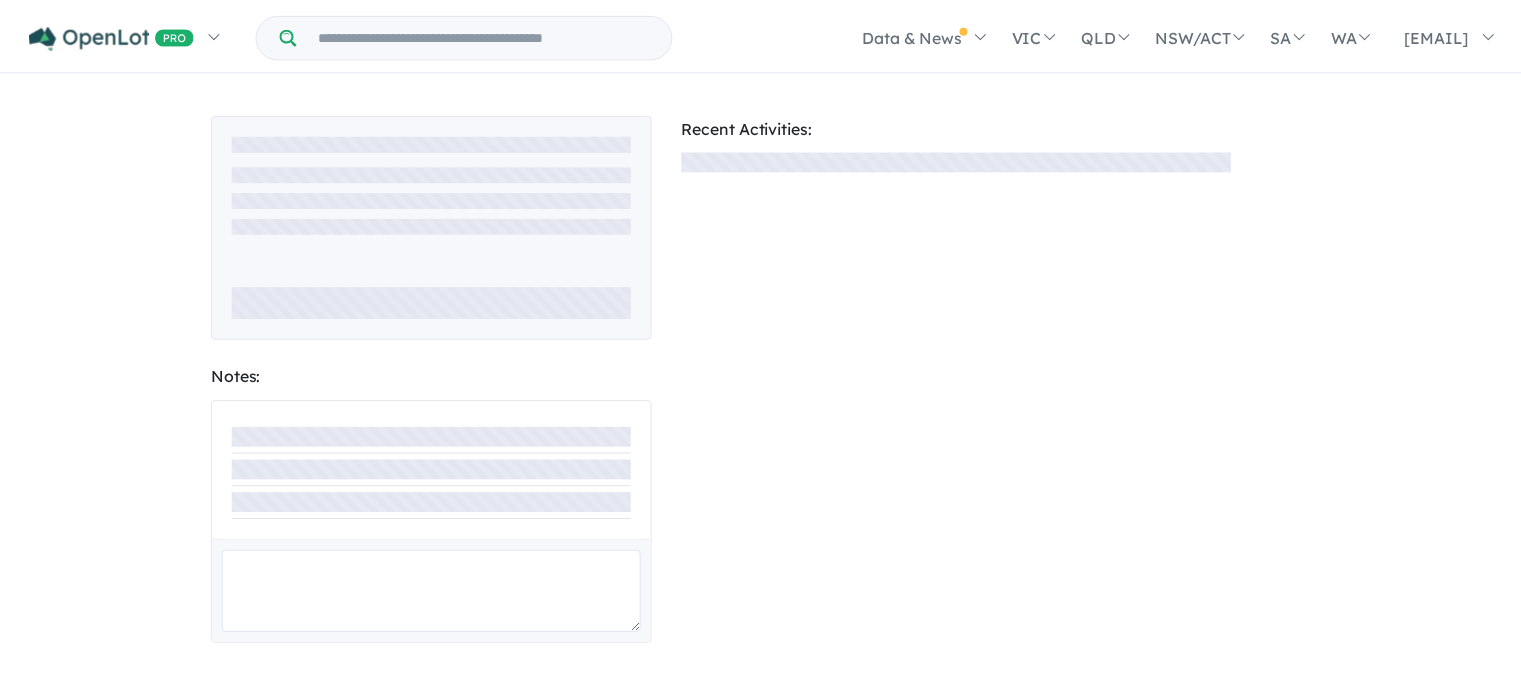 scroll, scrollTop: 0, scrollLeft: 0, axis: both 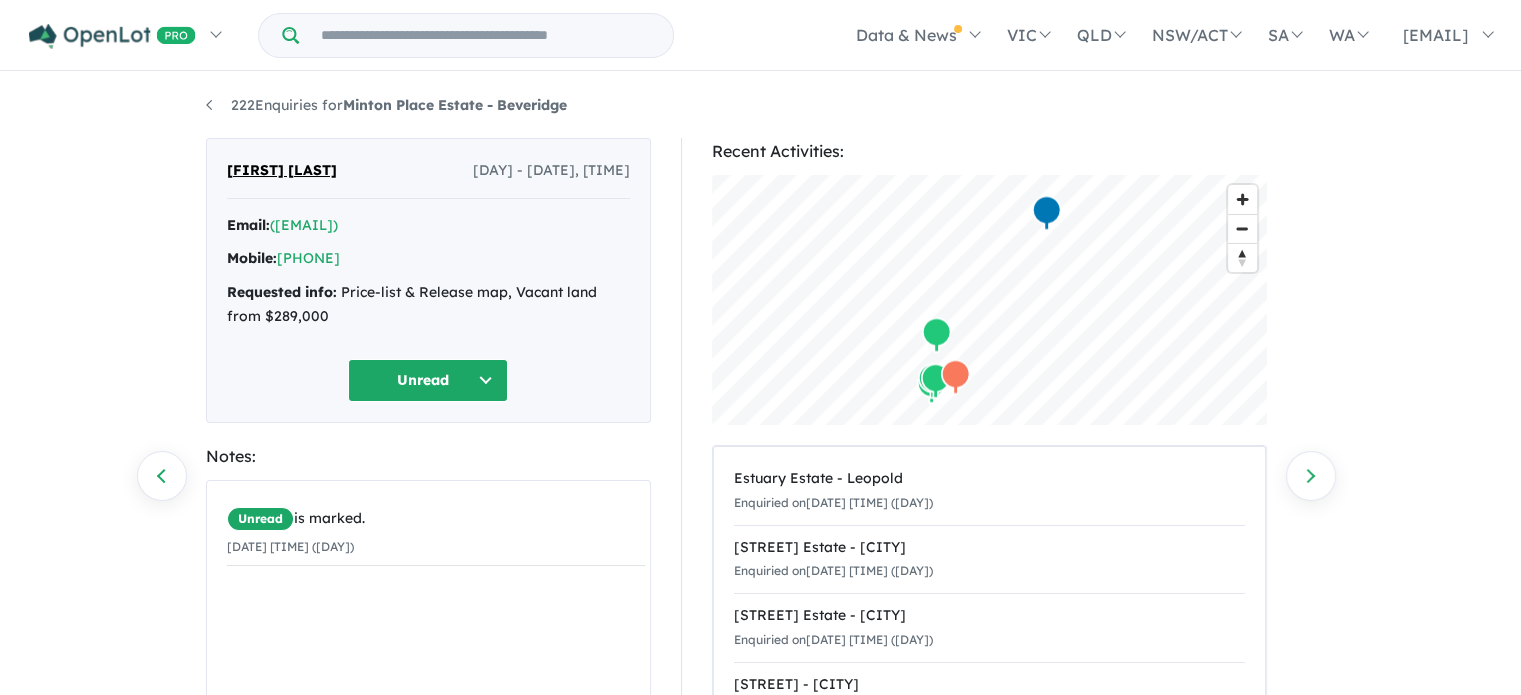 click on "Unread" at bounding box center (428, 380) 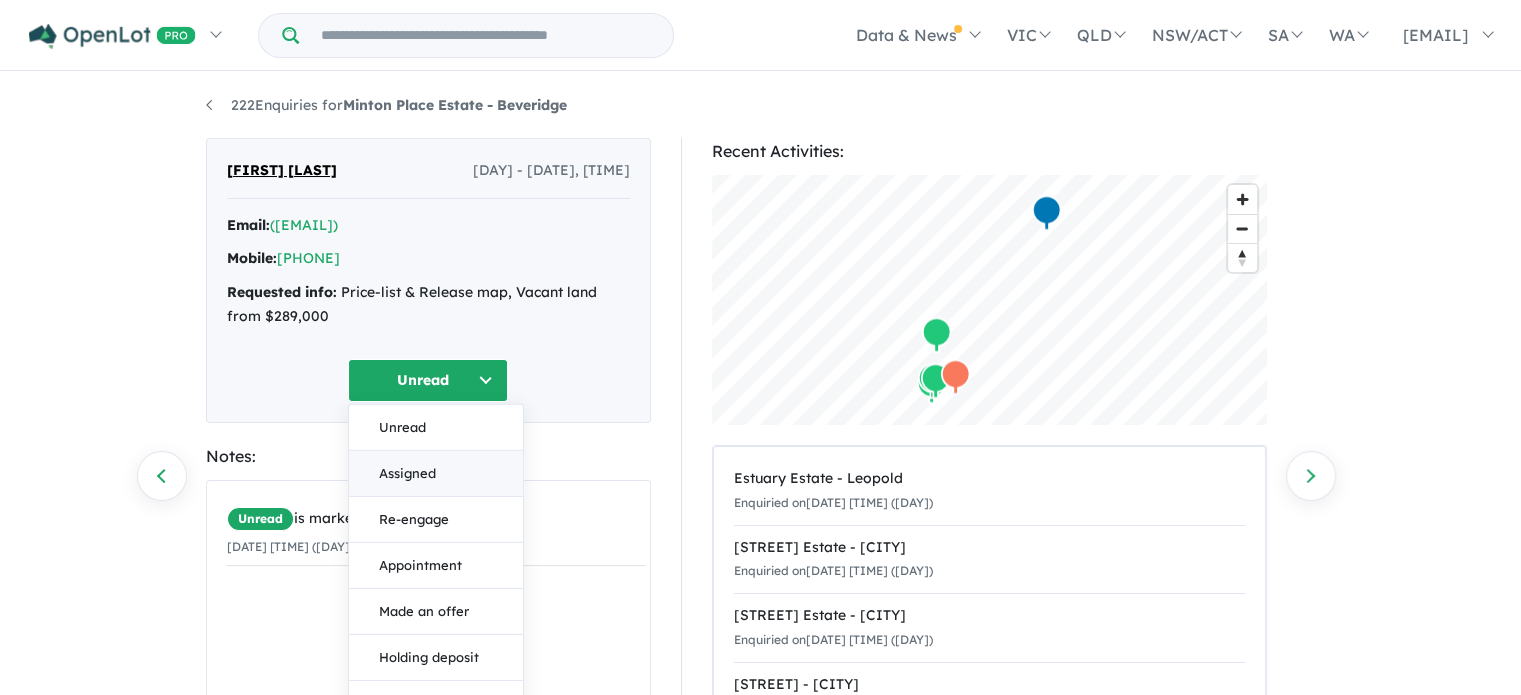 click on "Assigned" at bounding box center [436, 474] 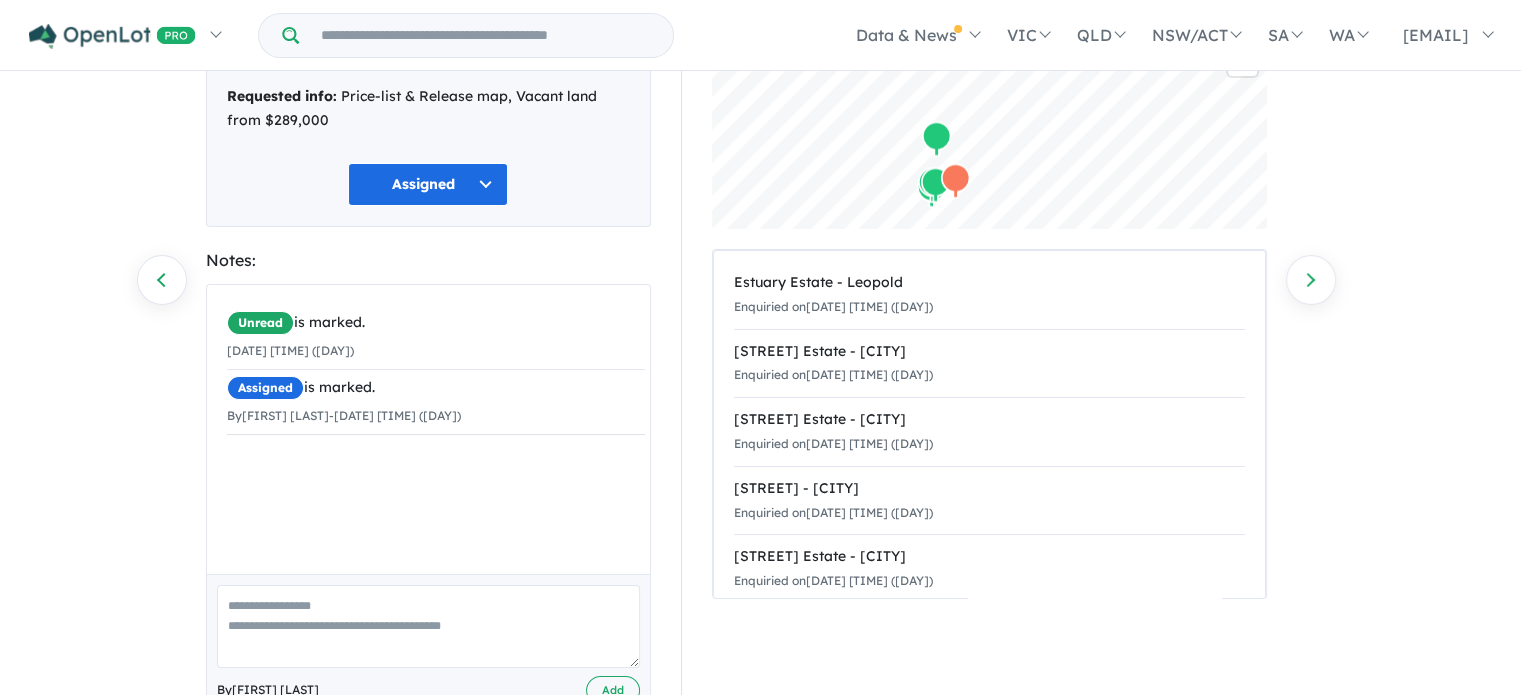 click at bounding box center [428, 626] 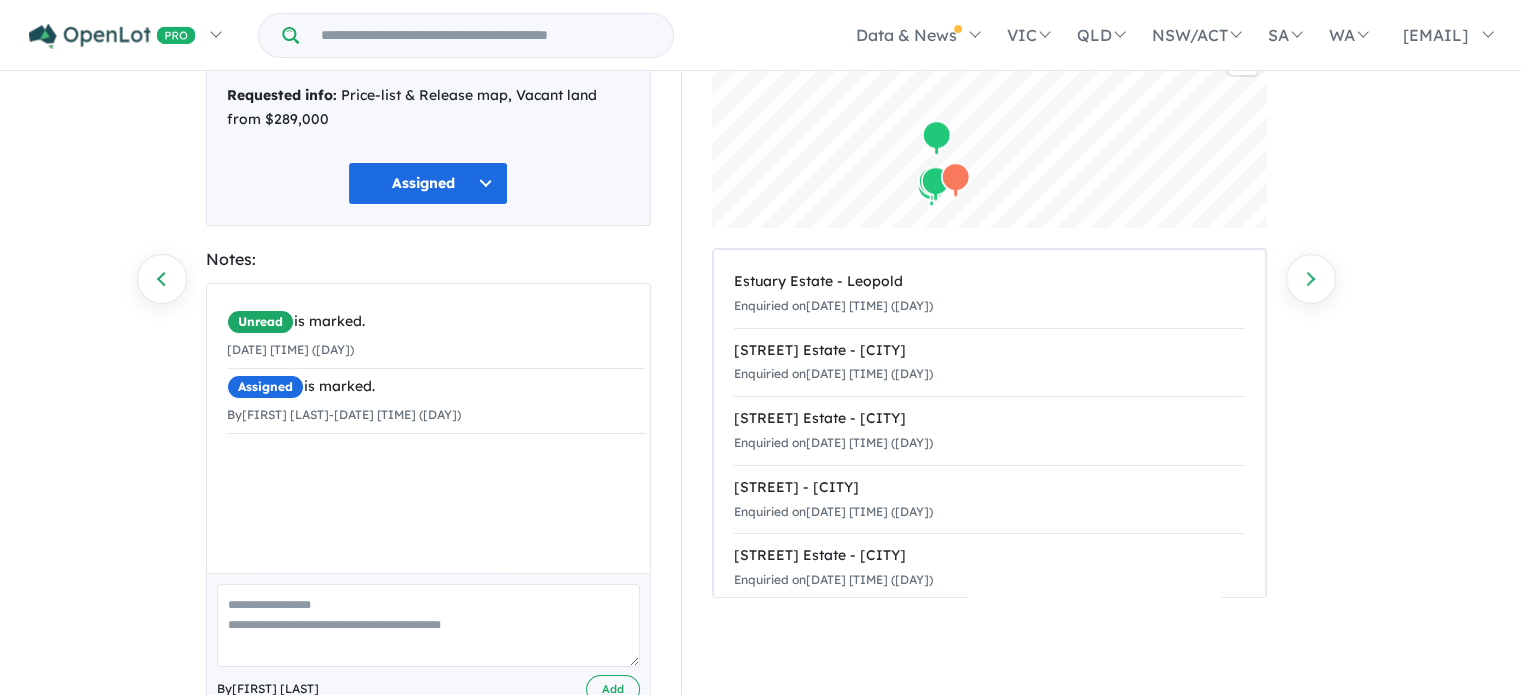 scroll, scrollTop: 199, scrollLeft: 0, axis: vertical 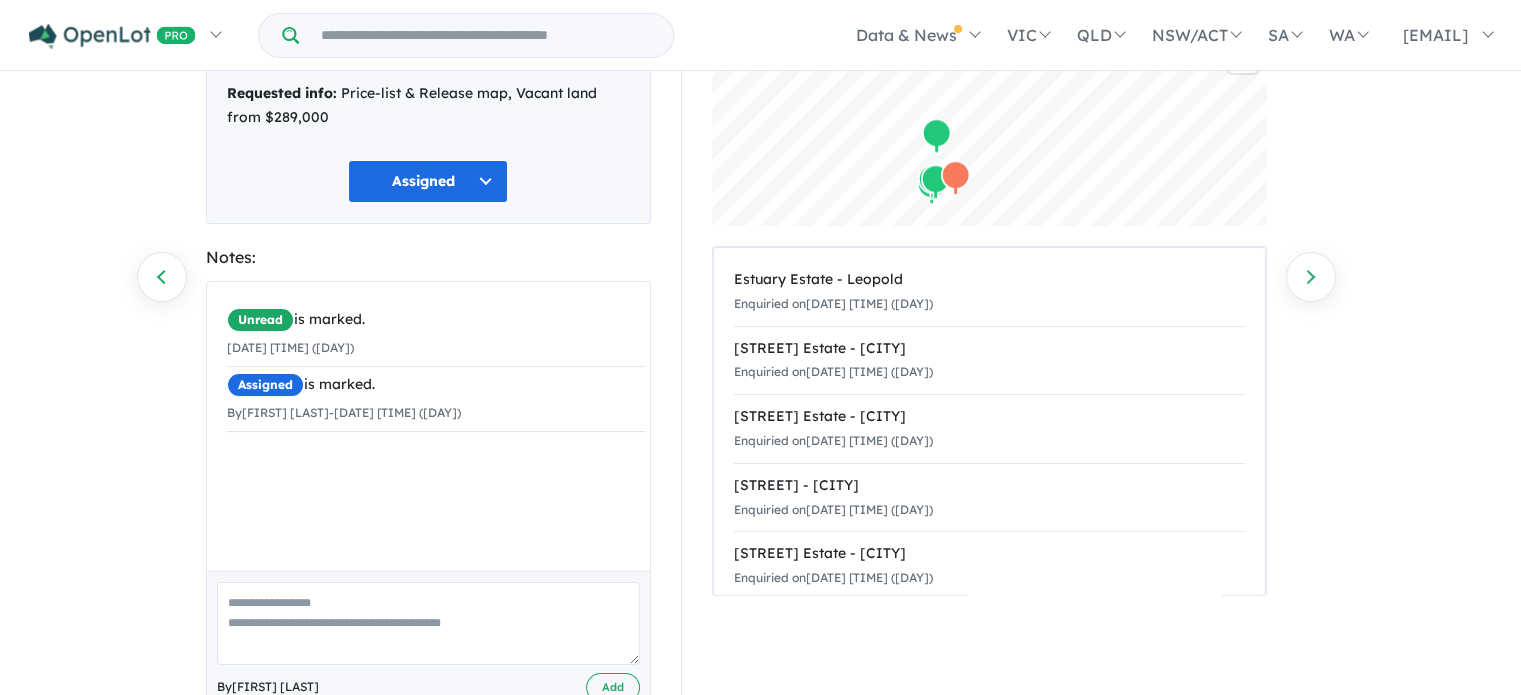 paste on "**********" 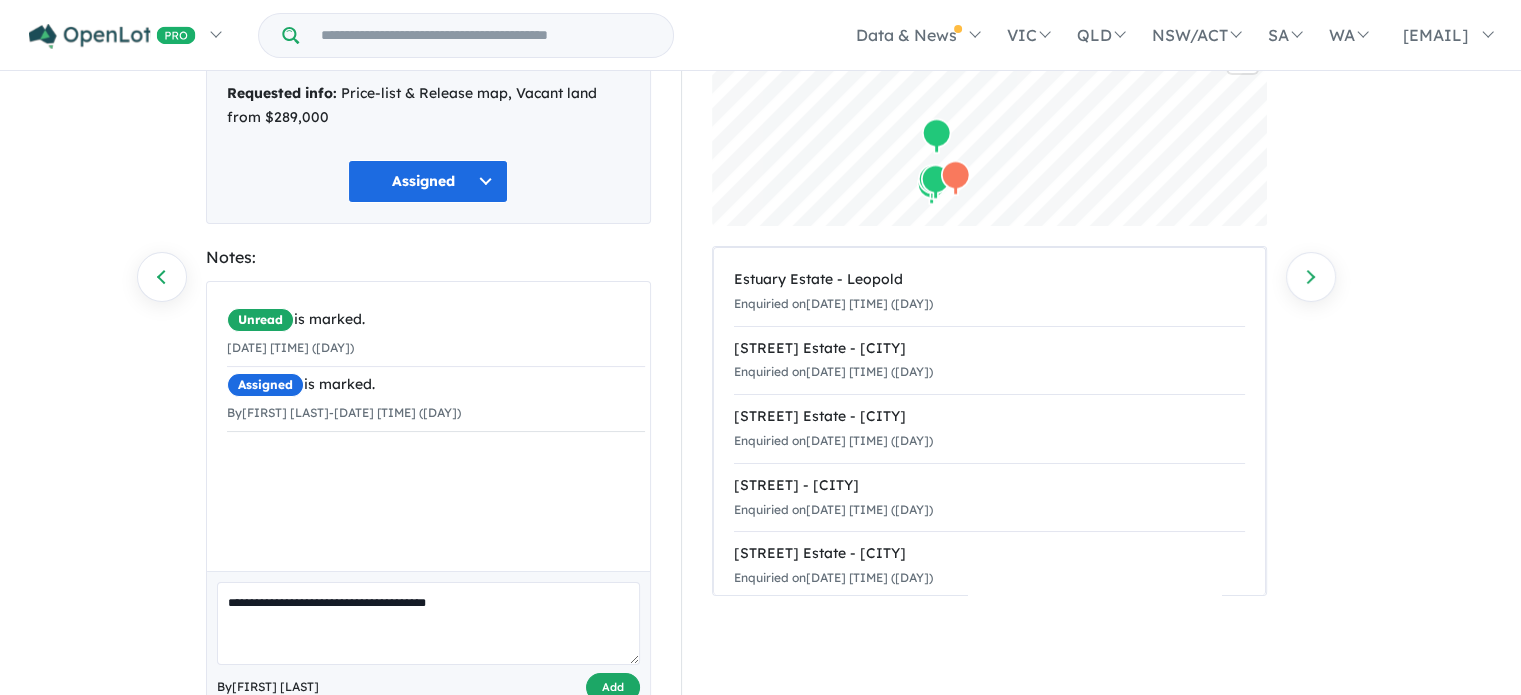 type on "**********" 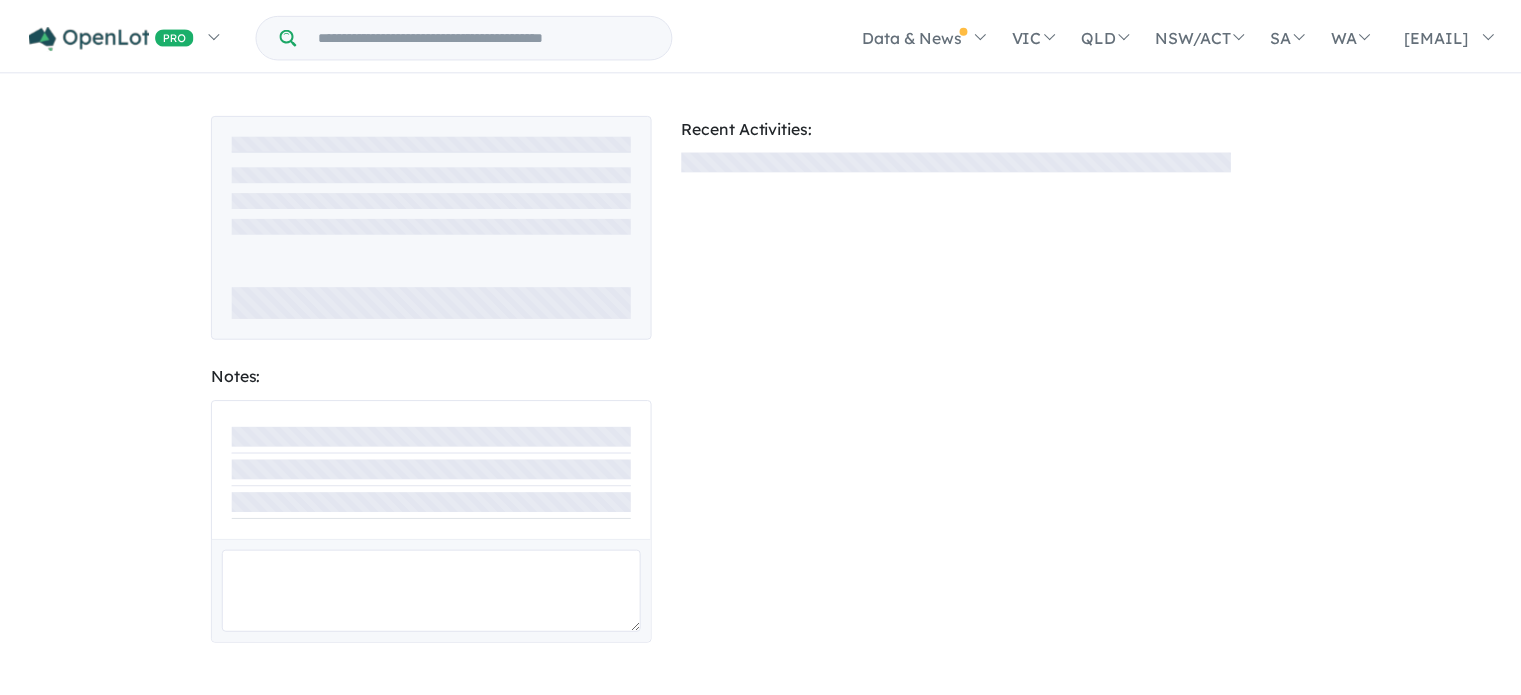 scroll, scrollTop: 0, scrollLeft: 0, axis: both 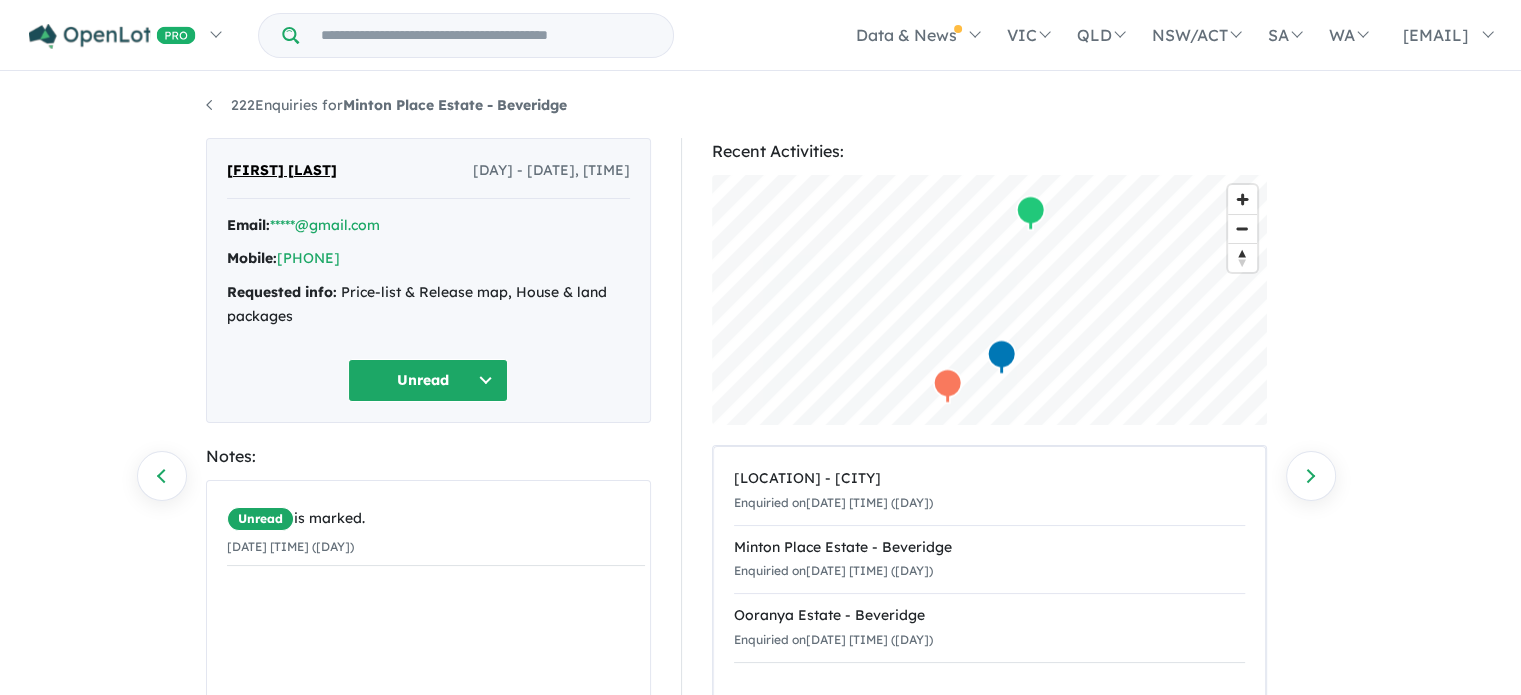 click on "Unread" at bounding box center [428, 380] 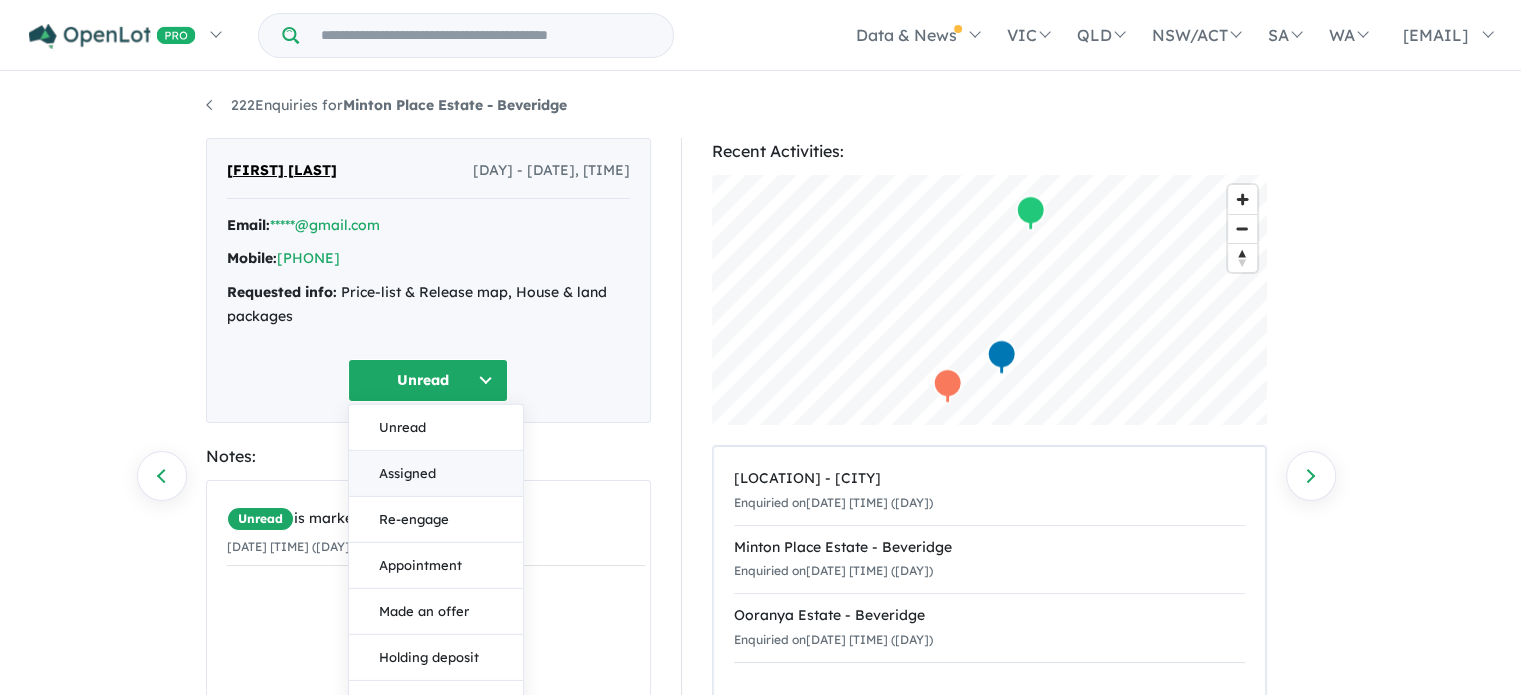 click on "Assigned" at bounding box center [436, 474] 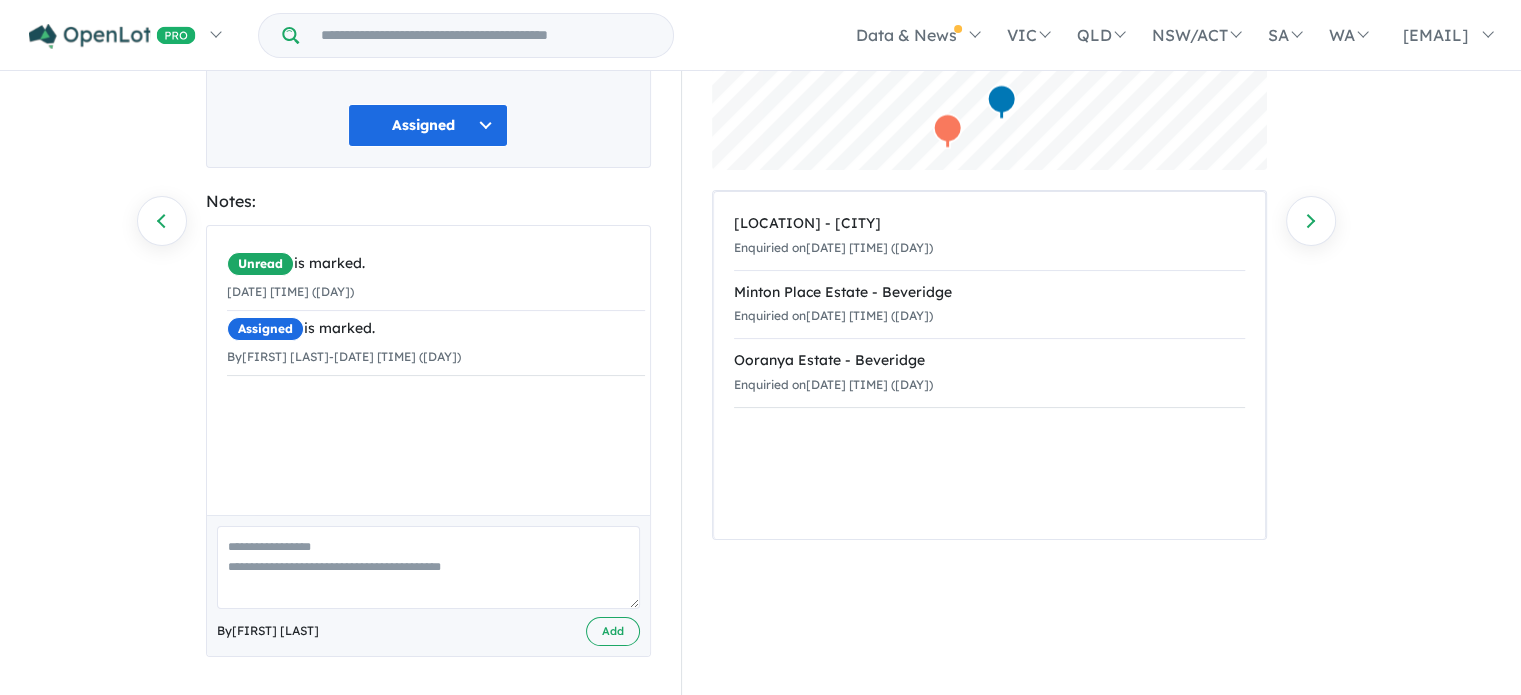 scroll, scrollTop: 256, scrollLeft: 0, axis: vertical 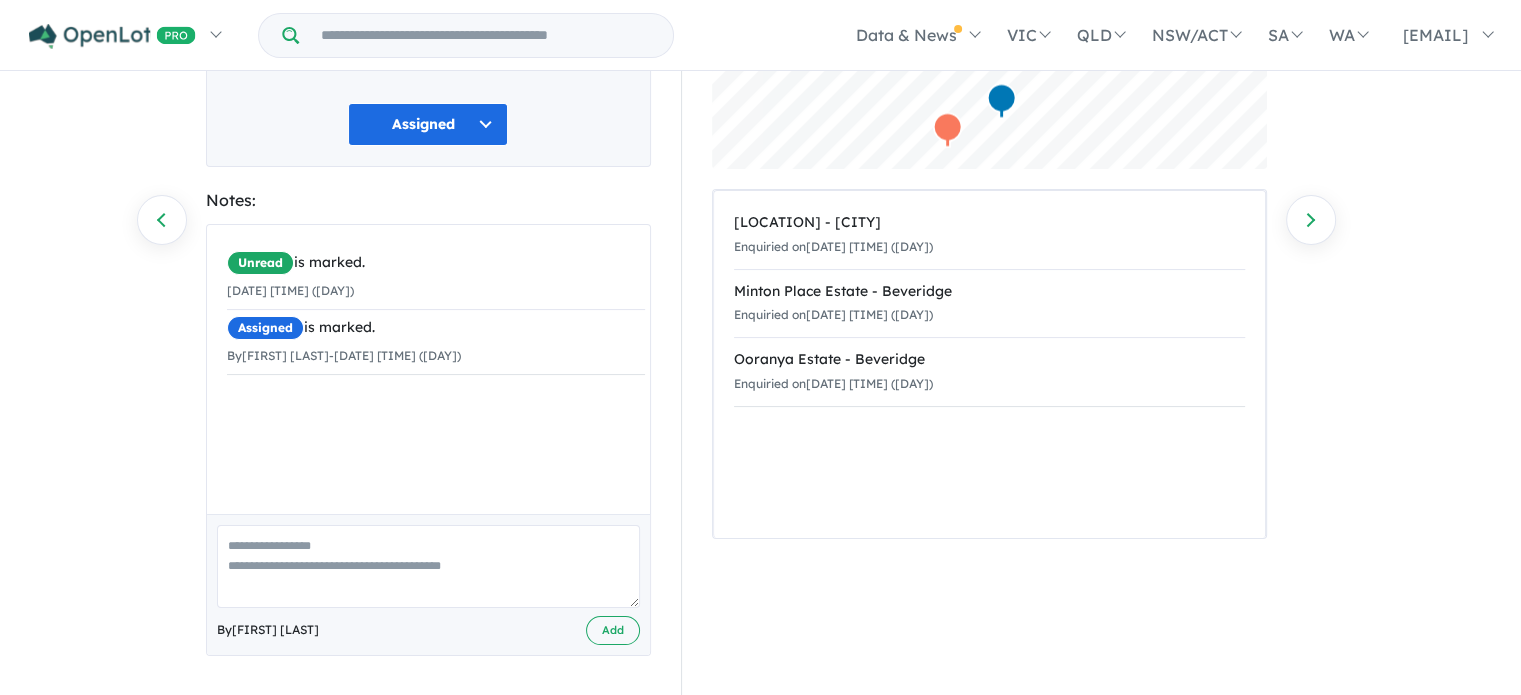 click at bounding box center [428, 566] 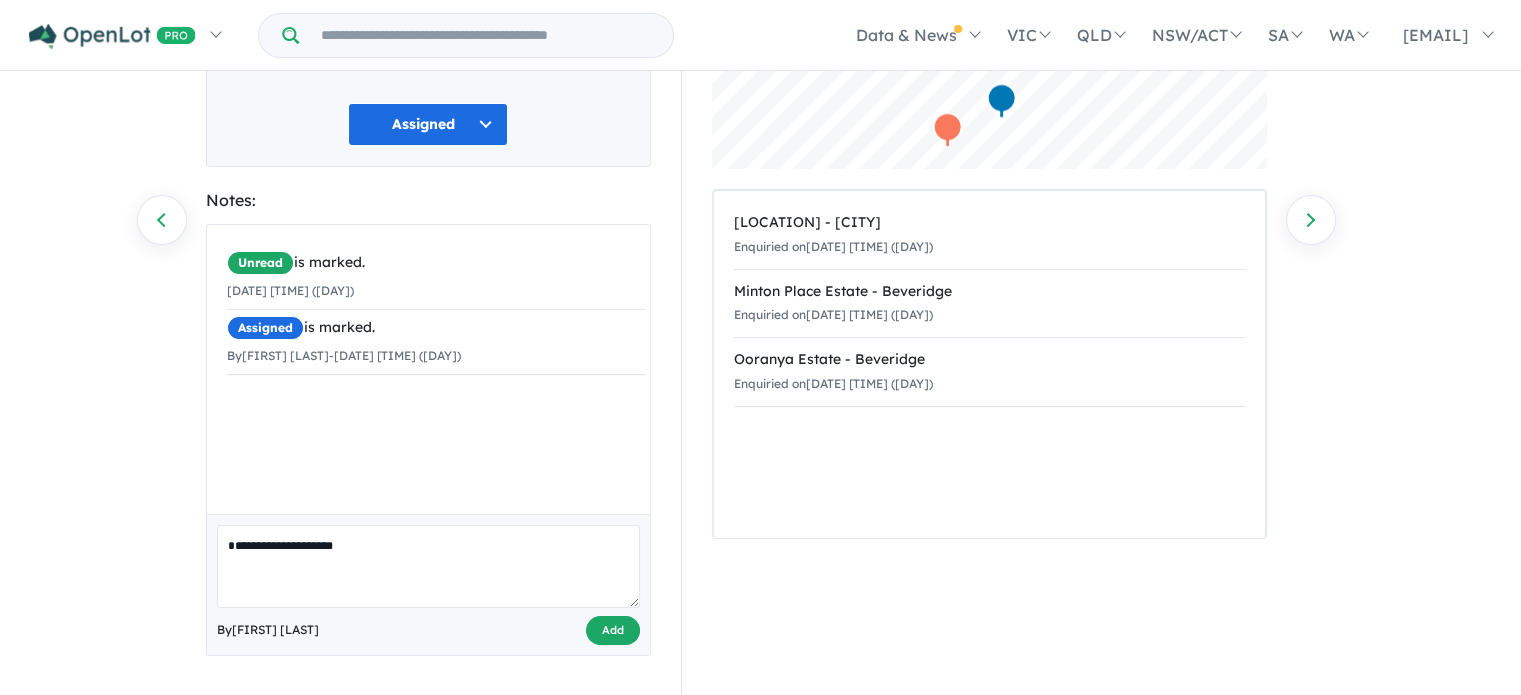 type on "**********" 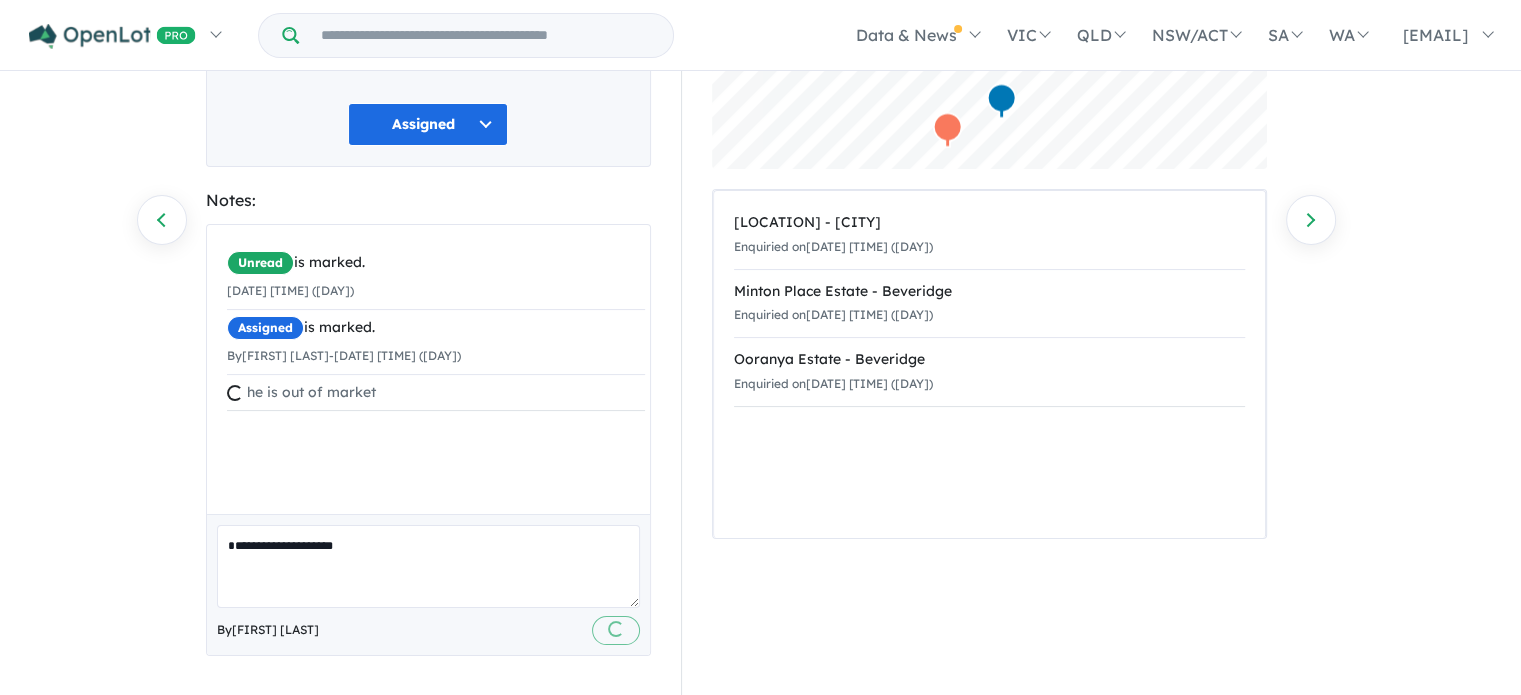 type 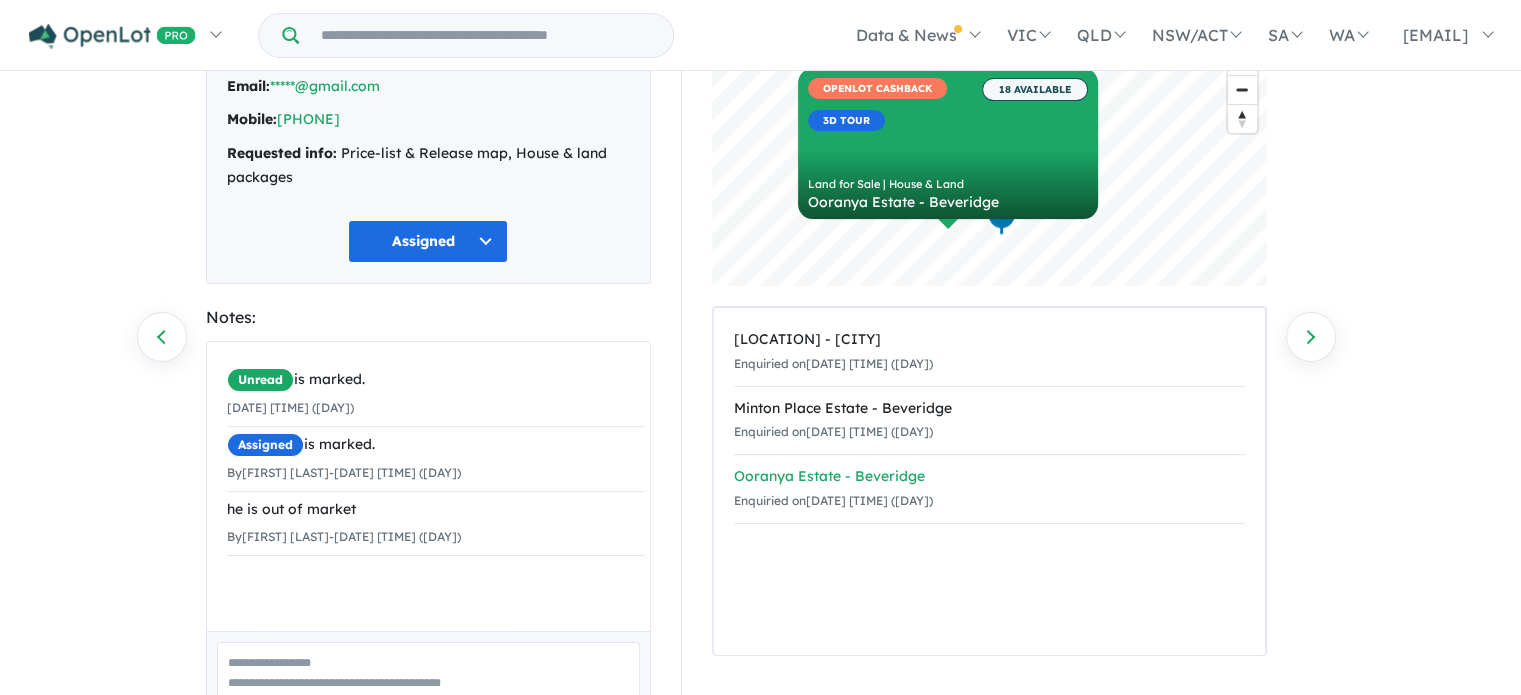 scroll, scrollTop: 0, scrollLeft: 0, axis: both 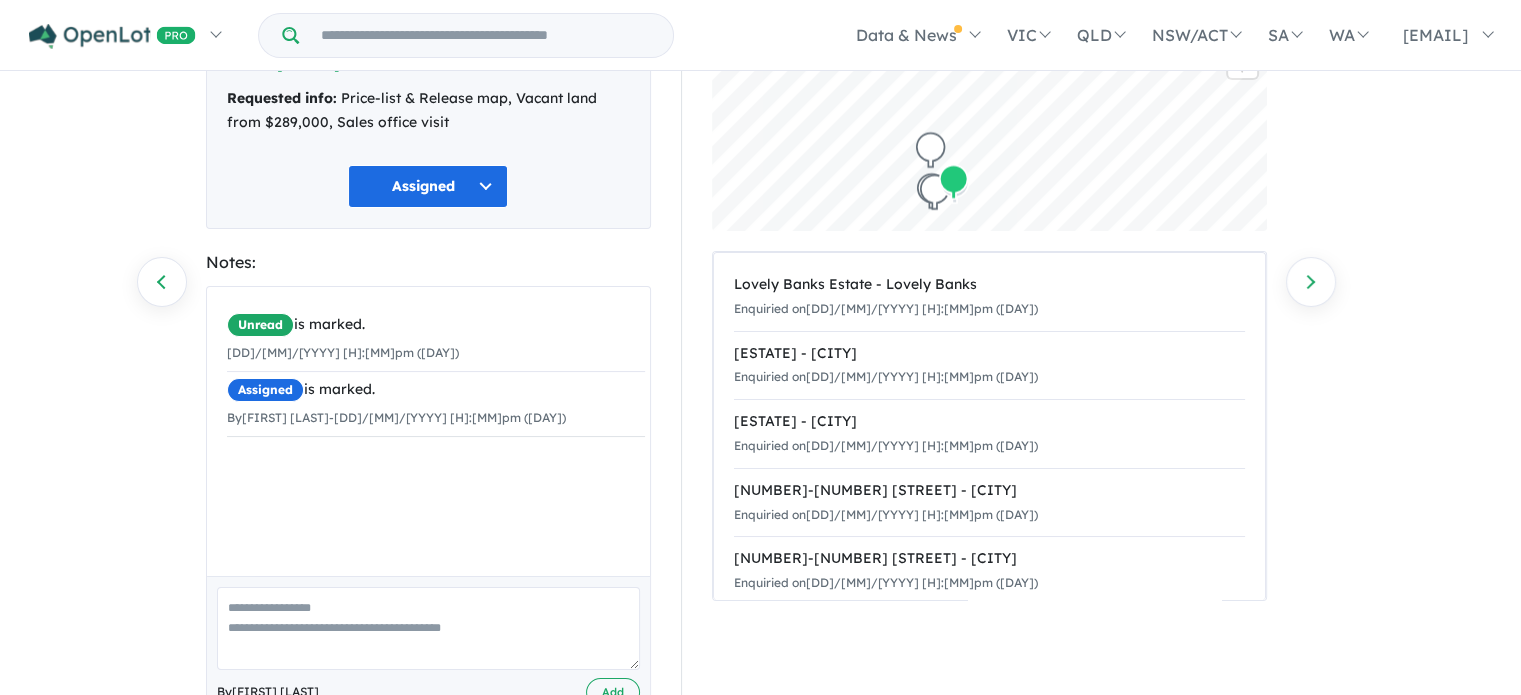 click at bounding box center (428, 628) 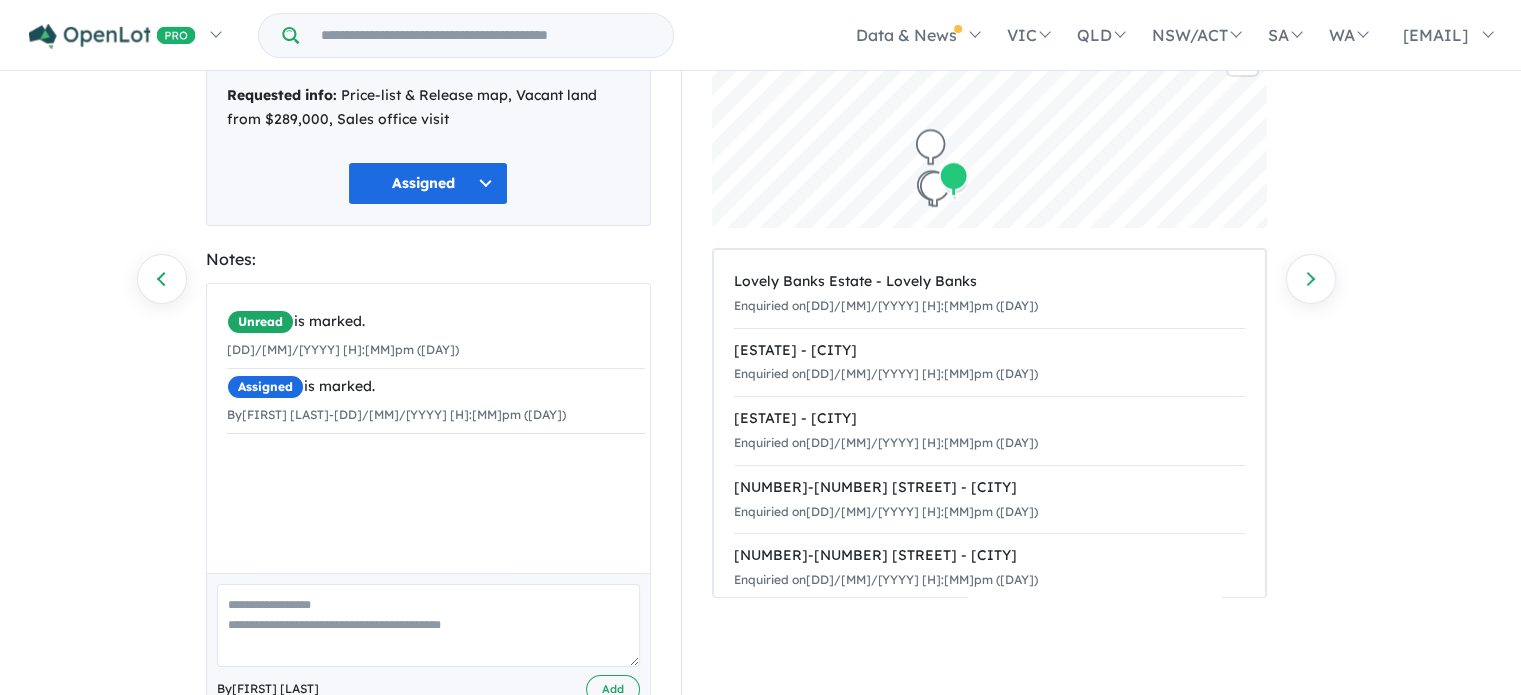 scroll, scrollTop: 198, scrollLeft: 0, axis: vertical 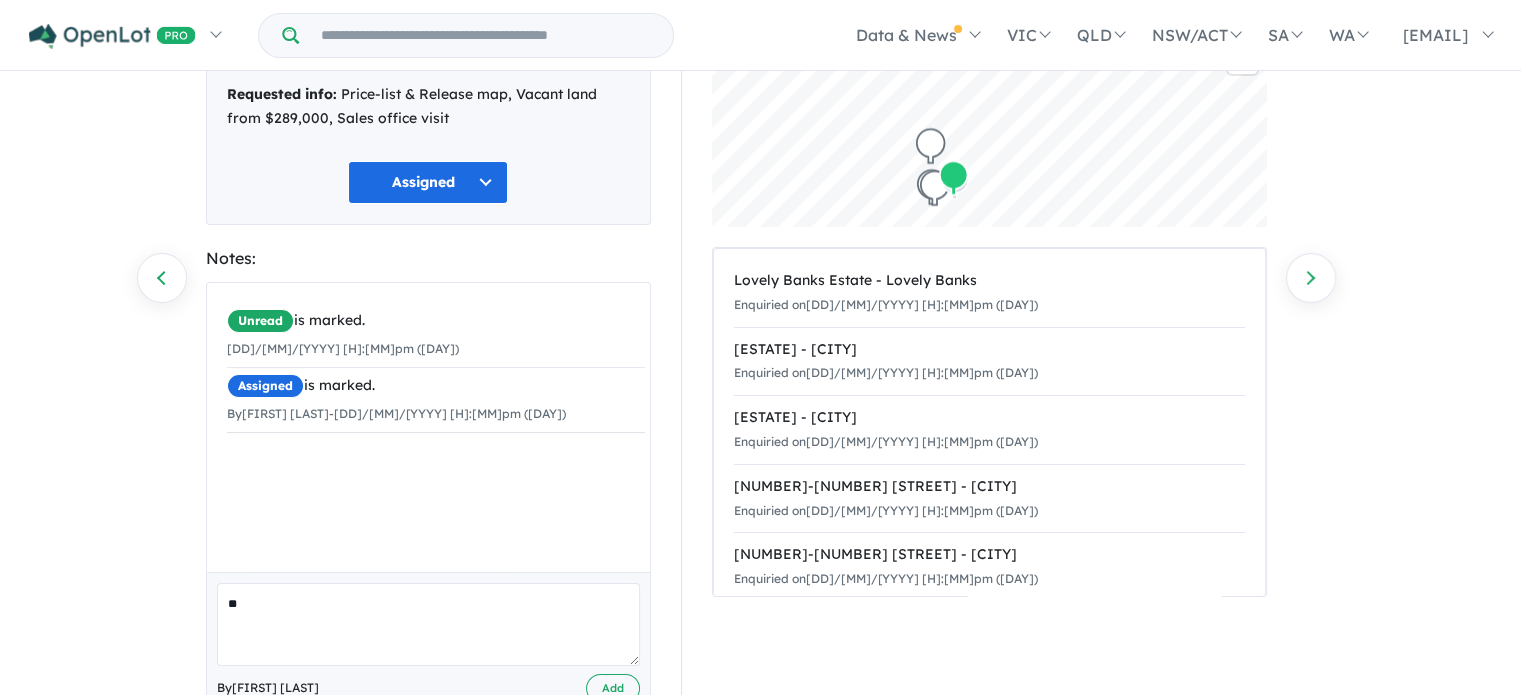 type on "*" 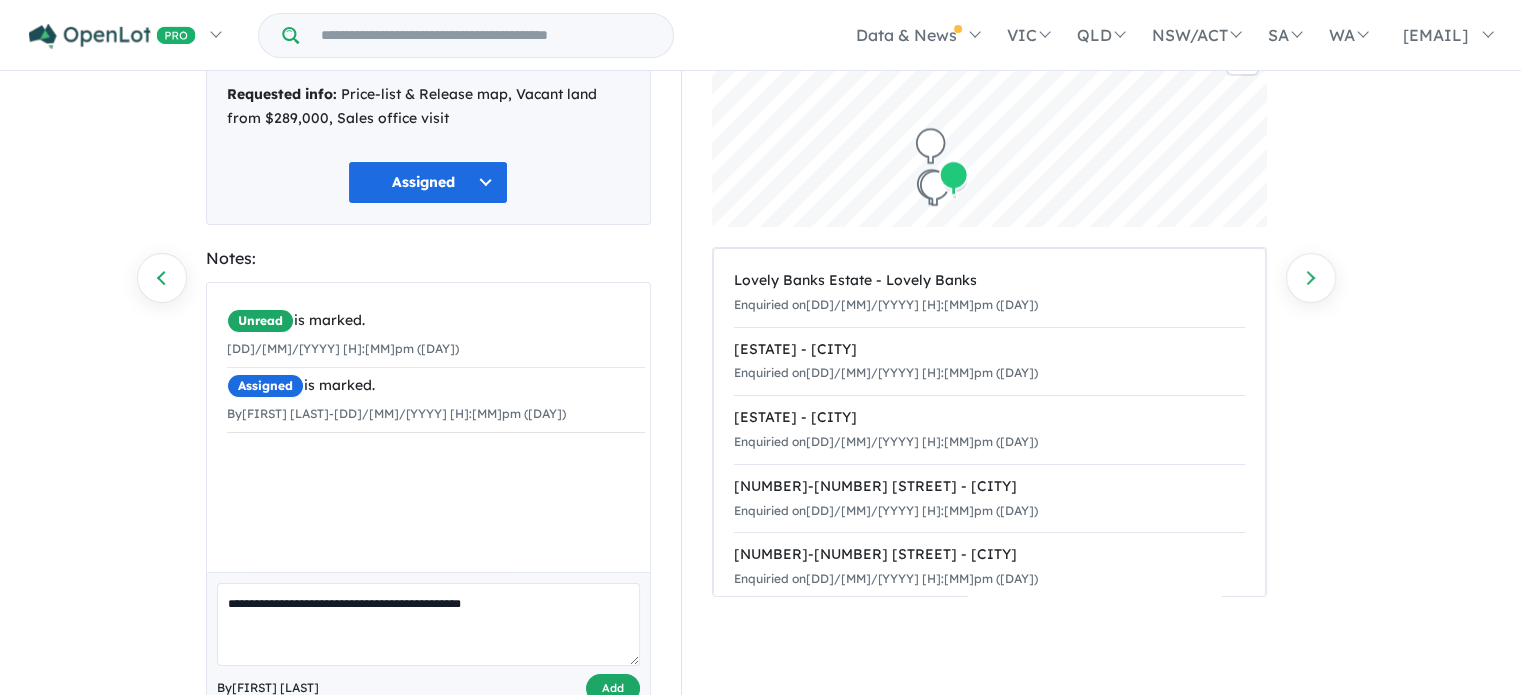 type on "**********" 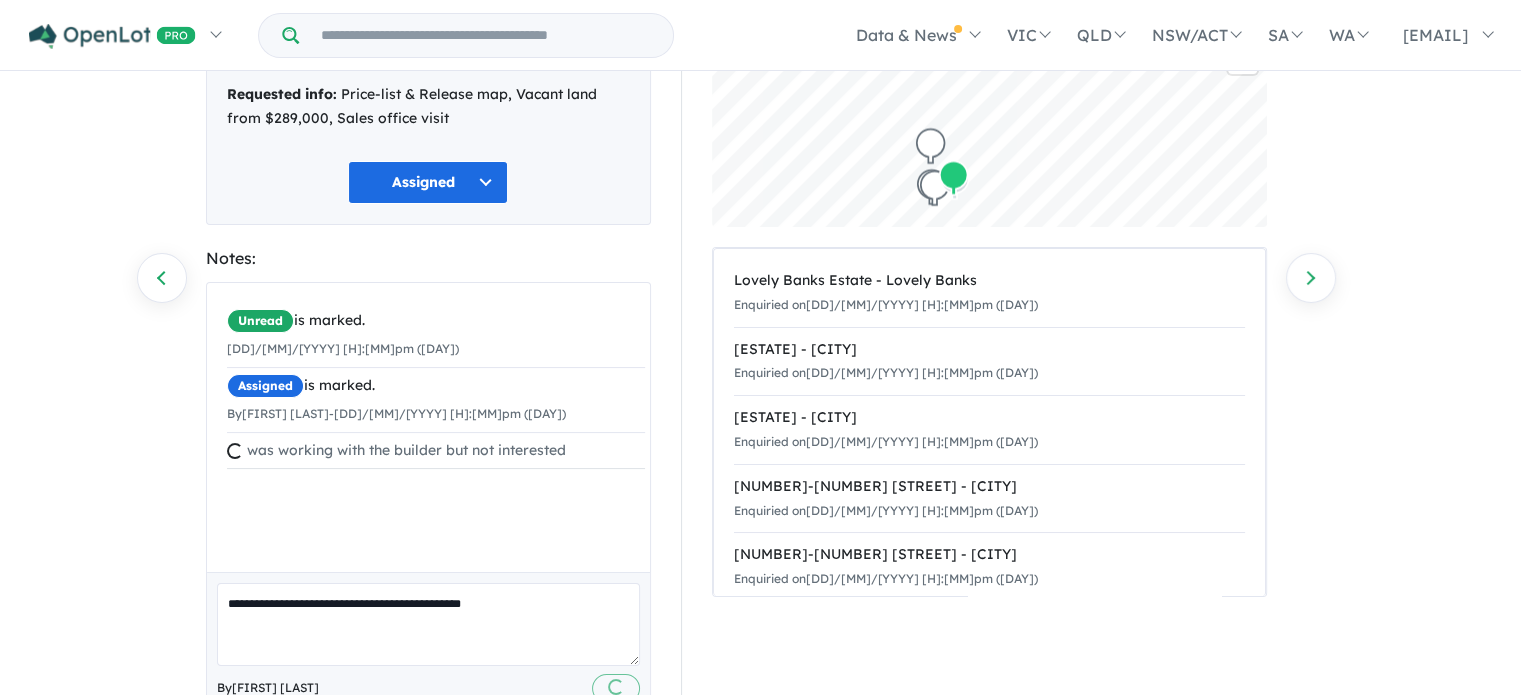 type 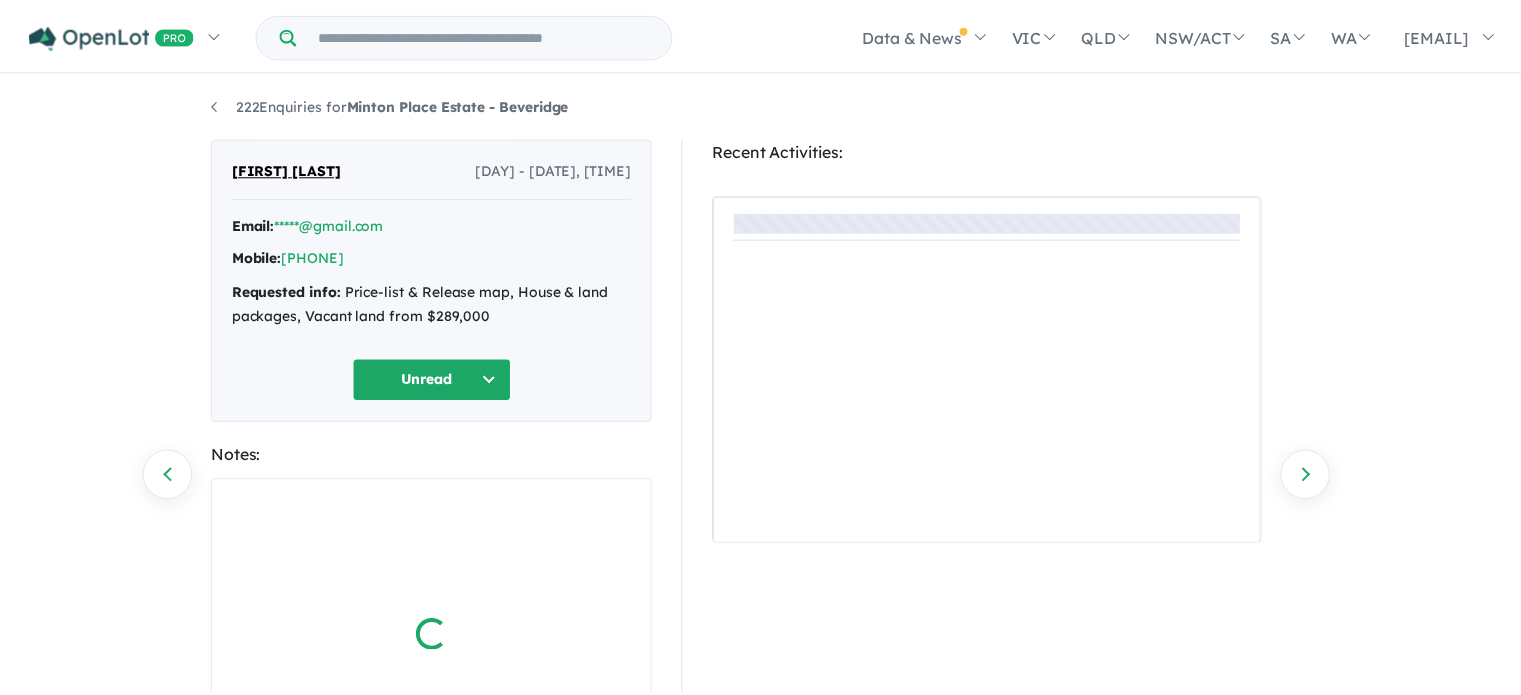 scroll, scrollTop: 0, scrollLeft: 0, axis: both 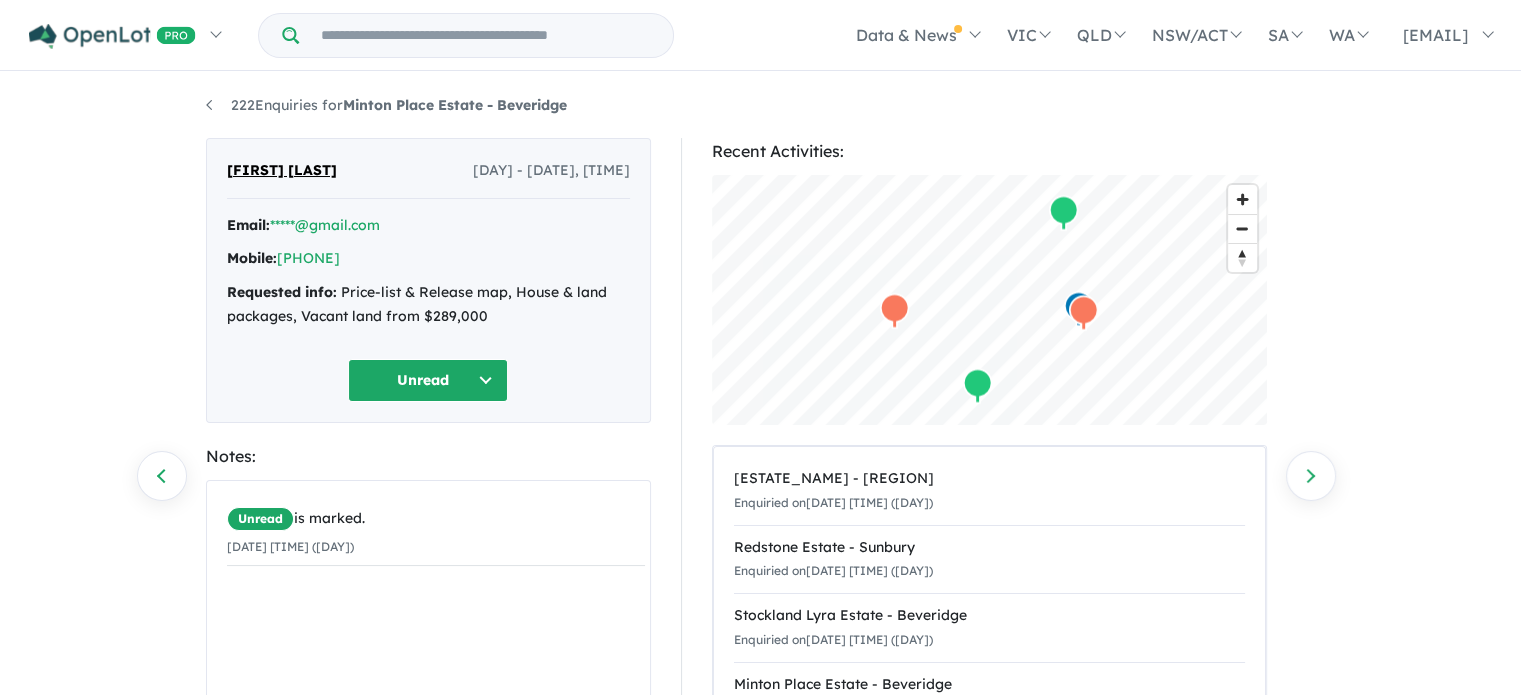 click on "Unread" at bounding box center [428, 380] 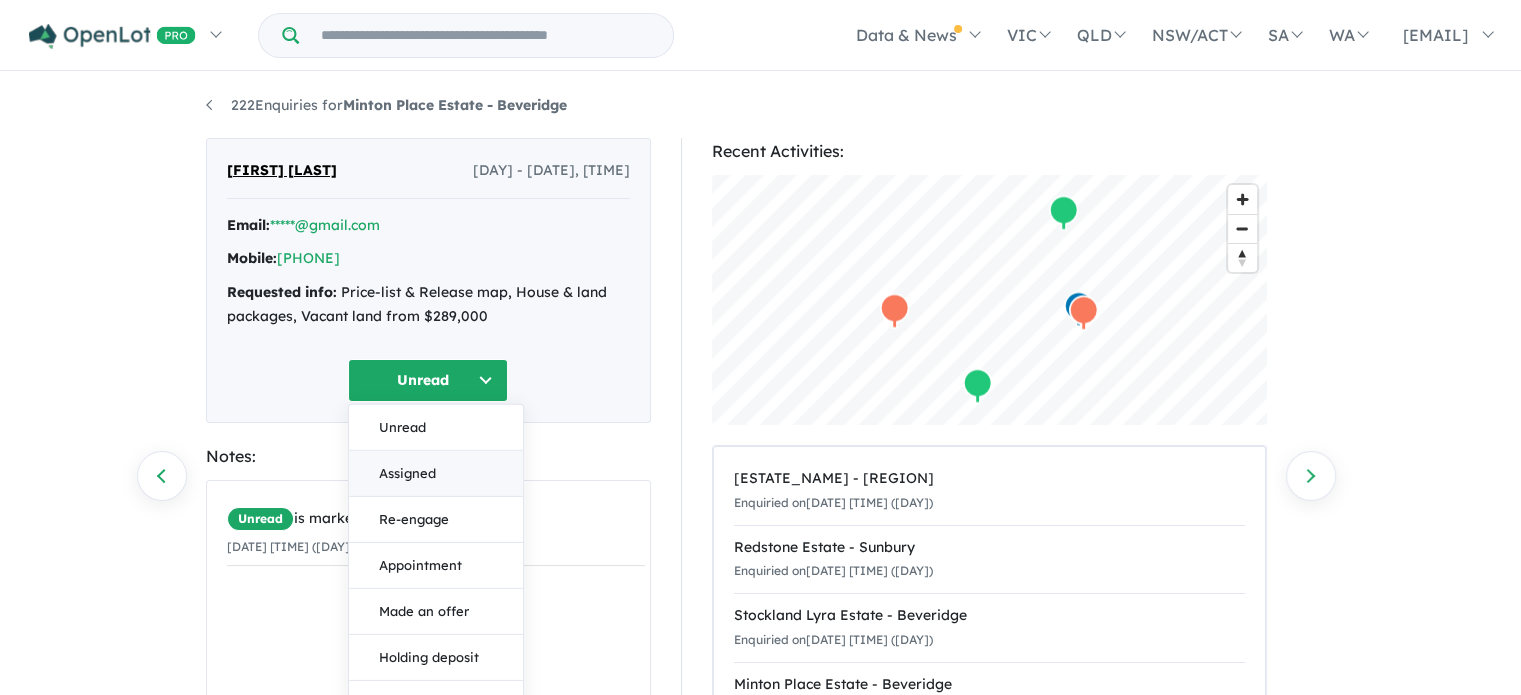 click on "Assigned" at bounding box center [436, 474] 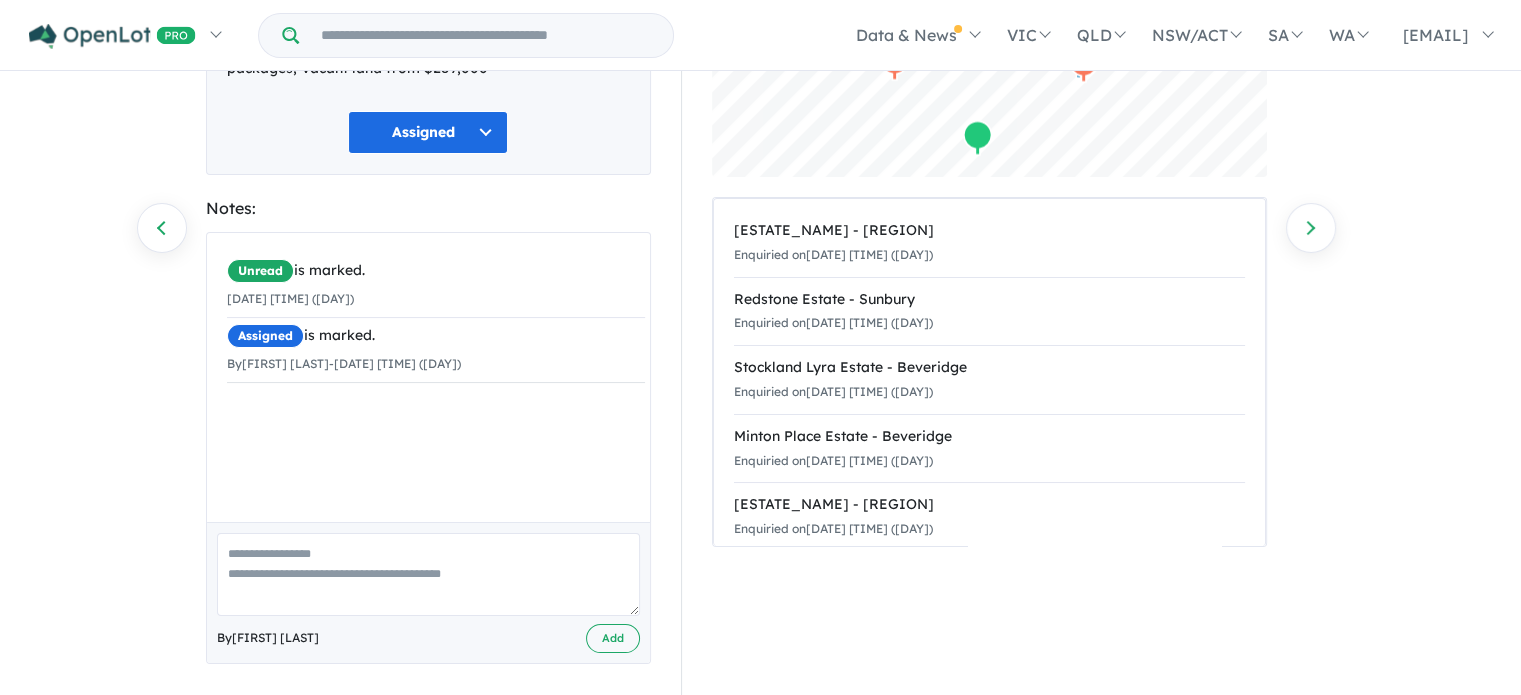 scroll, scrollTop: 256, scrollLeft: 0, axis: vertical 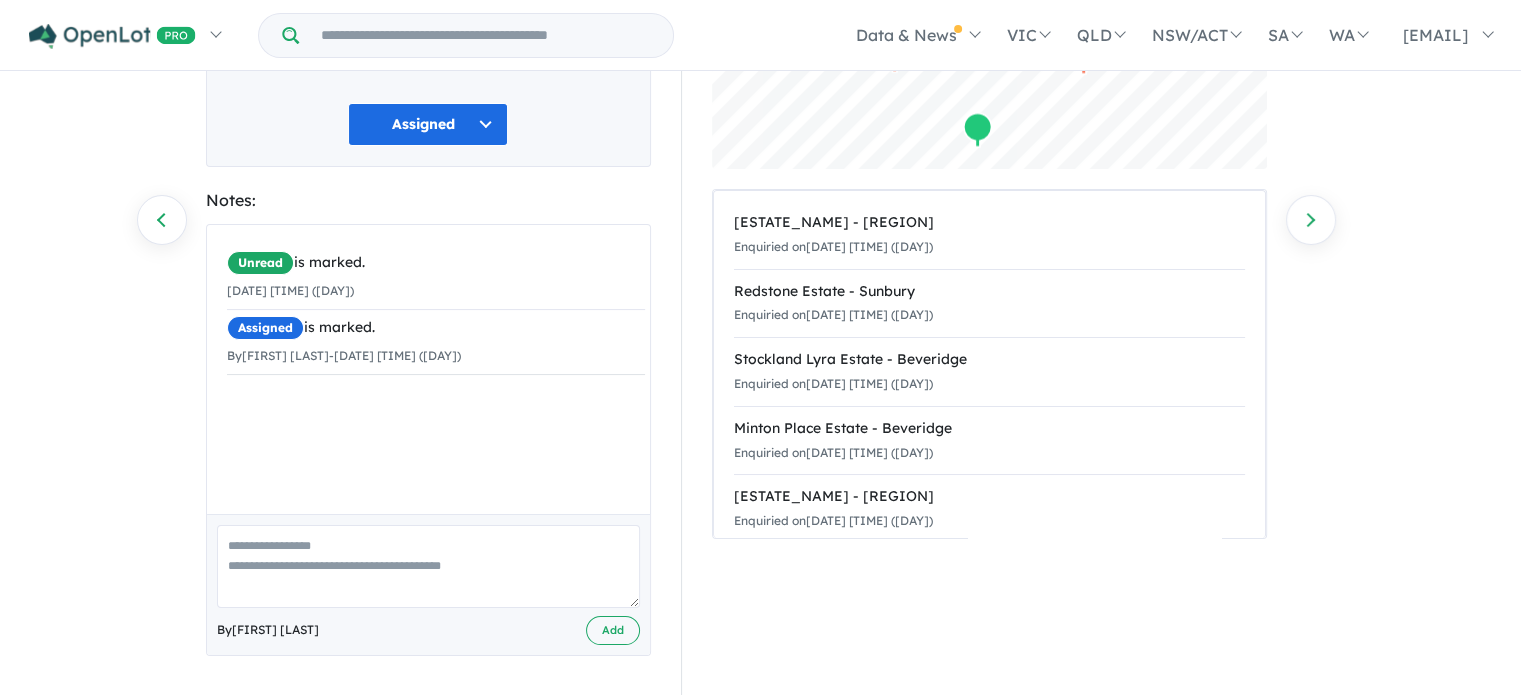 click at bounding box center (428, 566) 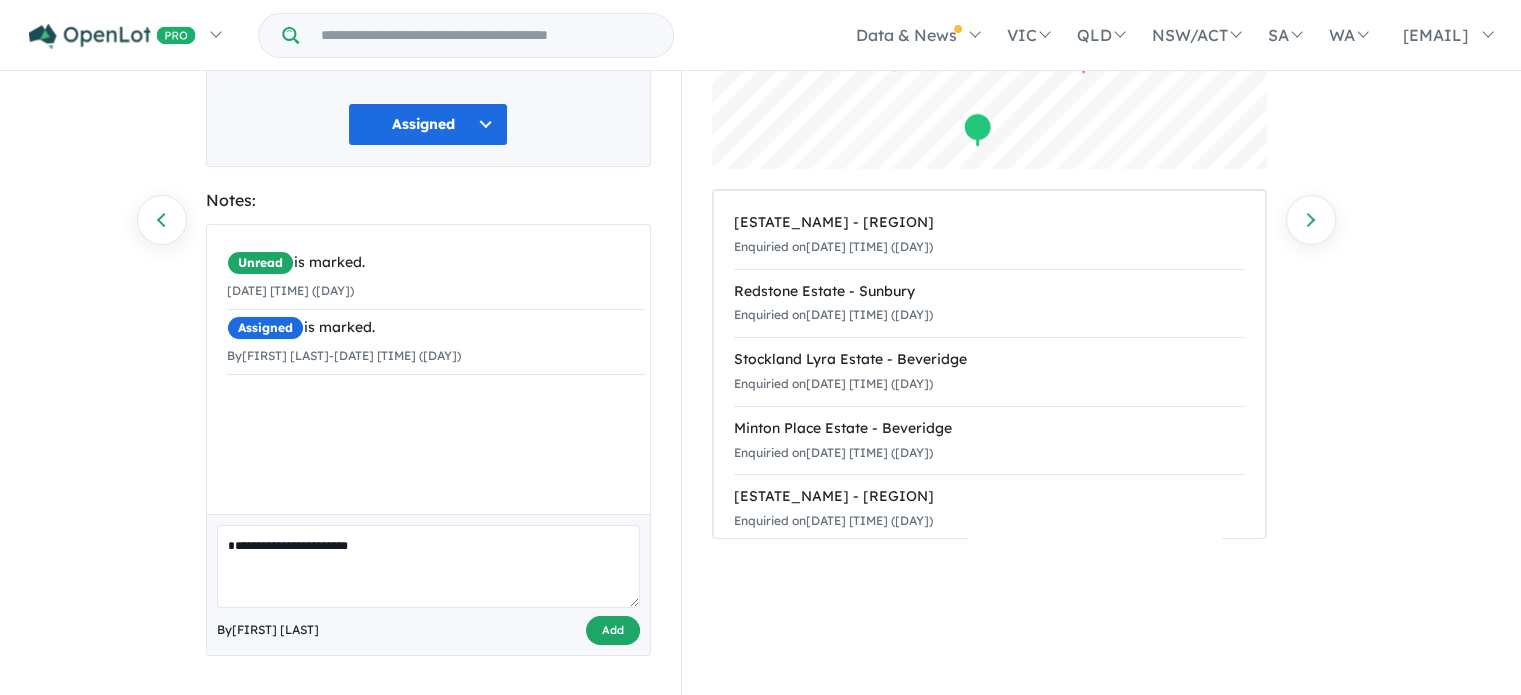 type on "**********" 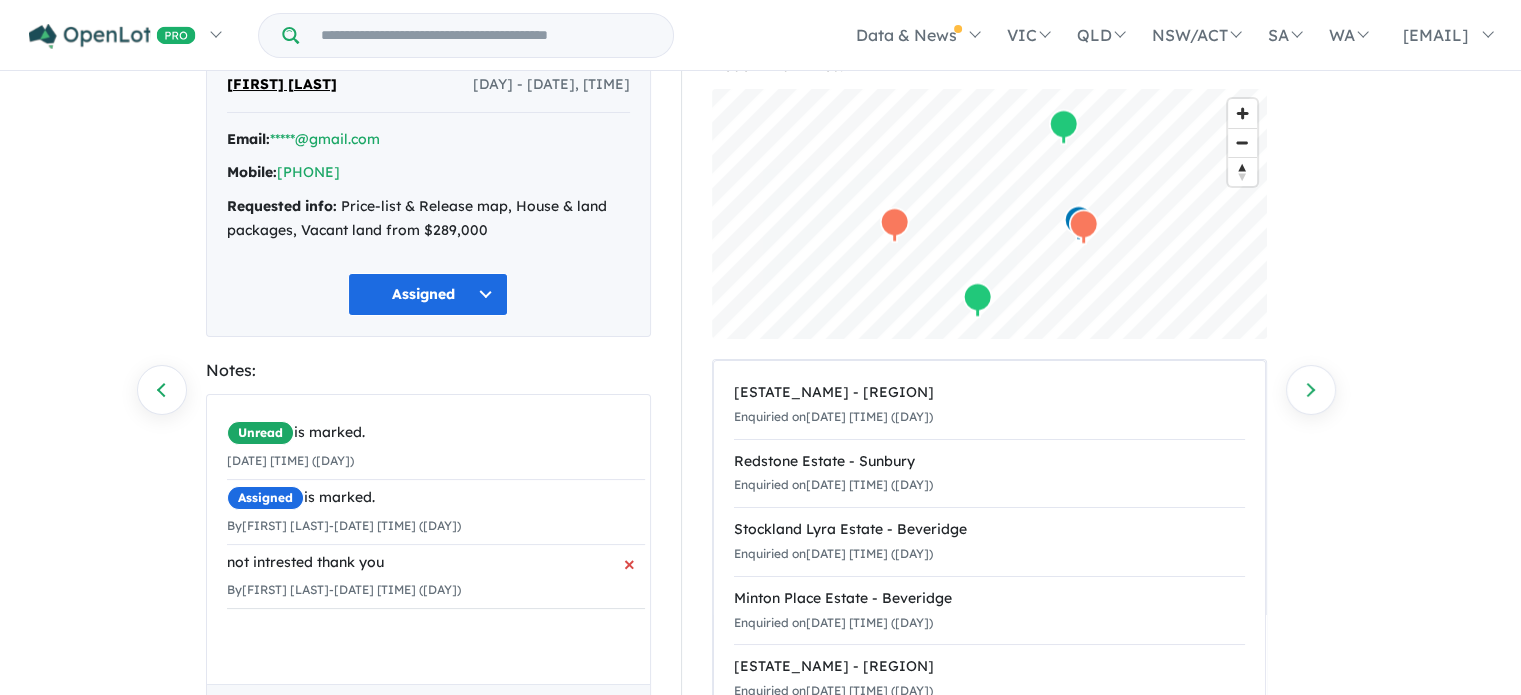 scroll, scrollTop: 0, scrollLeft: 0, axis: both 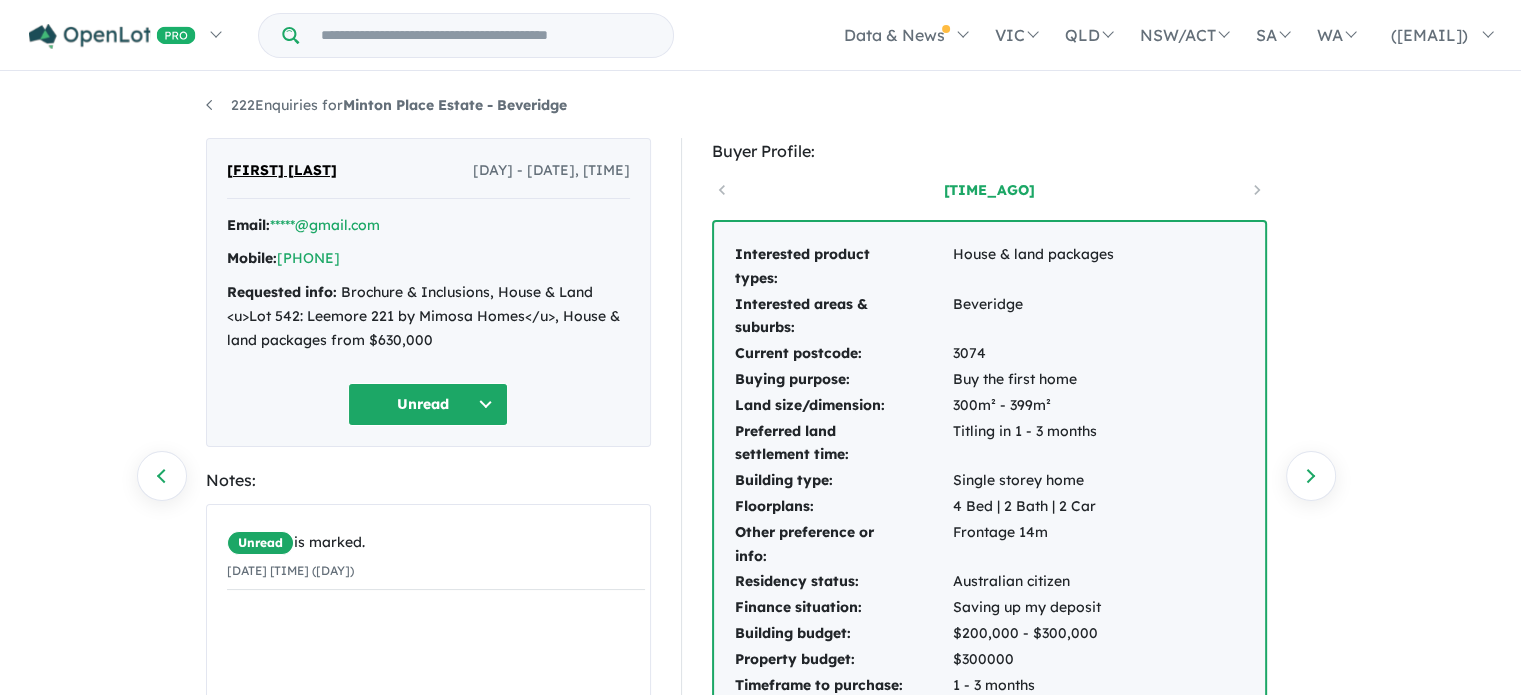 click on "Unread" at bounding box center (428, 404) 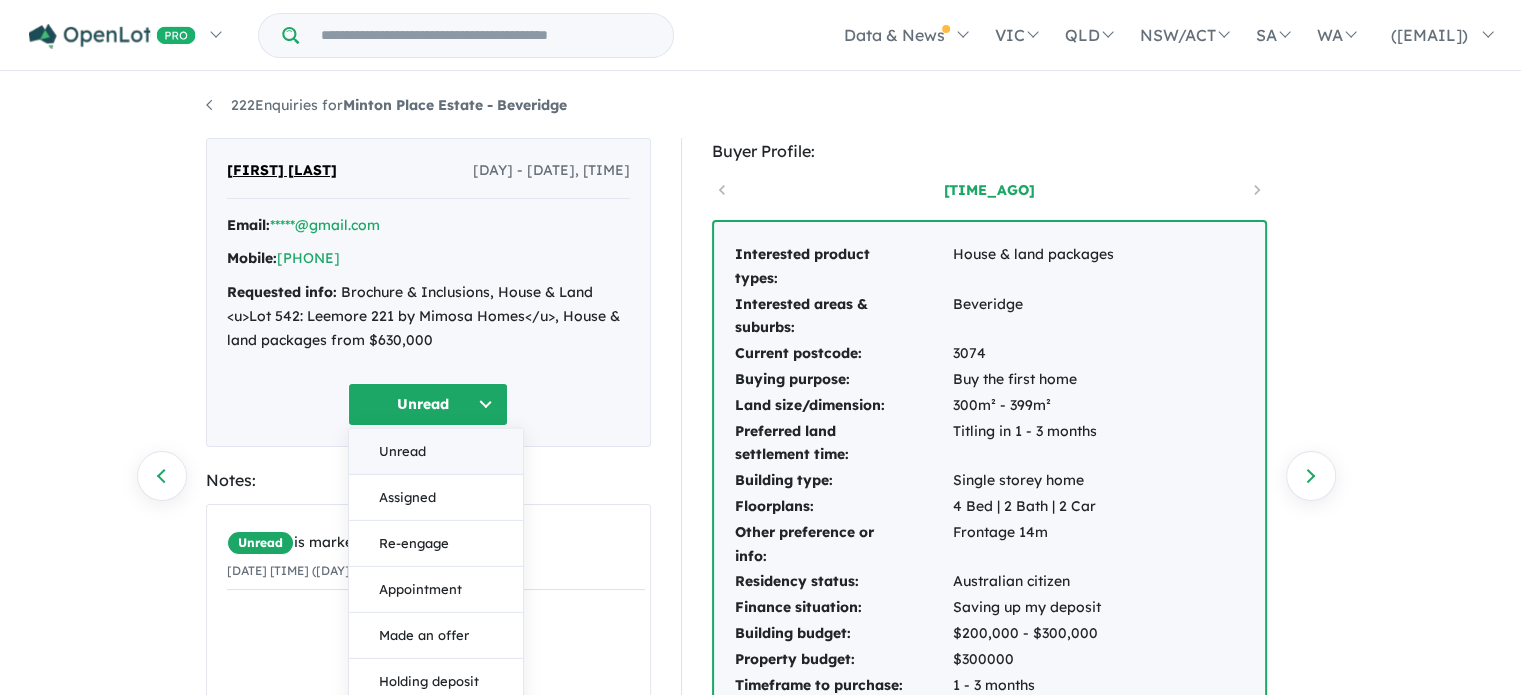 click on "Unread" at bounding box center (436, 451) 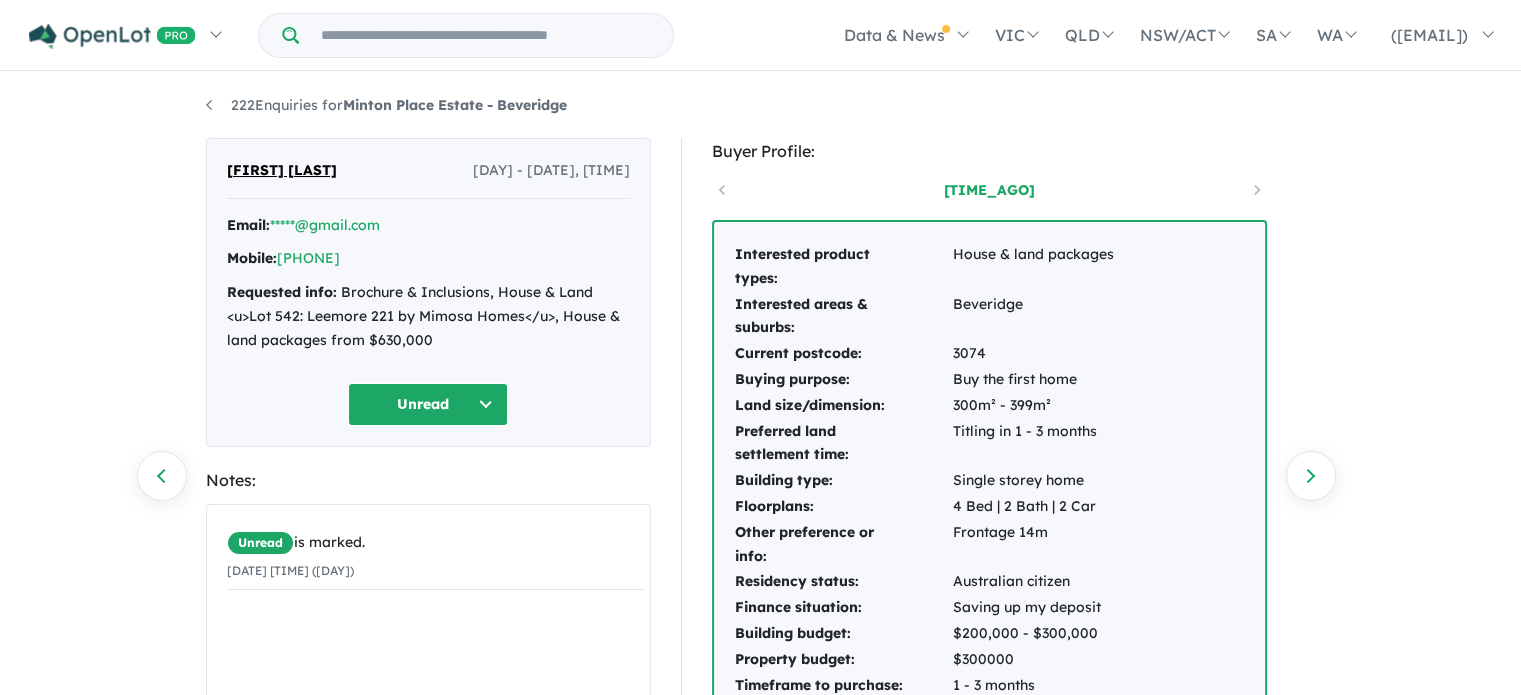 click on "Unread" at bounding box center (428, 404) 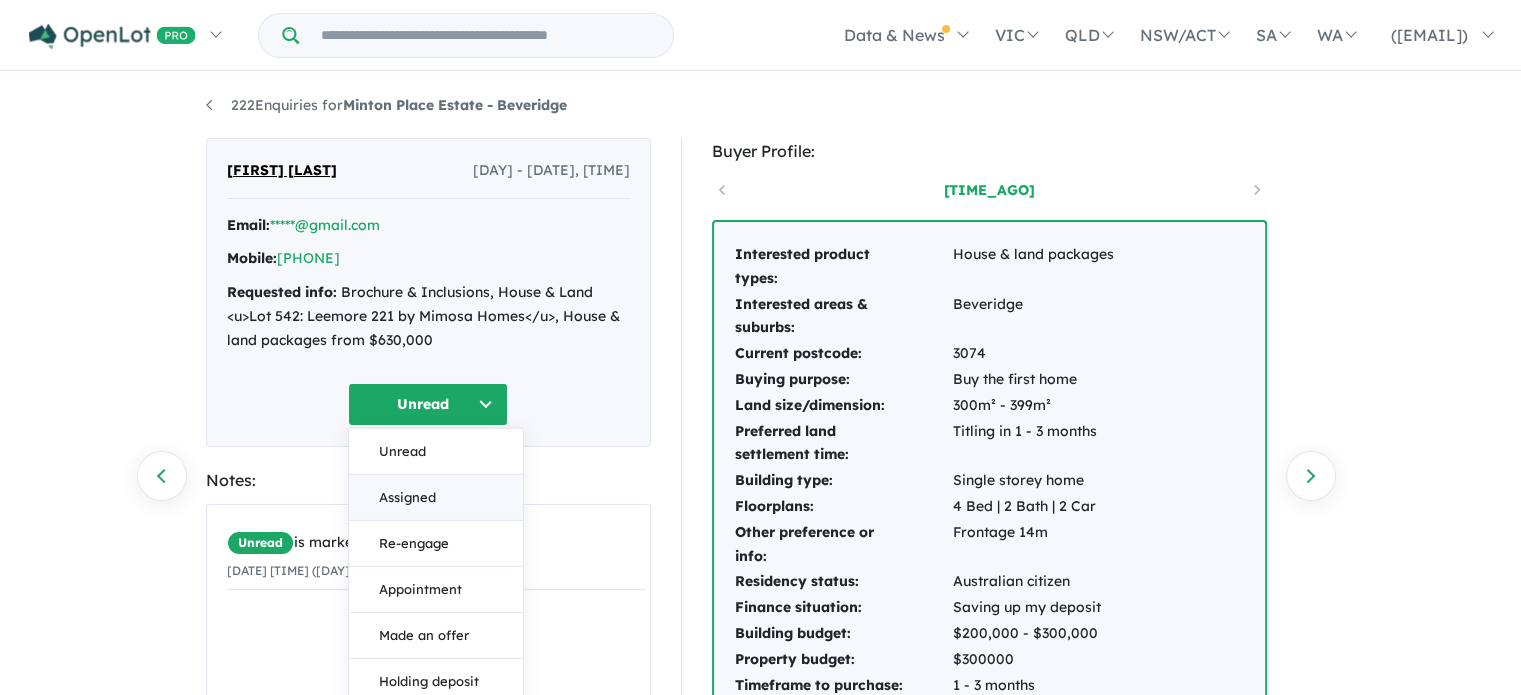click on "Assigned" at bounding box center (436, 497) 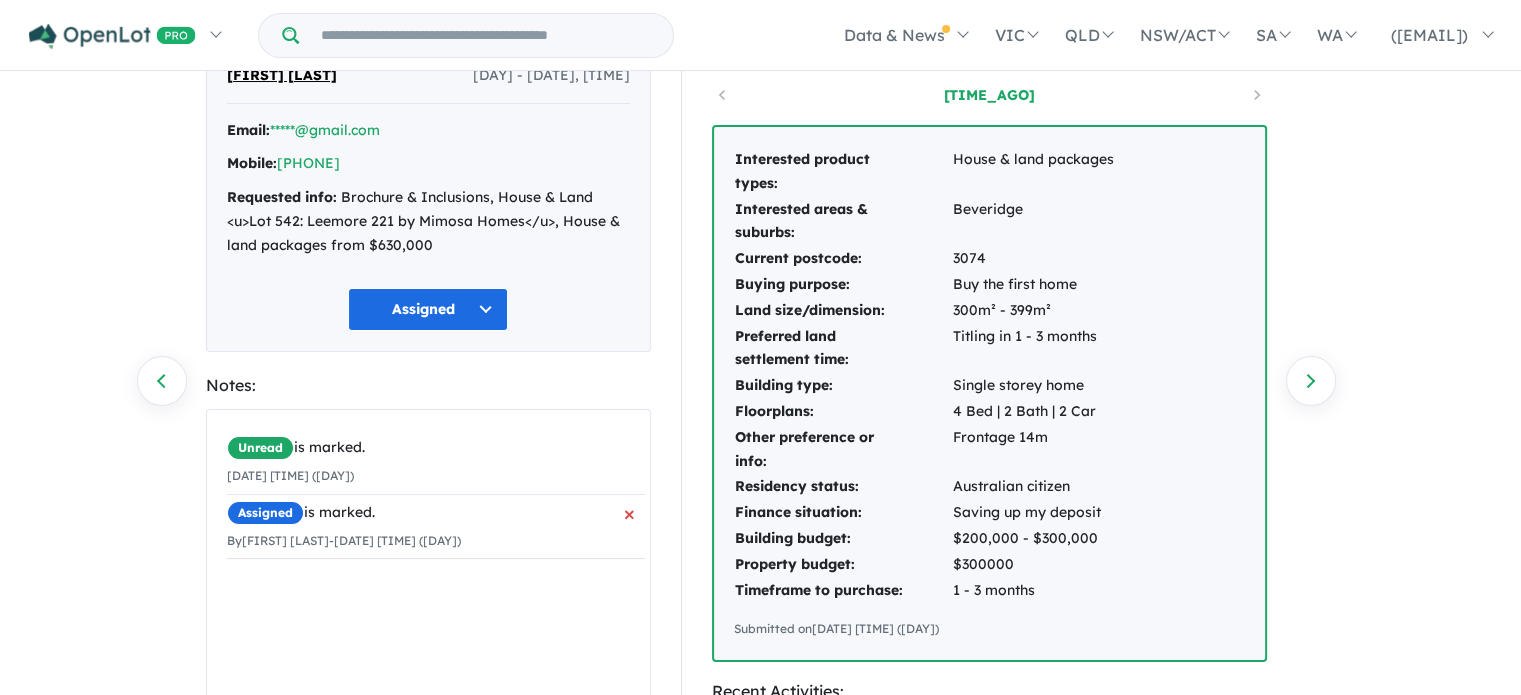 scroll, scrollTop: 0, scrollLeft: 0, axis: both 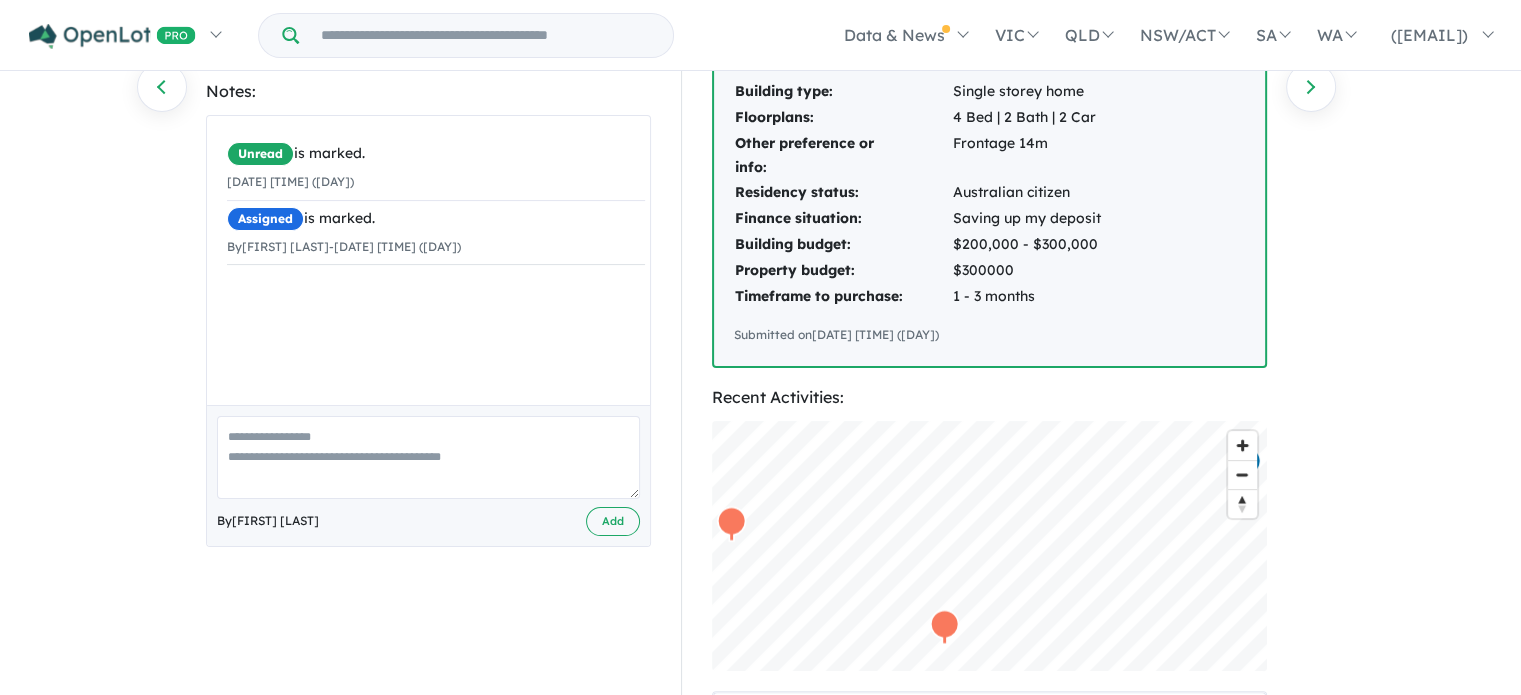 click at bounding box center [428, 457] 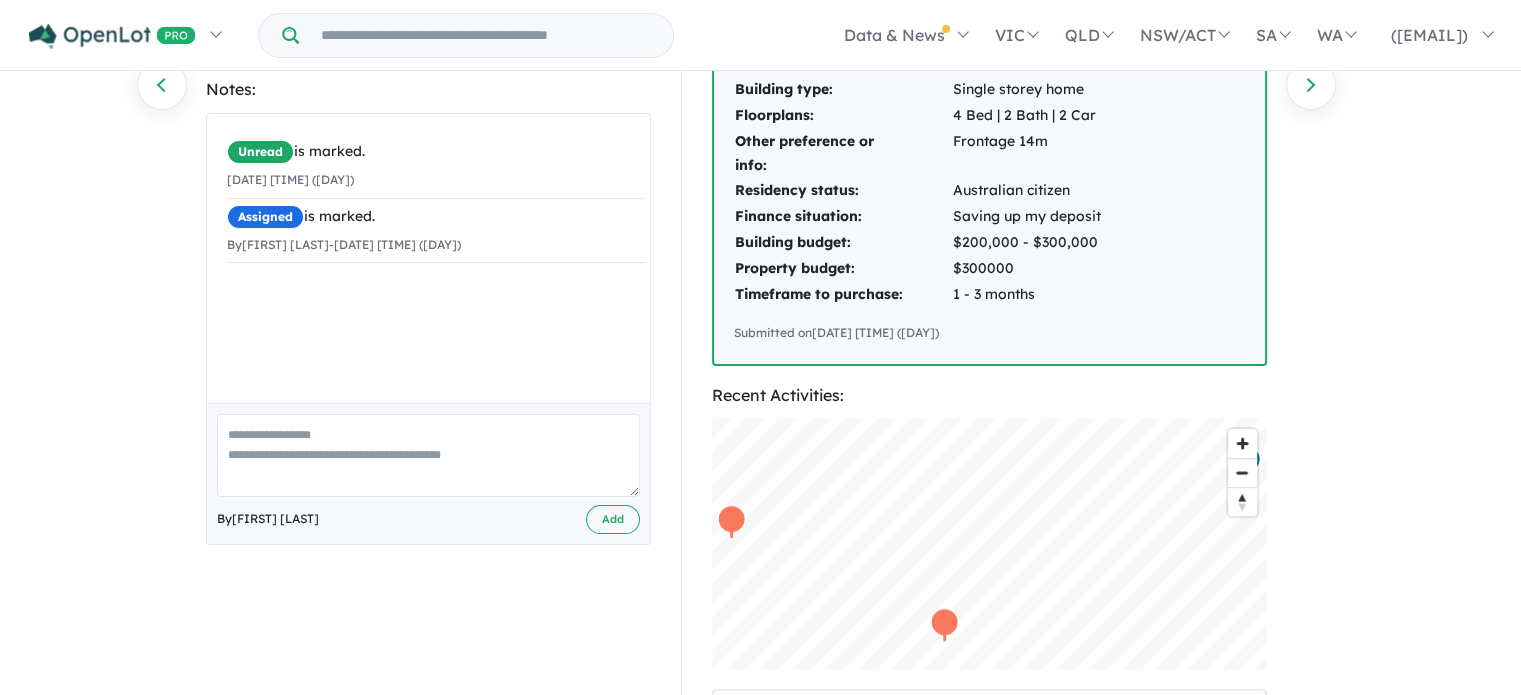 scroll, scrollTop: 392, scrollLeft: 0, axis: vertical 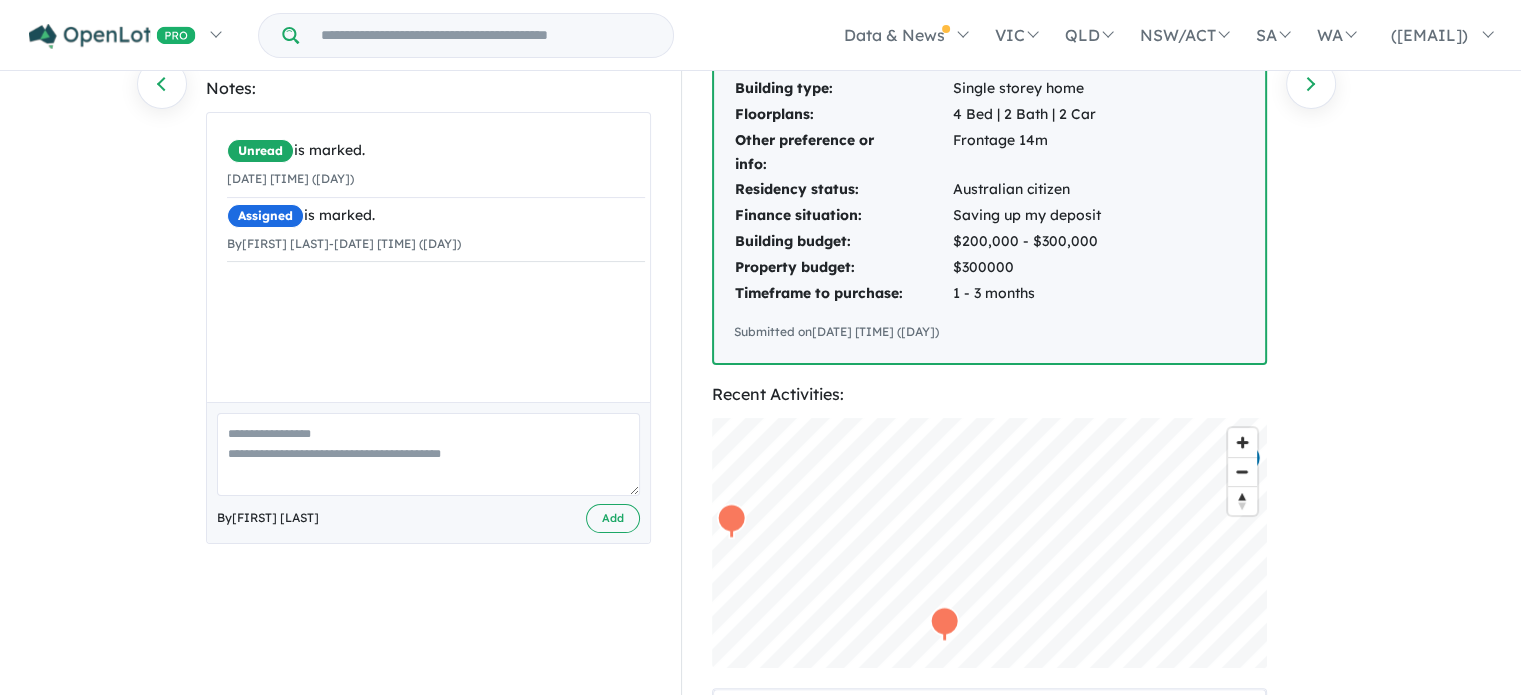 paste on "**********" 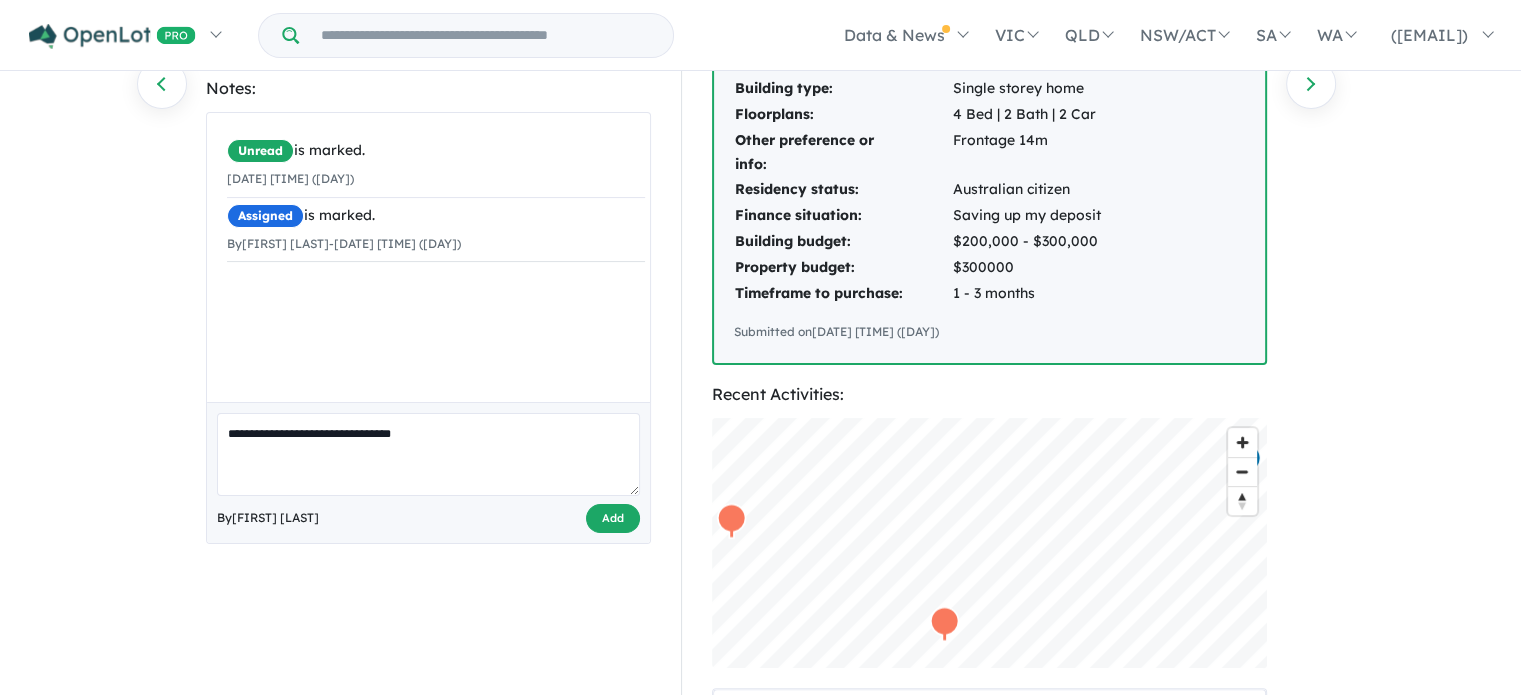 type on "**********" 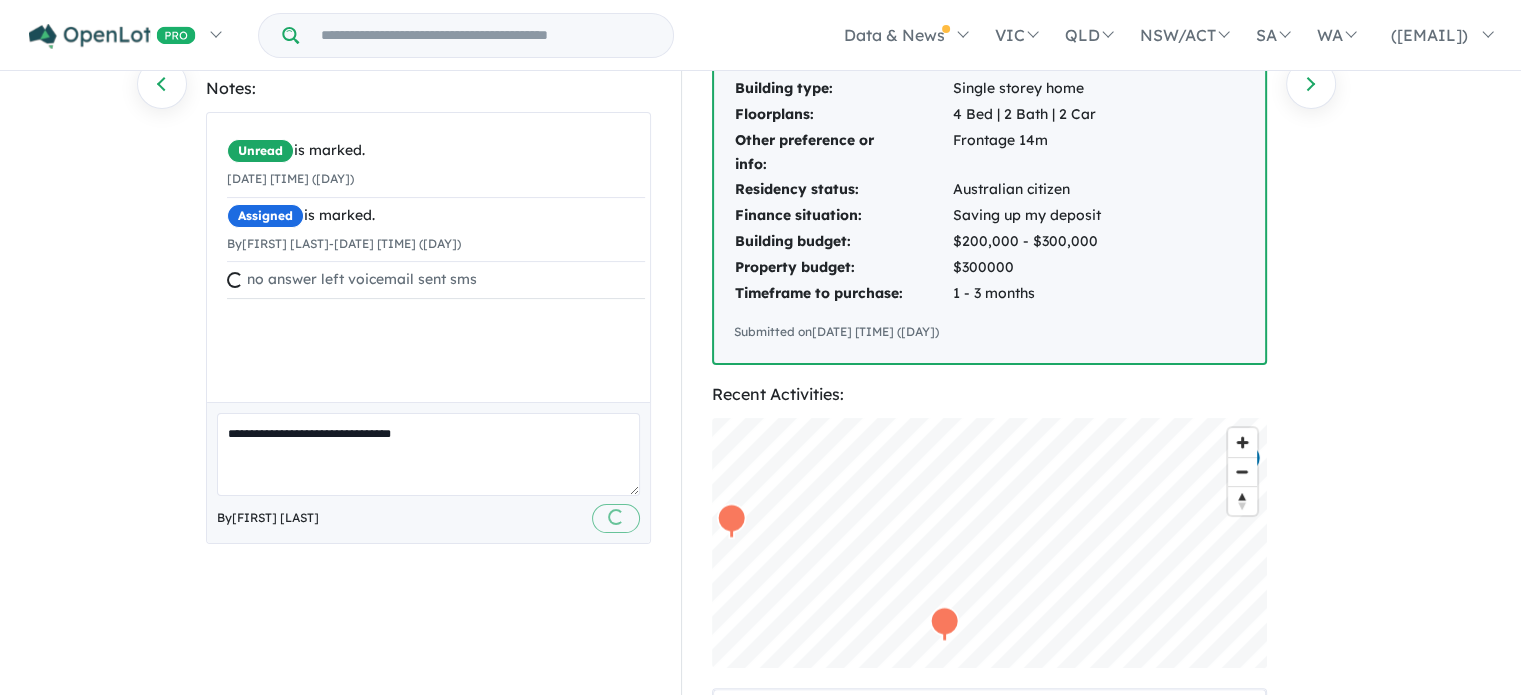 type 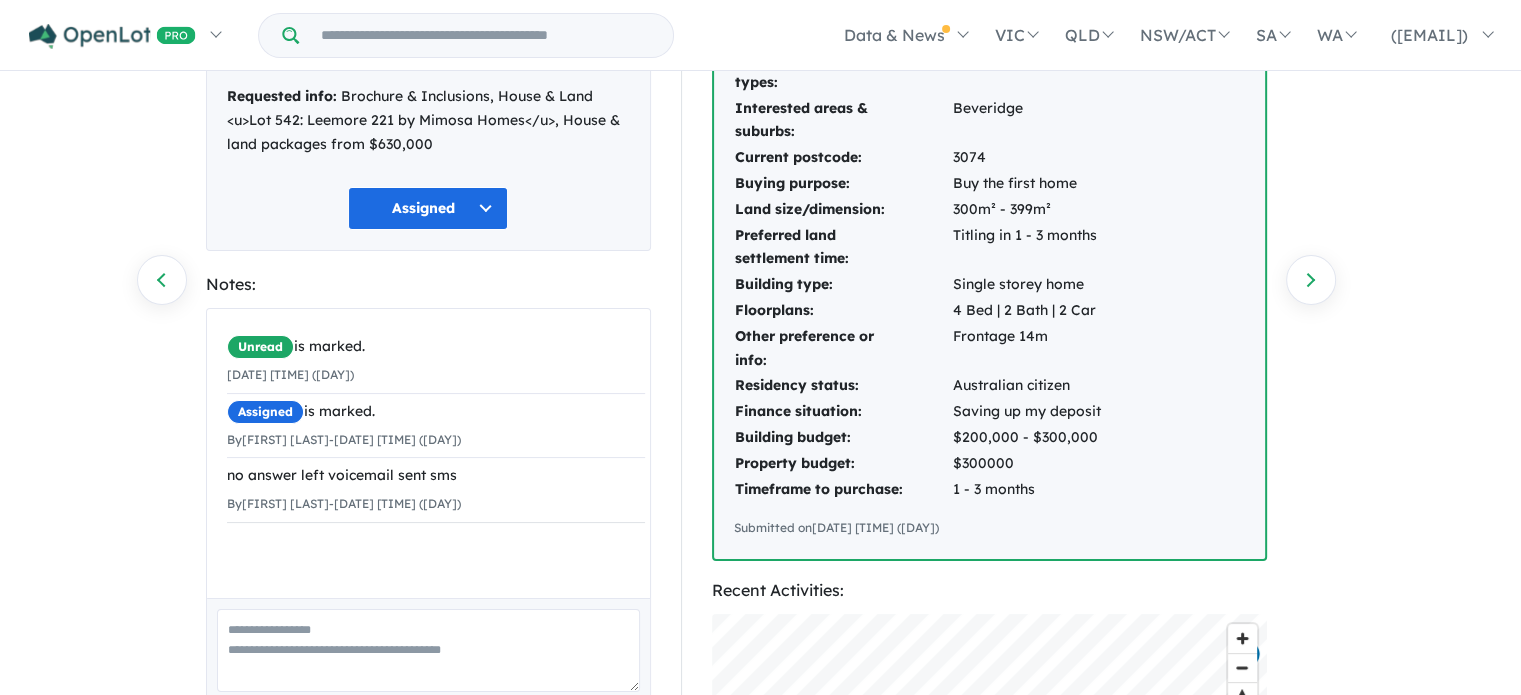 scroll, scrollTop: 196, scrollLeft: 0, axis: vertical 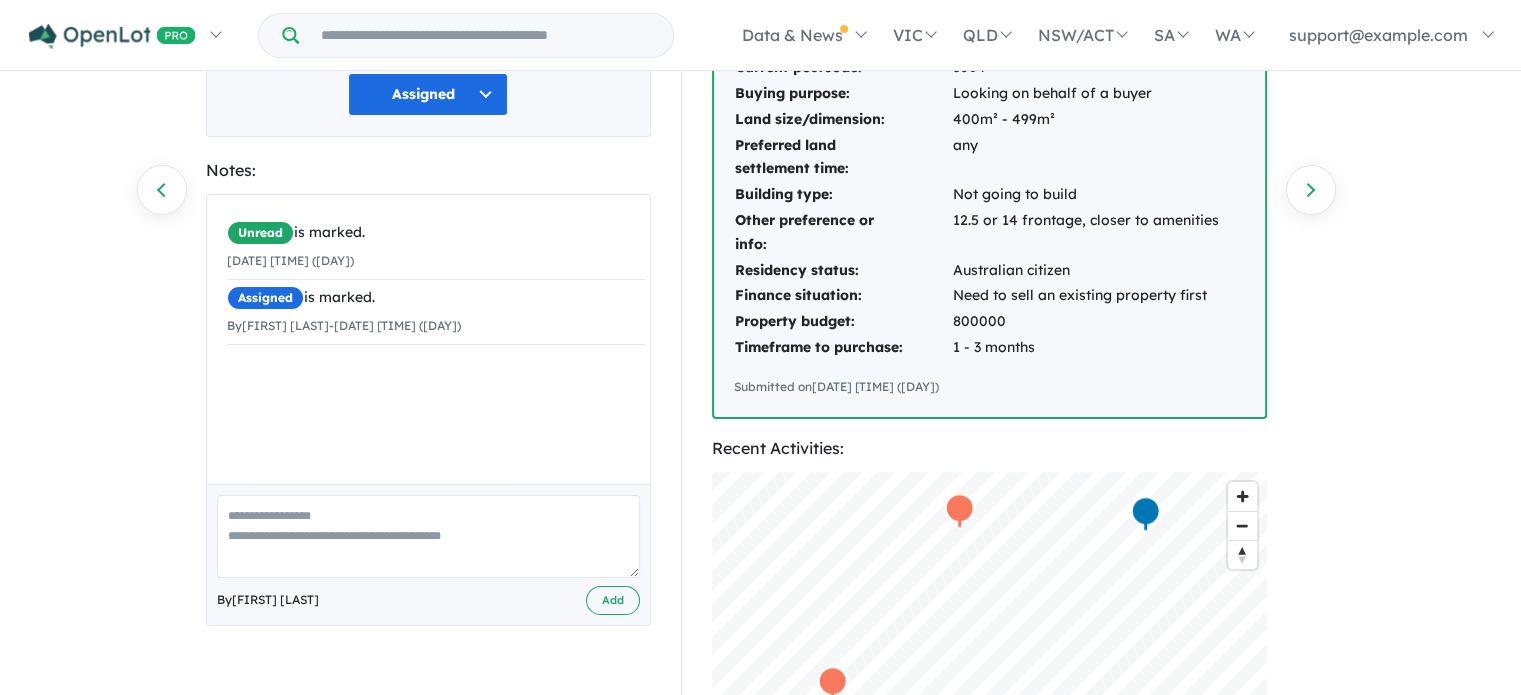 click at bounding box center [428, 536] 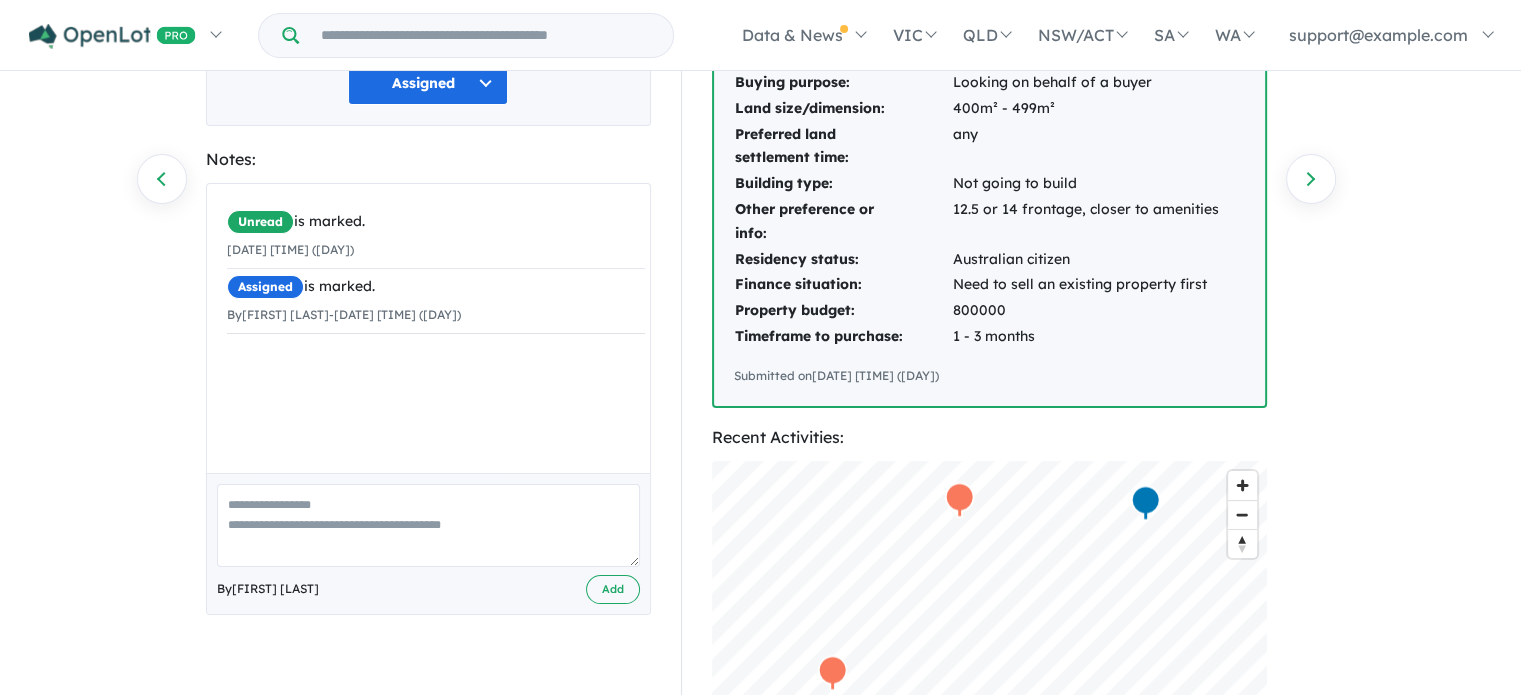 scroll, scrollTop: 298, scrollLeft: 0, axis: vertical 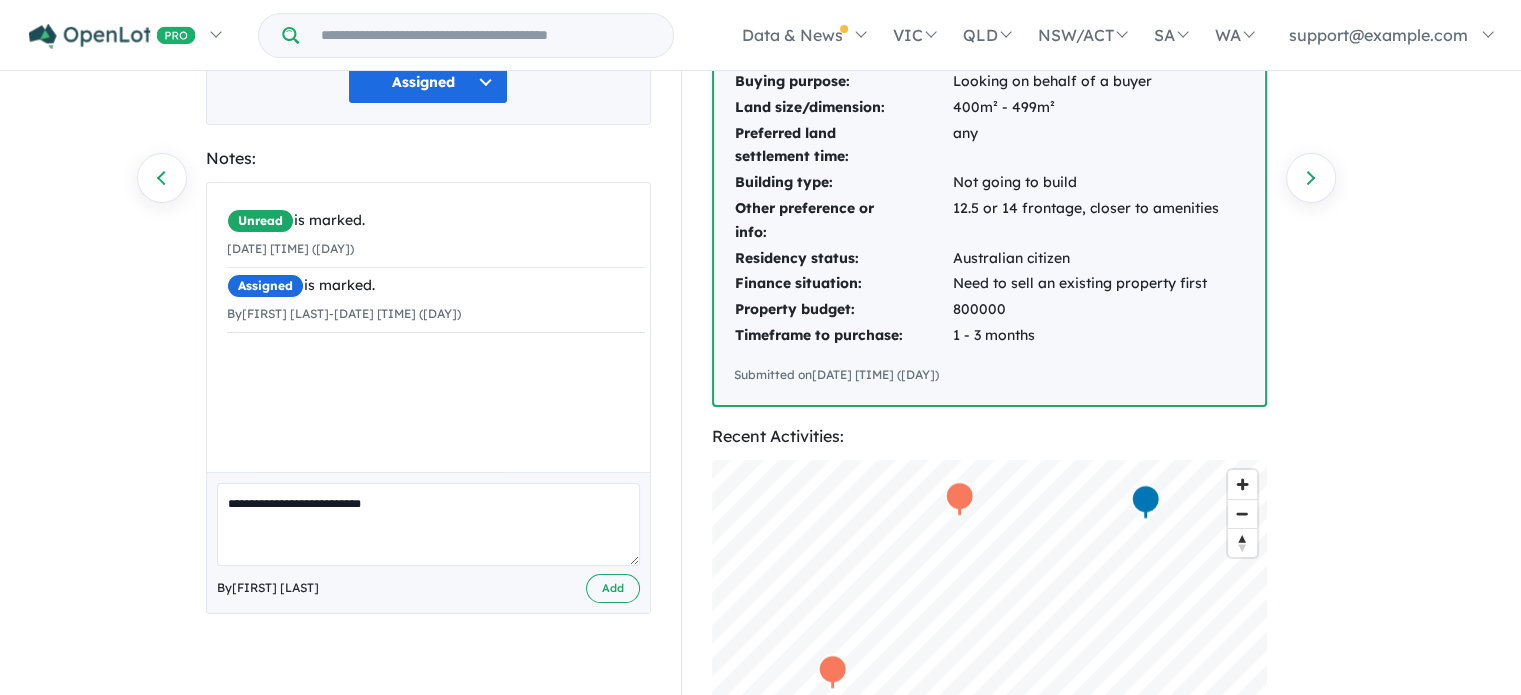 click on "**********" at bounding box center (428, 524) 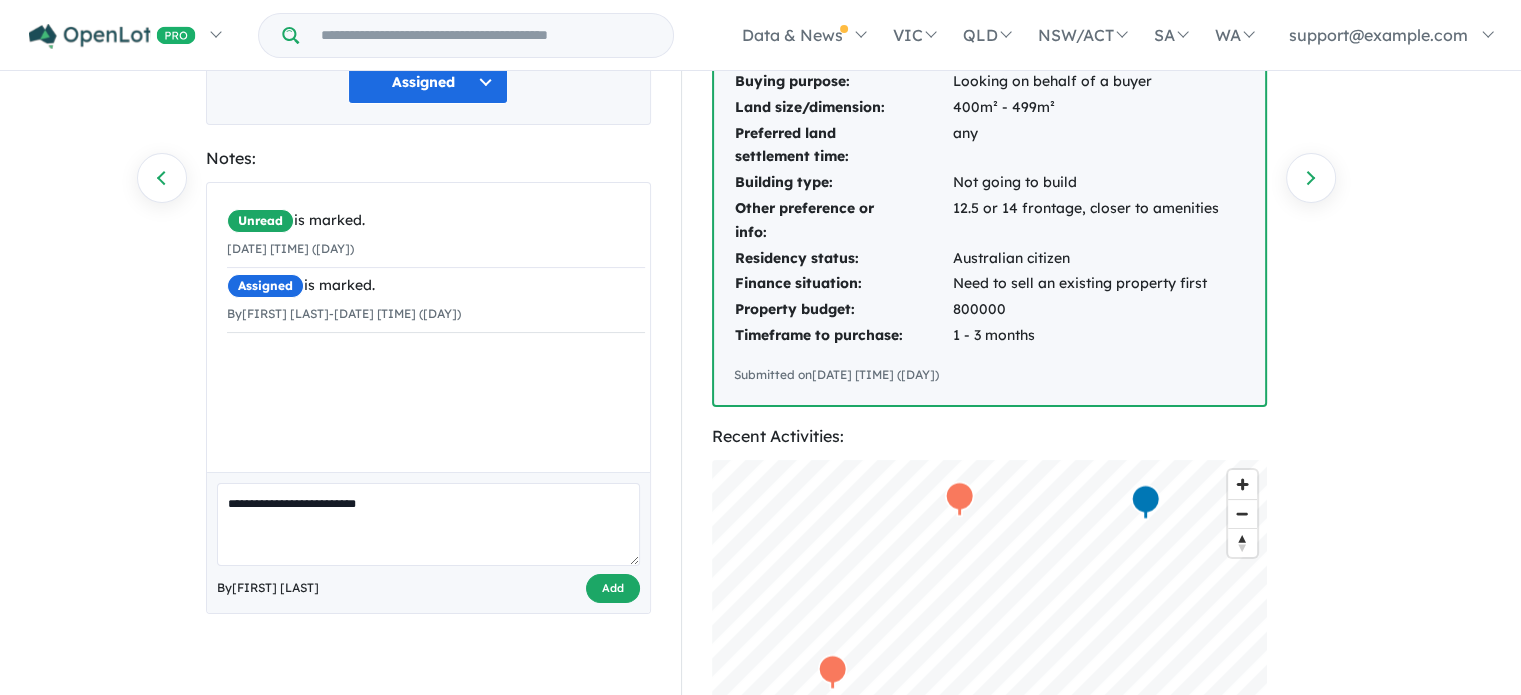 type on "**********" 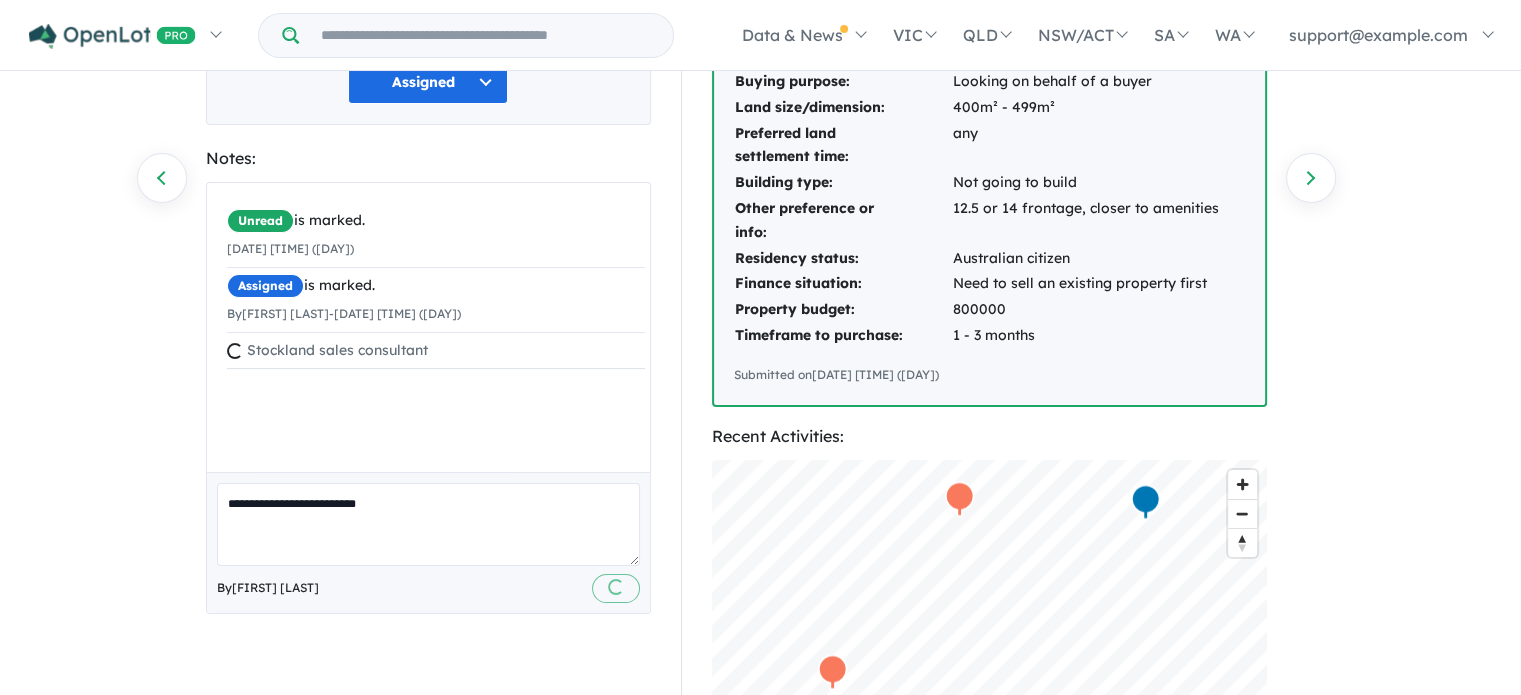 type 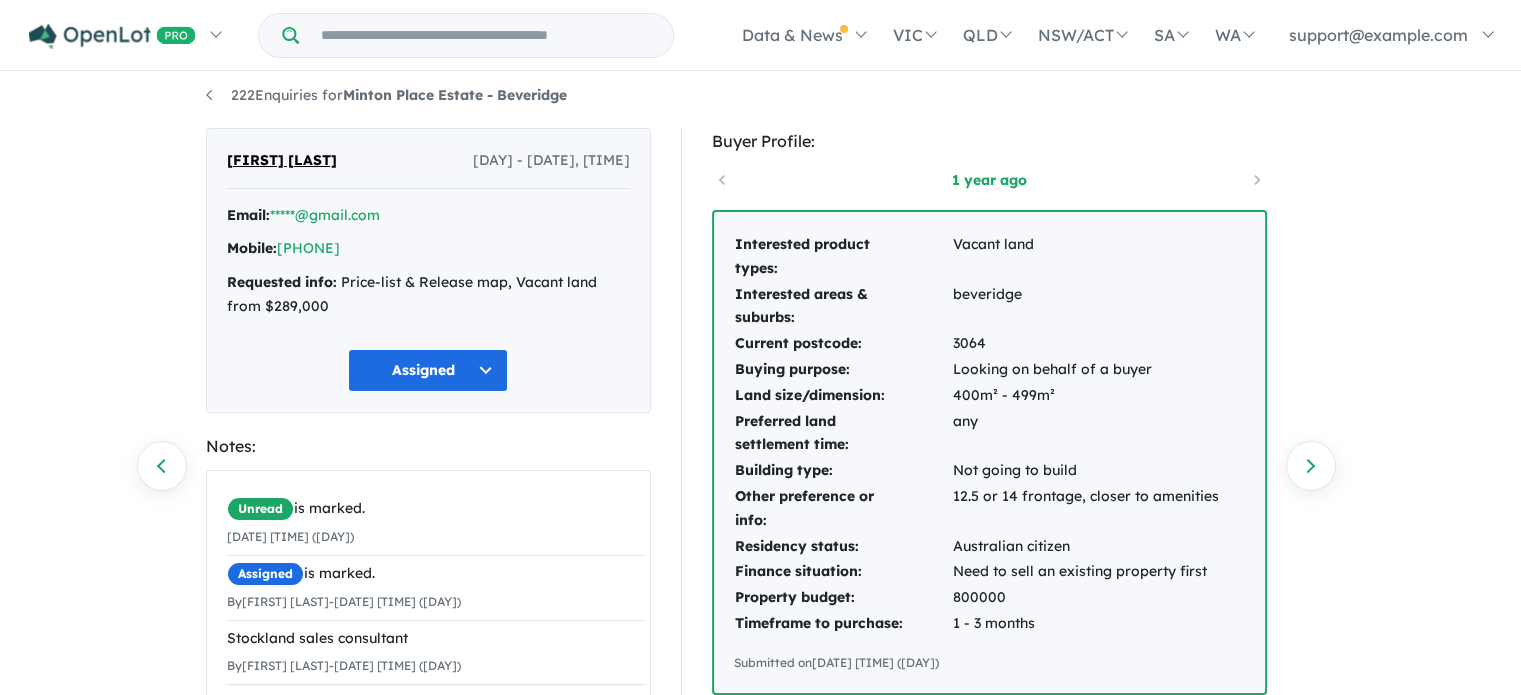 scroll, scrollTop: 0, scrollLeft: 0, axis: both 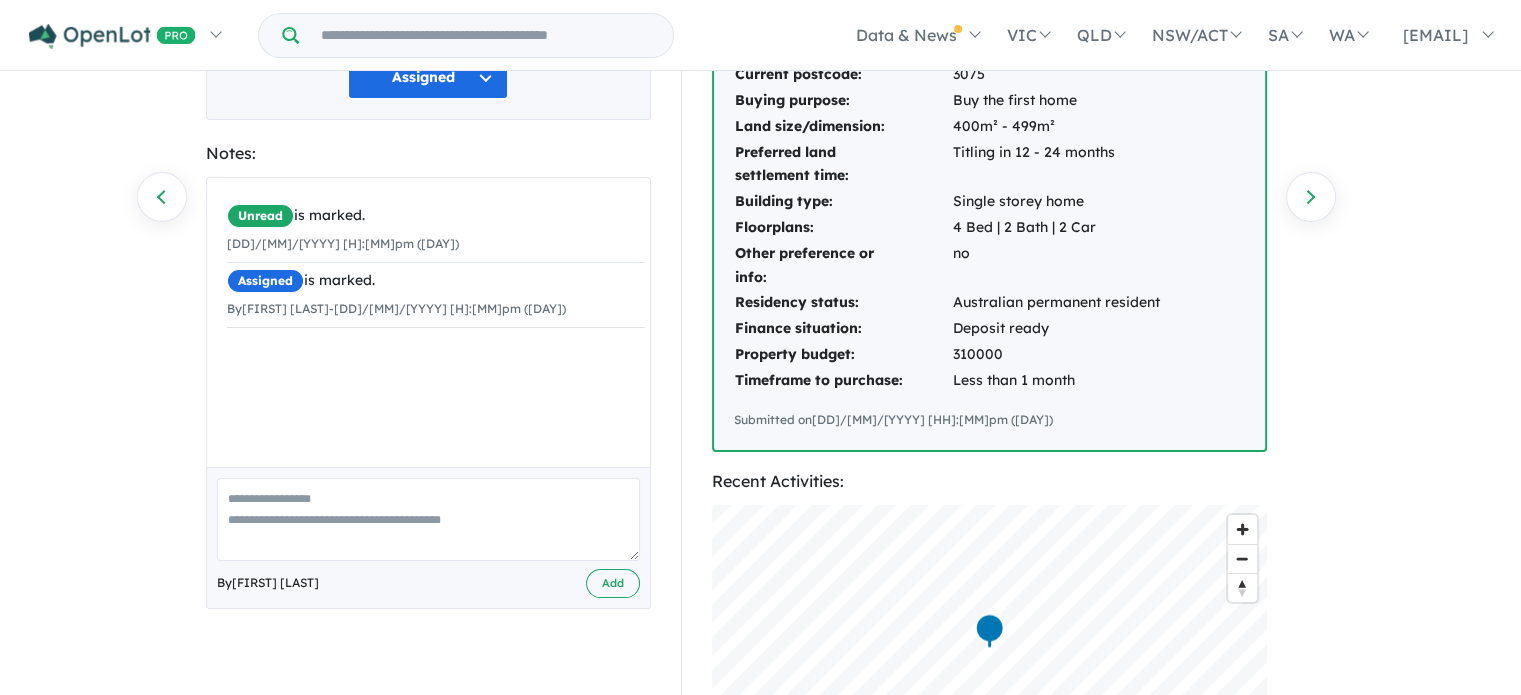 click at bounding box center [428, 519] 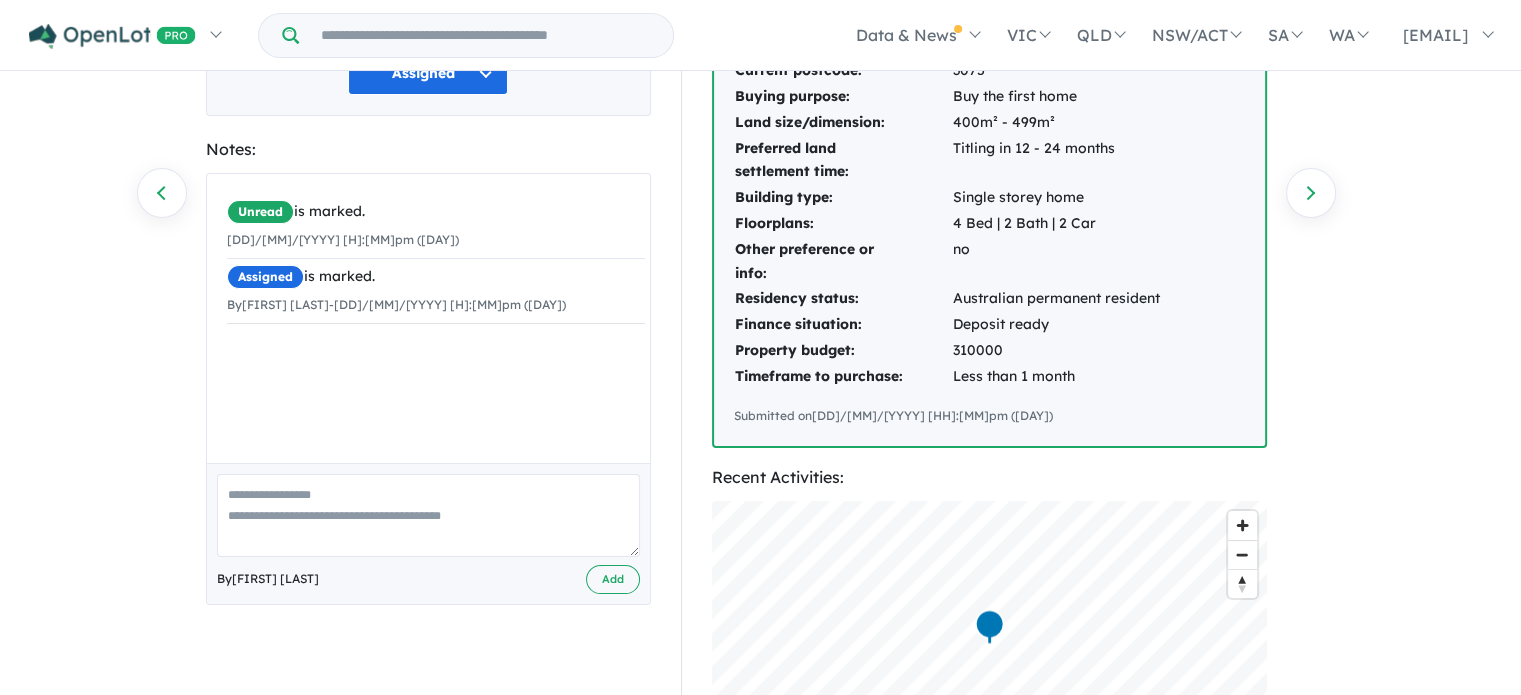 scroll, scrollTop: 284, scrollLeft: 0, axis: vertical 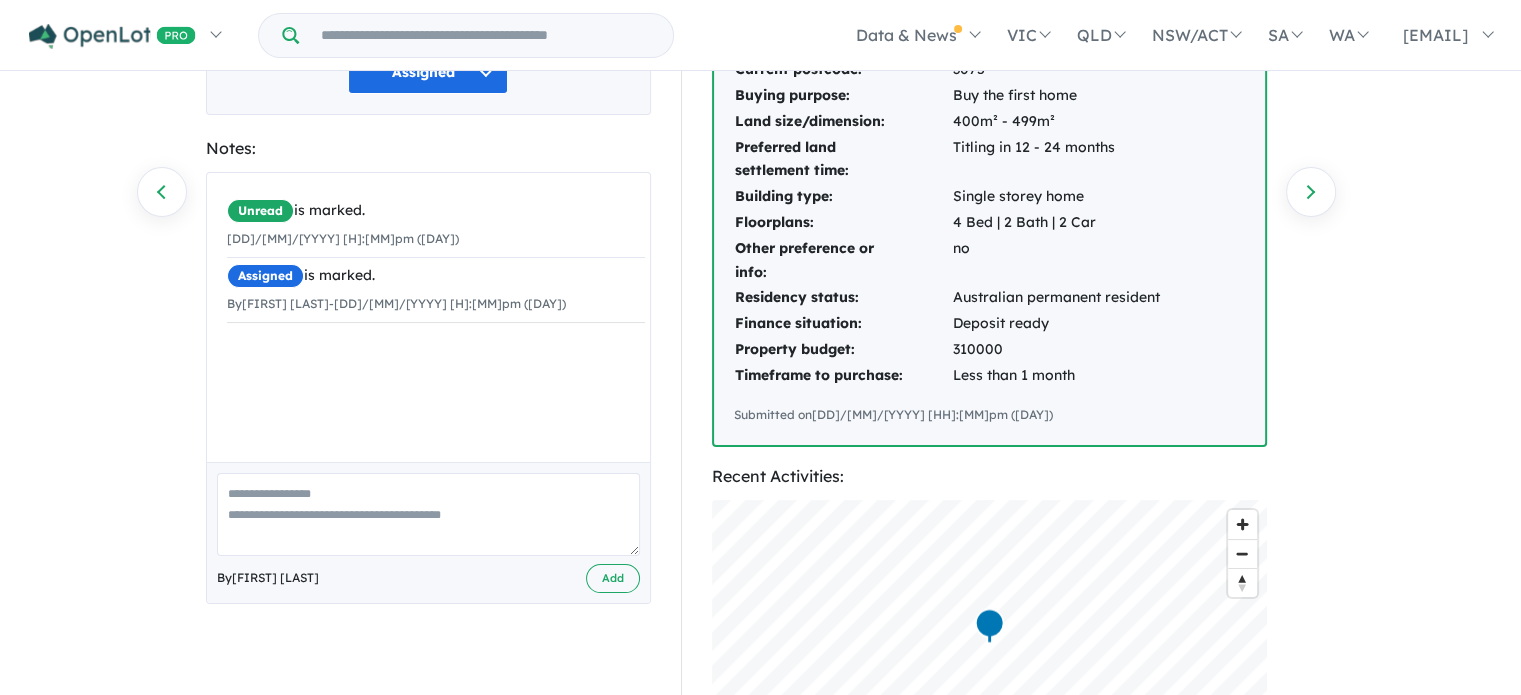 paste on "**********" 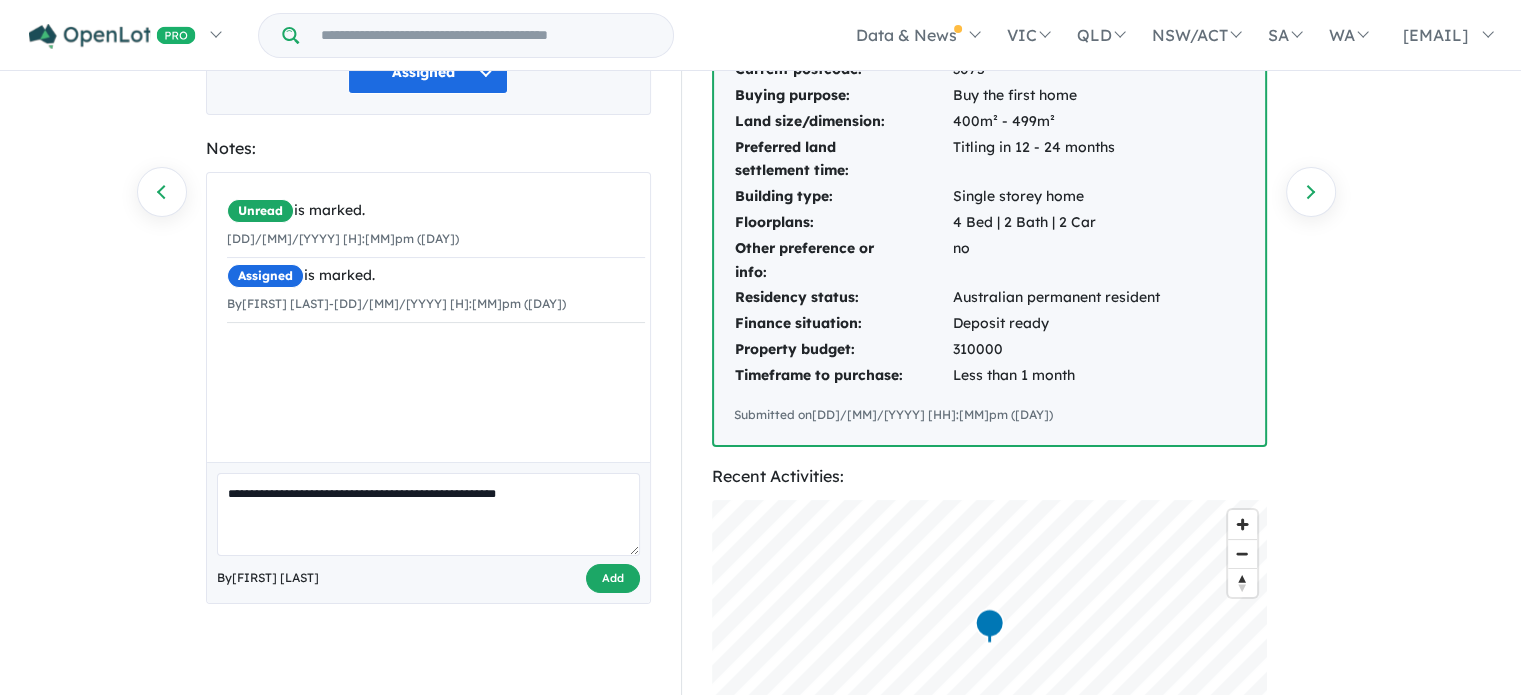 type on "**********" 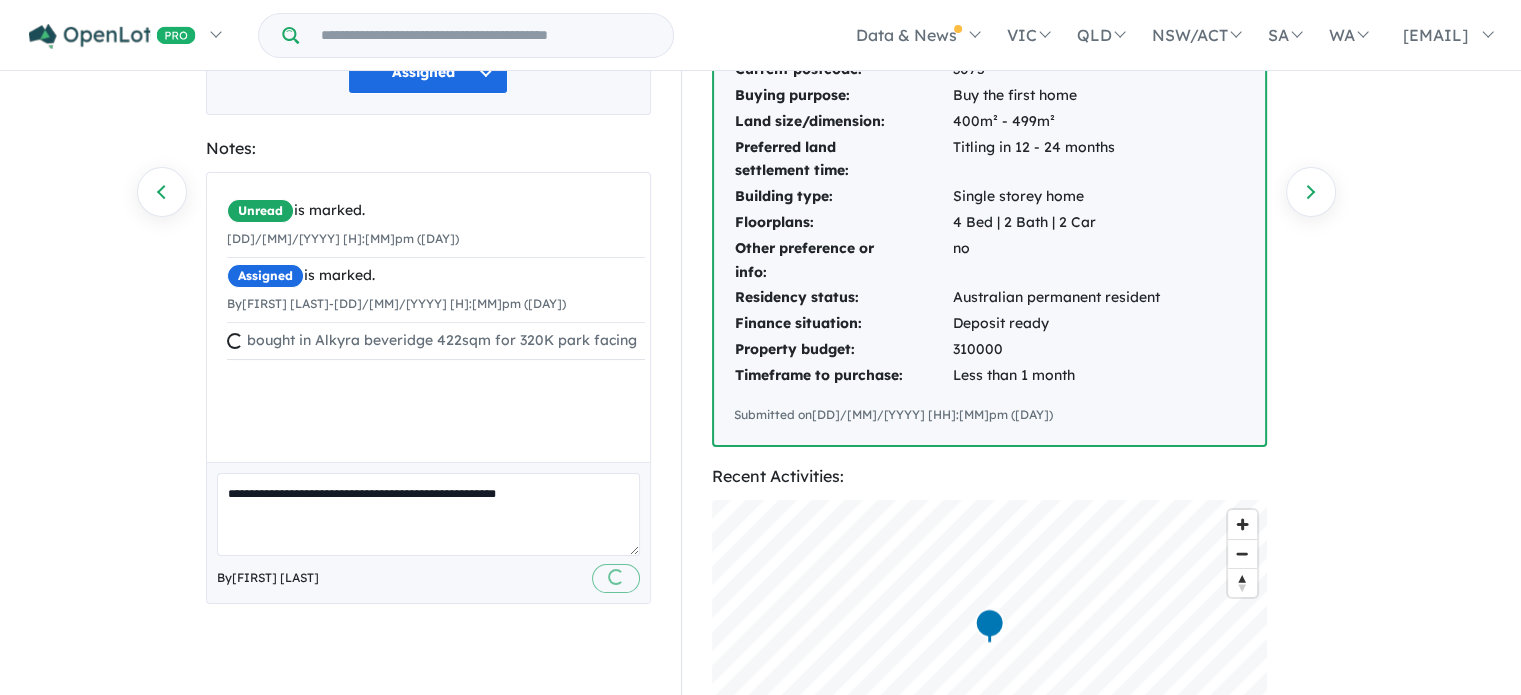 type 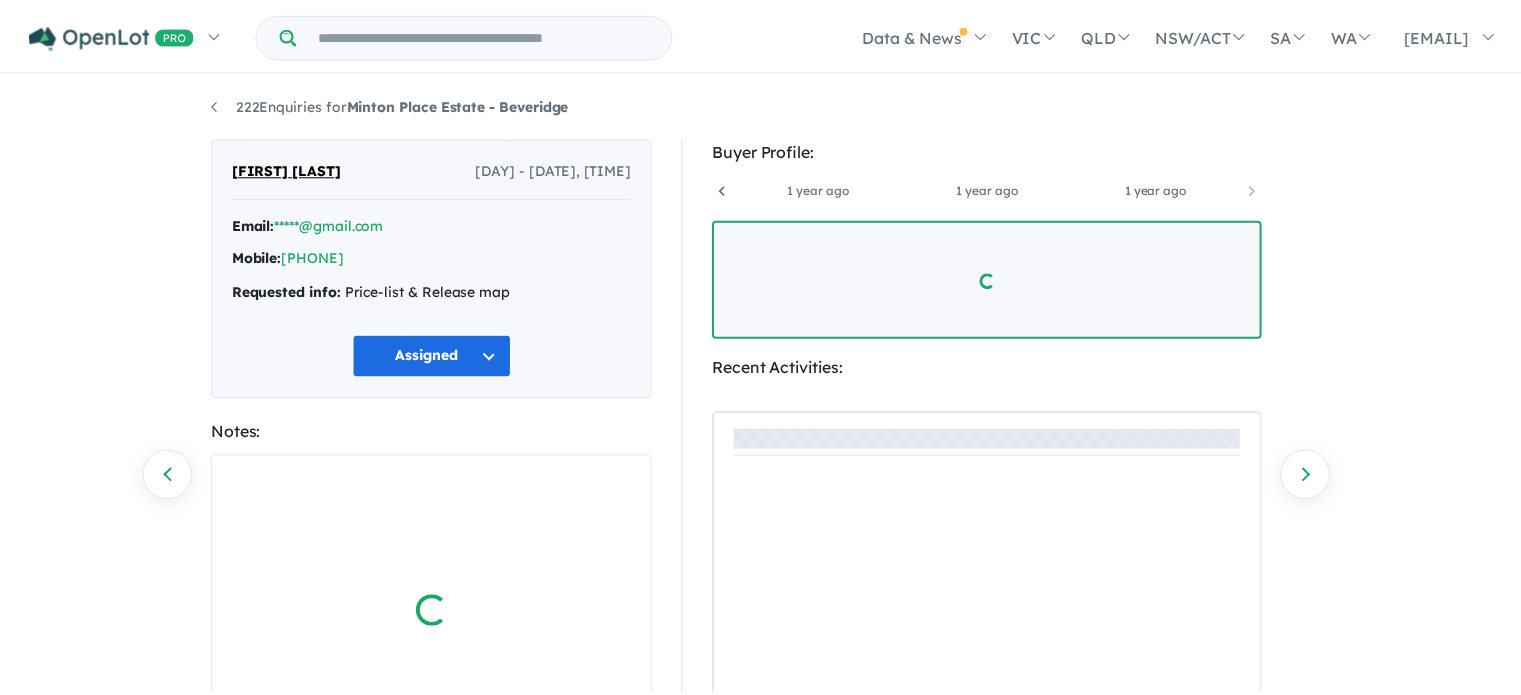 scroll, scrollTop: 0, scrollLeft: 0, axis: both 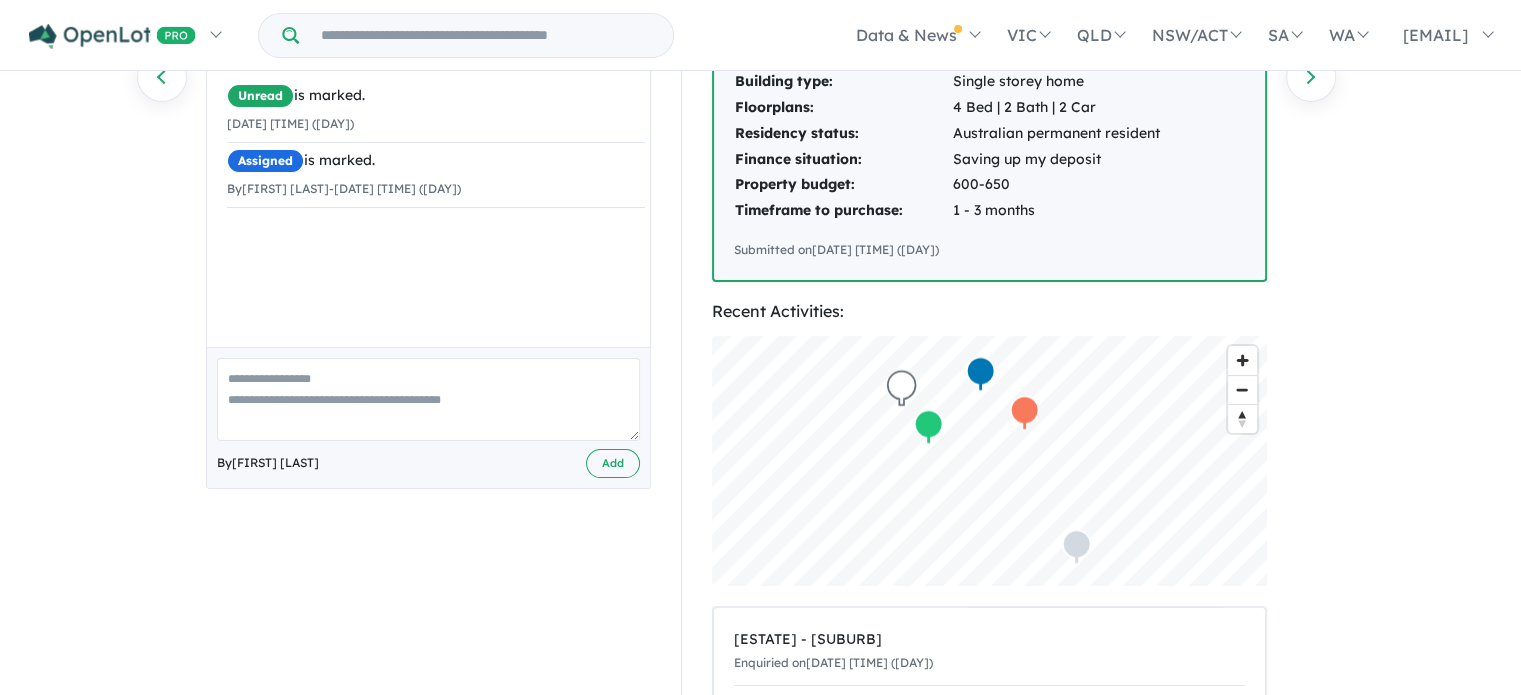 click at bounding box center [428, 399] 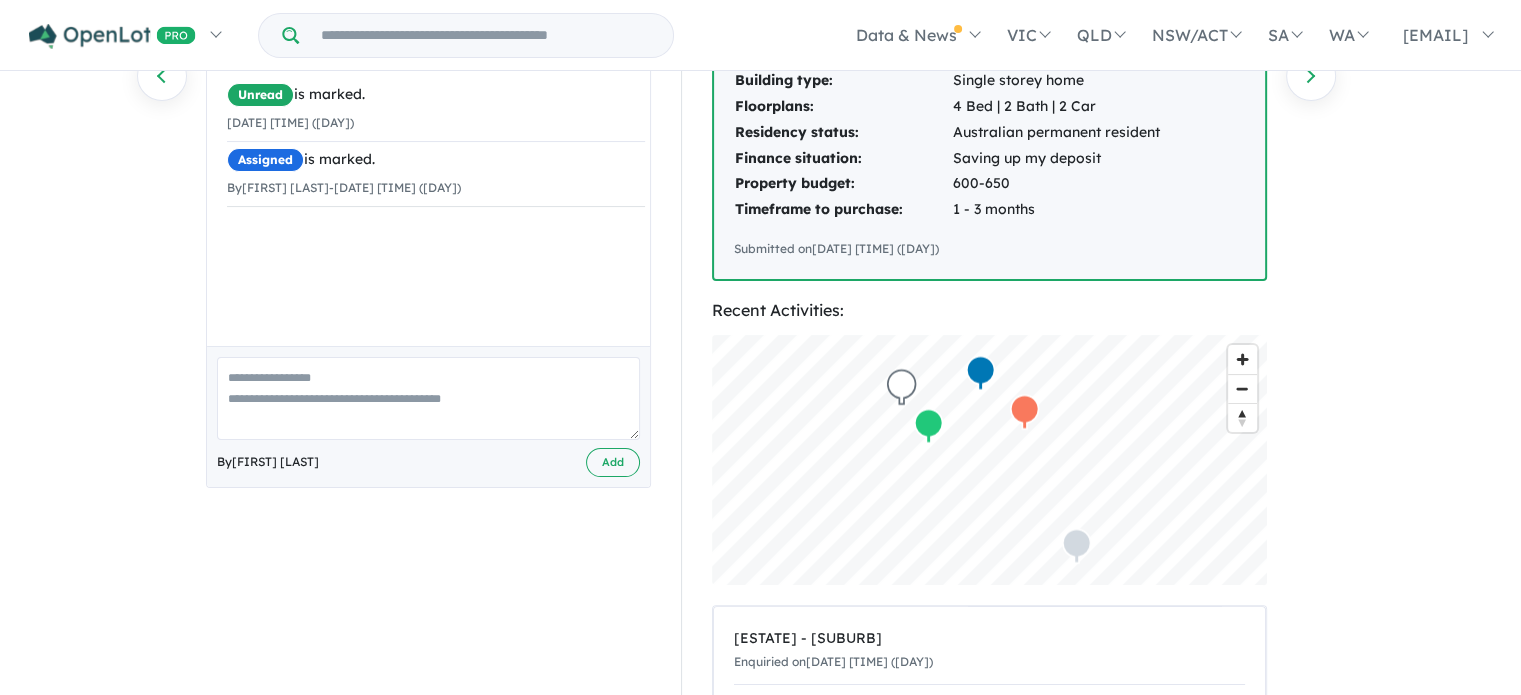 paste on "**********" 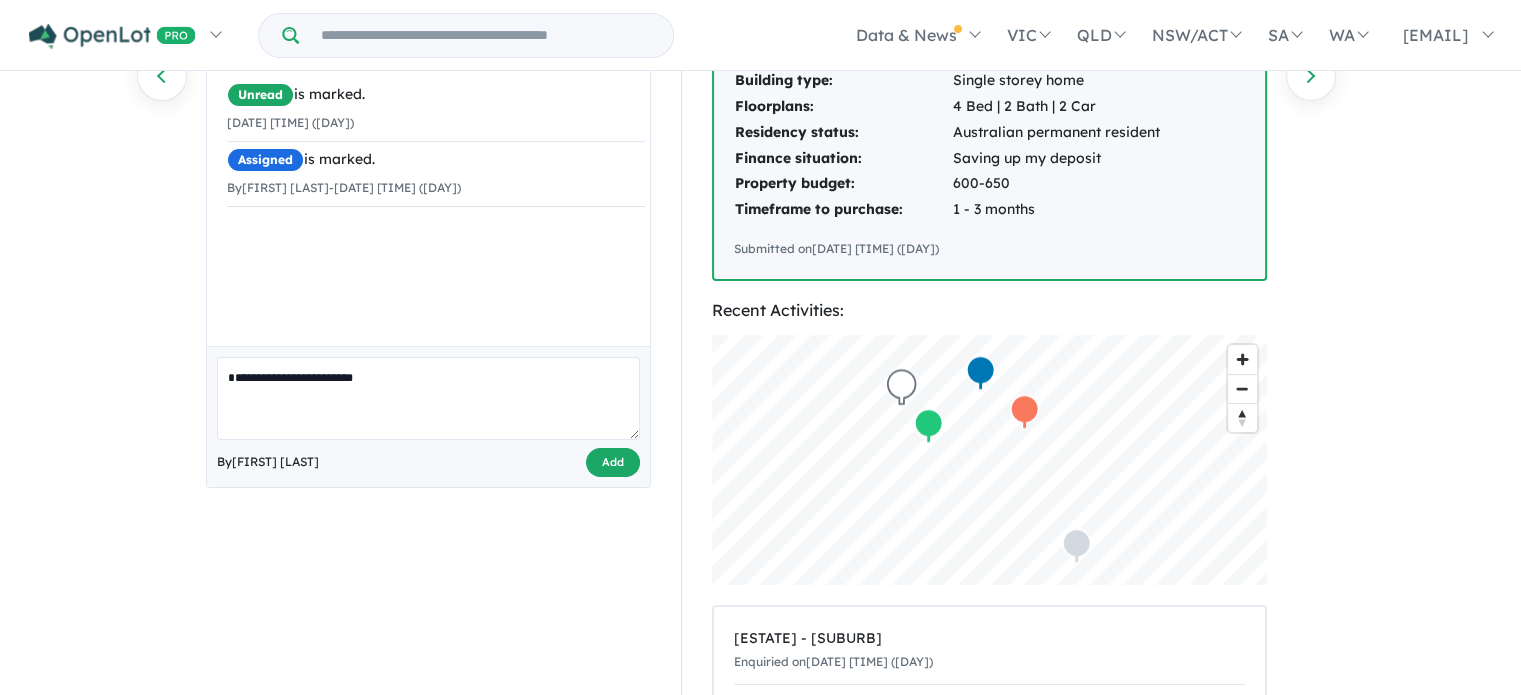 type on "**********" 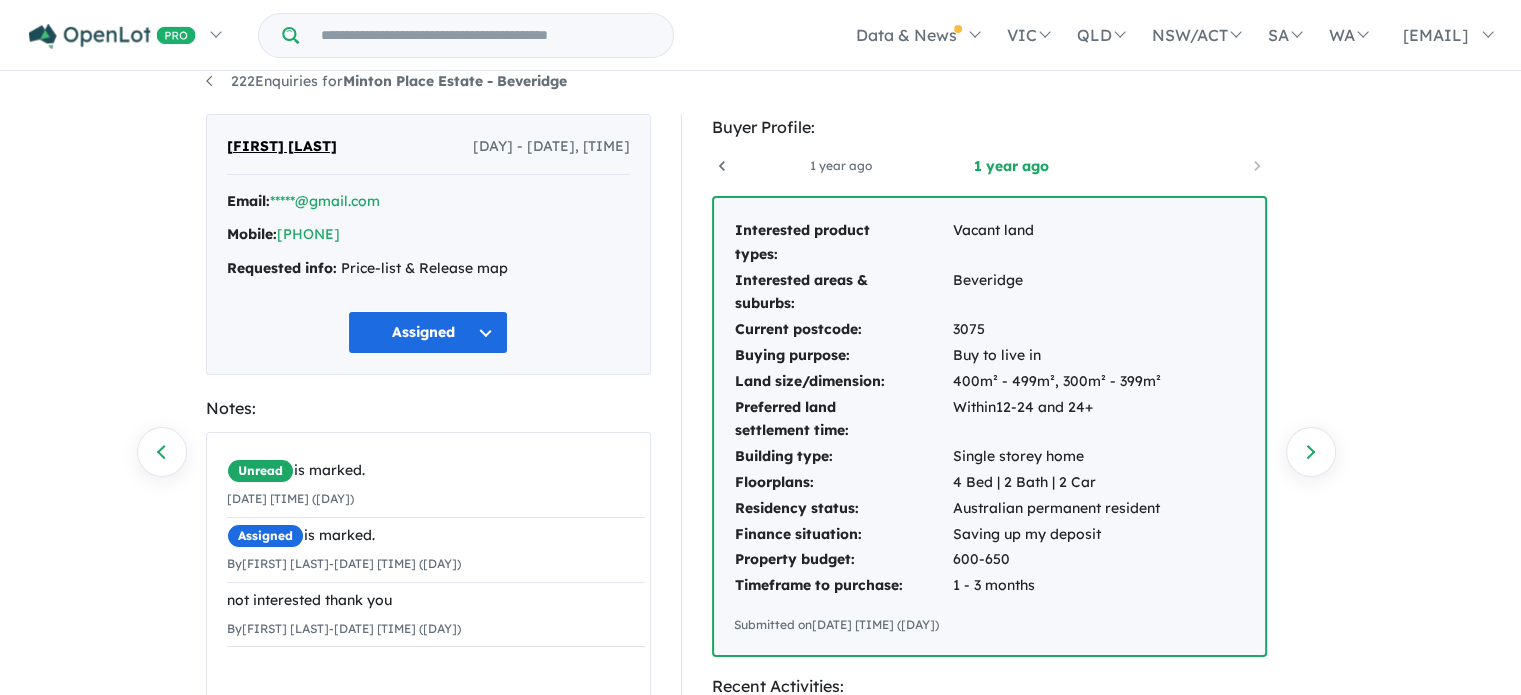 scroll, scrollTop: 0, scrollLeft: 0, axis: both 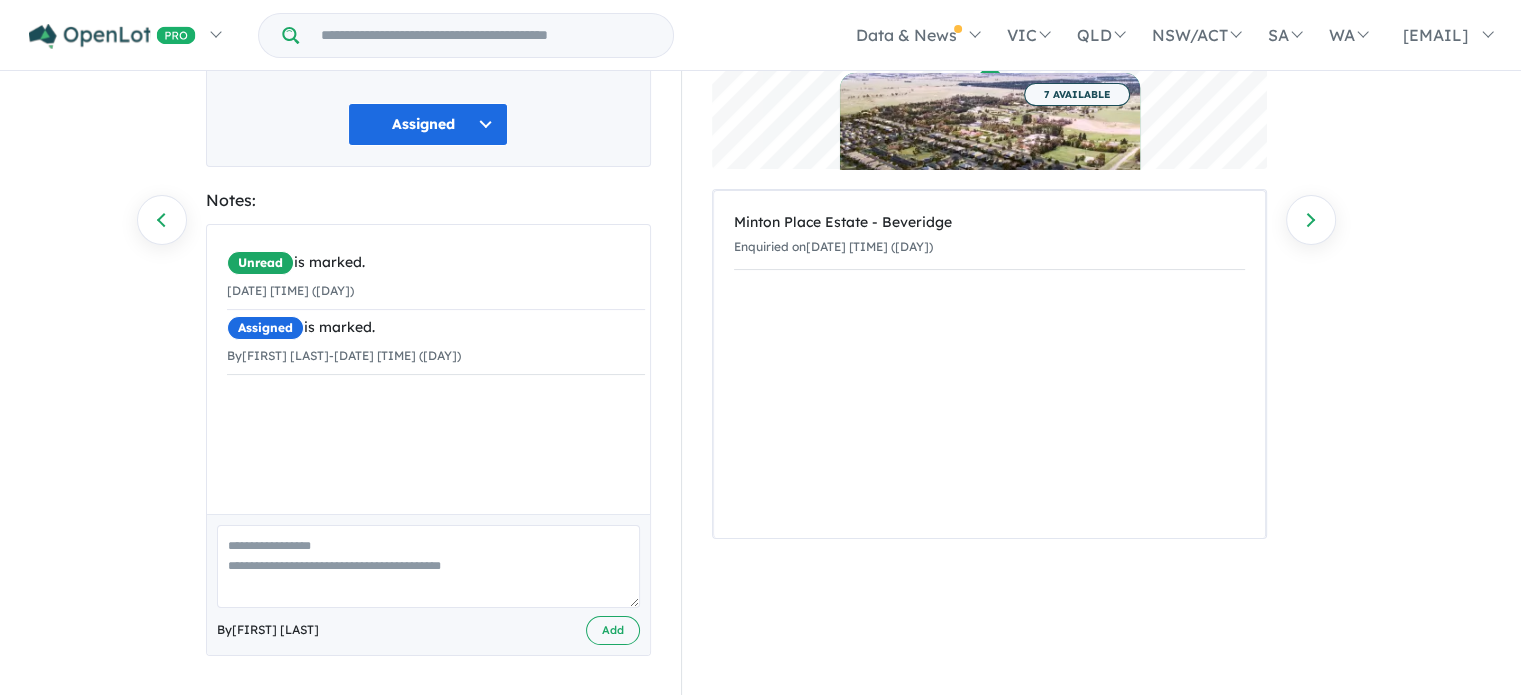 click at bounding box center (428, 566) 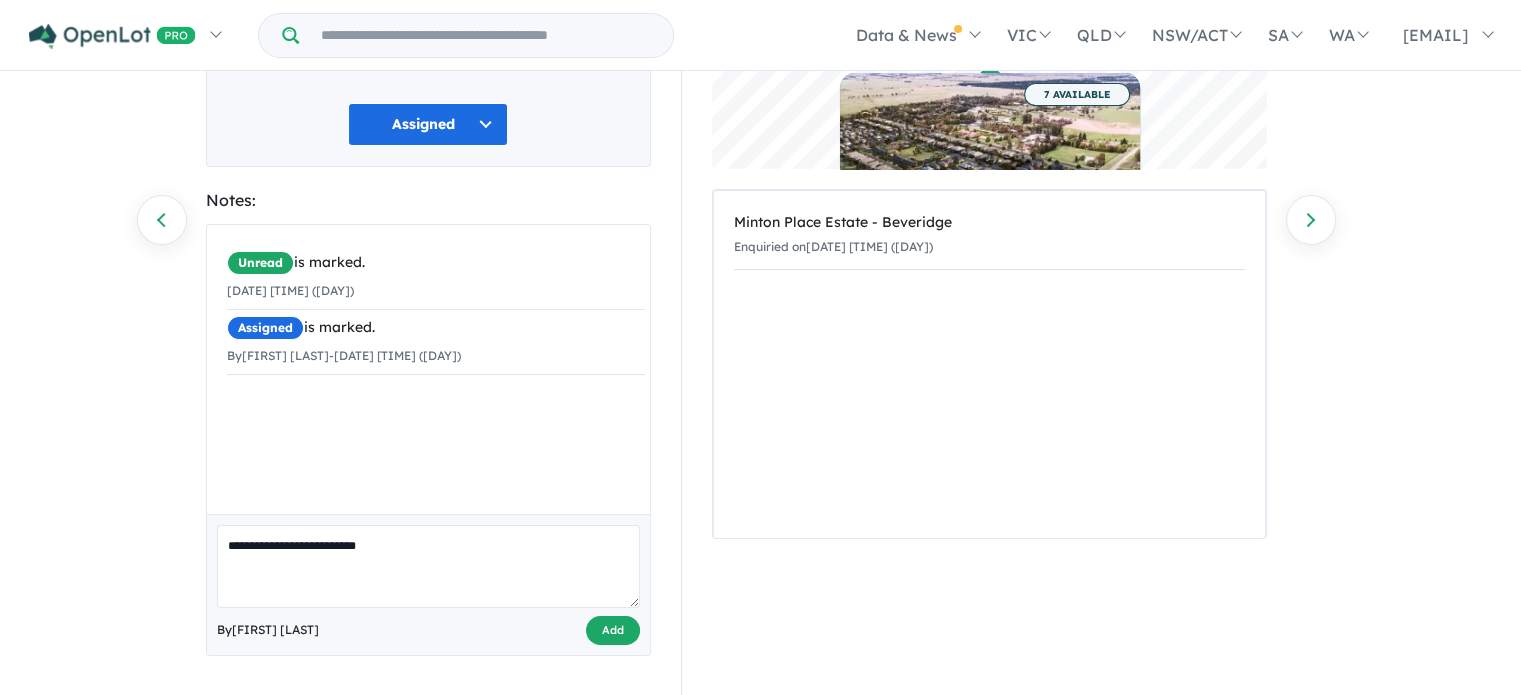 type on "**********" 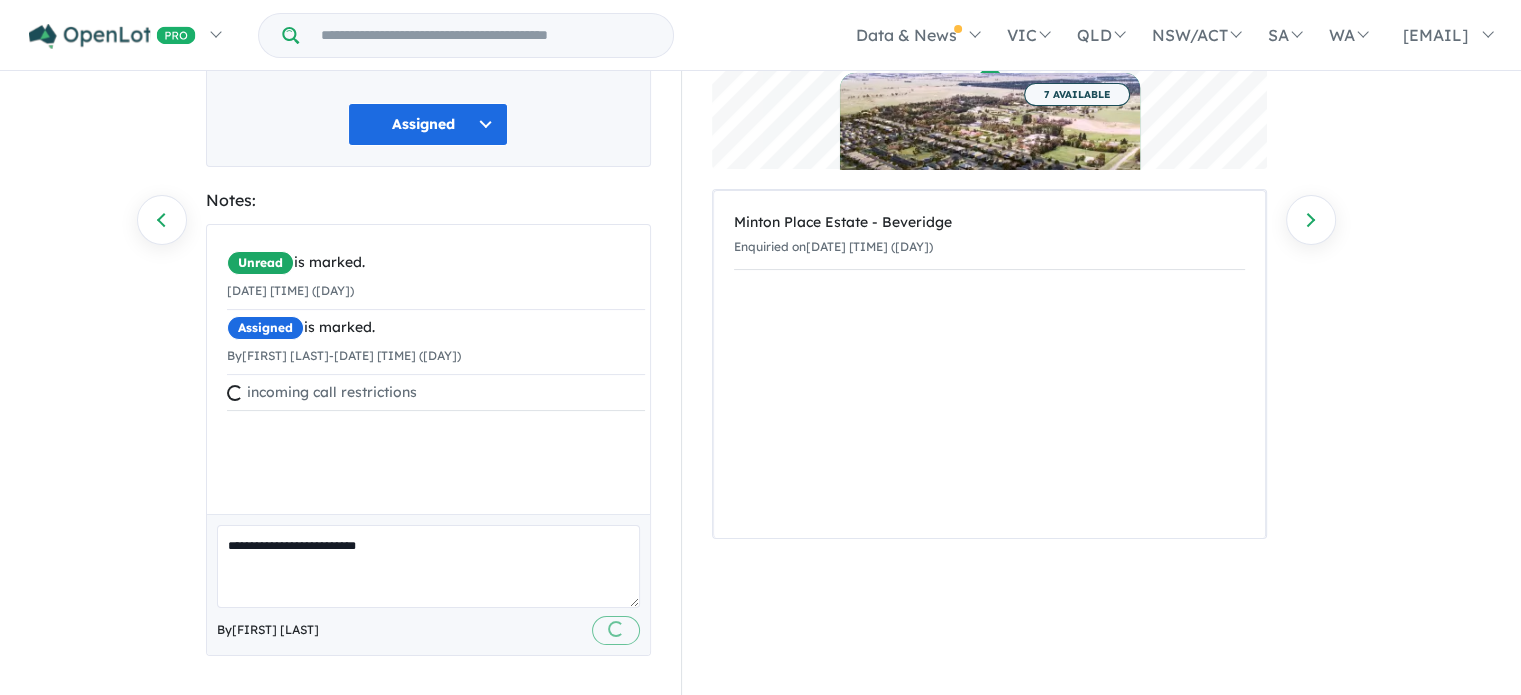 type 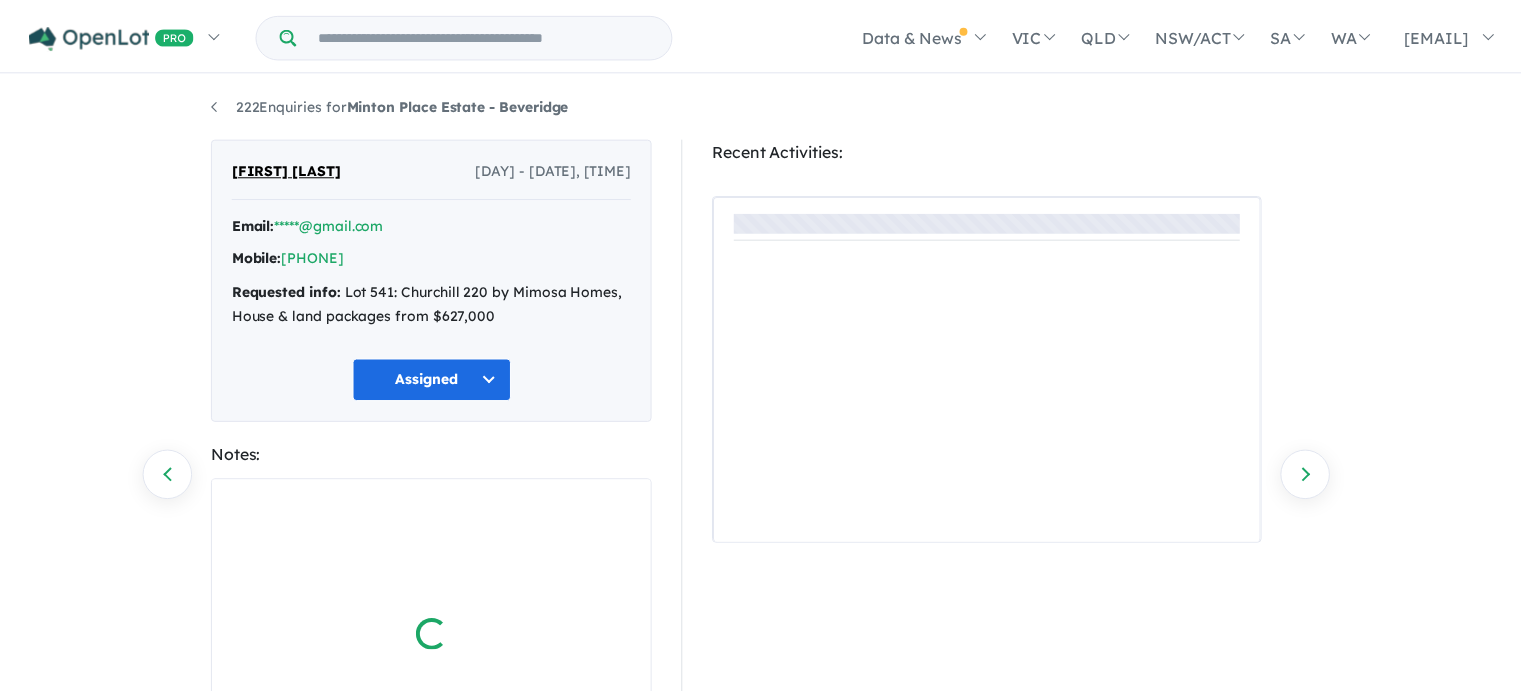 scroll, scrollTop: 0, scrollLeft: 0, axis: both 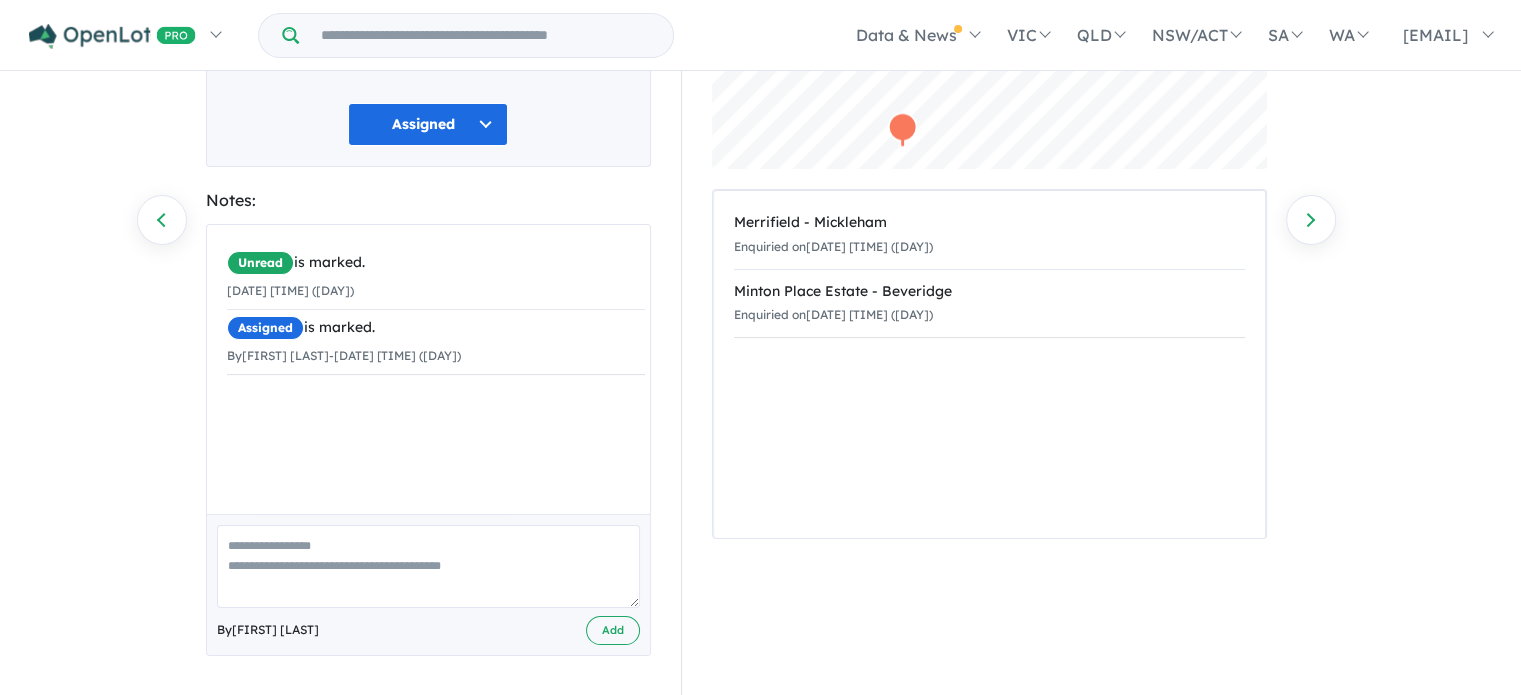 click at bounding box center [428, 566] 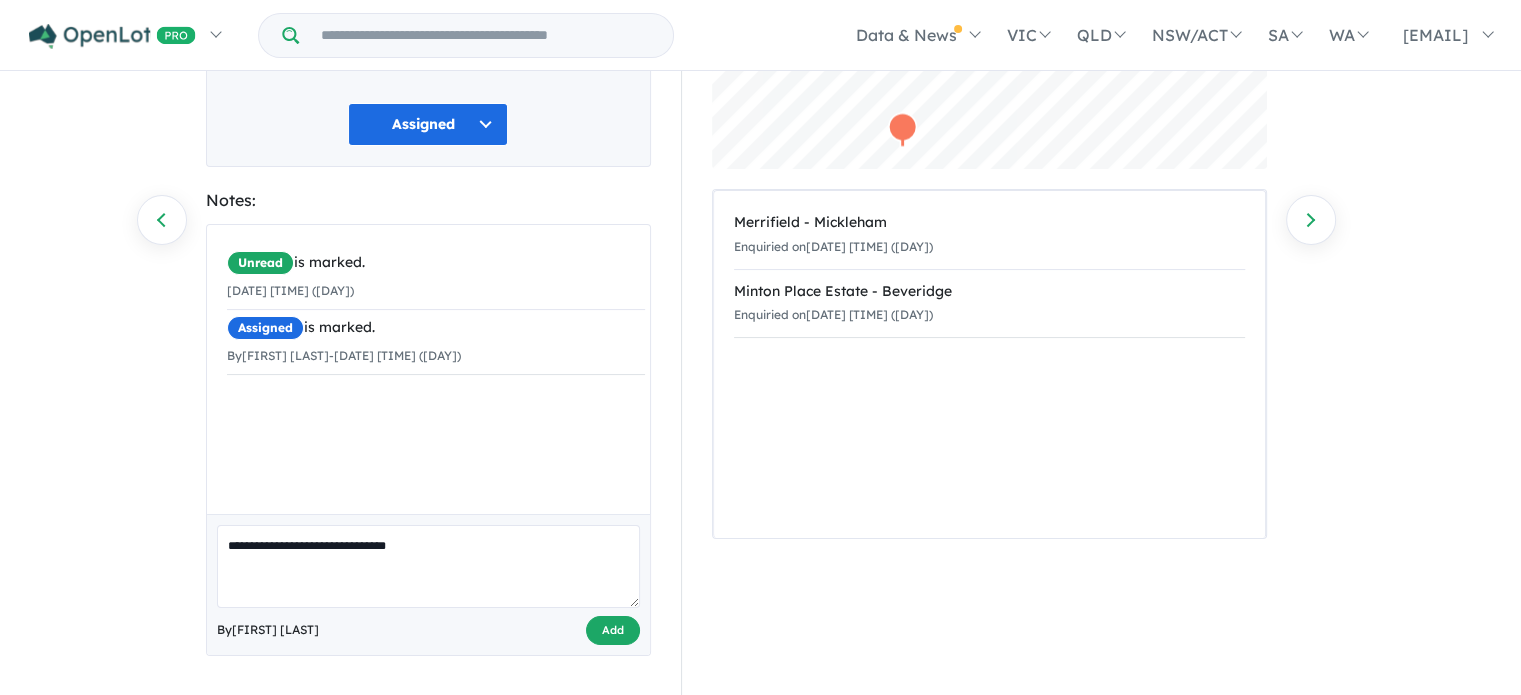 type on "**********" 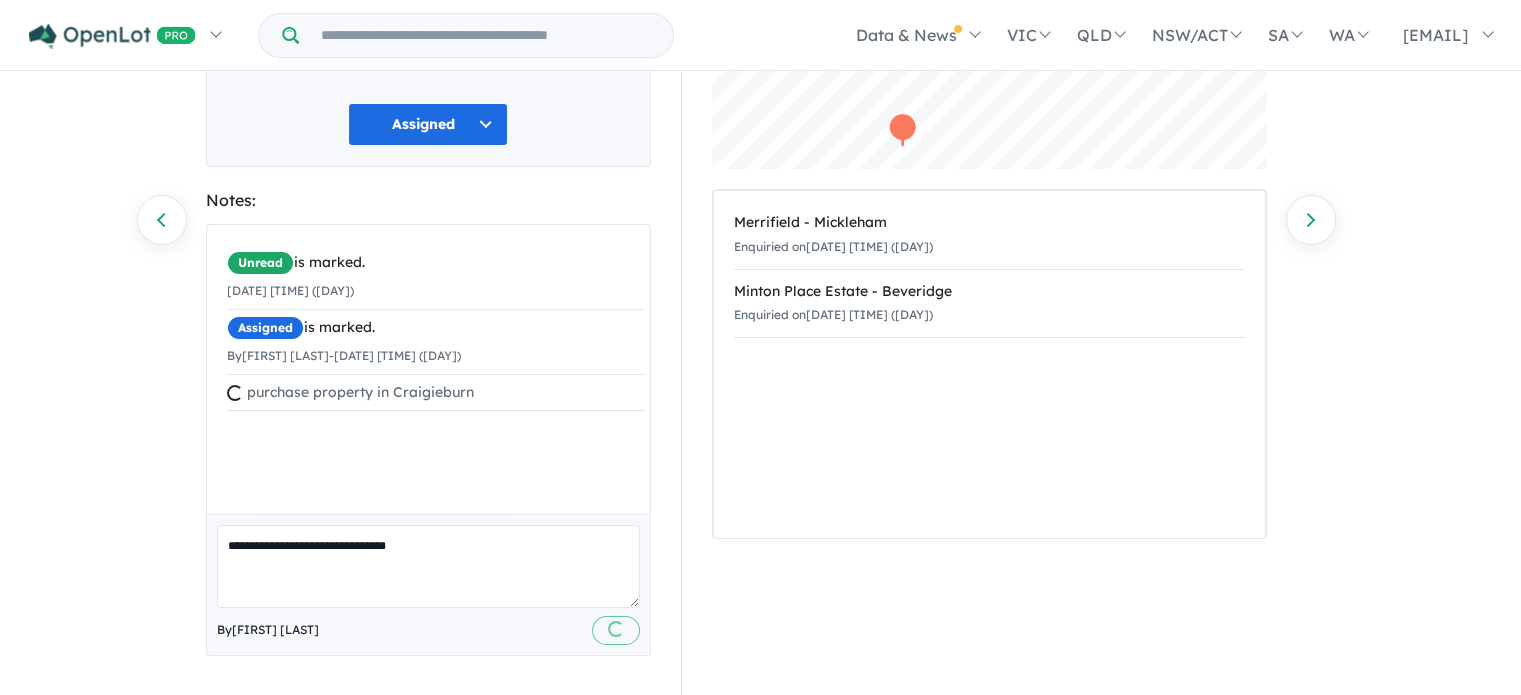 type 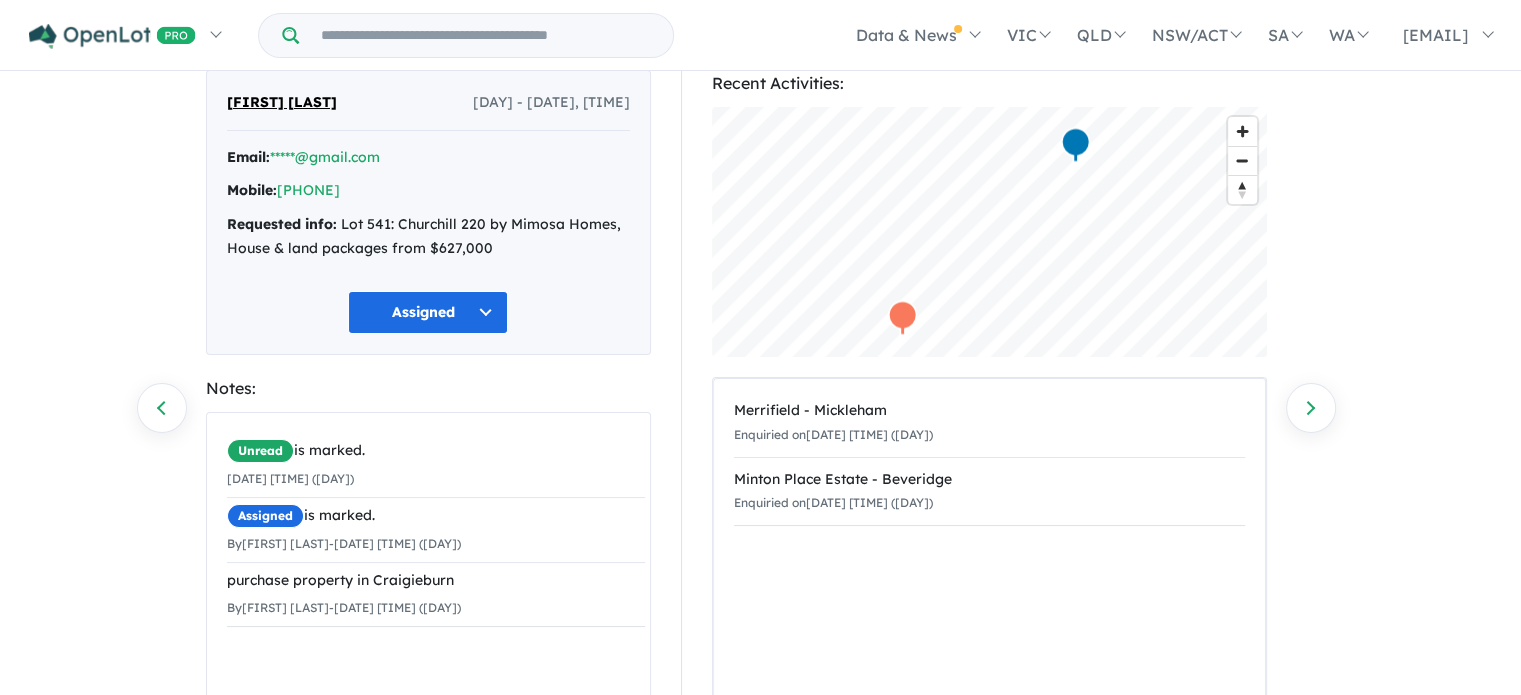 scroll, scrollTop: 0, scrollLeft: 0, axis: both 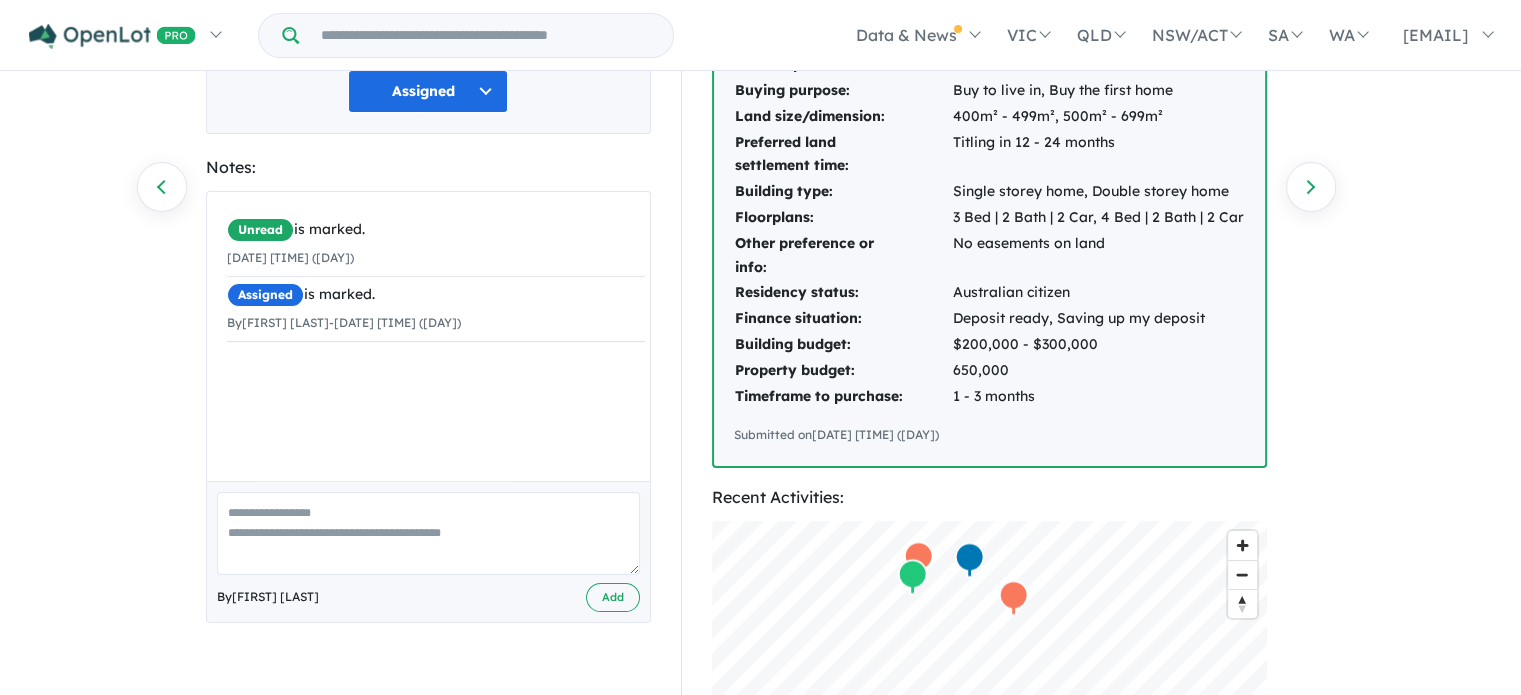 click at bounding box center (428, 533) 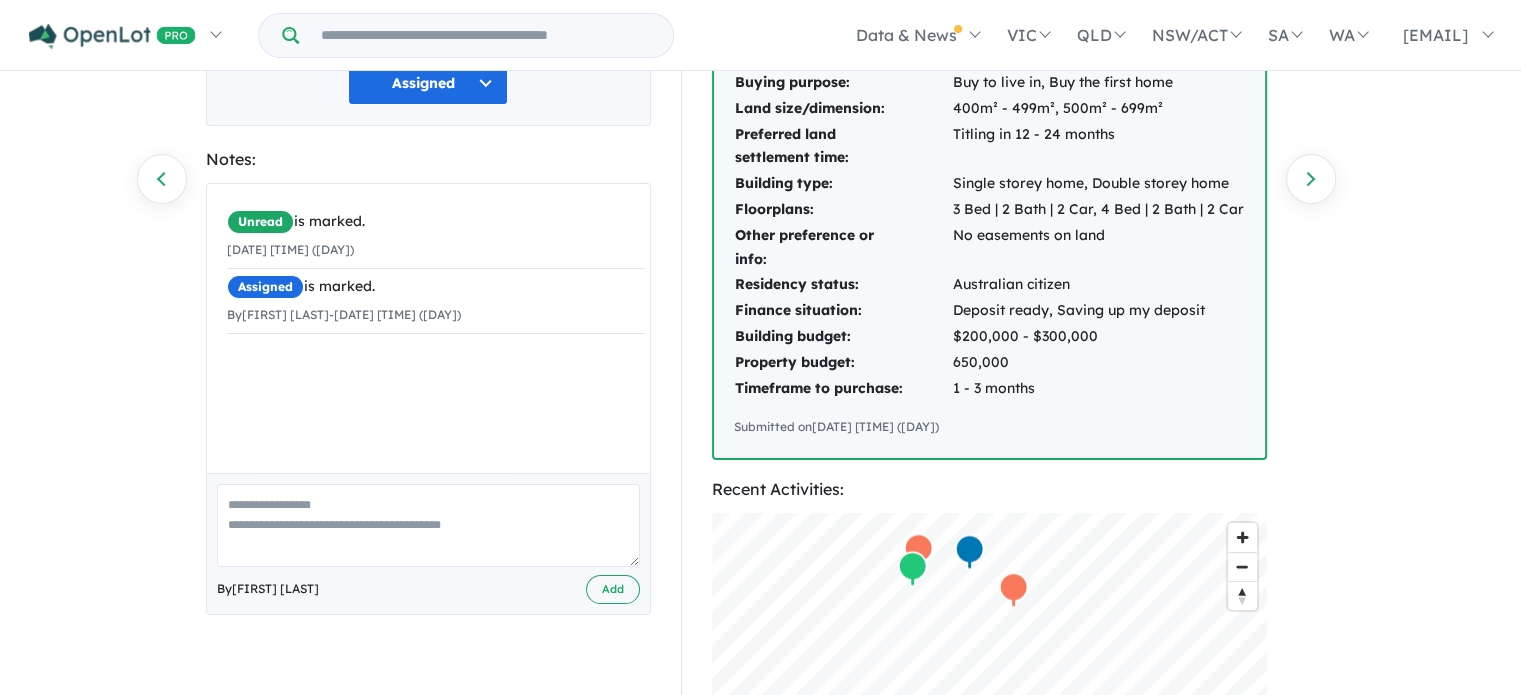 scroll, scrollTop: 298, scrollLeft: 0, axis: vertical 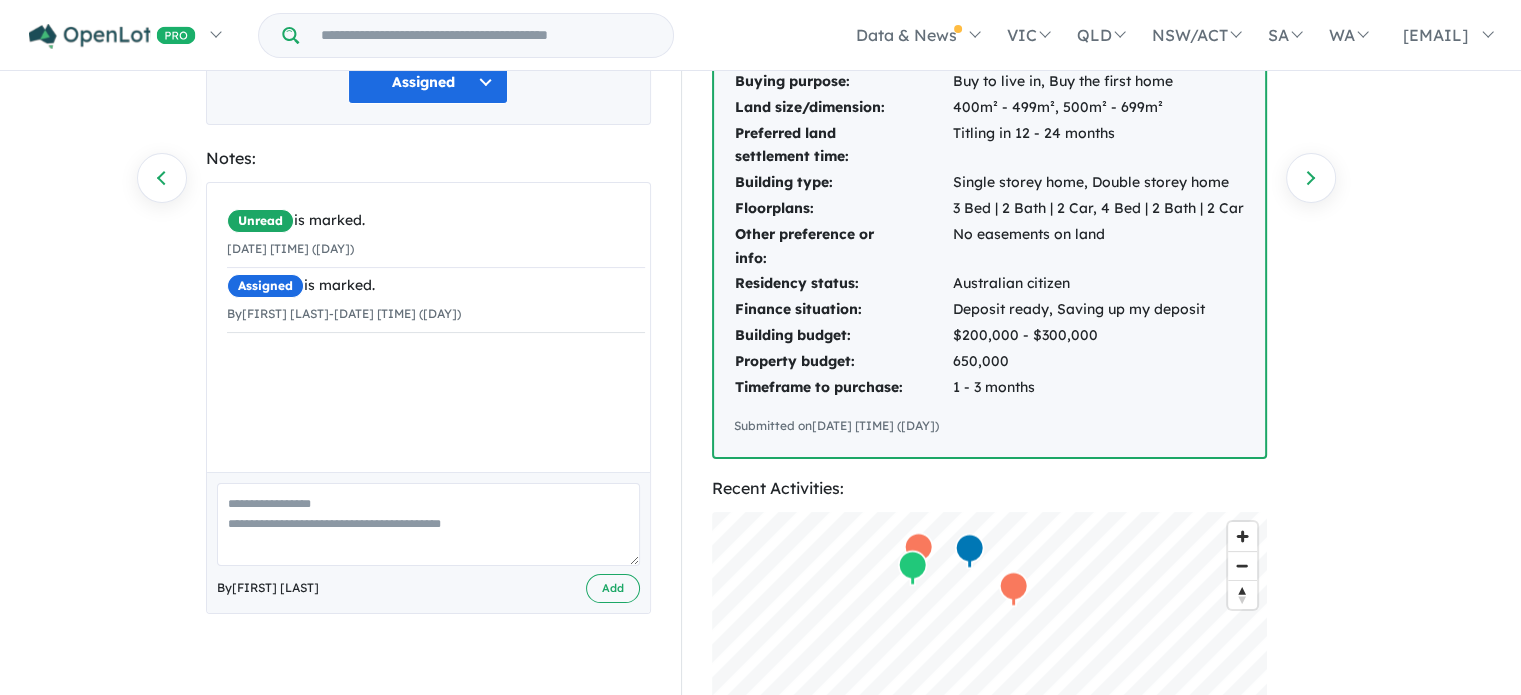 paste on "**********" 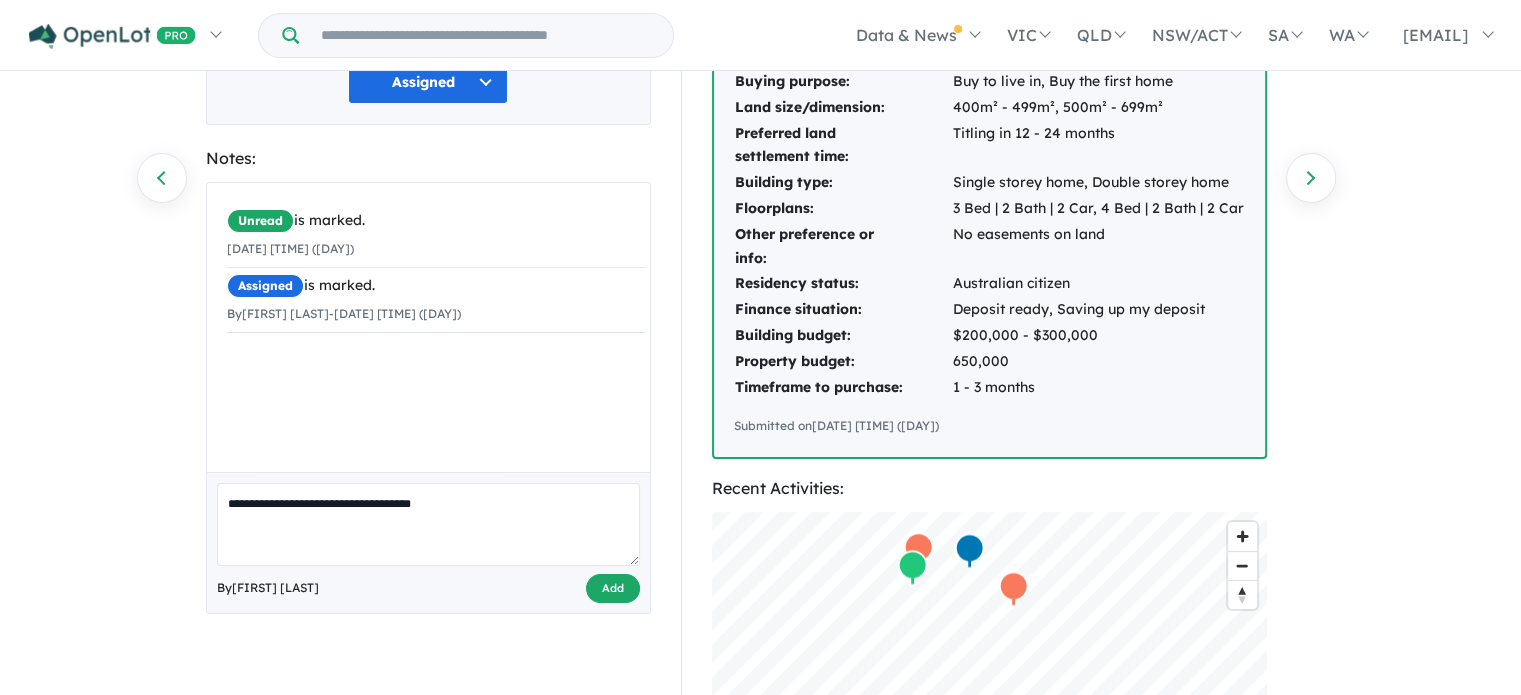 type on "**********" 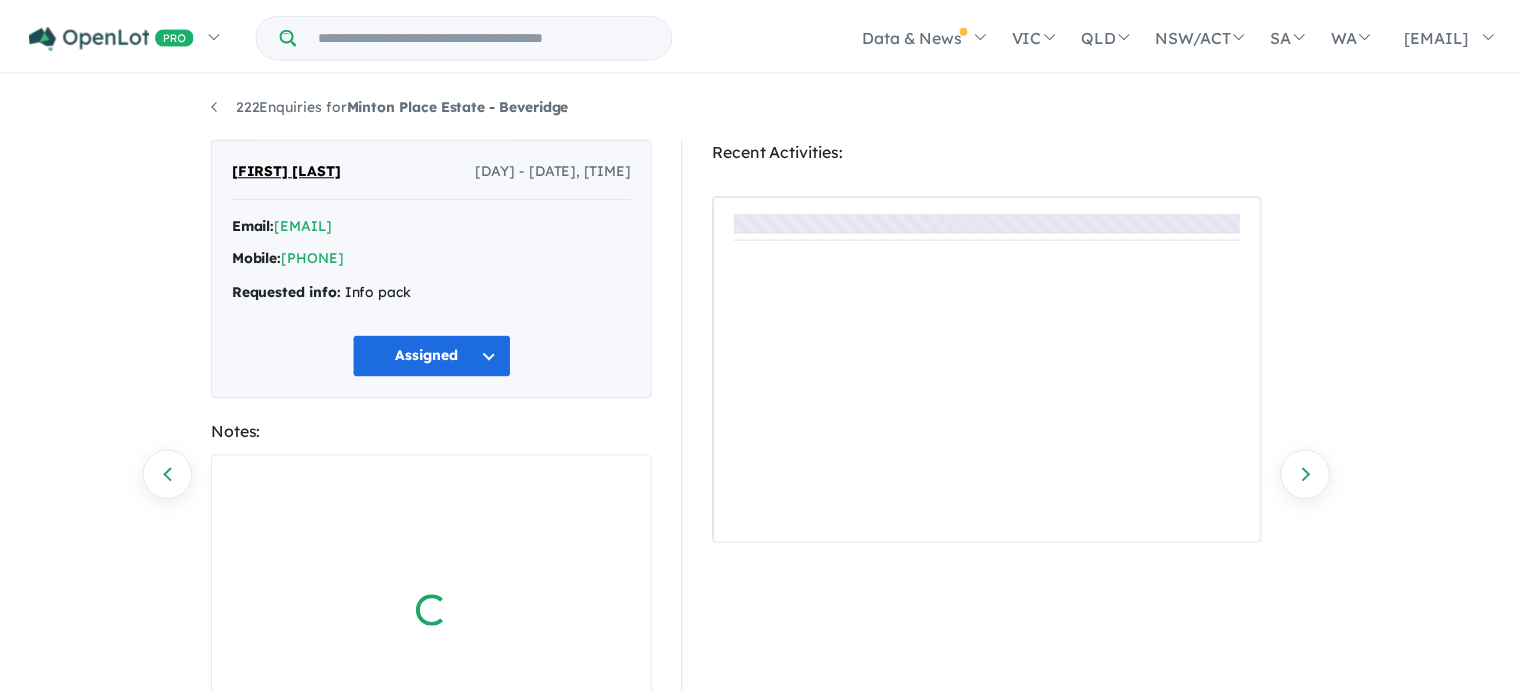 scroll, scrollTop: 0, scrollLeft: 0, axis: both 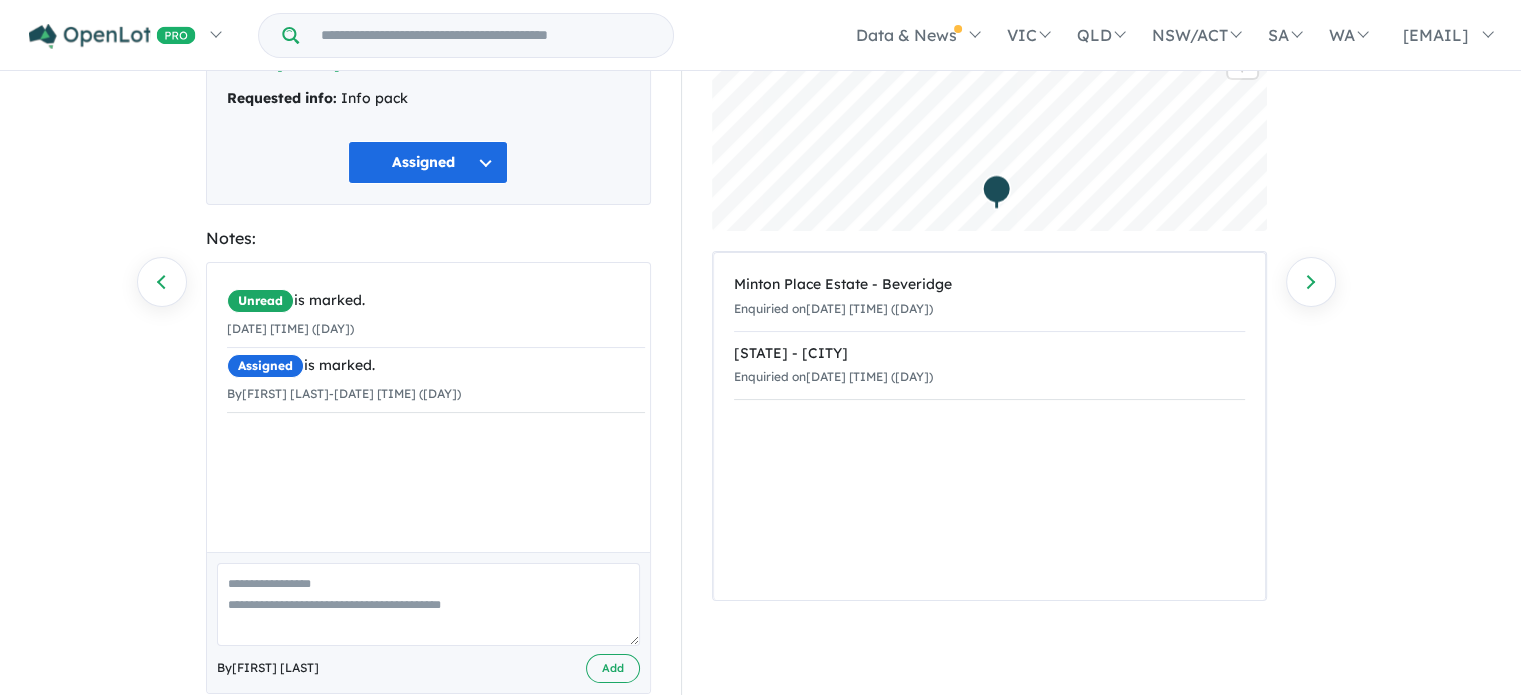 click at bounding box center (428, 604) 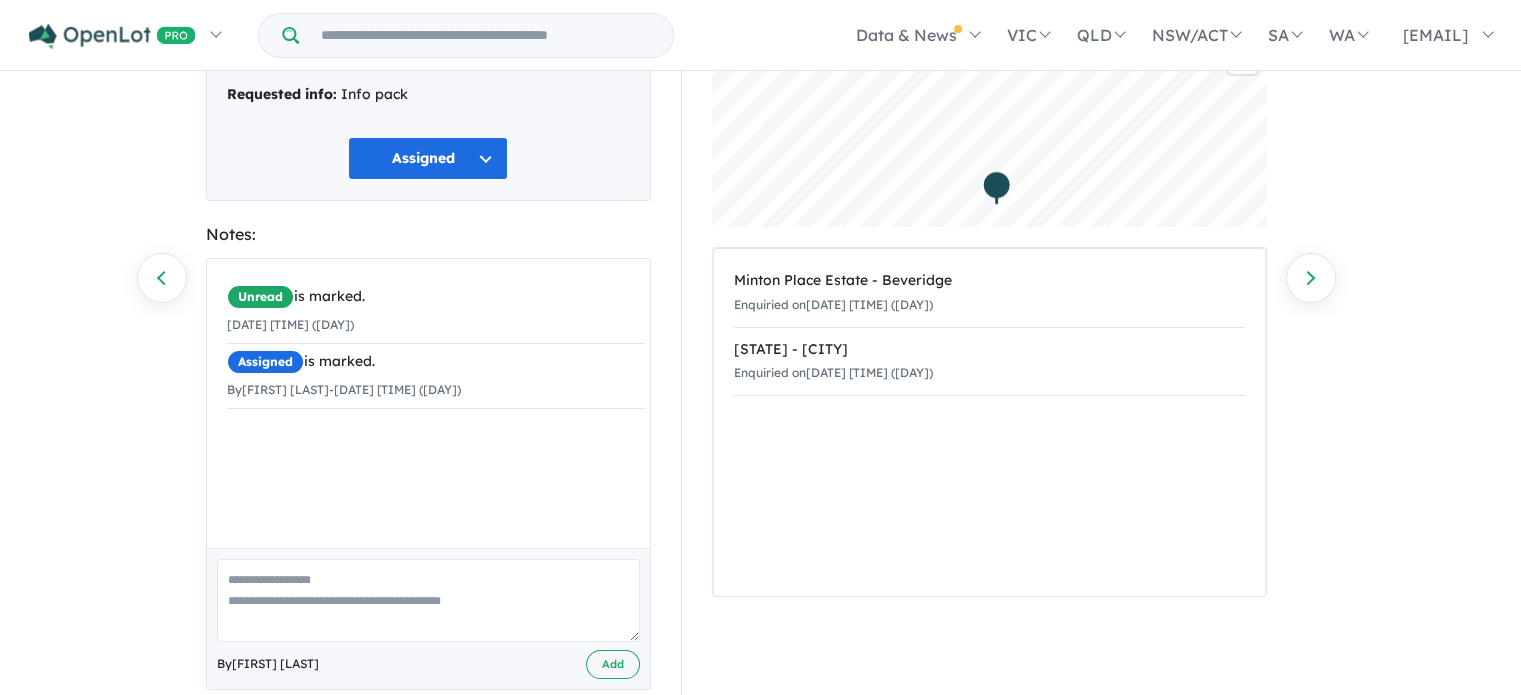 scroll, scrollTop: 199, scrollLeft: 0, axis: vertical 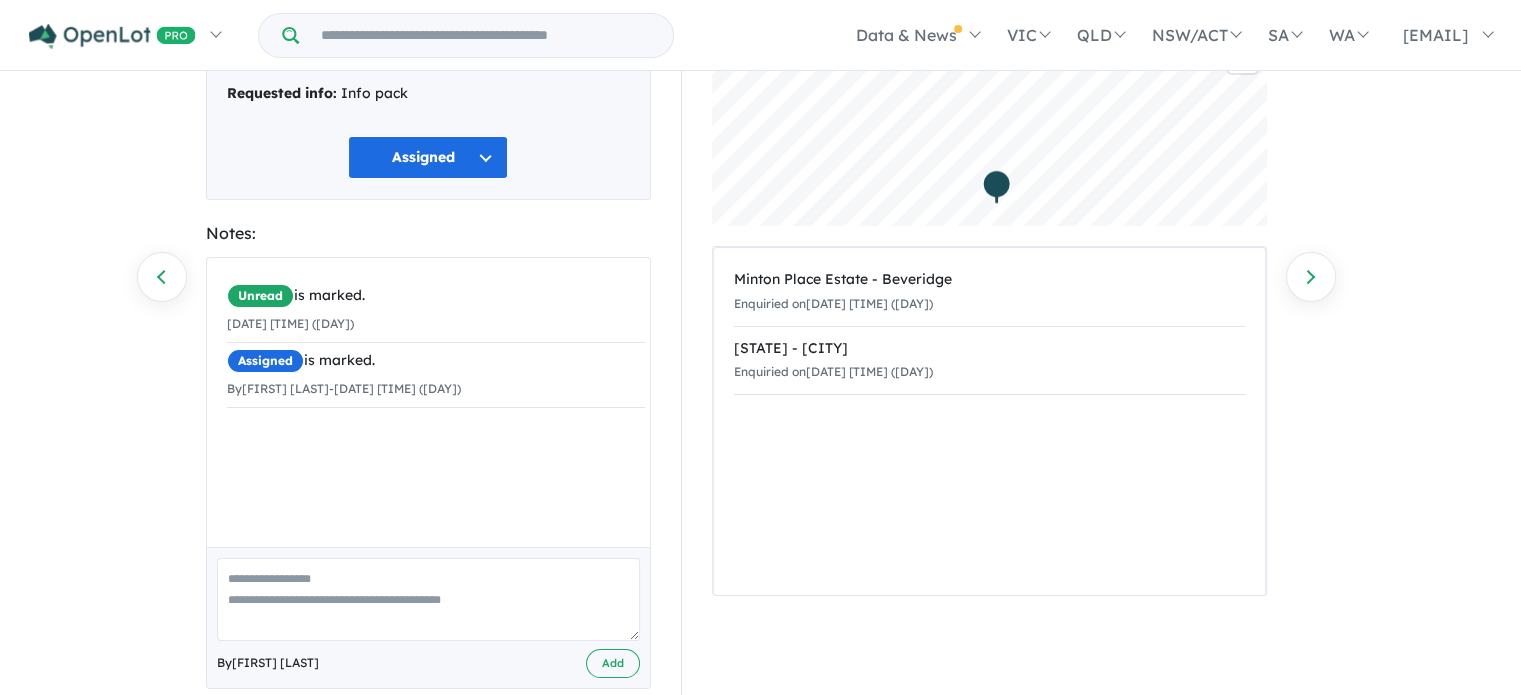paste on "**********" 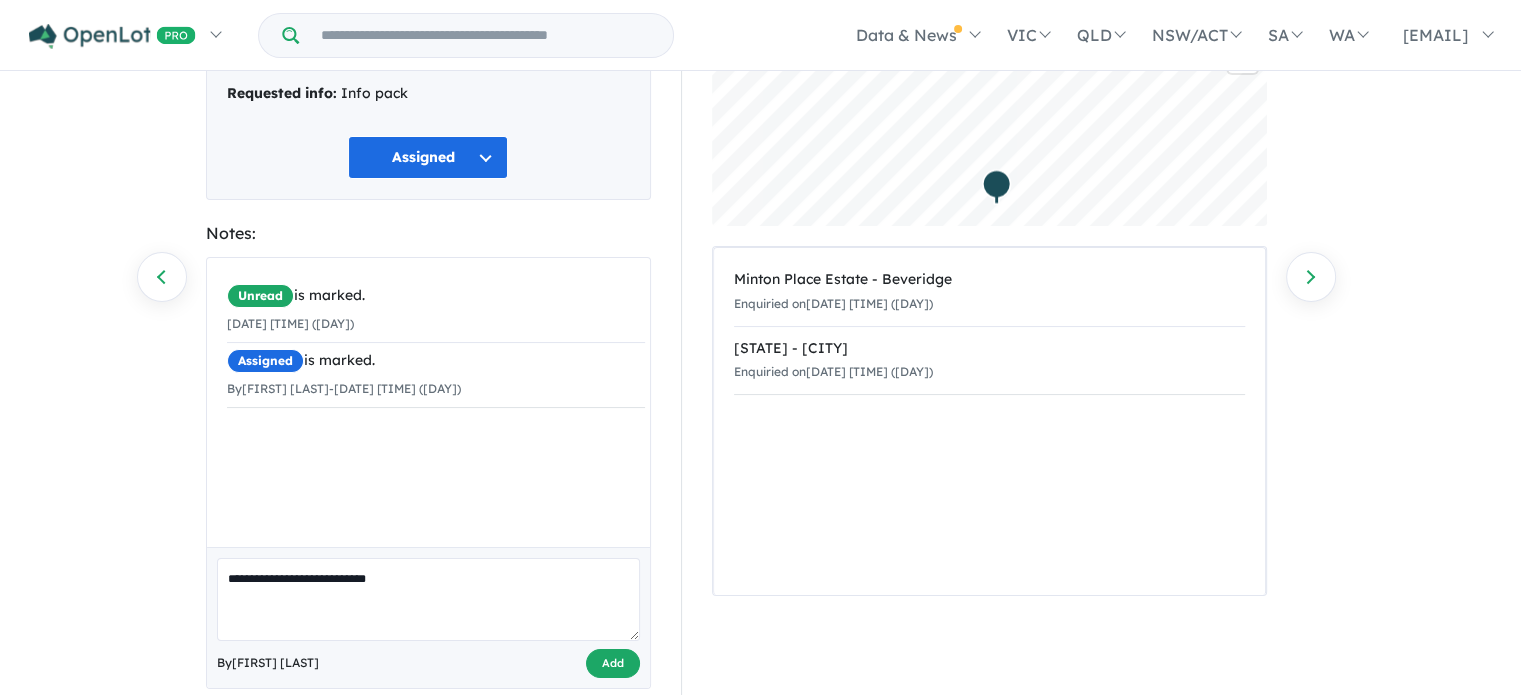 type on "**********" 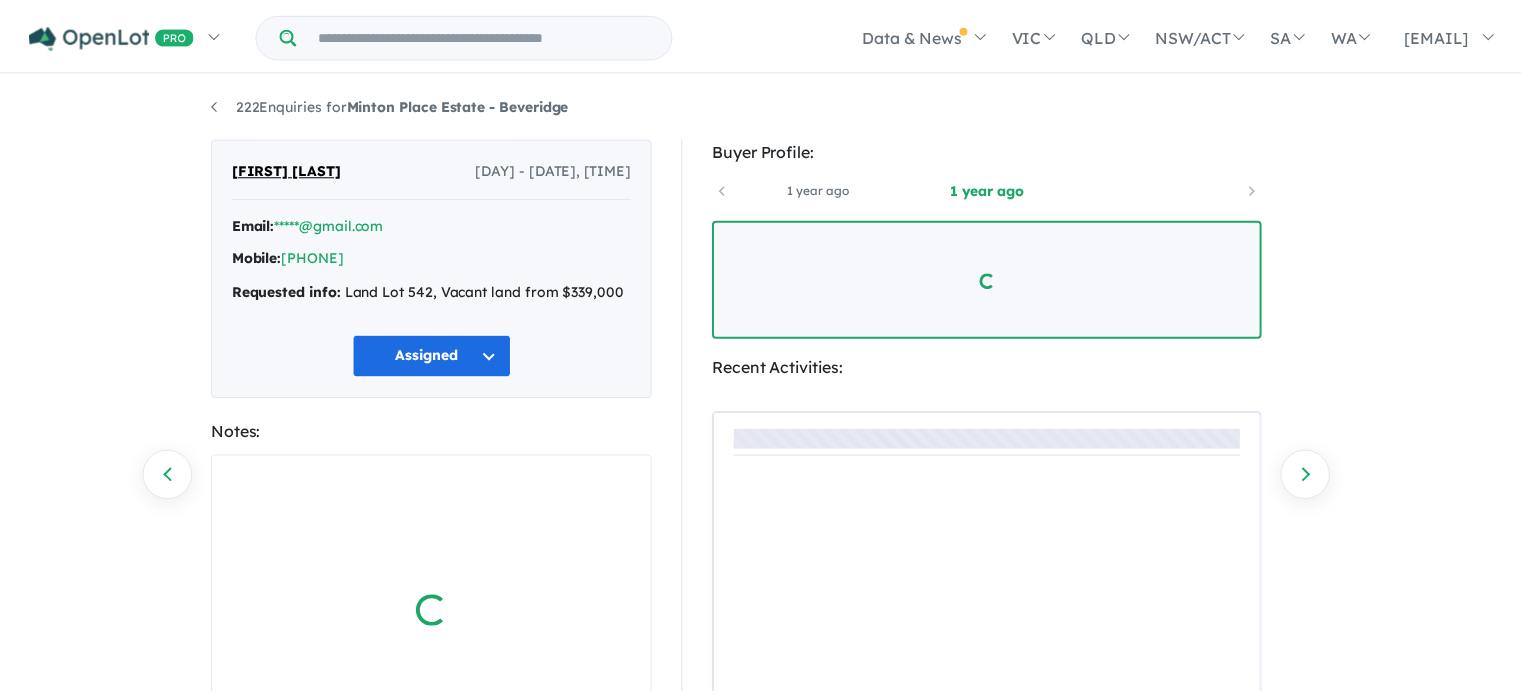 scroll, scrollTop: 0, scrollLeft: 0, axis: both 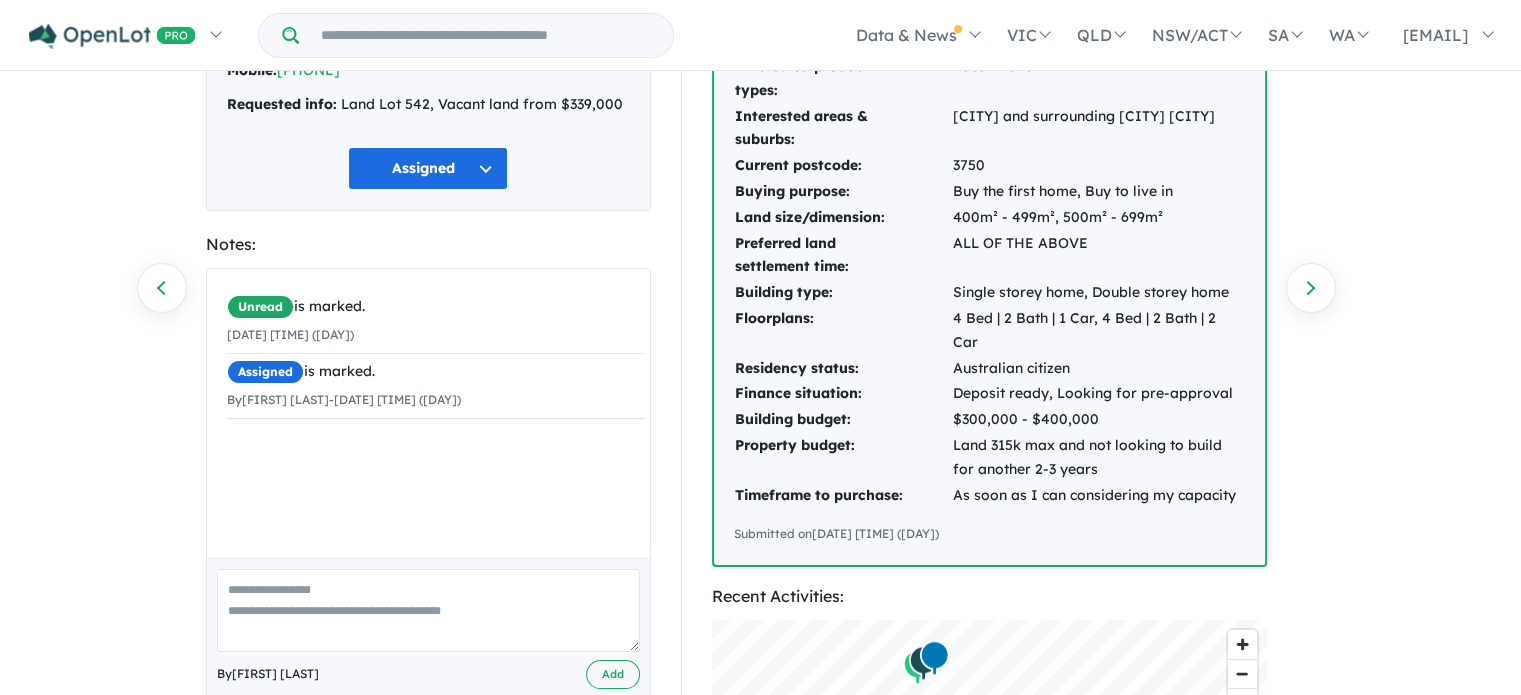 click at bounding box center [428, 610] 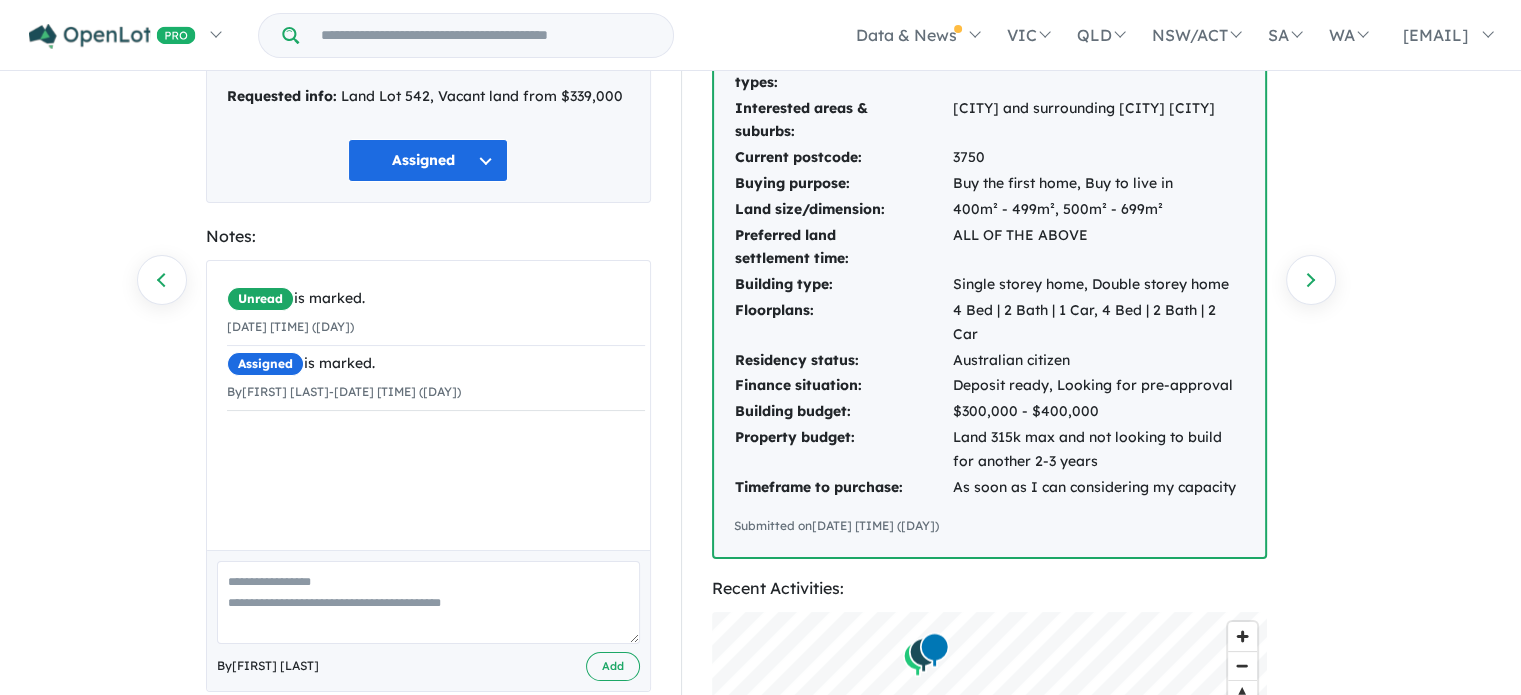 scroll, scrollTop: 197, scrollLeft: 0, axis: vertical 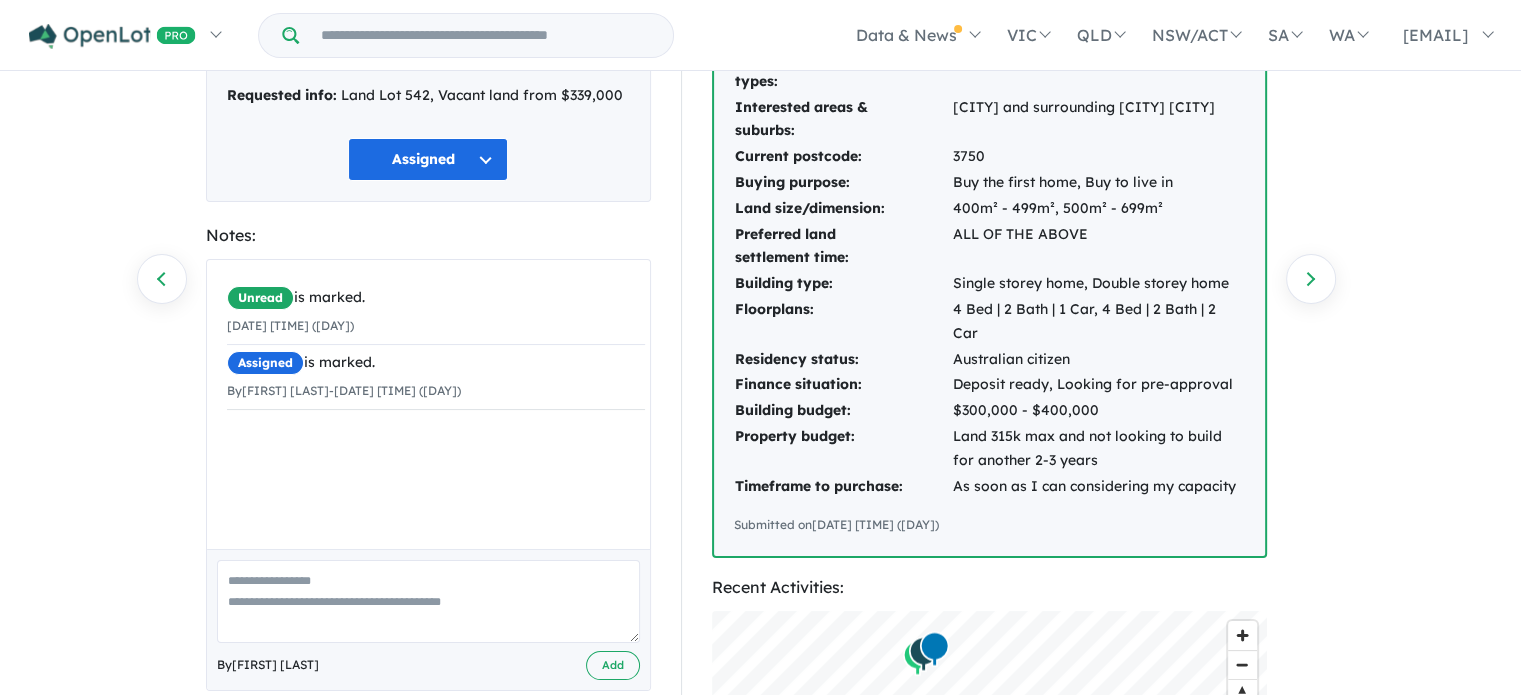 paste on "**********" 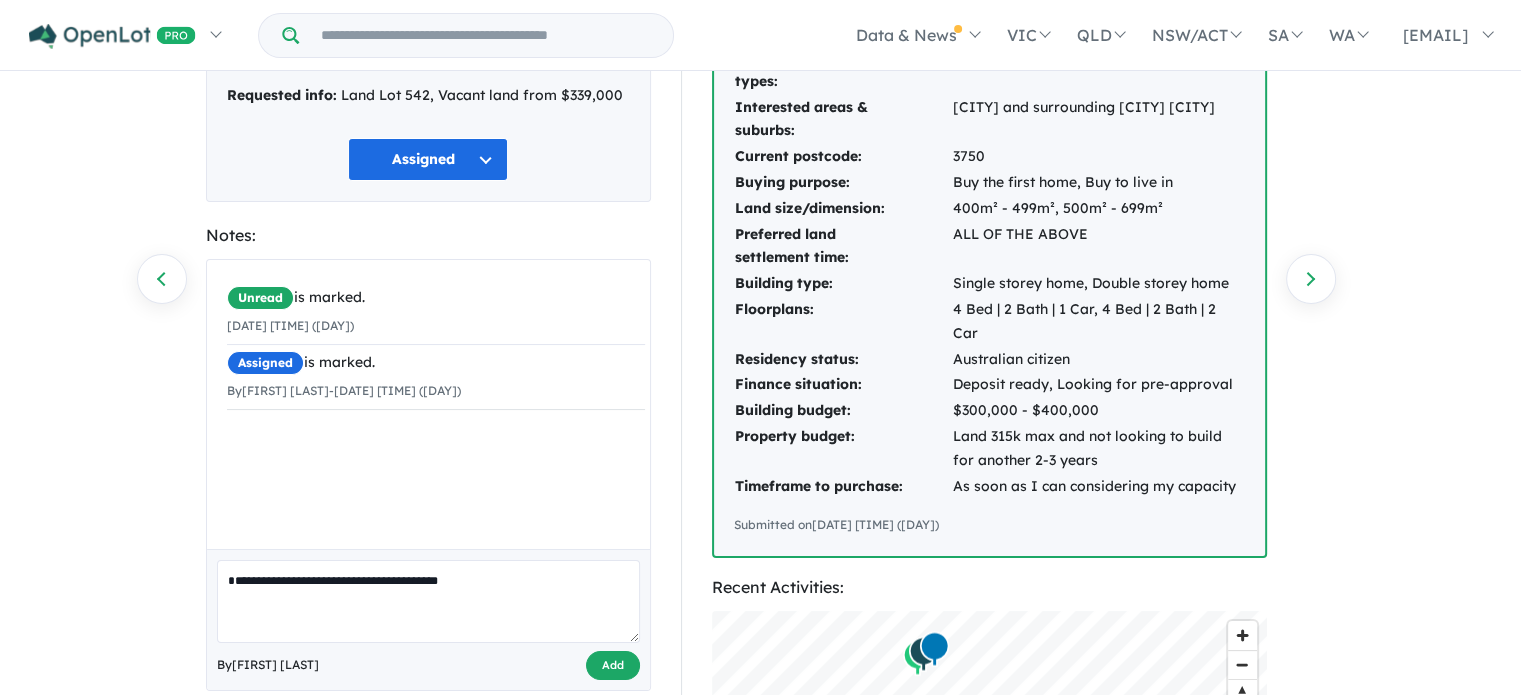 type on "**********" 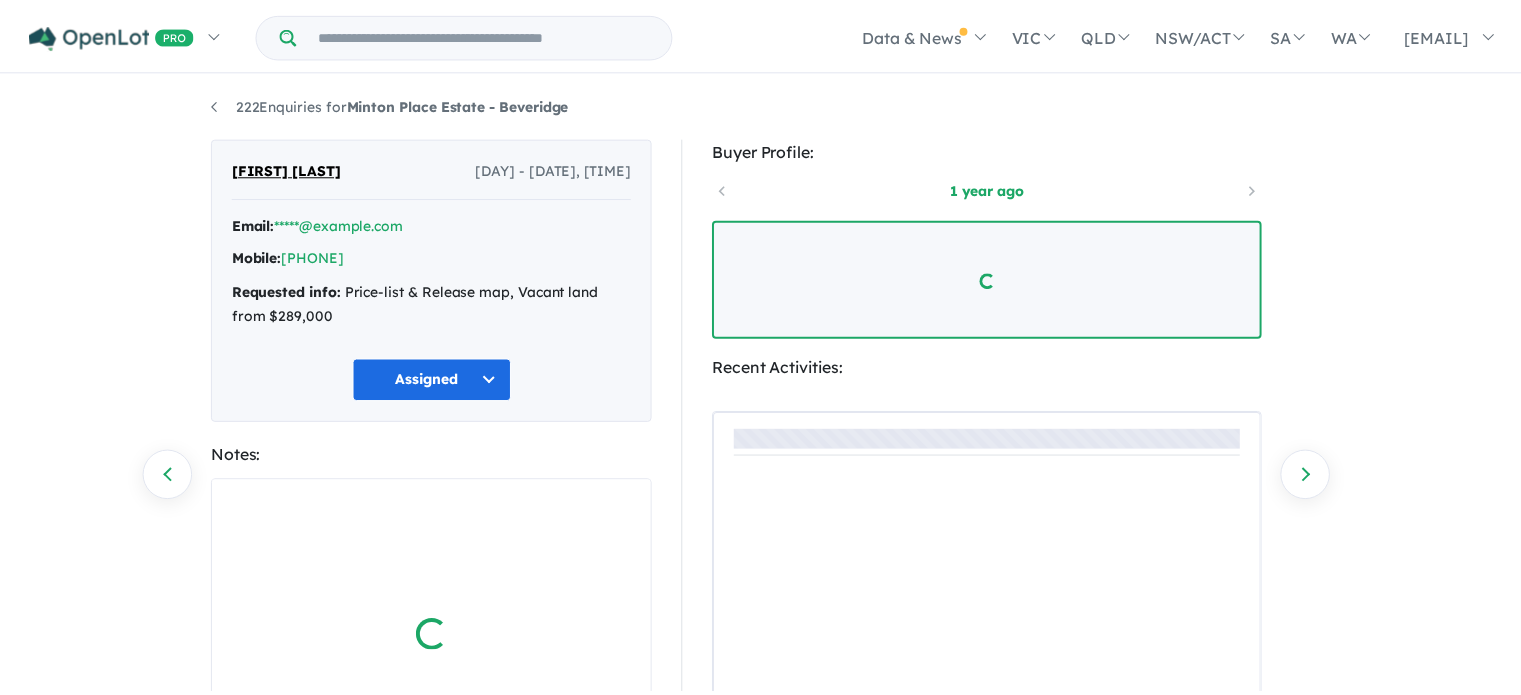 scroll, scrollTop: 0, scrollLeft: 0, axis: both 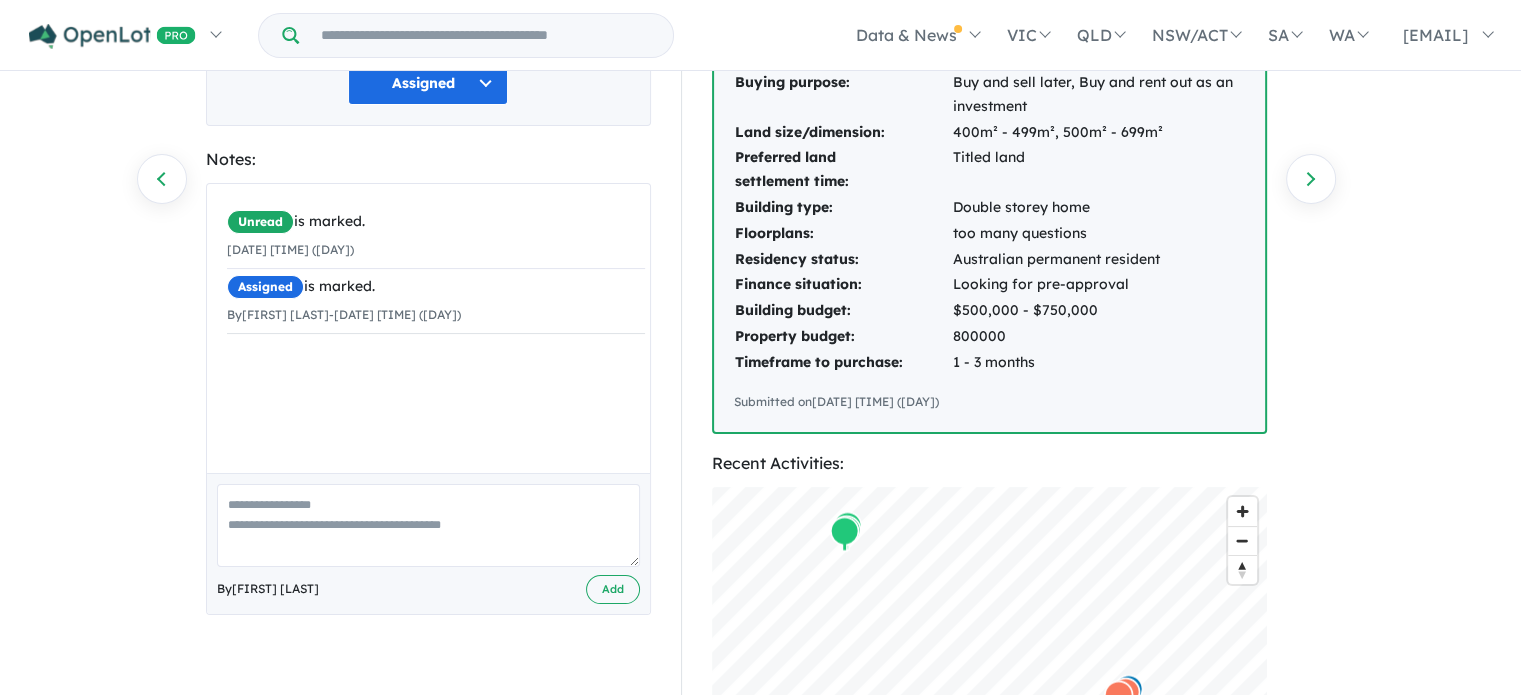 click at bounding box center [428, 525] 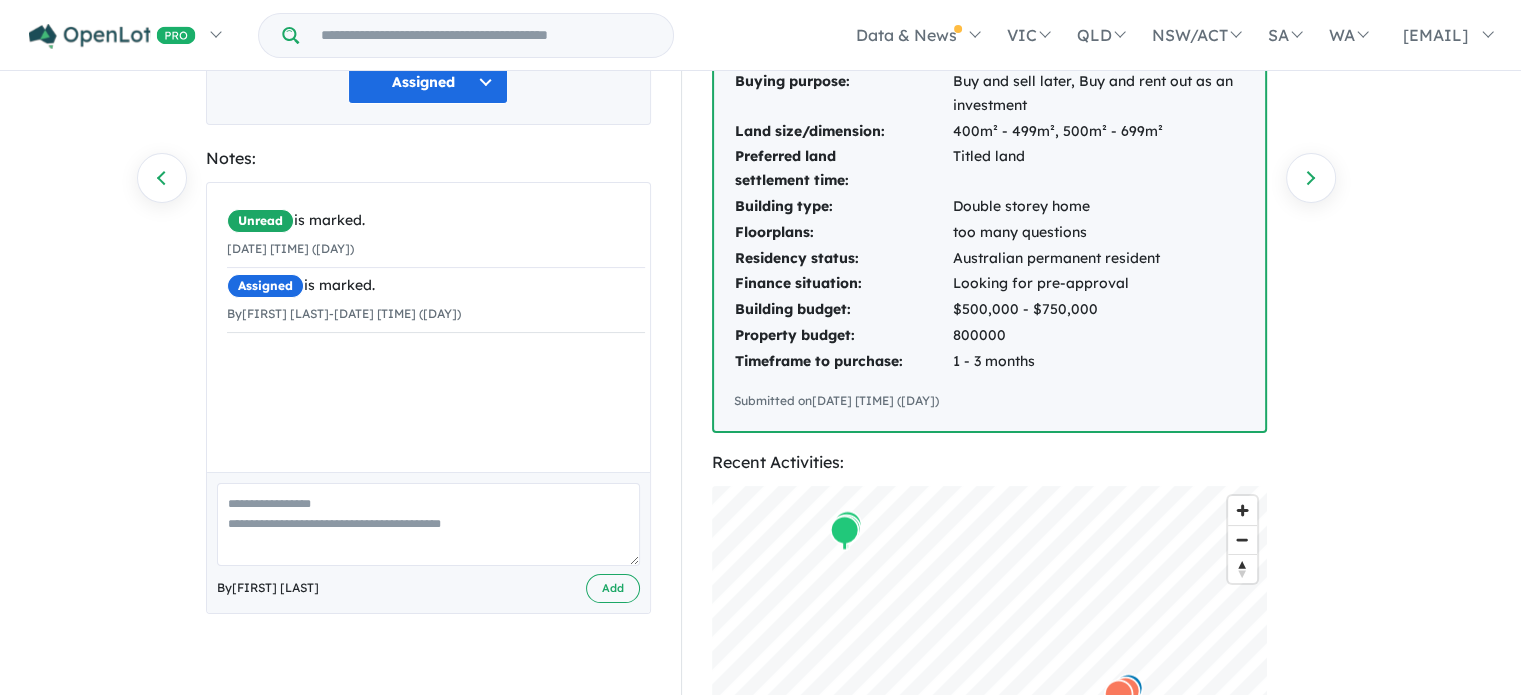 paste on "**********" 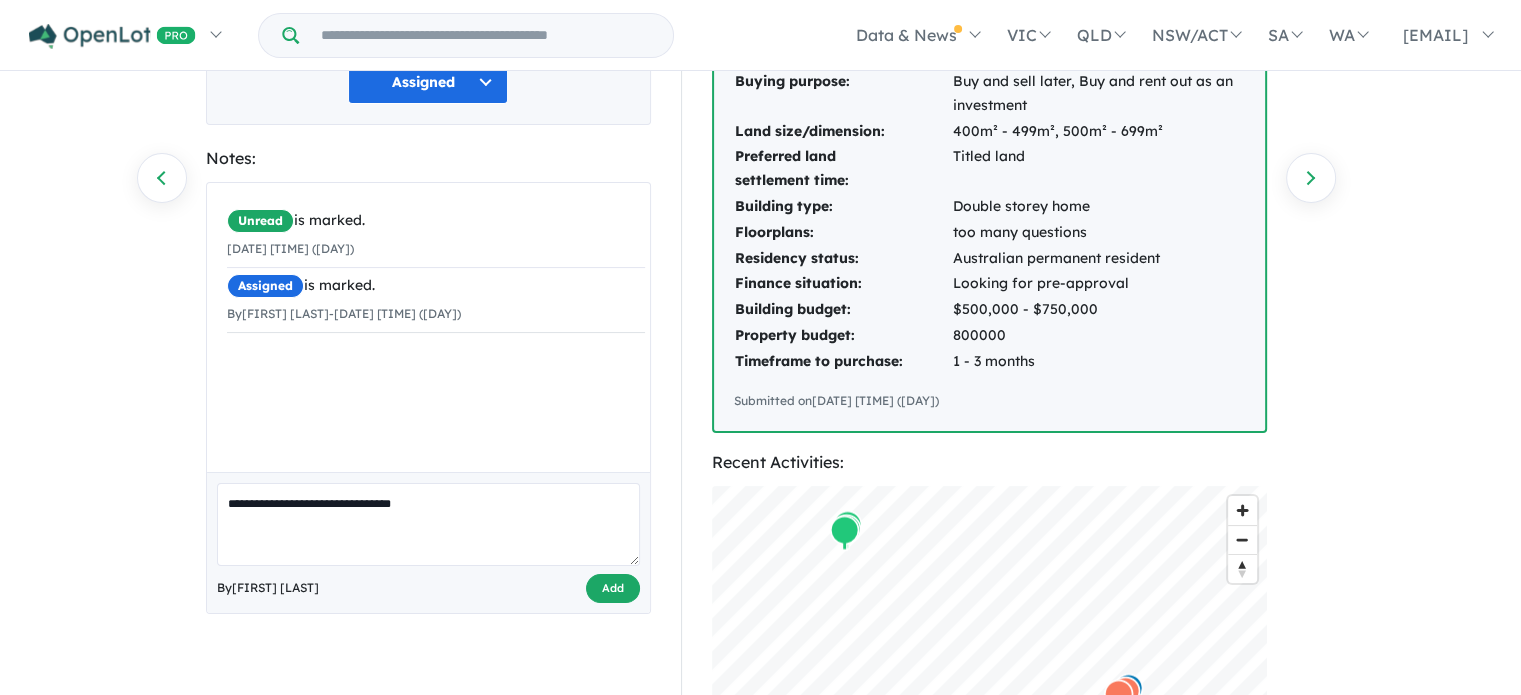 type on "**********" 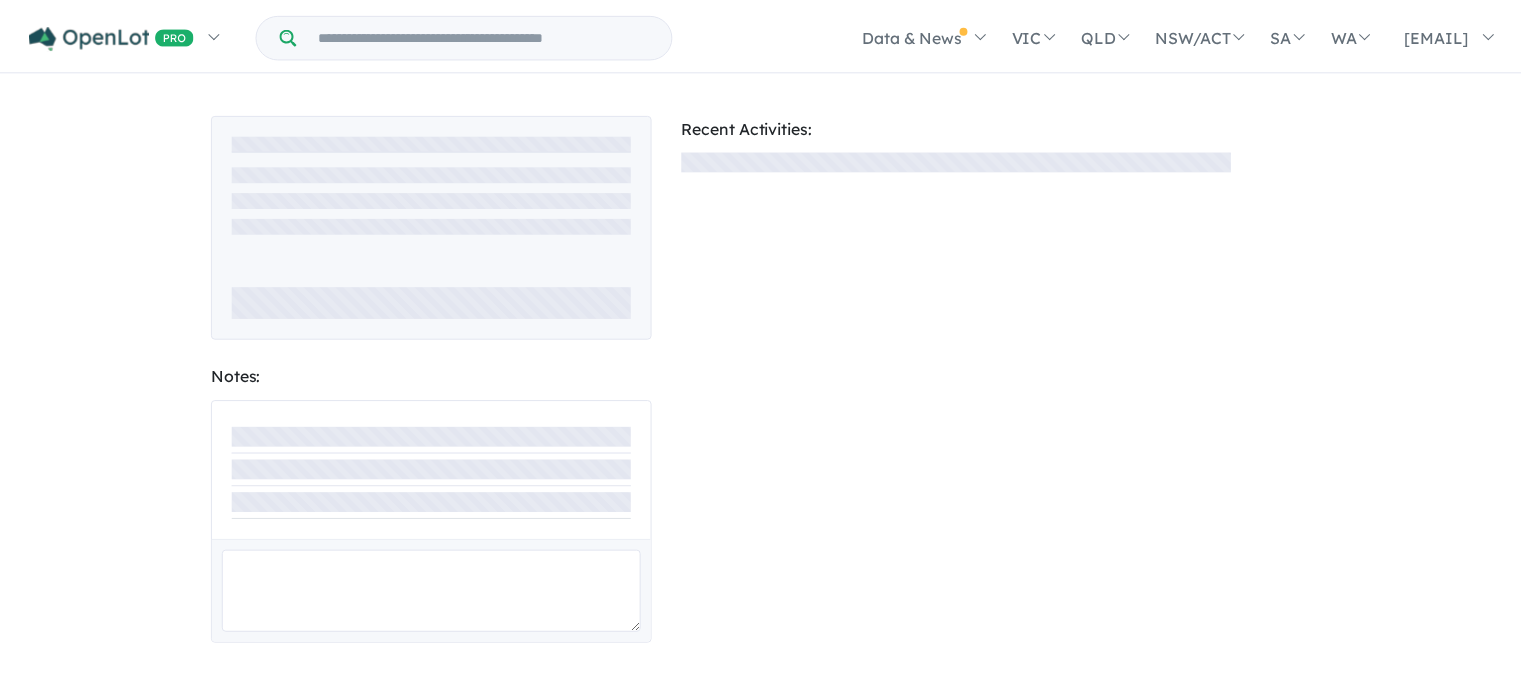 scroll, scrollTop: 0, scrollLeft: 0, axis: both 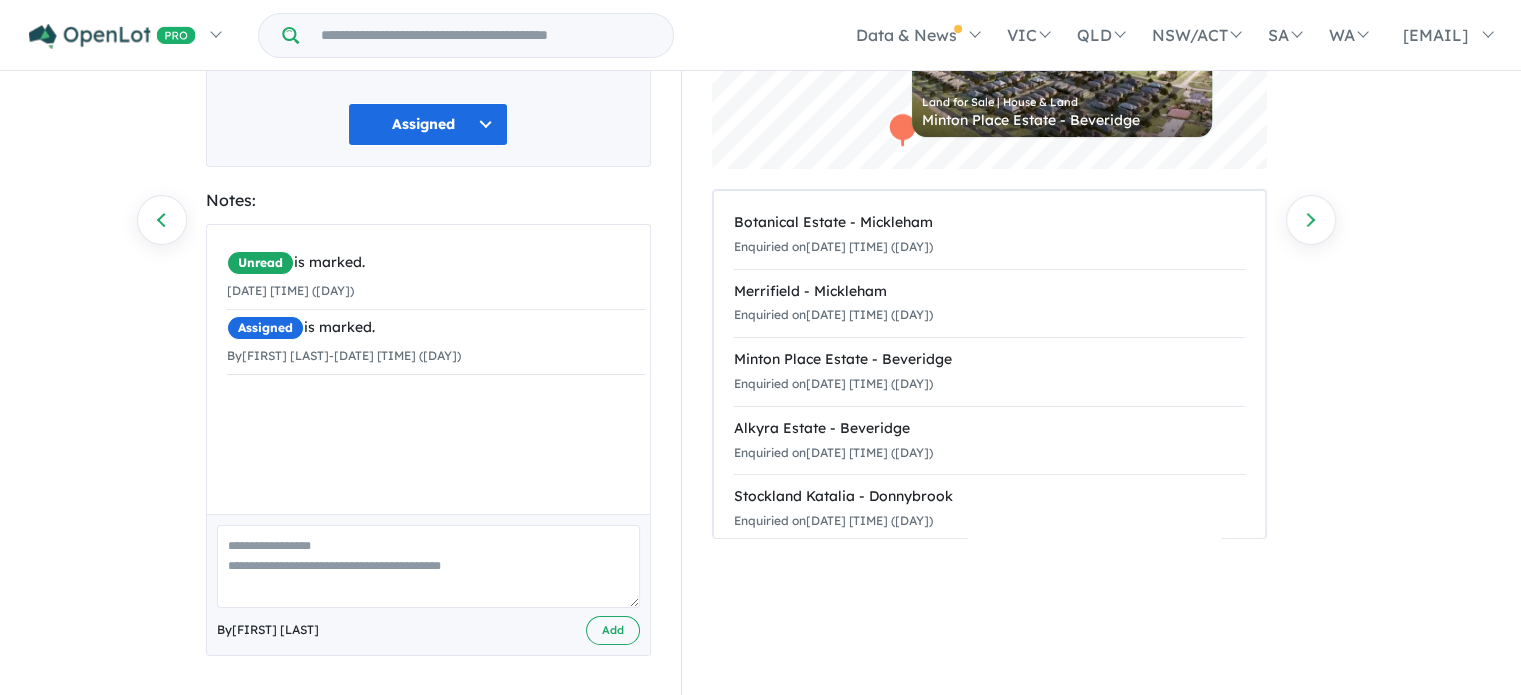 click at bounding box center (428, 566) 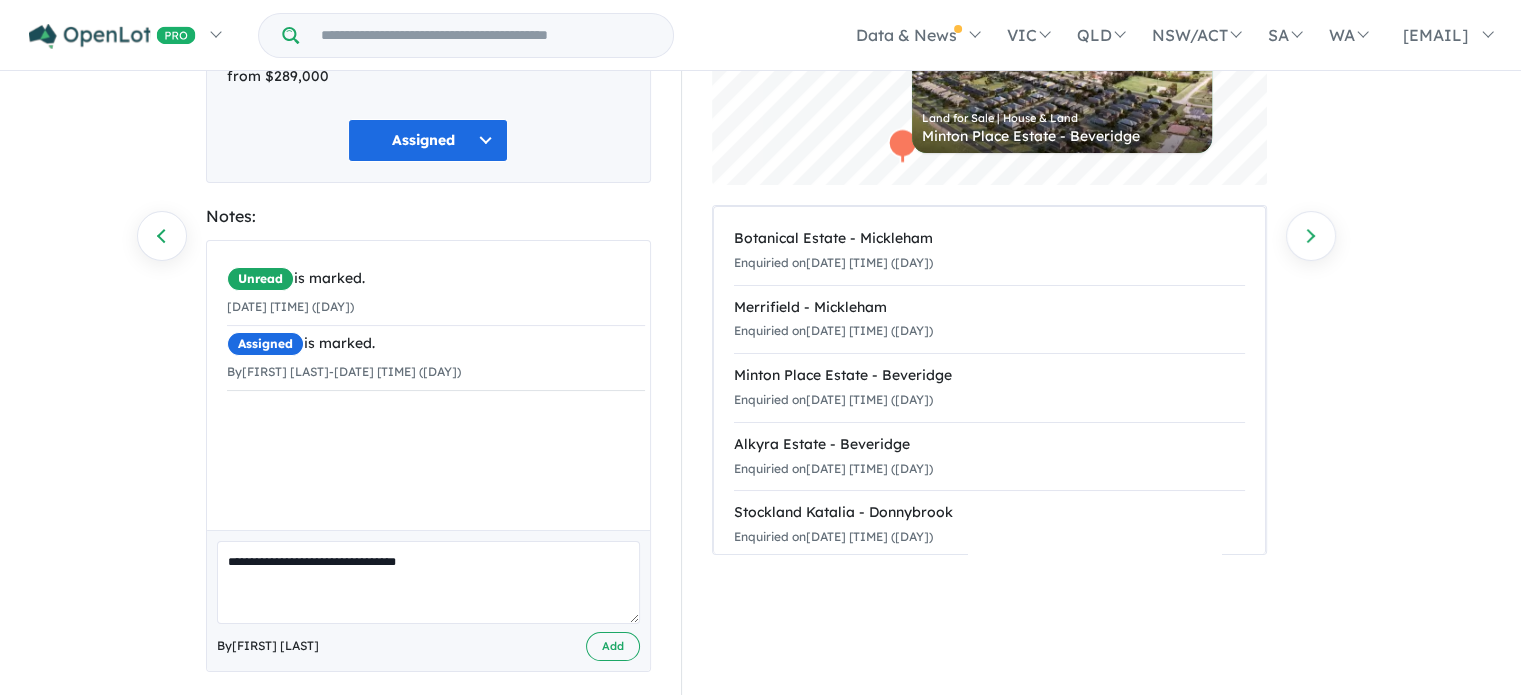 scroll, scrollTop: 256, scrollLeft: 0, axis: vertical 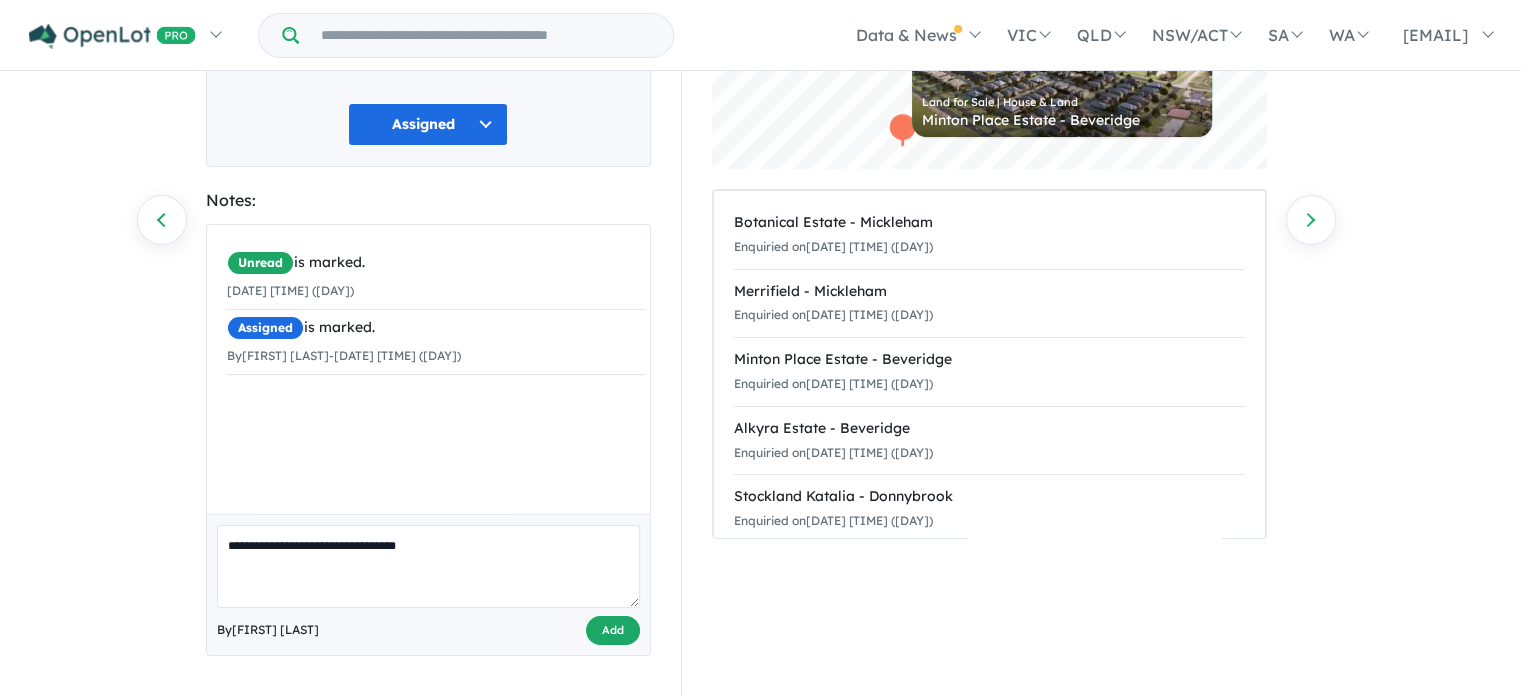 type on "**********" 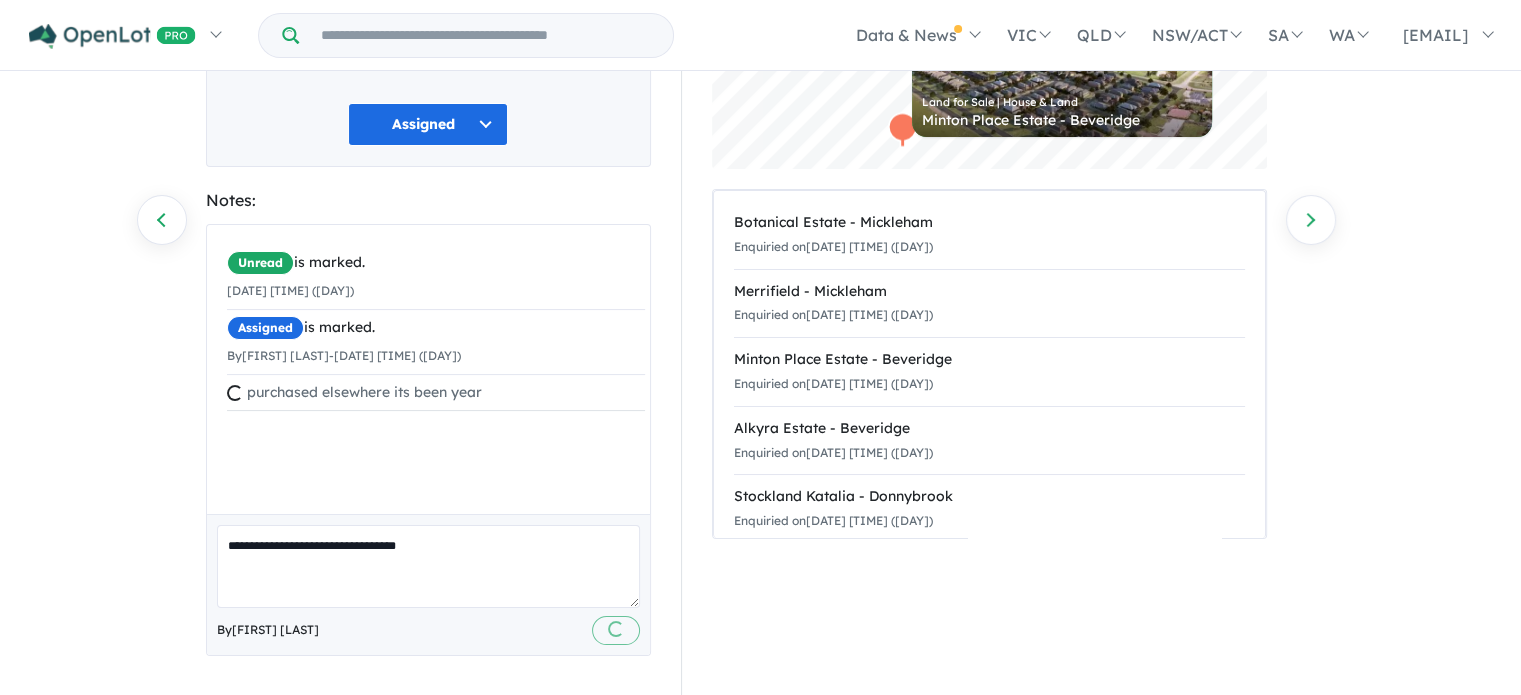 type 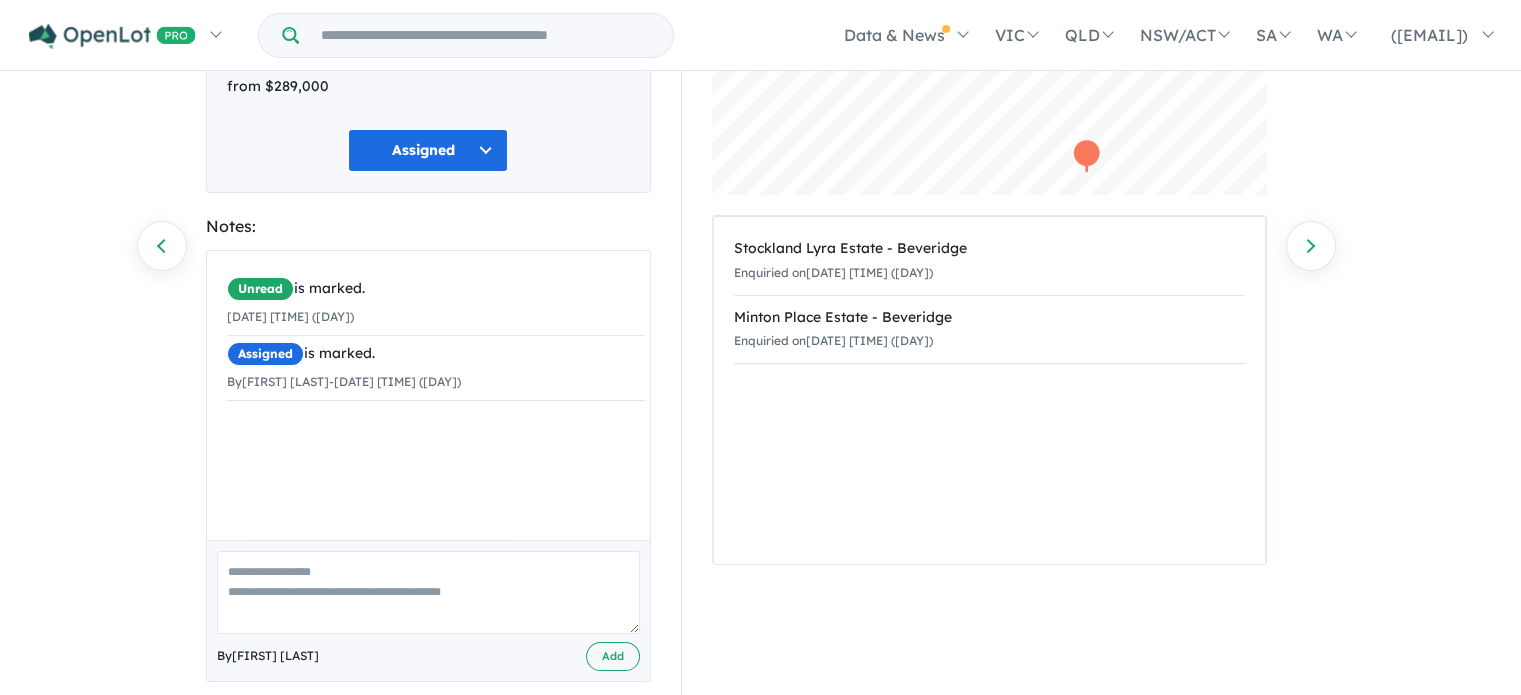 scroll, scrollTop: 256, scrollLeft: 0, axis: vertical 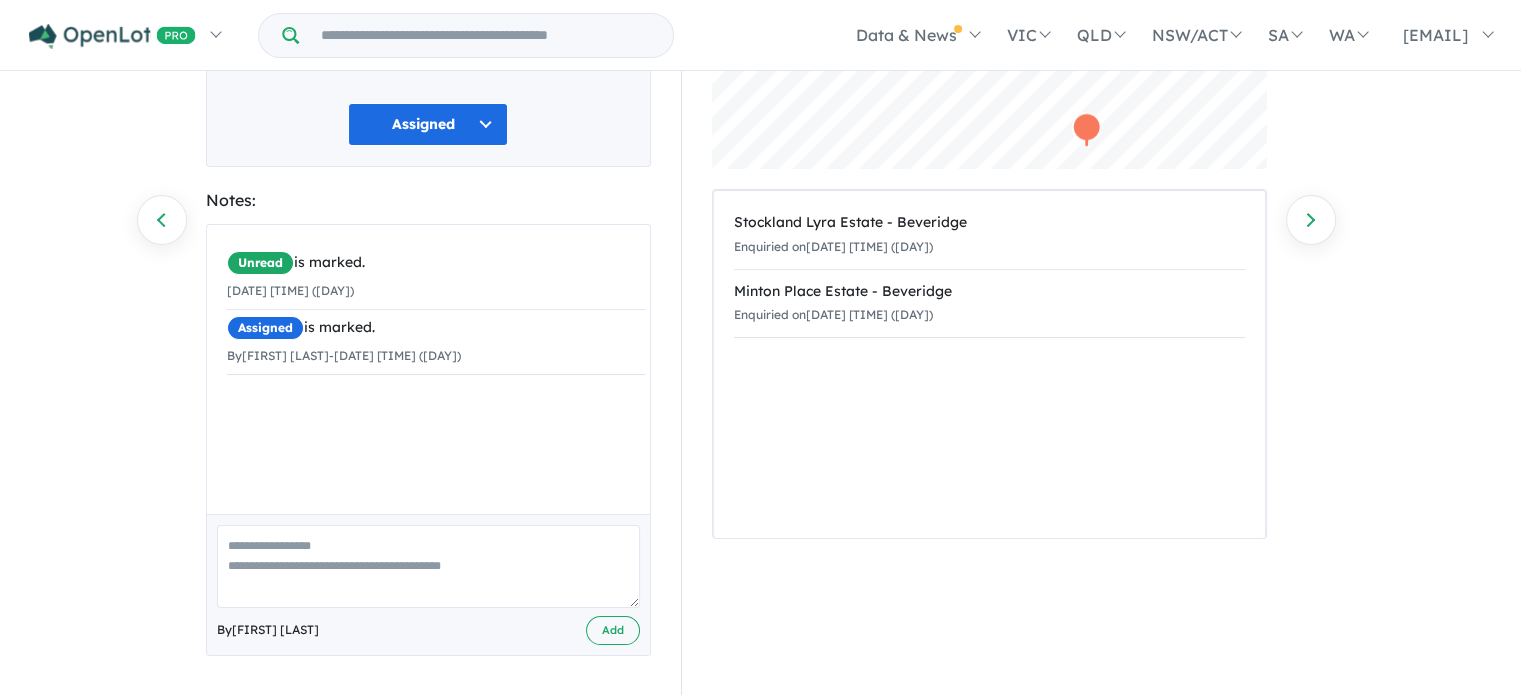 click at bounding box center (428, 566) 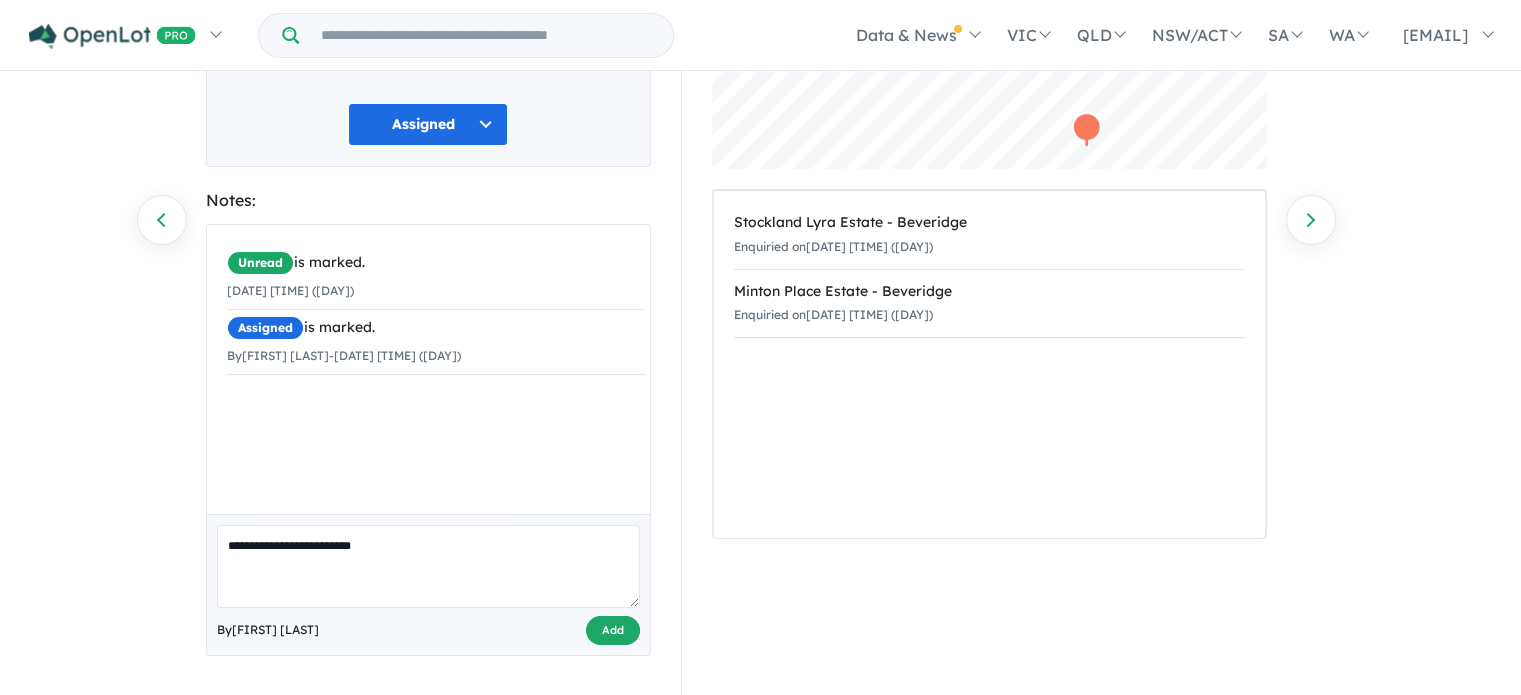 type on "**********" 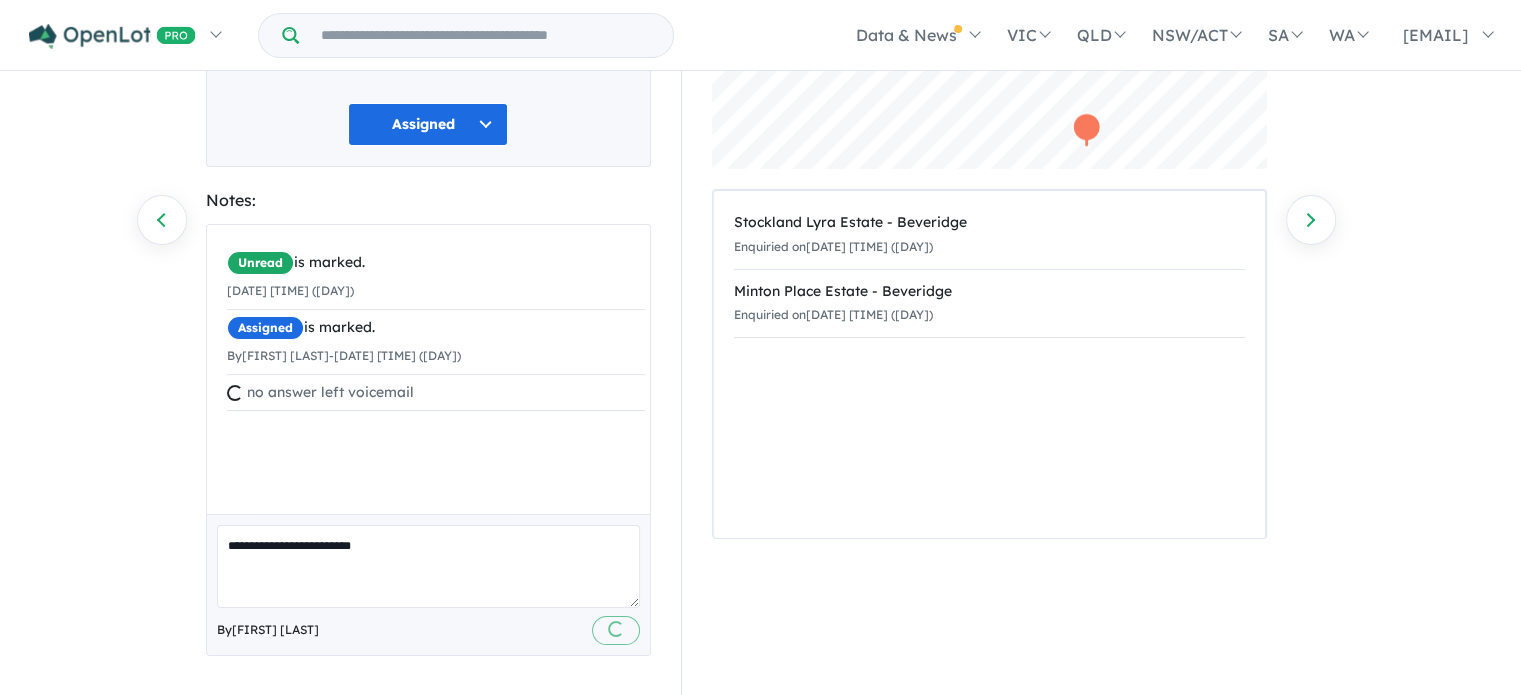 type 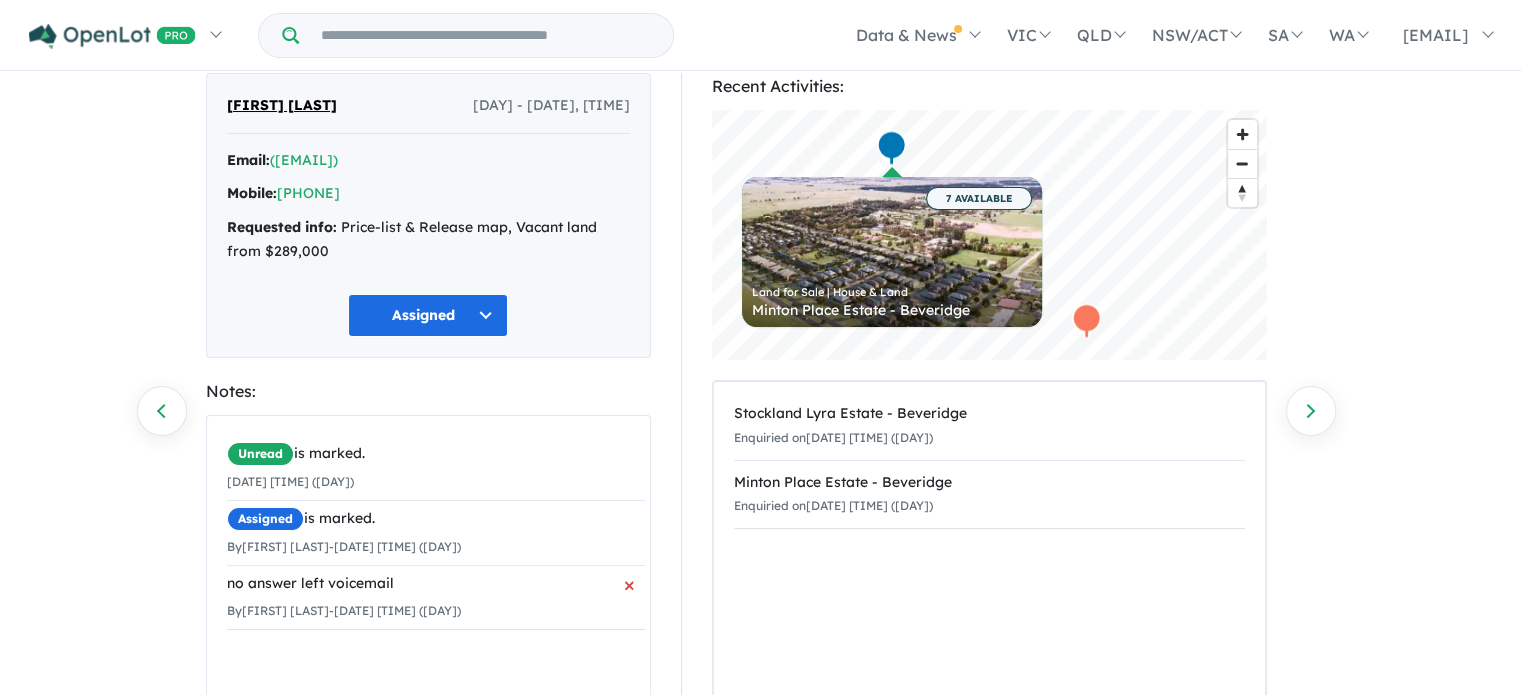 scroll, scrollTop: 0, scrollLeft: 0, axis: both 